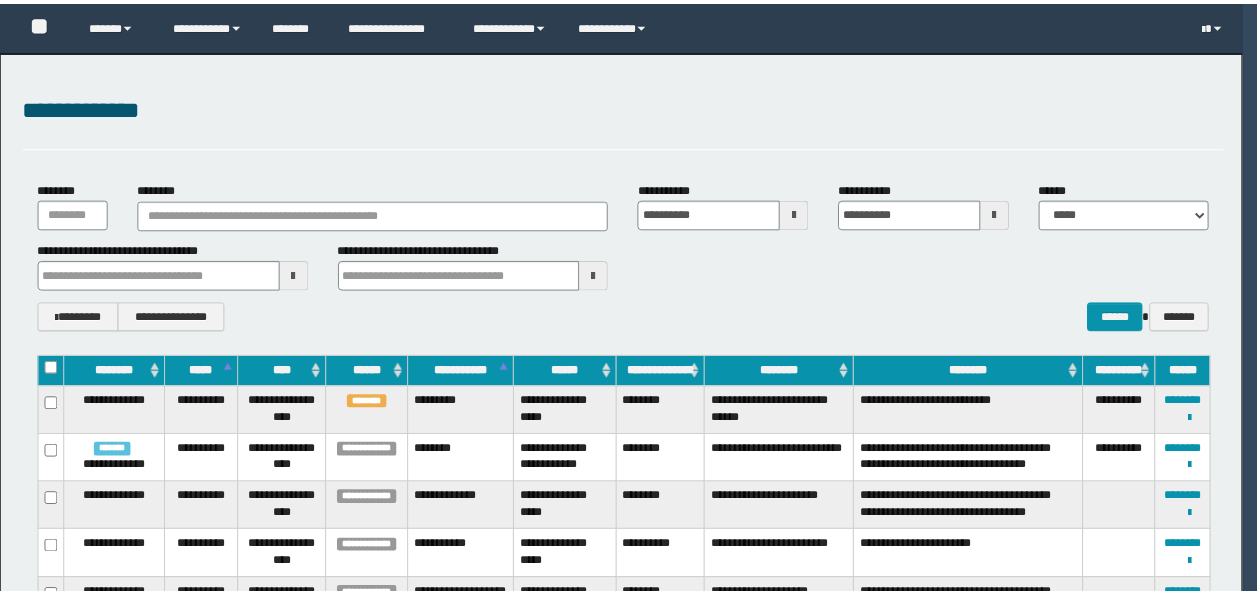 scroll, scrollTop: 0, scrollLeft: 0, axis: both 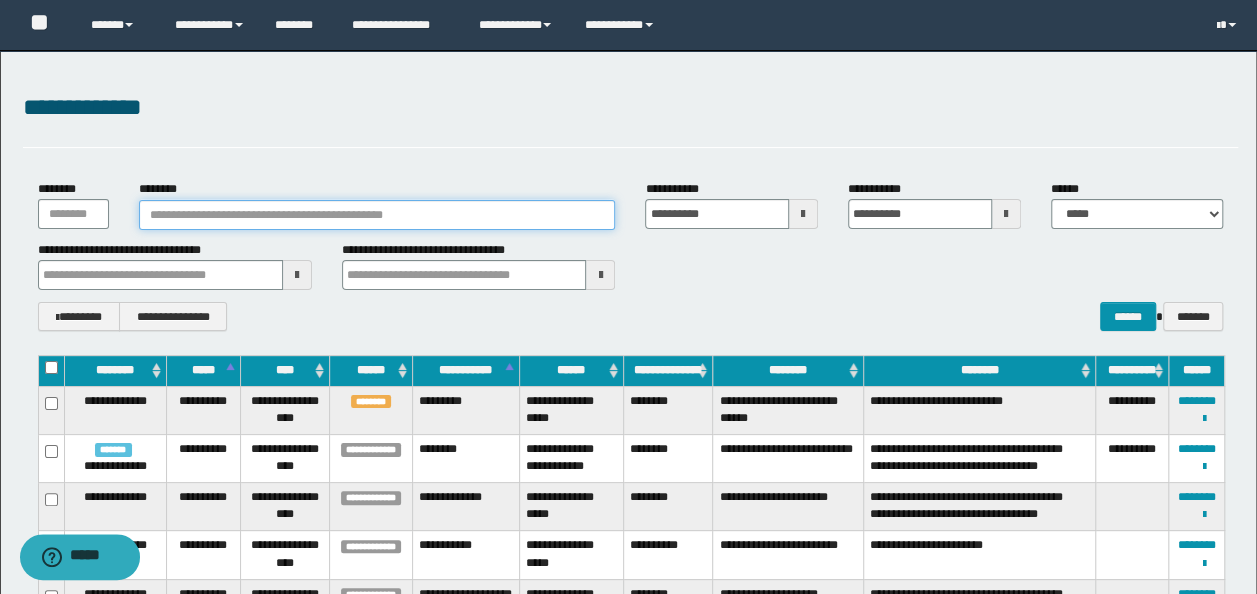 click on "********" at bounding box center (377, 215) 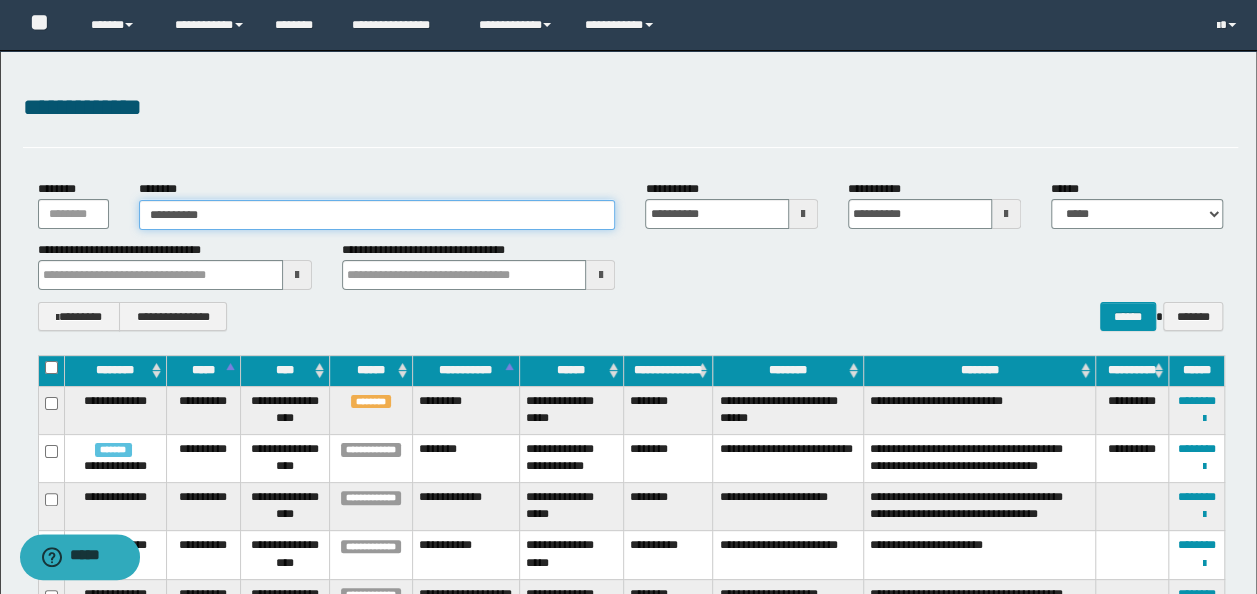 type on "**********" 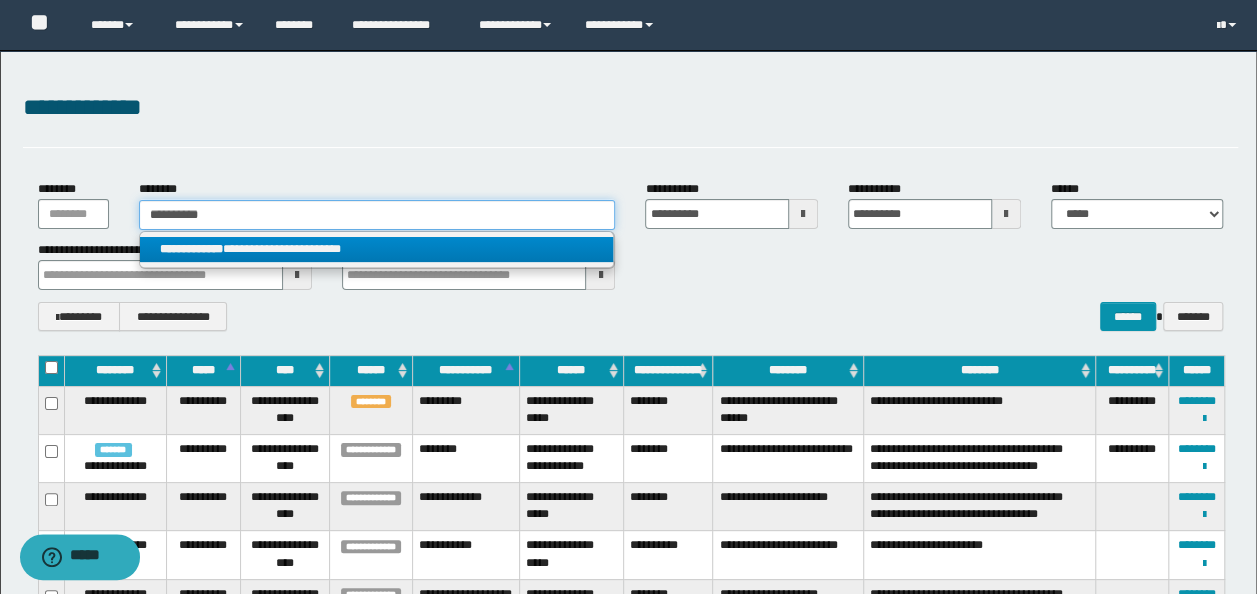 type on "**********" 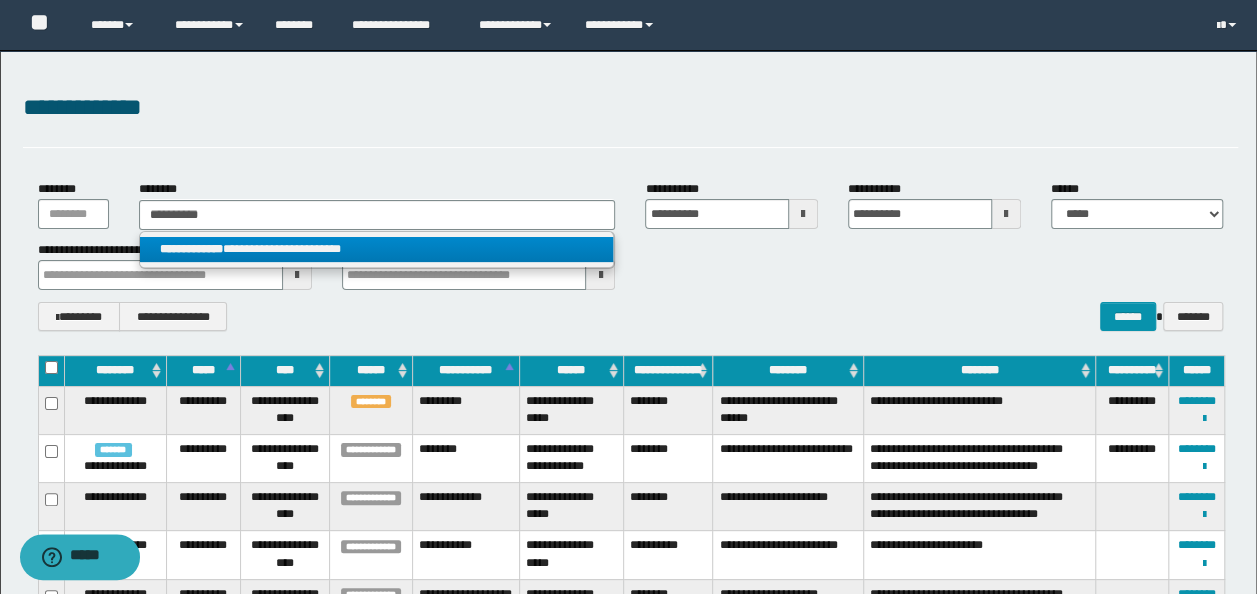click on "**********" at bounding box center [377, 249] 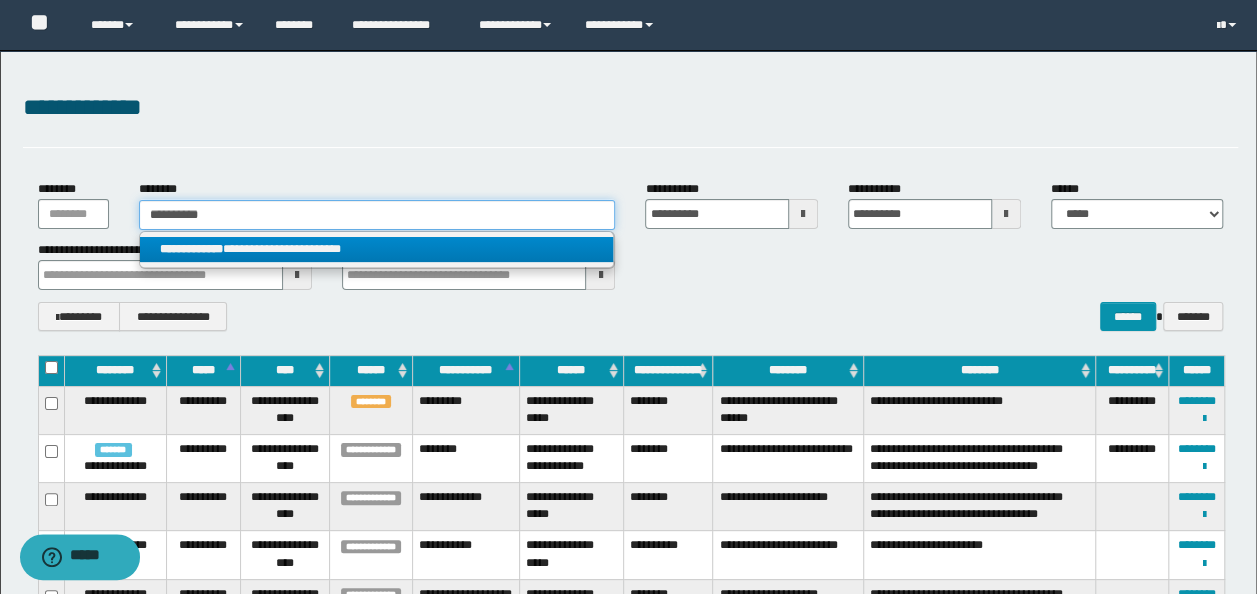 type 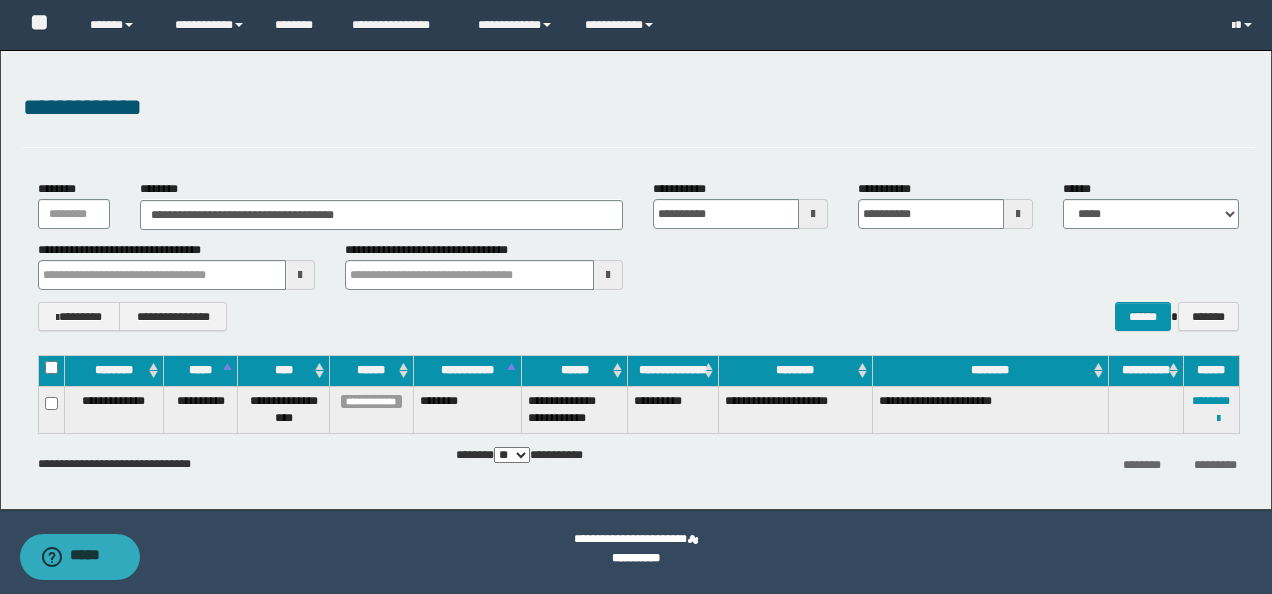 click on "**********" at bounding box center (439, 250) 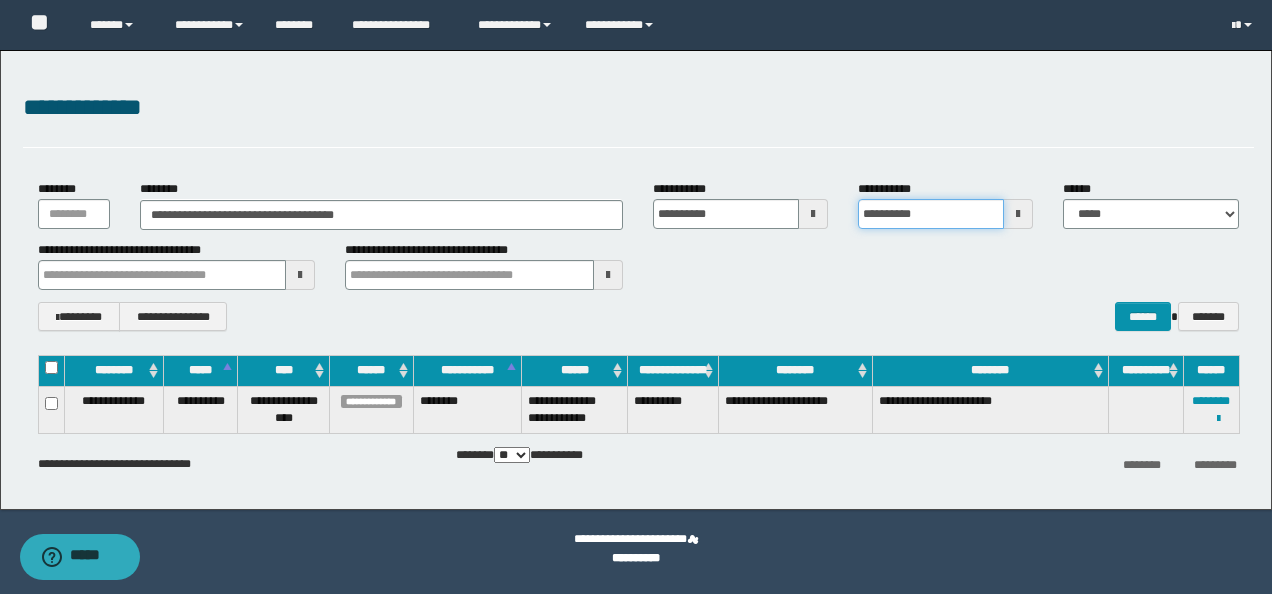 click on "**********" at bounding box center (931, 214) 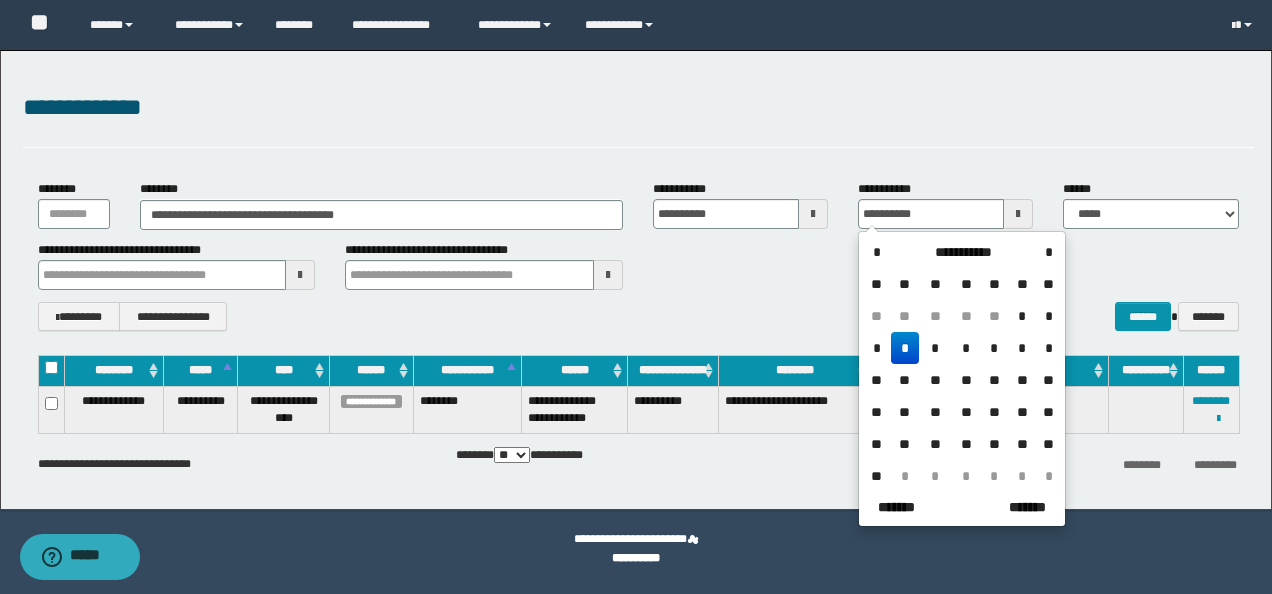 click on "**********" at bounding box center (1211, 409) 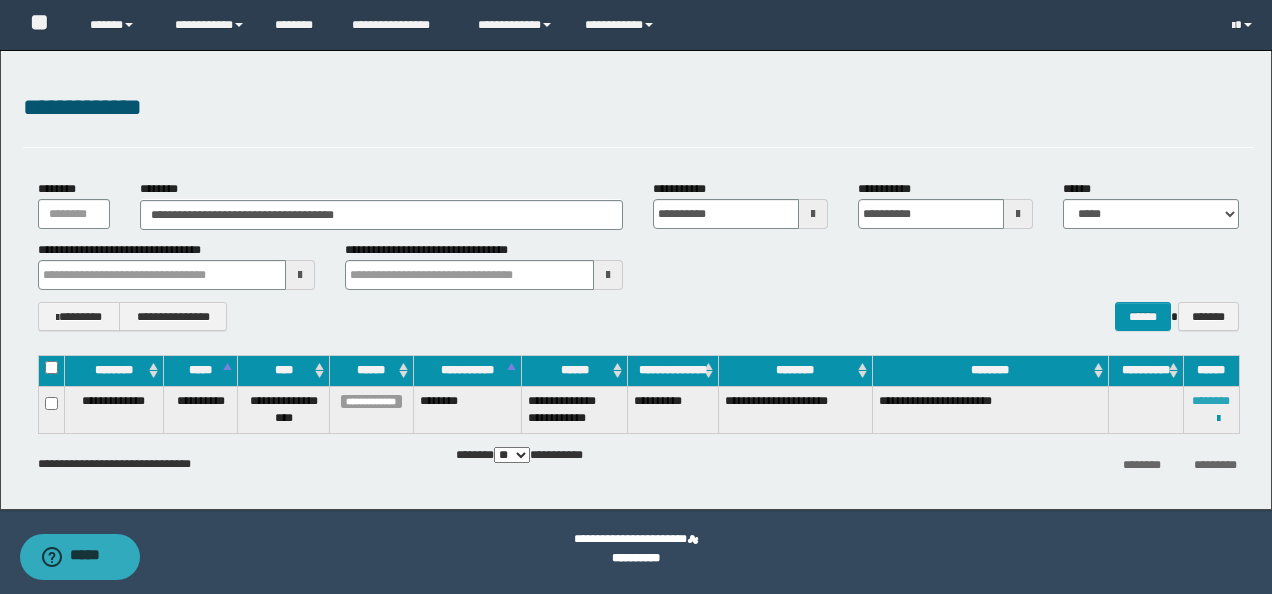 click on "********" at bounding box center (1211, 401) 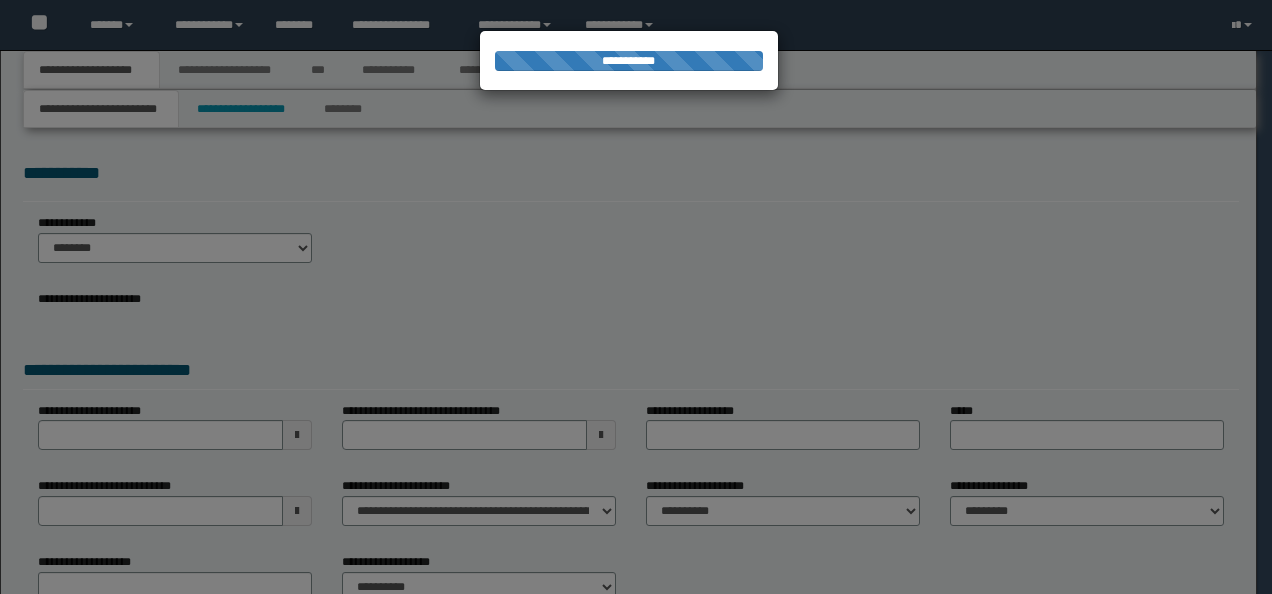 scroll, scrollTop: 0, scrollLeft: 0, axis: both 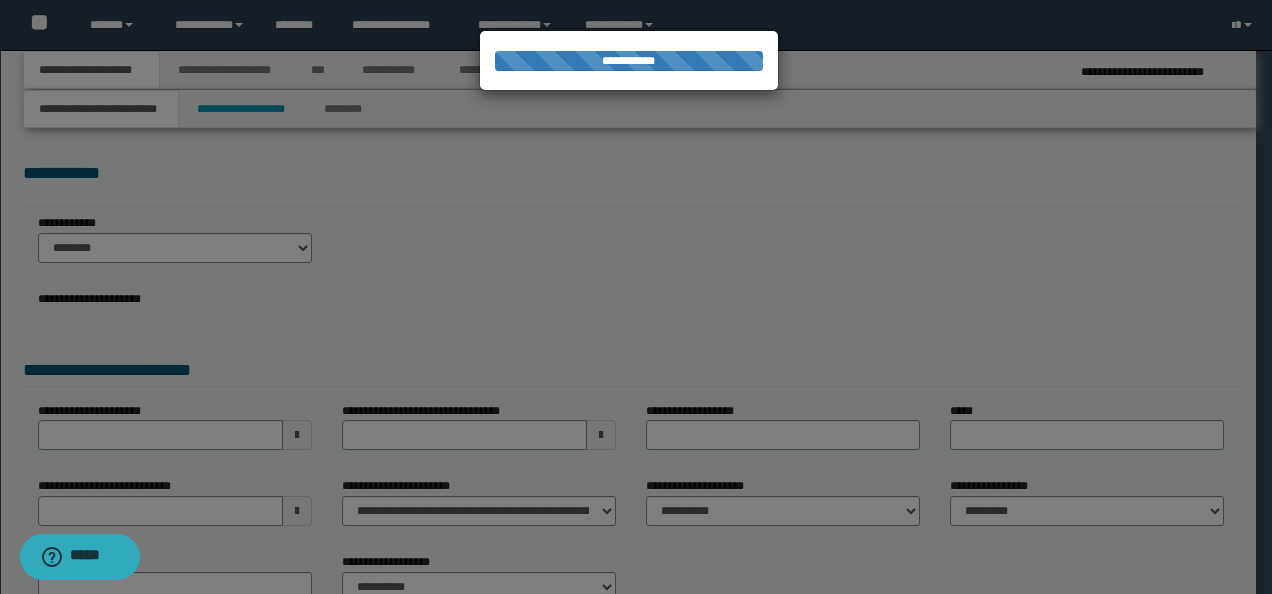 select on "*" 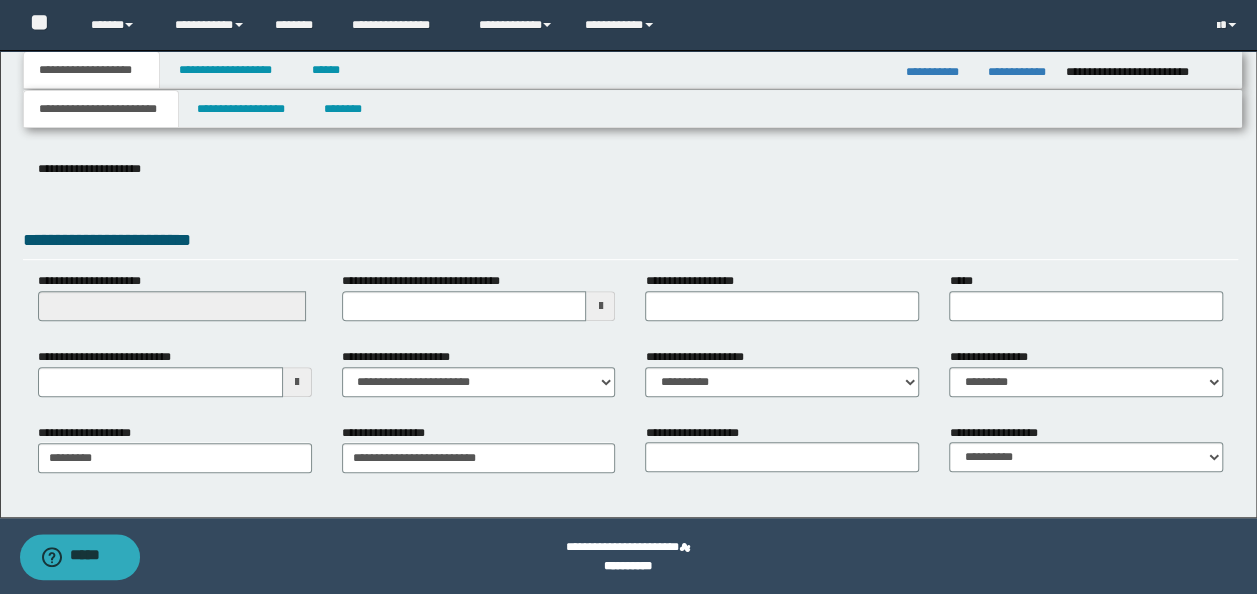 scroll, scrollTop: 307, scrollLeft: 0, axis: vertical 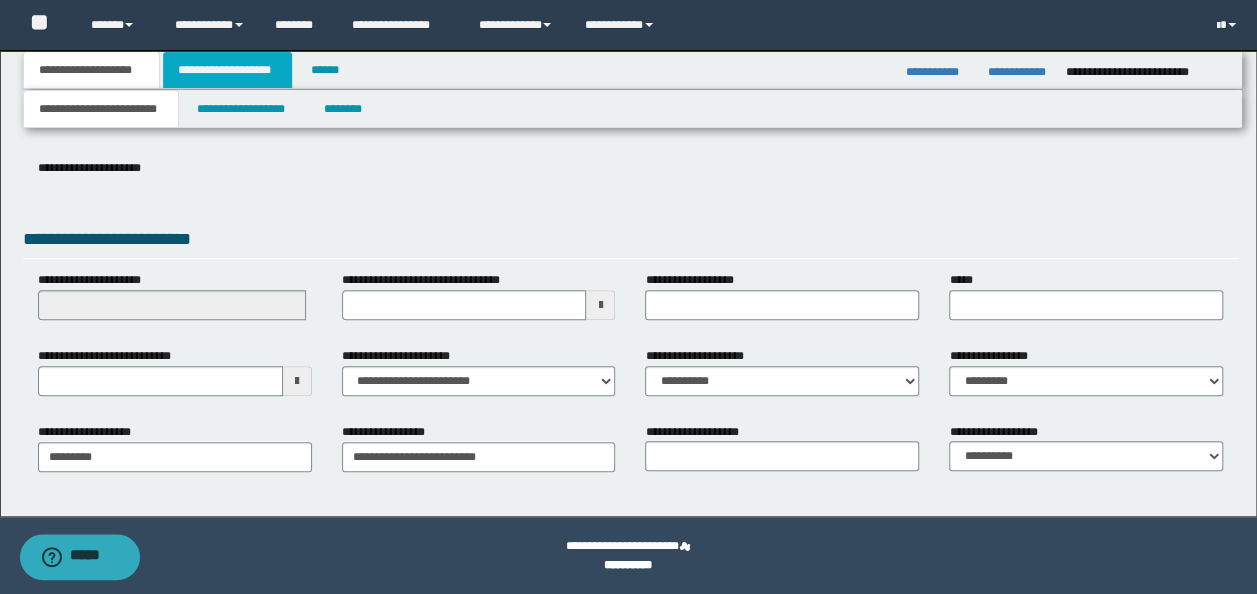 click on "**********" at bounding box center (227, 70) 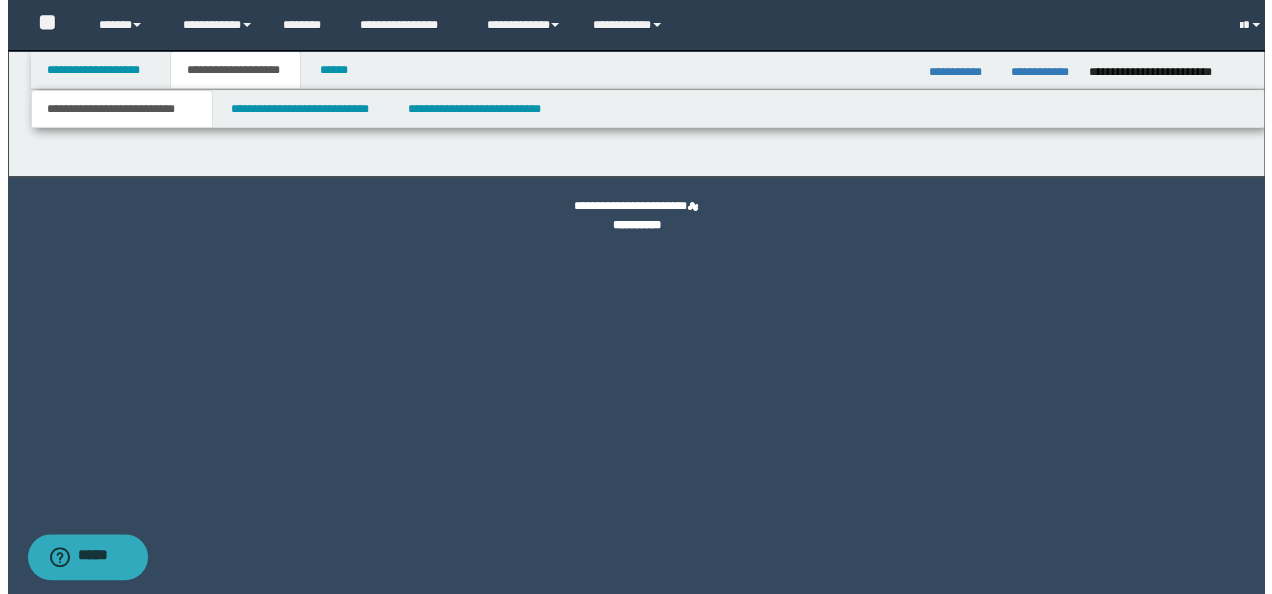 scroll, scrollTop: 0, scrollLeft: 0, axis: both 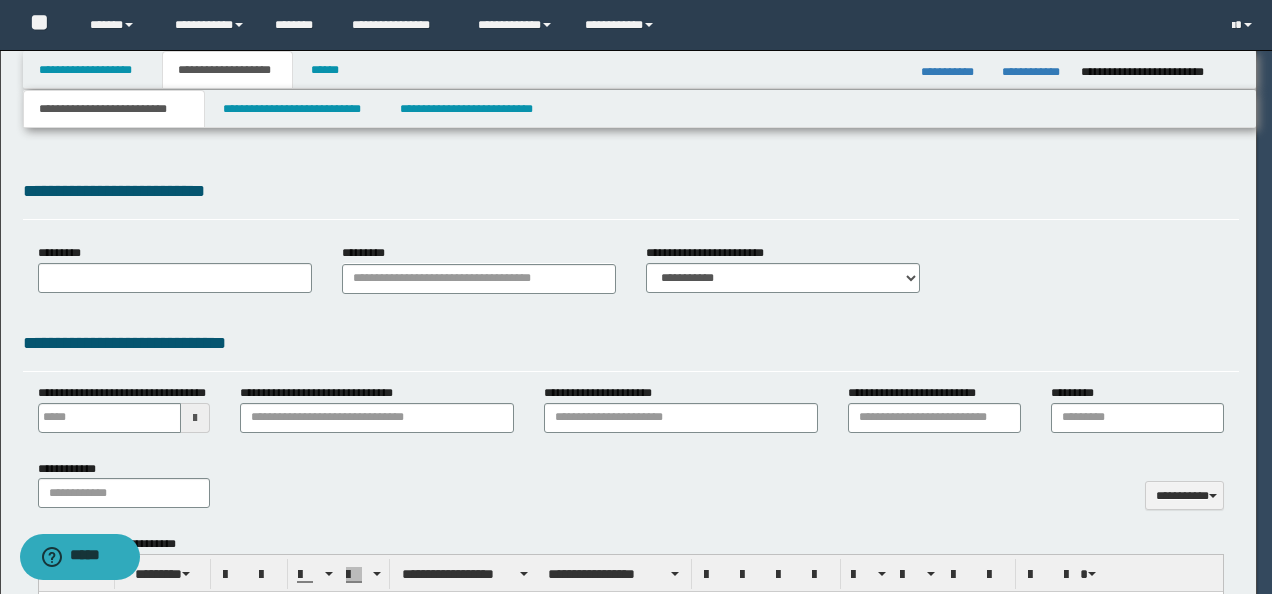 type 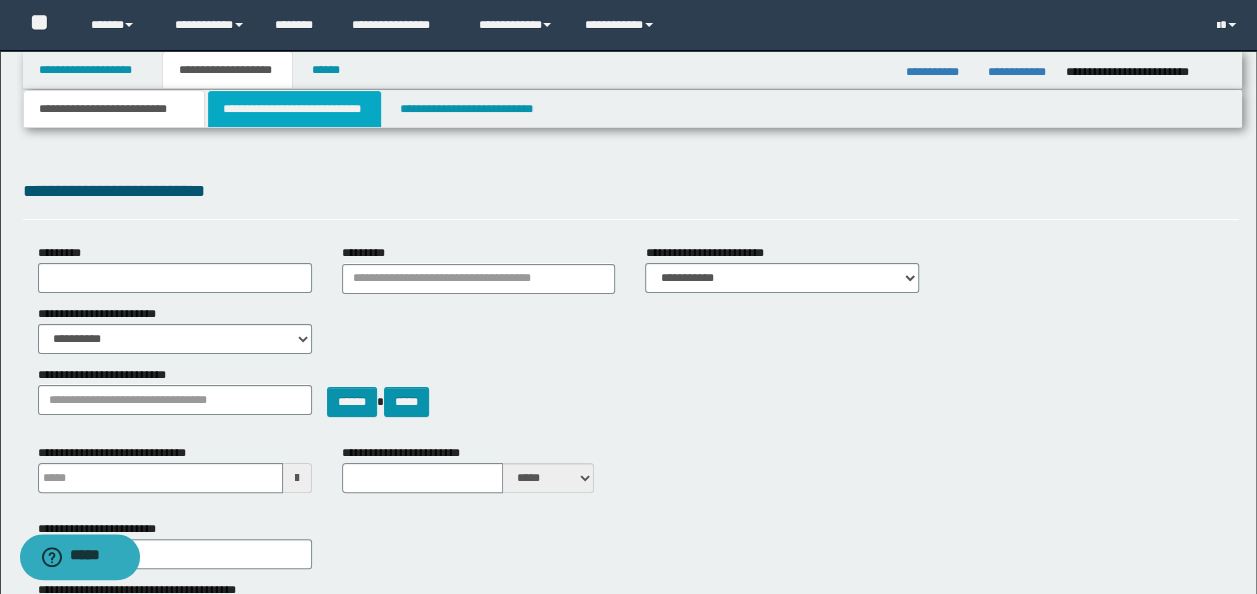 click on "**********" at bounding box center [294, 109] 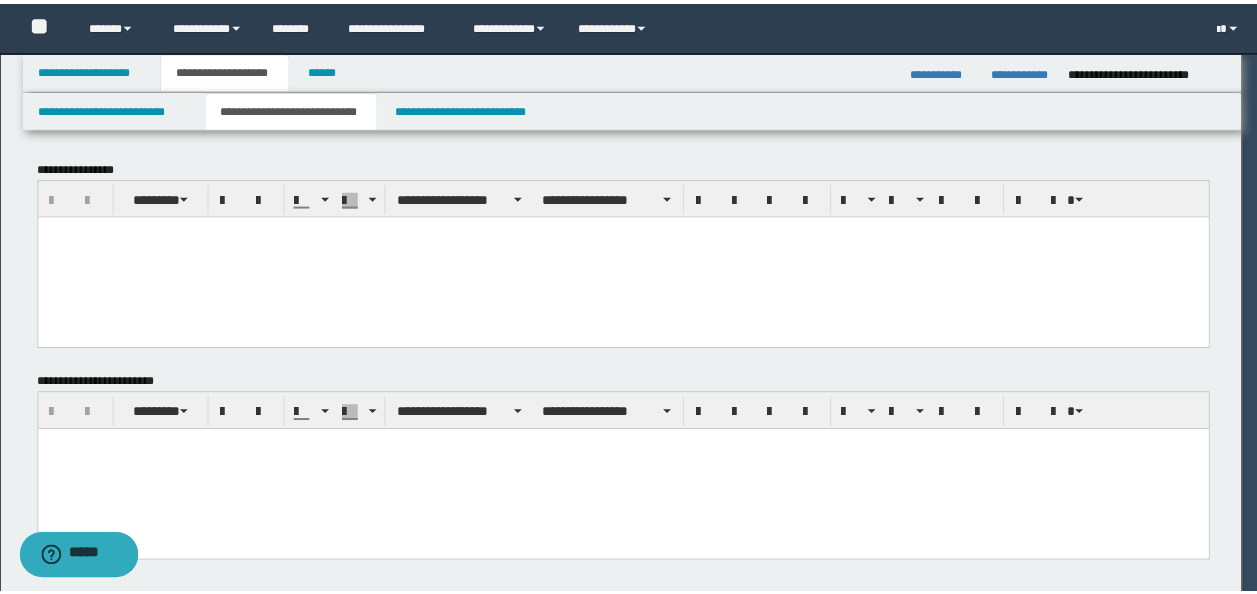 scroll, scrollTop: 0, scrollLeft: 0, axis: both 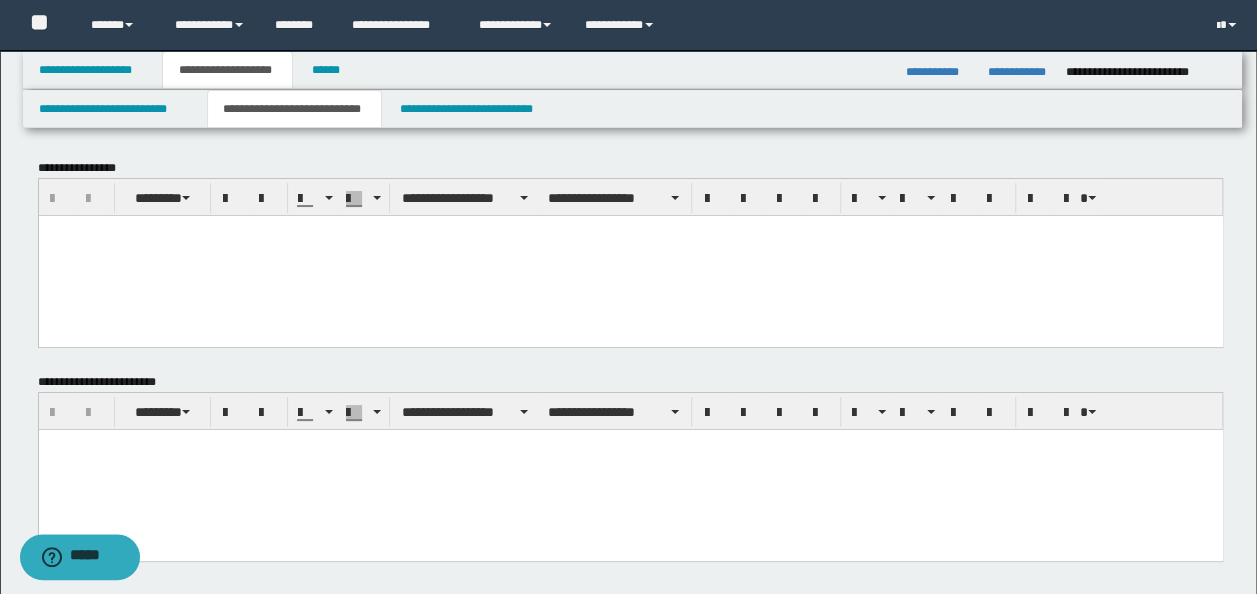 click at bounding box center [630, 255] 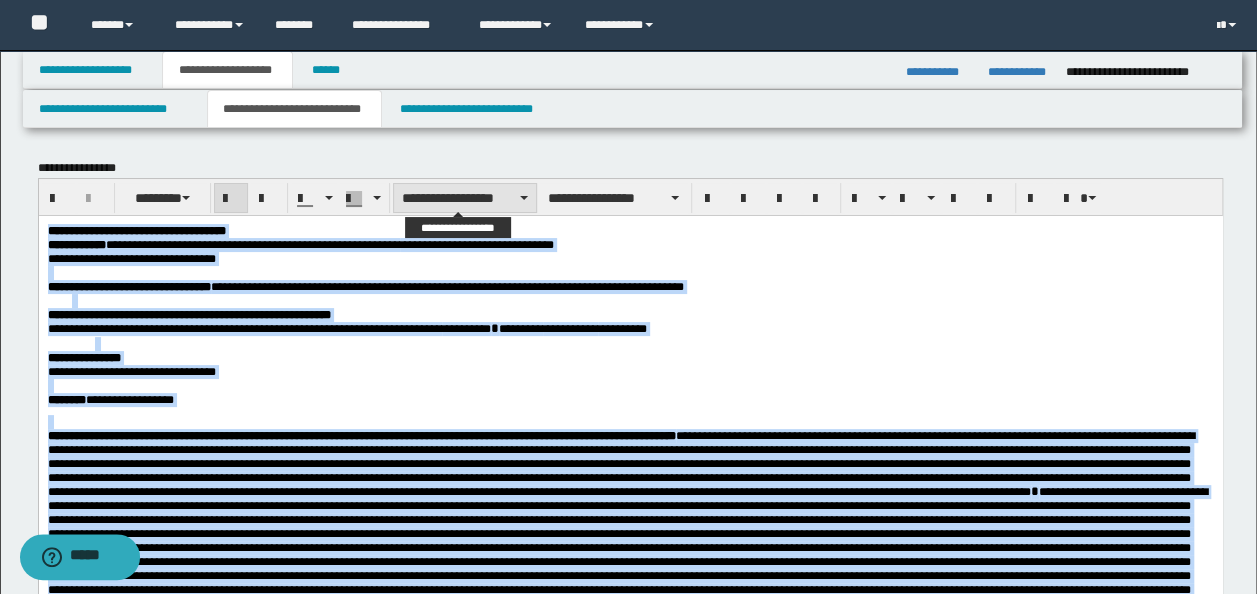 click on "**********" at bounding box center [465, 198] 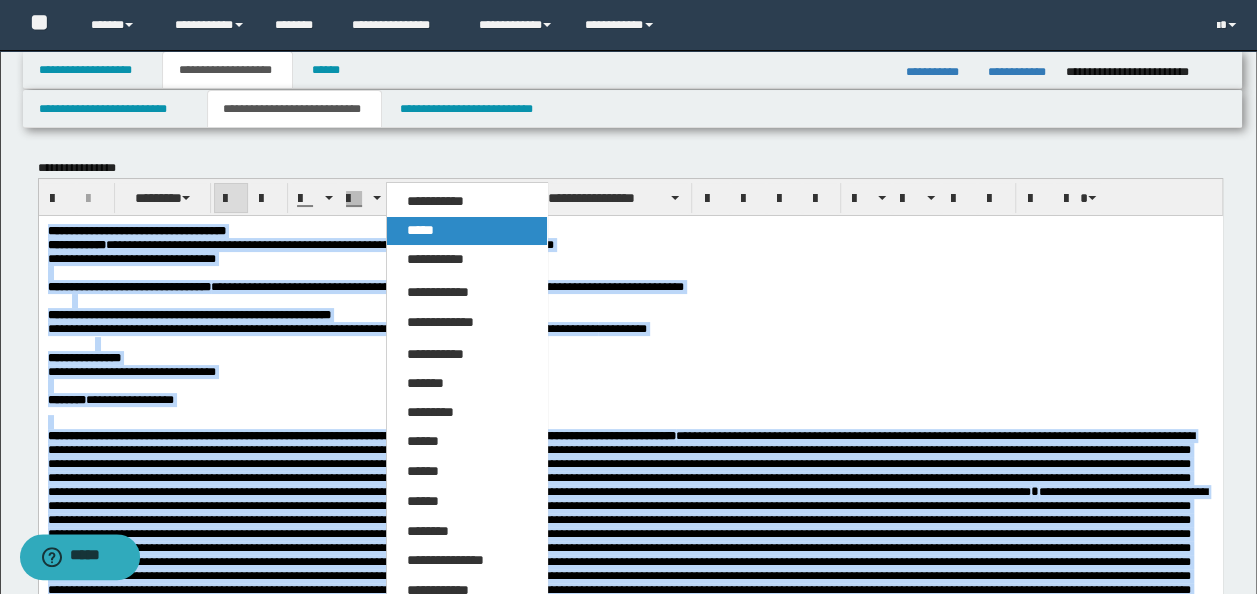 drag, startPoint x: 424, startPoint y: 230, endPoint x: 388, endPoint y: 15, distance: 217.99312 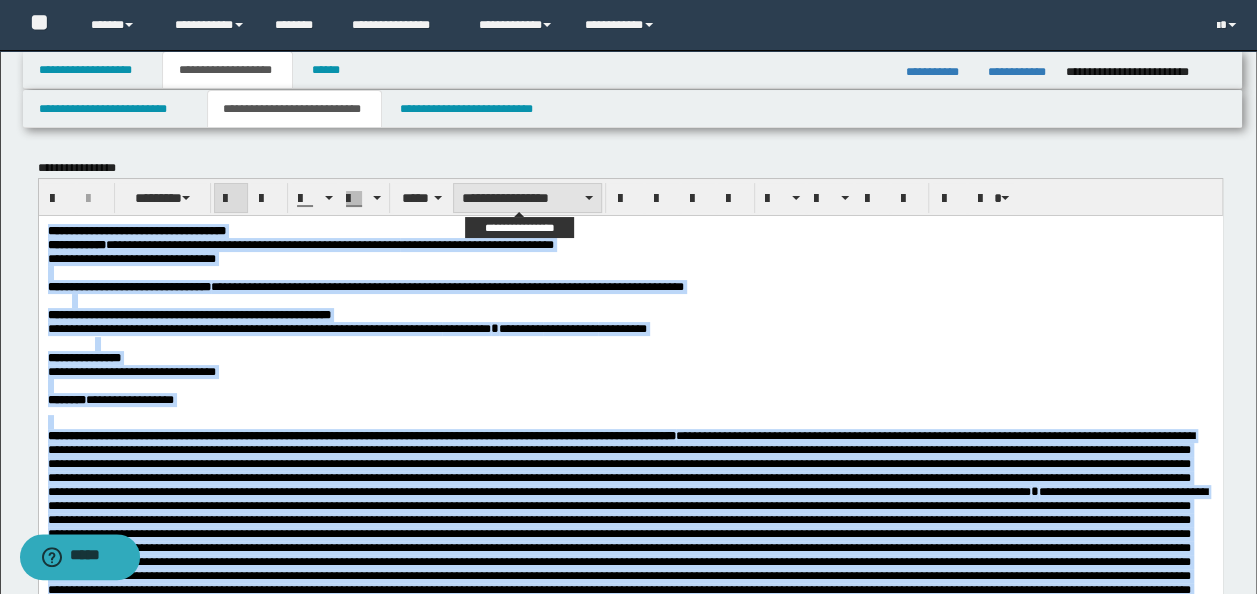 click on "**********" at bounding box center (527, 198) 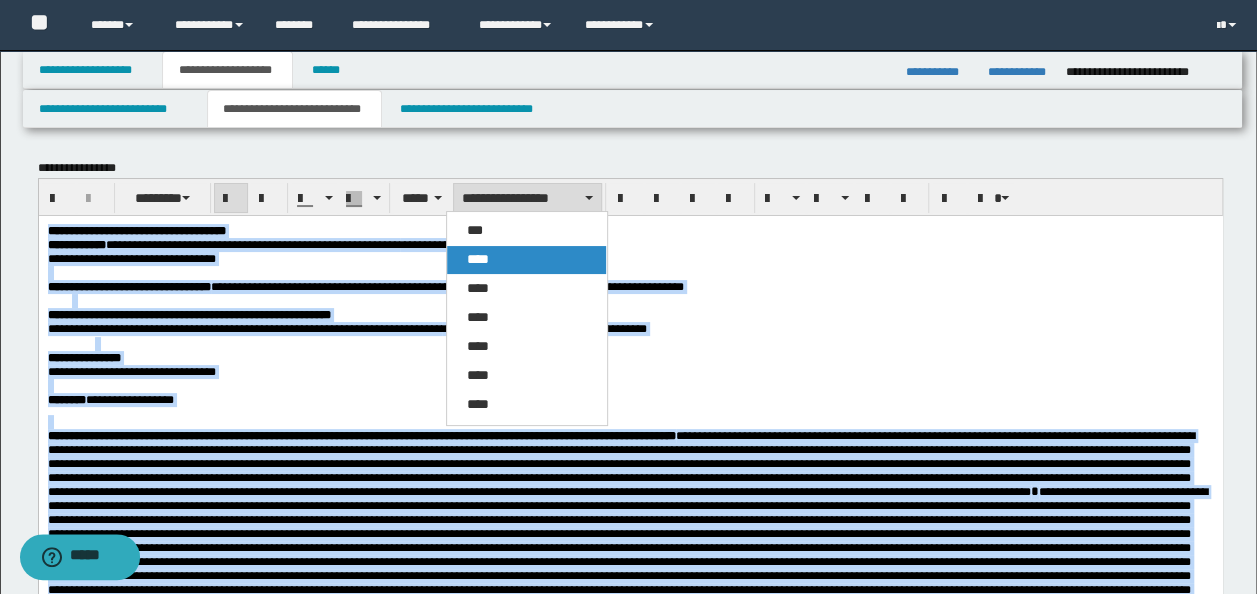 click on "****" at bounding box center (526, 260) 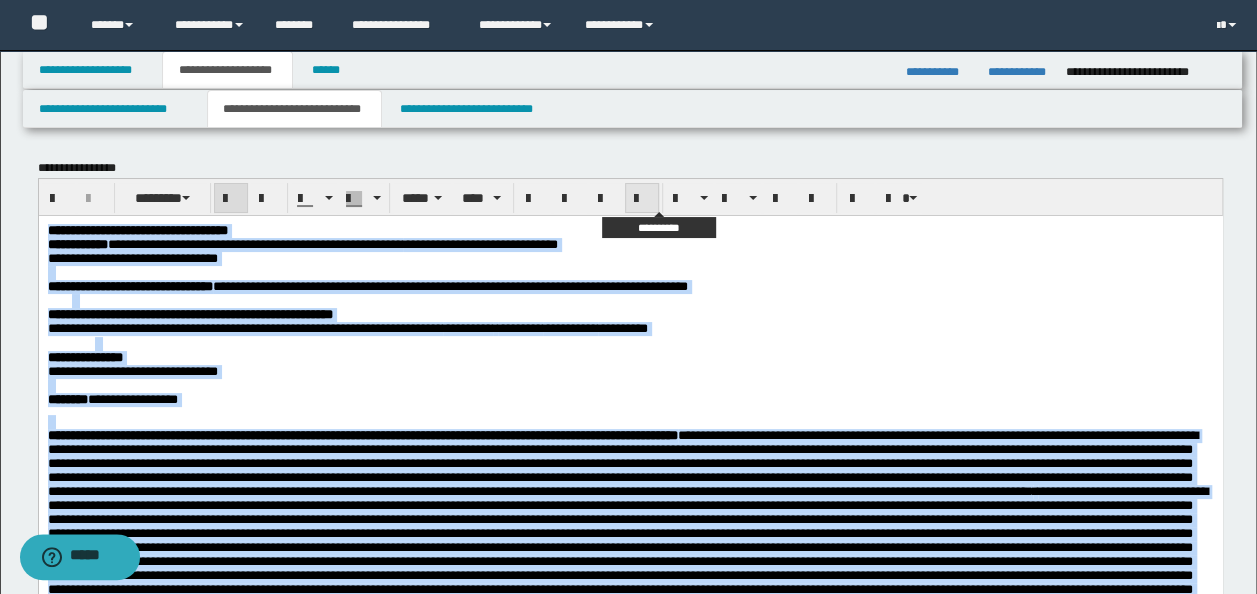 click at bounding box center (642, 198) 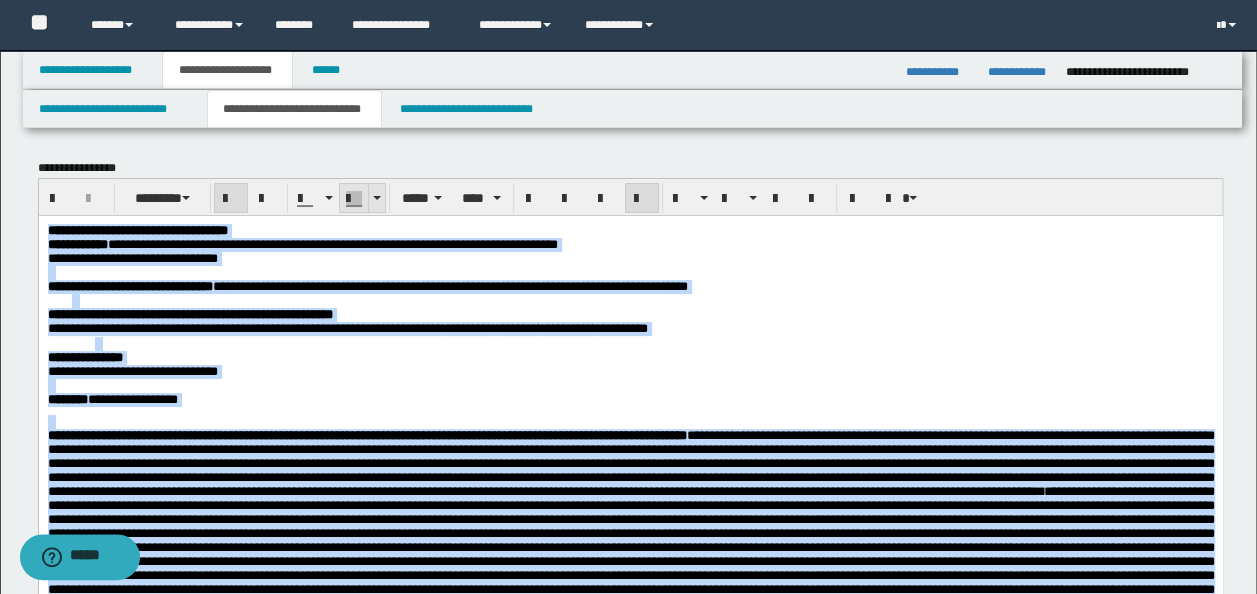 click at bounding box center (377, 198) 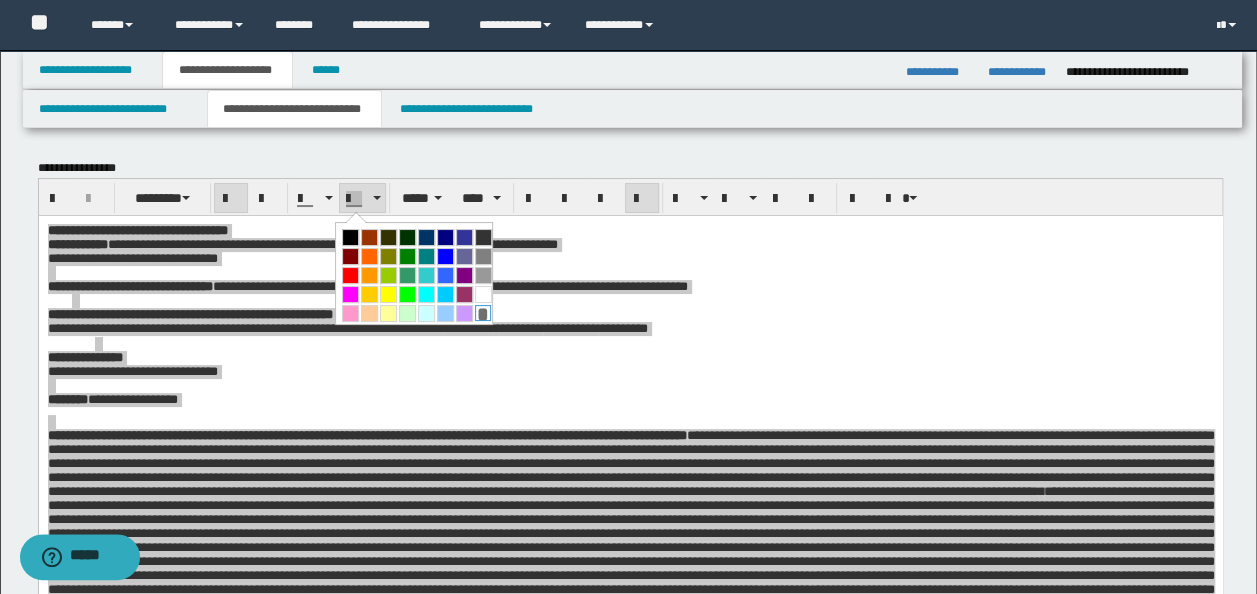 click on "*" at bounding box center (483, 313) 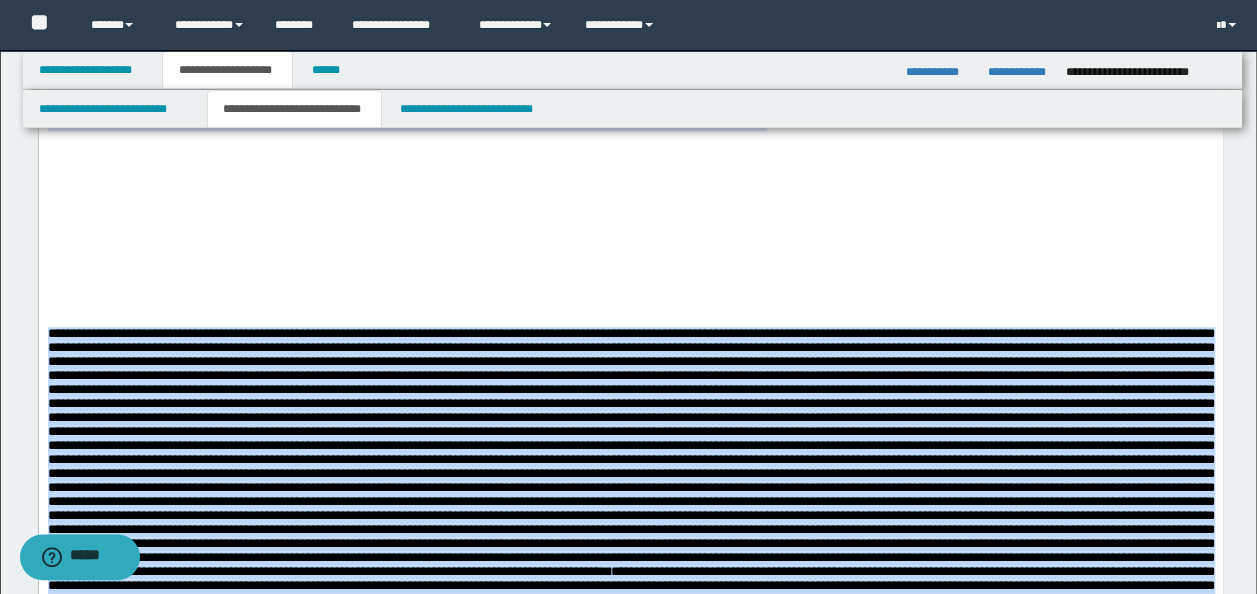 click on "**********" at bounding box center [630, -171] 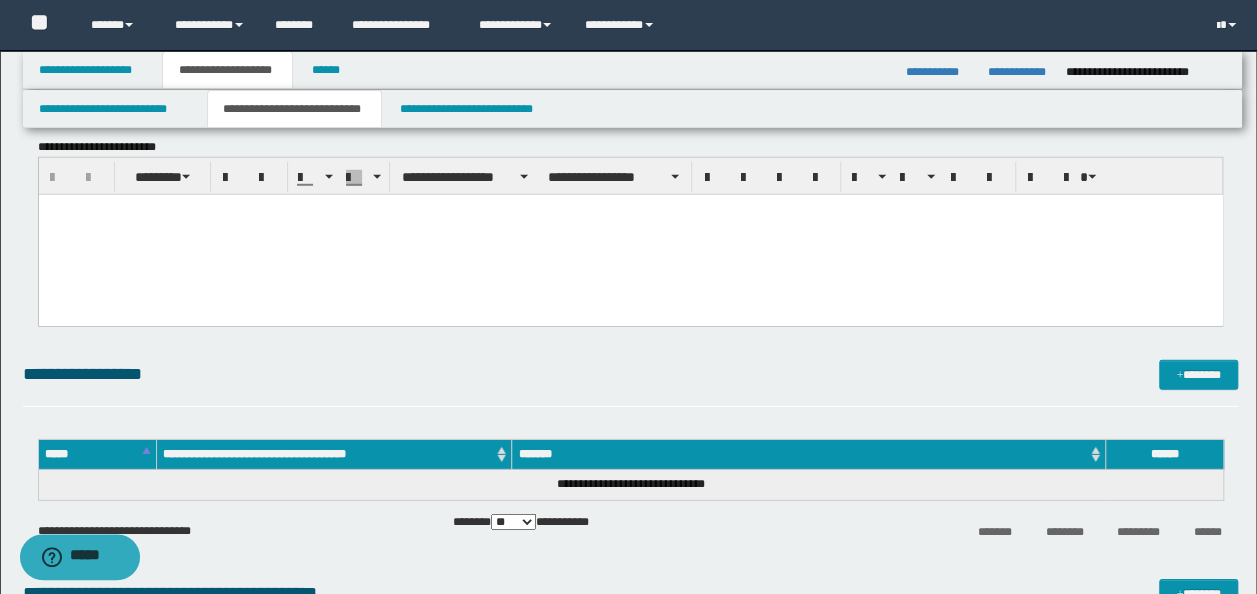 scroll, scrollTop: 2800, scrollLeft: 0, axis: vertical 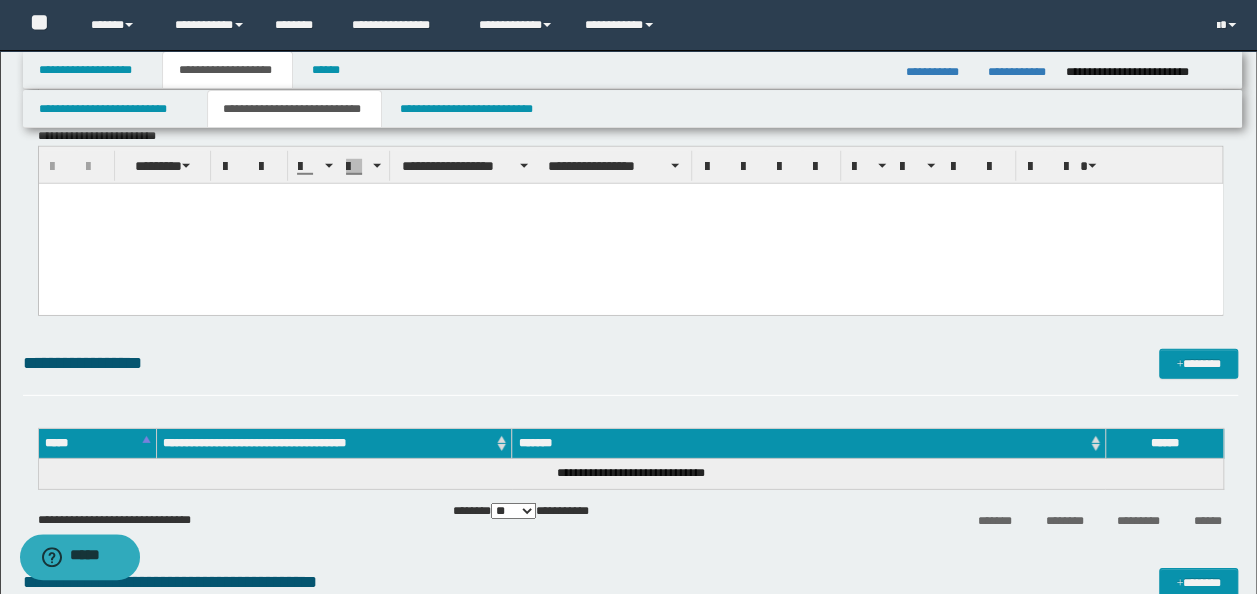 click at bounding box center [630, 224] 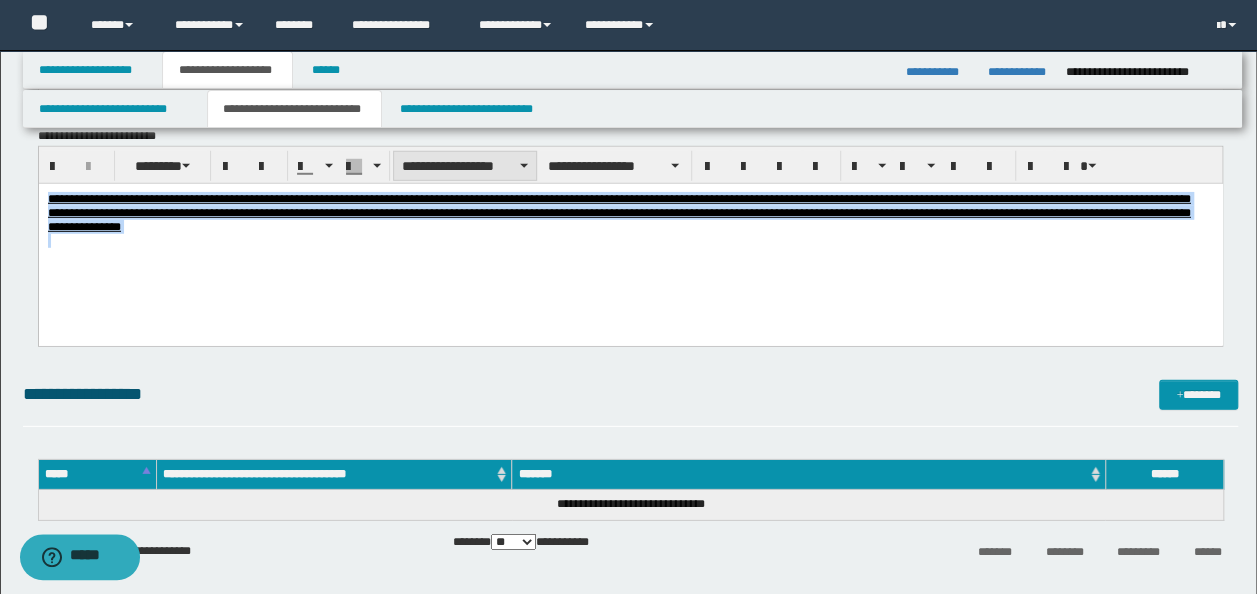 click on "**********" at bounding box center [465, 166] 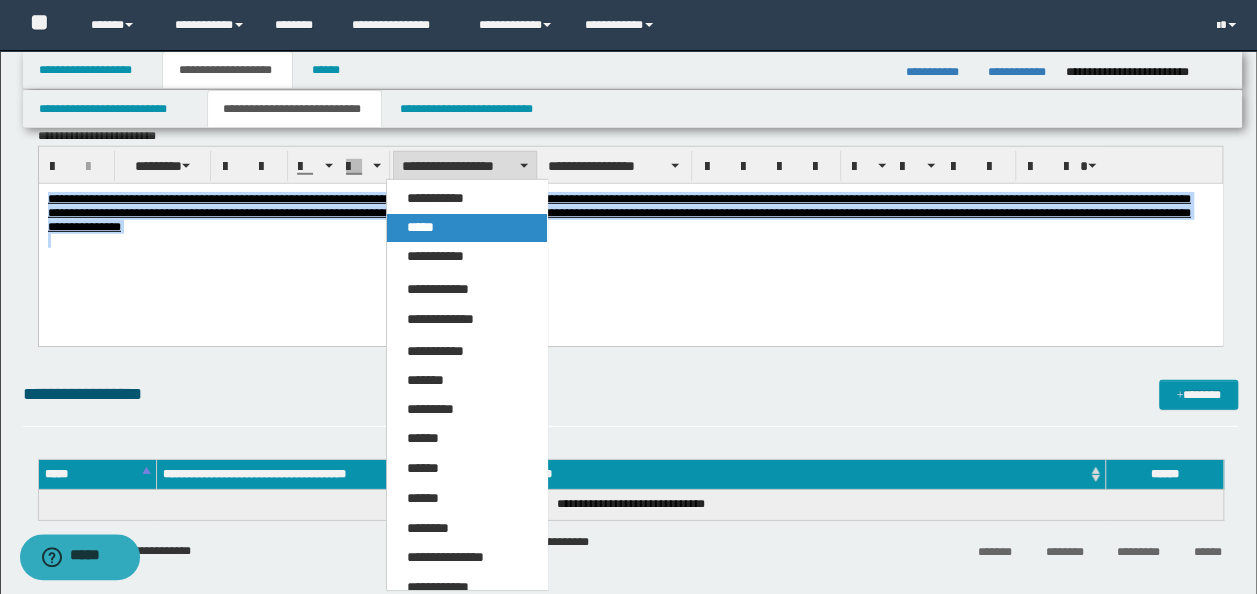 click on "*****" at bounding box center [420, 227] 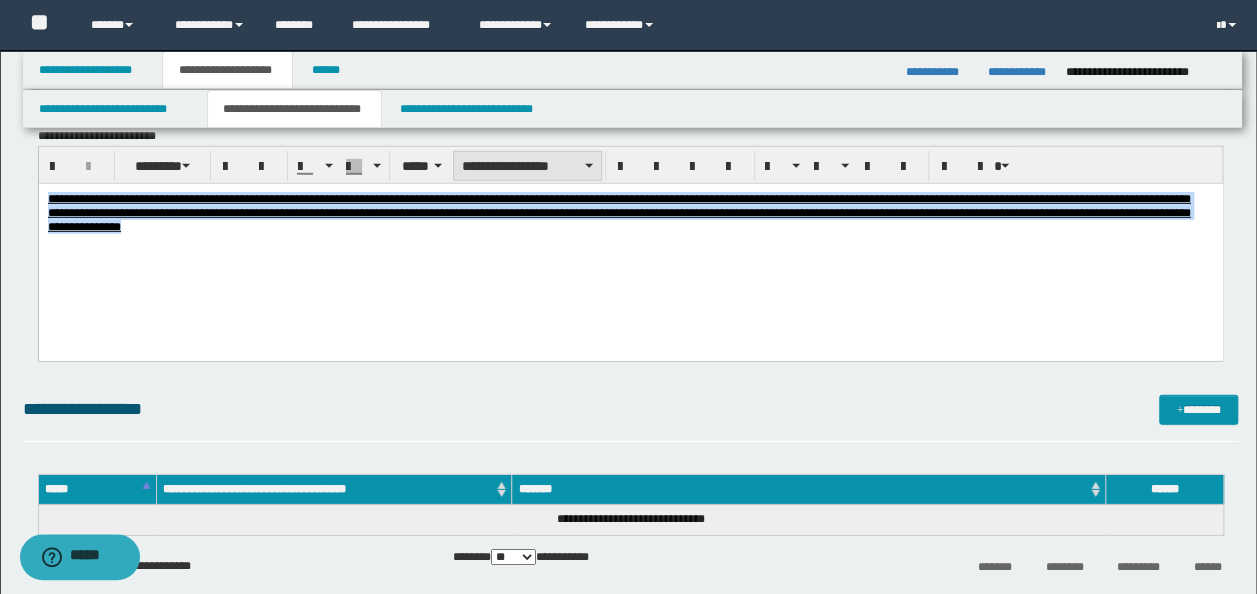click on "**********" at bounding box center (527, 166) 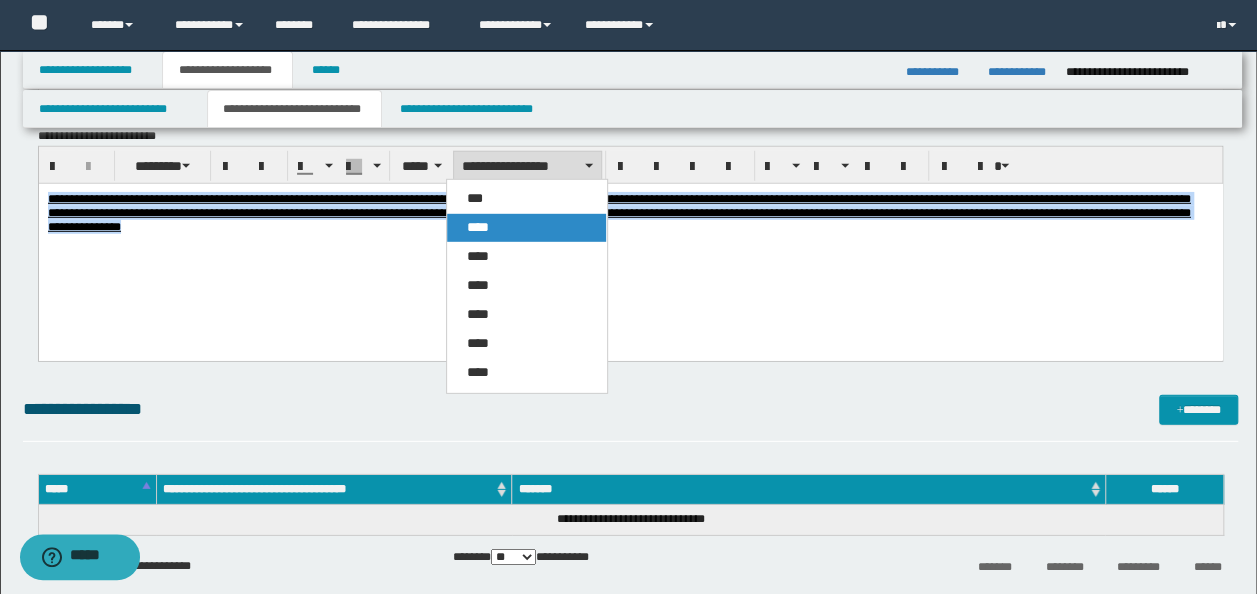 drag, startPoint x: 501, startPoint y: 222, endPoint x: 464, endPoint y: 34, distance: 191.60637 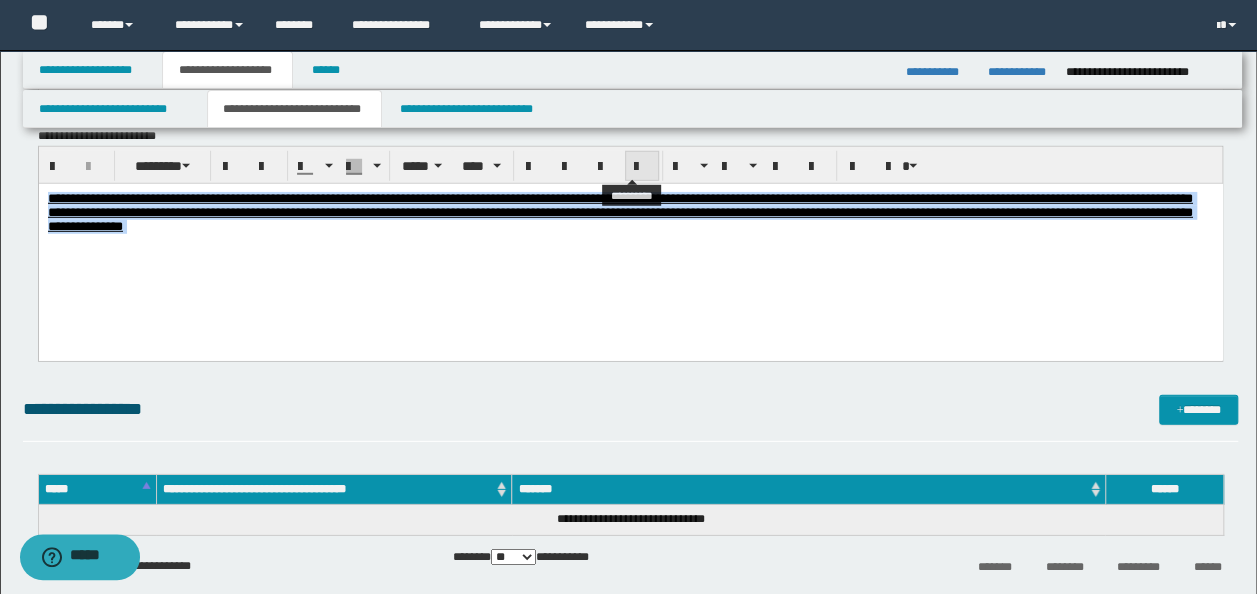 click at bounding box center (642, 166) 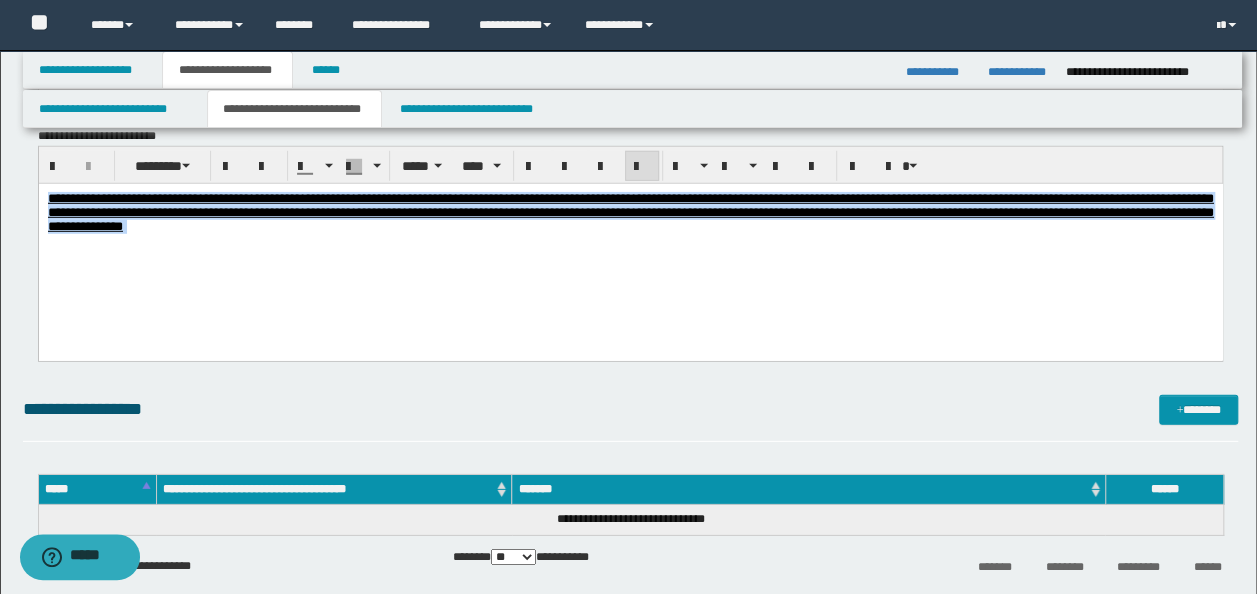 click on "**********" at bounding box center [630, 245] 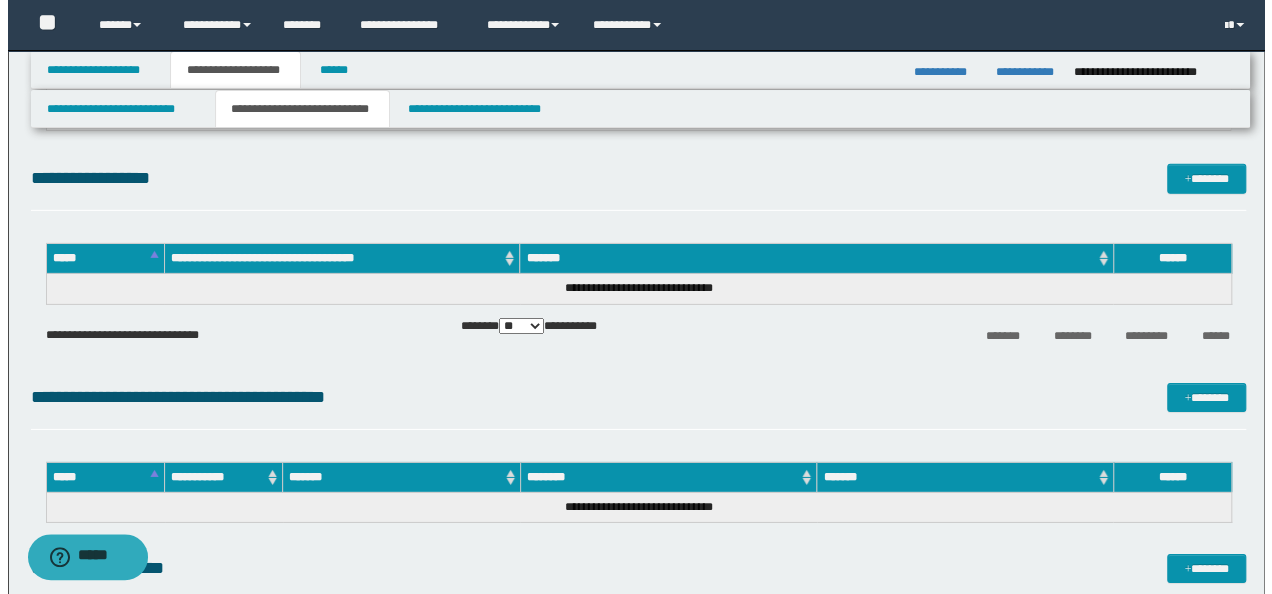 scroll, scrollTop: 3000, scrollLeft: 0, axis: vertical 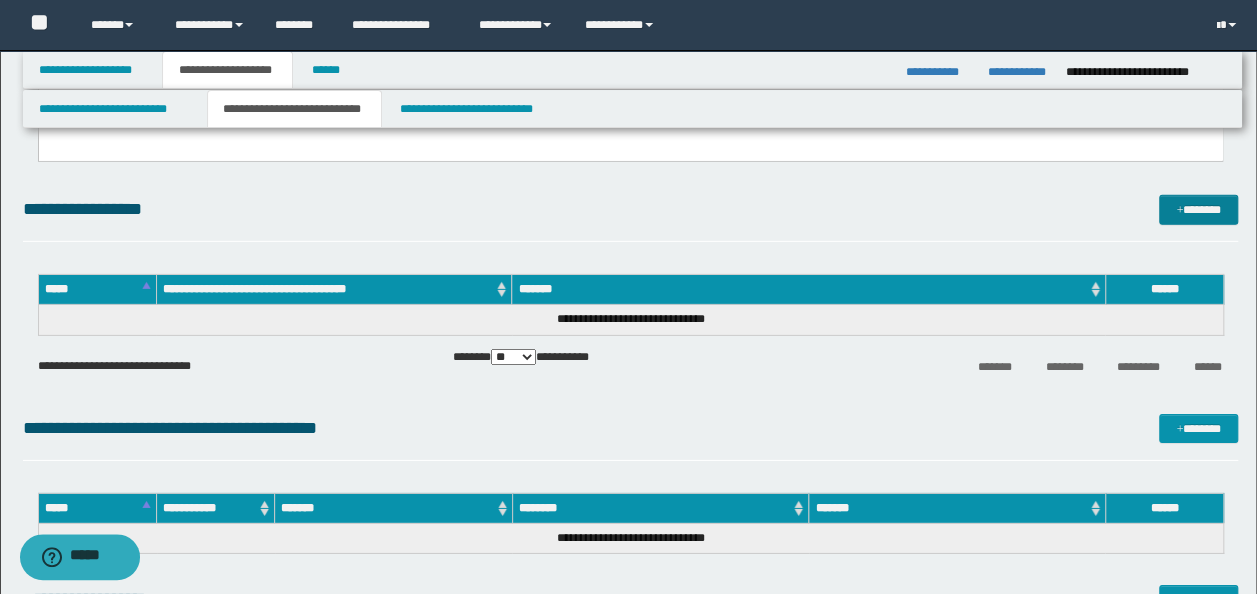 click on "*******" at bounding box center [1198, 209] 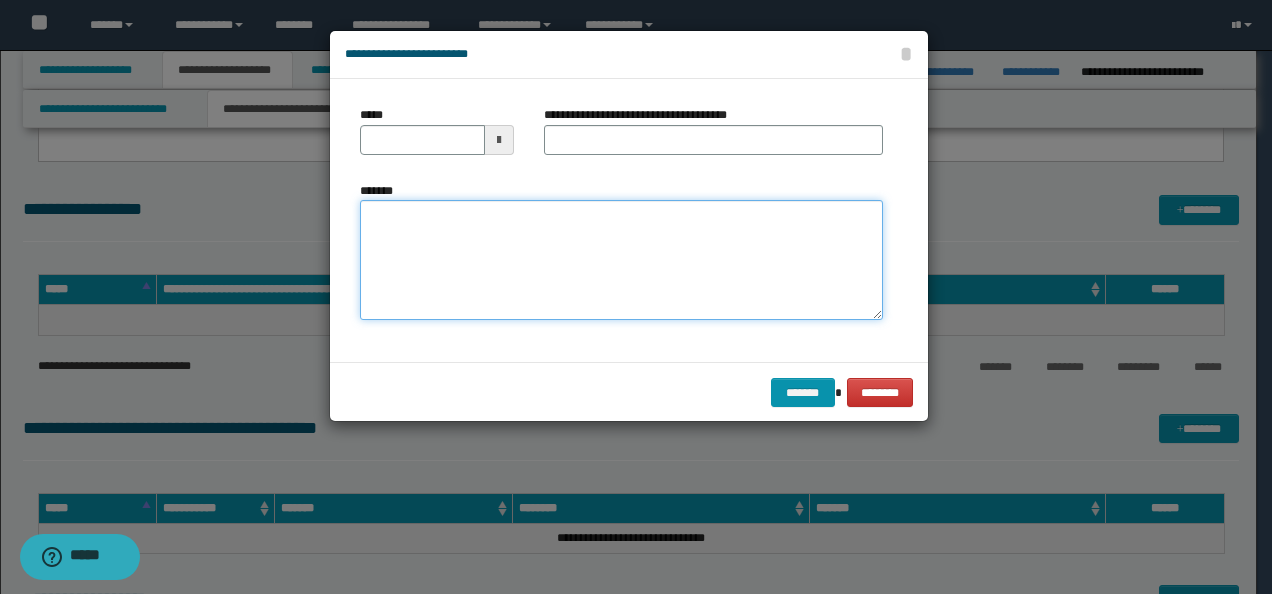 click on "*******" at bounding box center [621, 260] 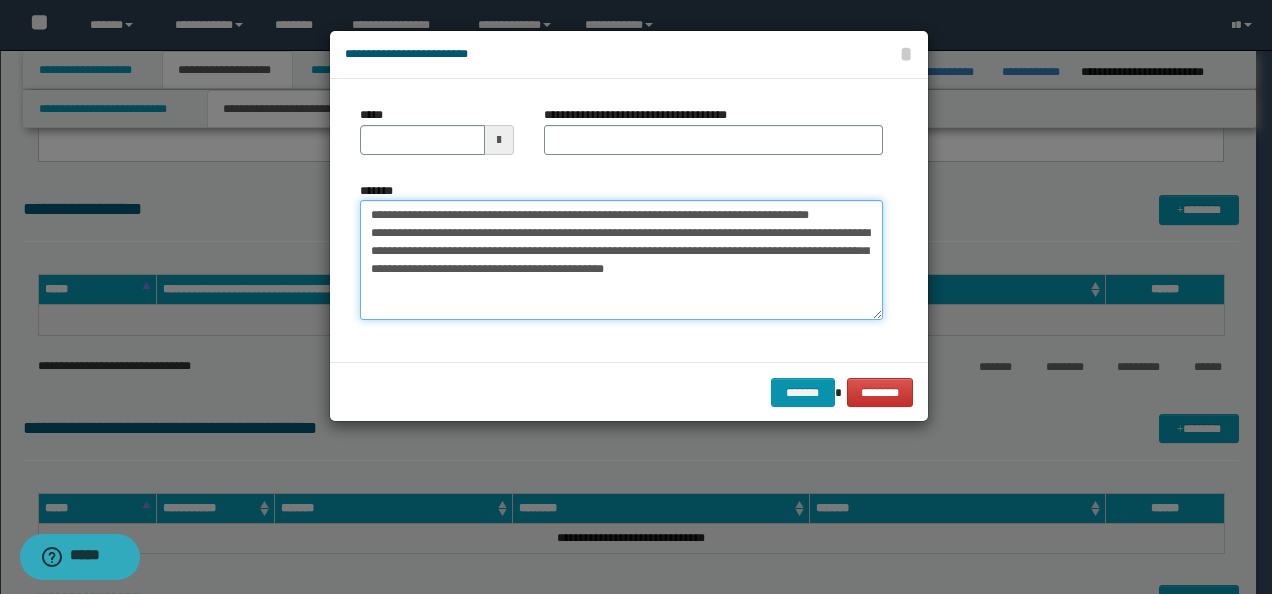drag, startPoint x: 436, startPoint y: 213, endPoint x: 262, endPoint y: 200, distance: 174.48495 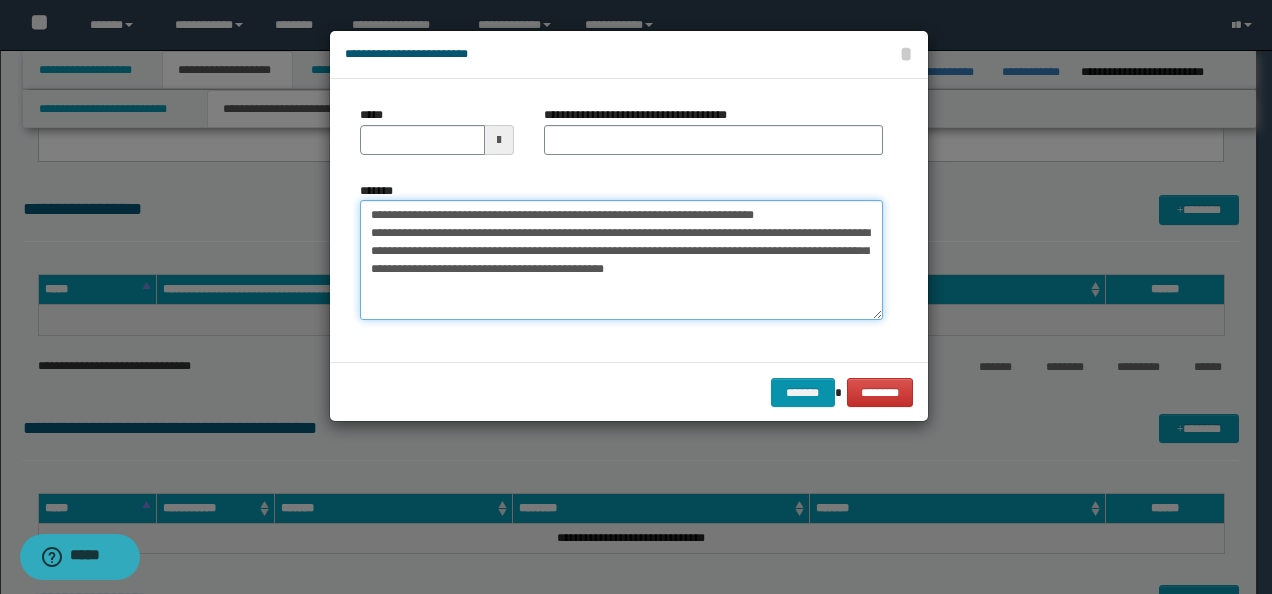type 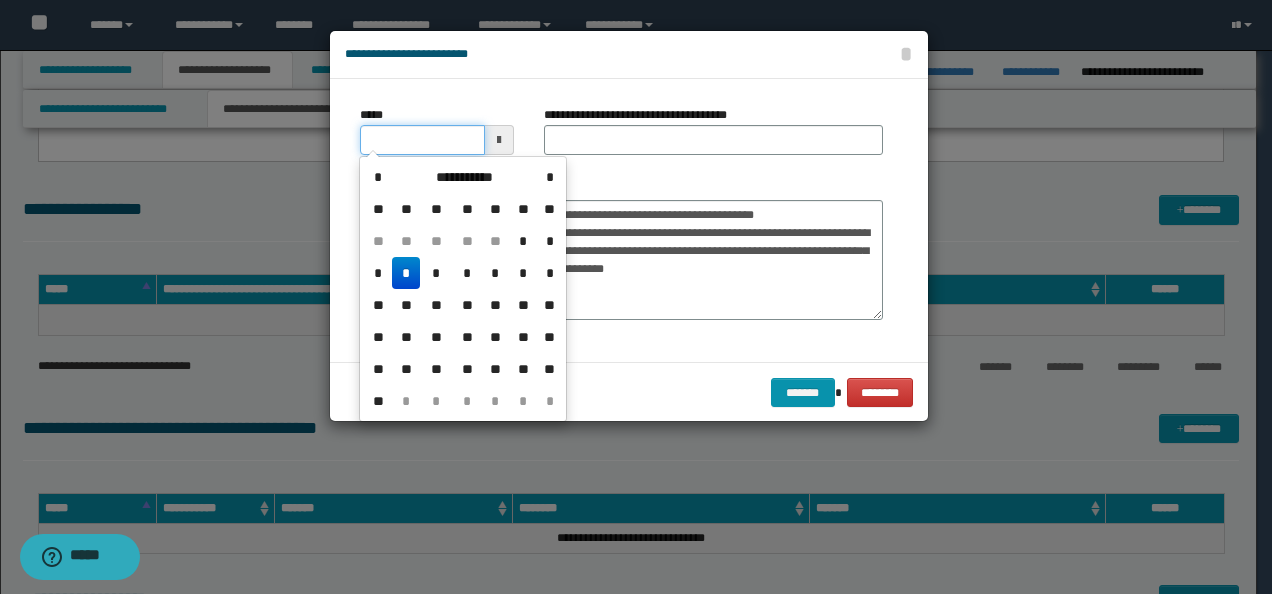 click on "*****" at bounding box center [422, 140] 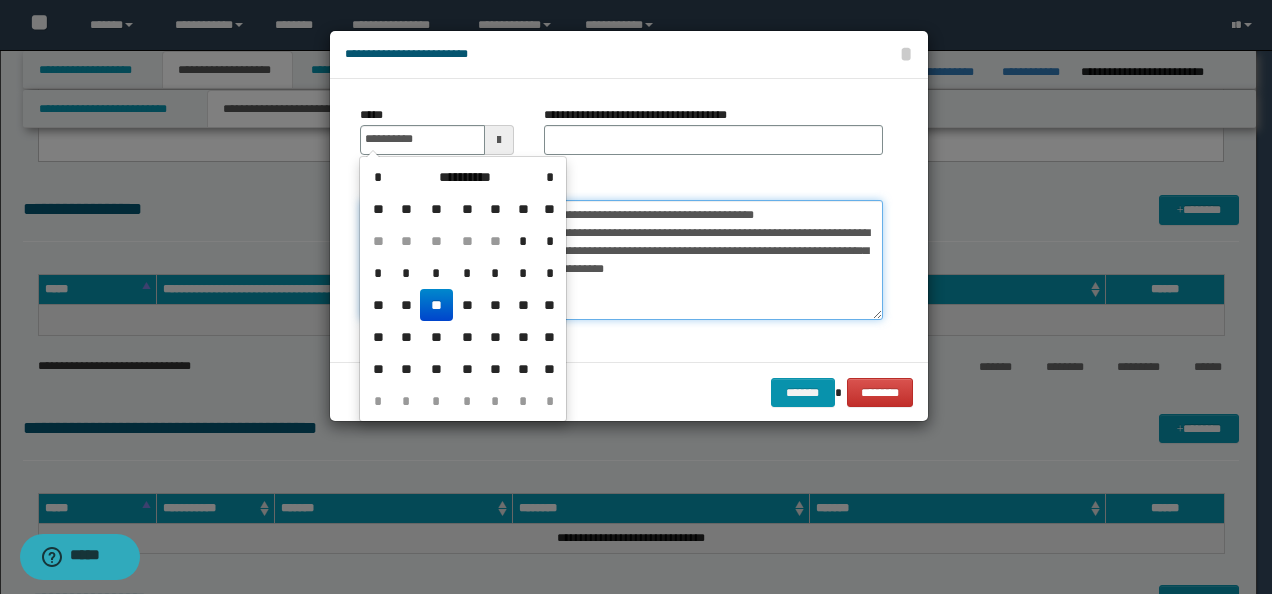 type on "**********" 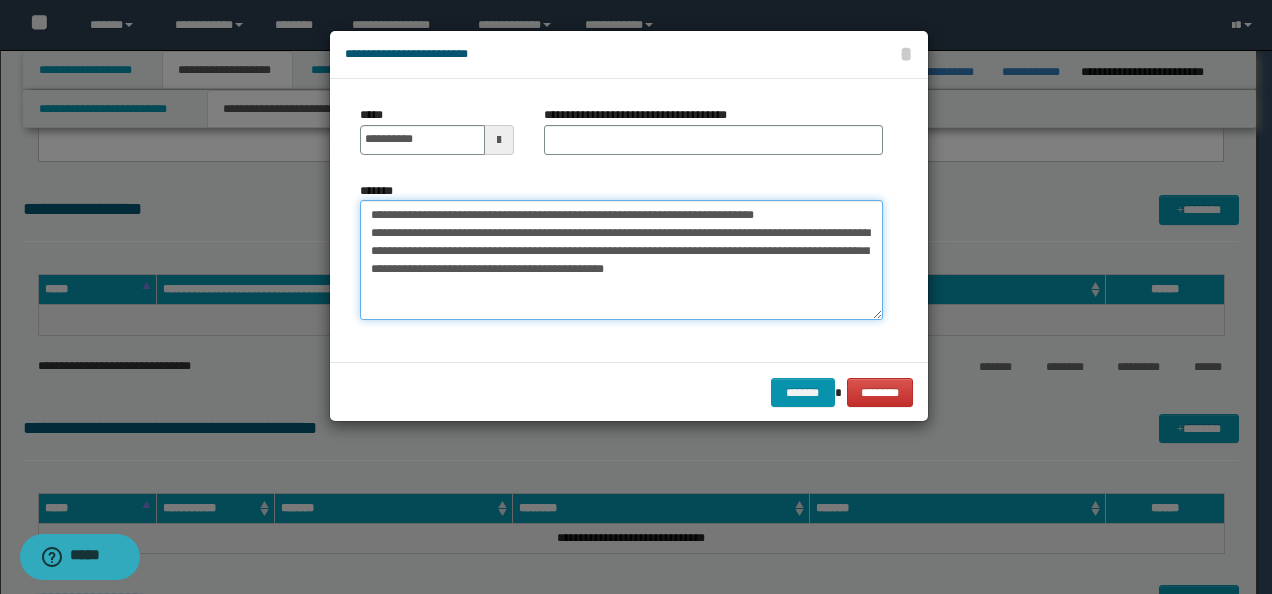 drag, startPoint x: 806, startPoint y: 210, endPoint x: 269, endPoint y: 197, distance: 537.15735 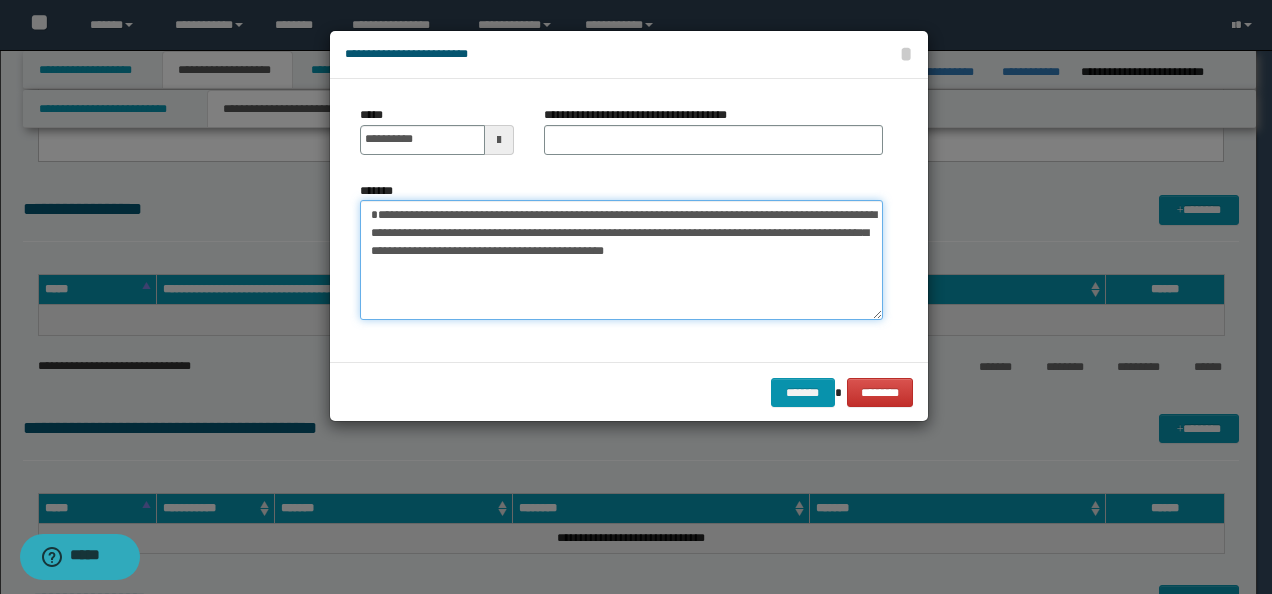 type on "**********" 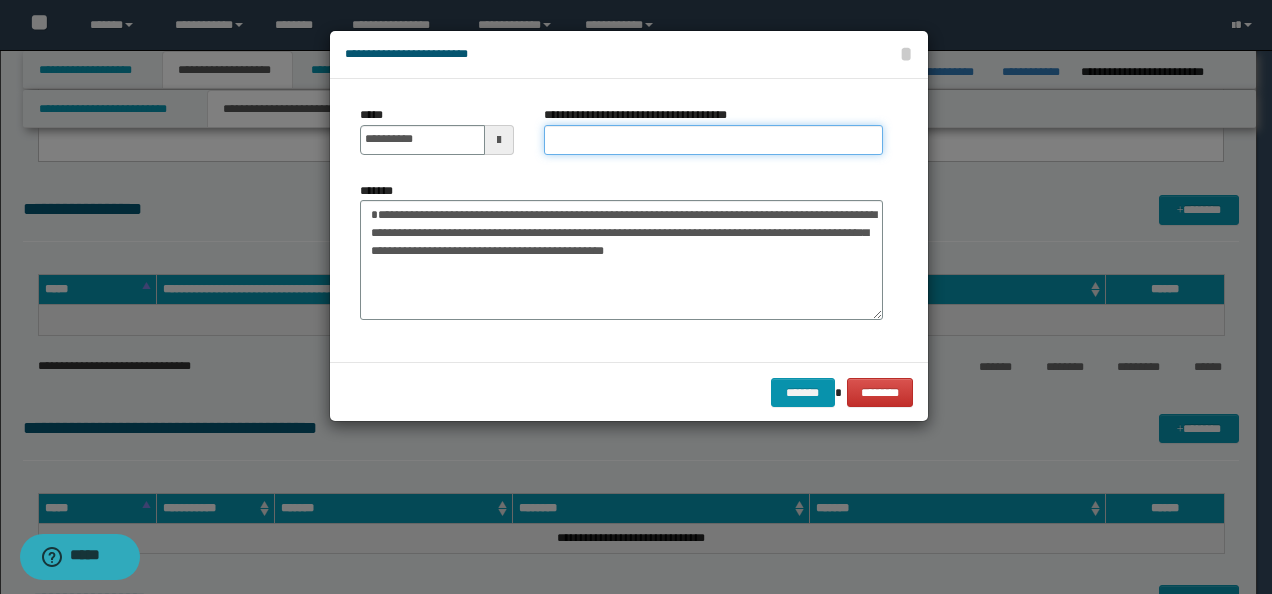 click on "**********" at bounding box center (713, 140) 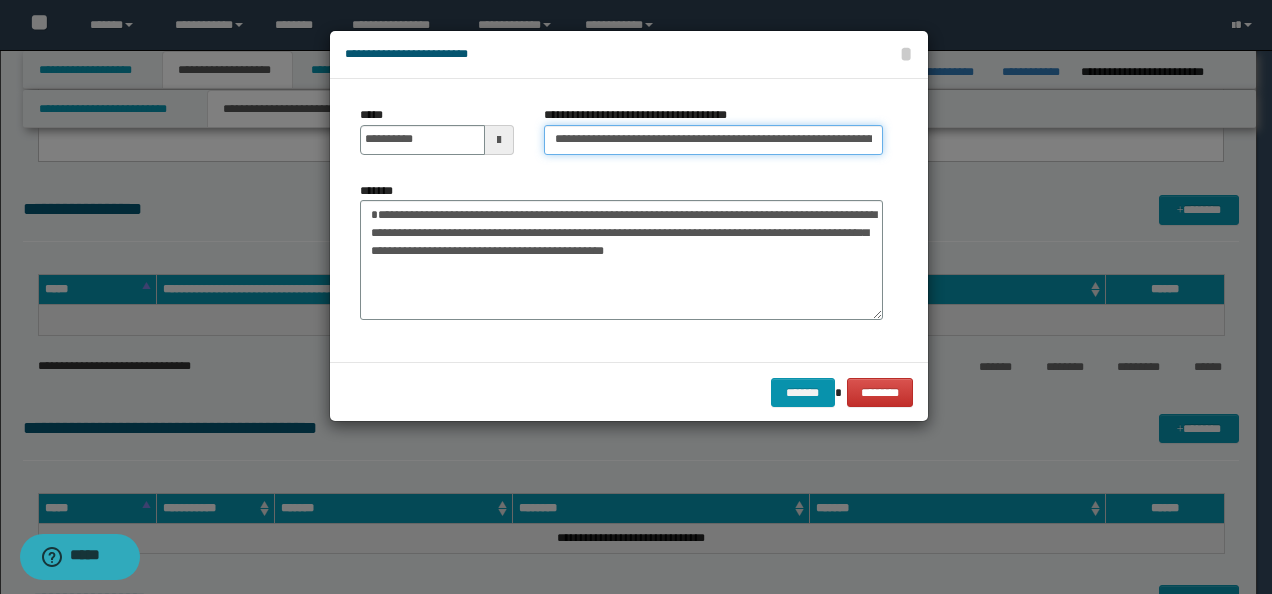 scroll, scrollTop: 0, scrollLeft: 113, axis: horizontal 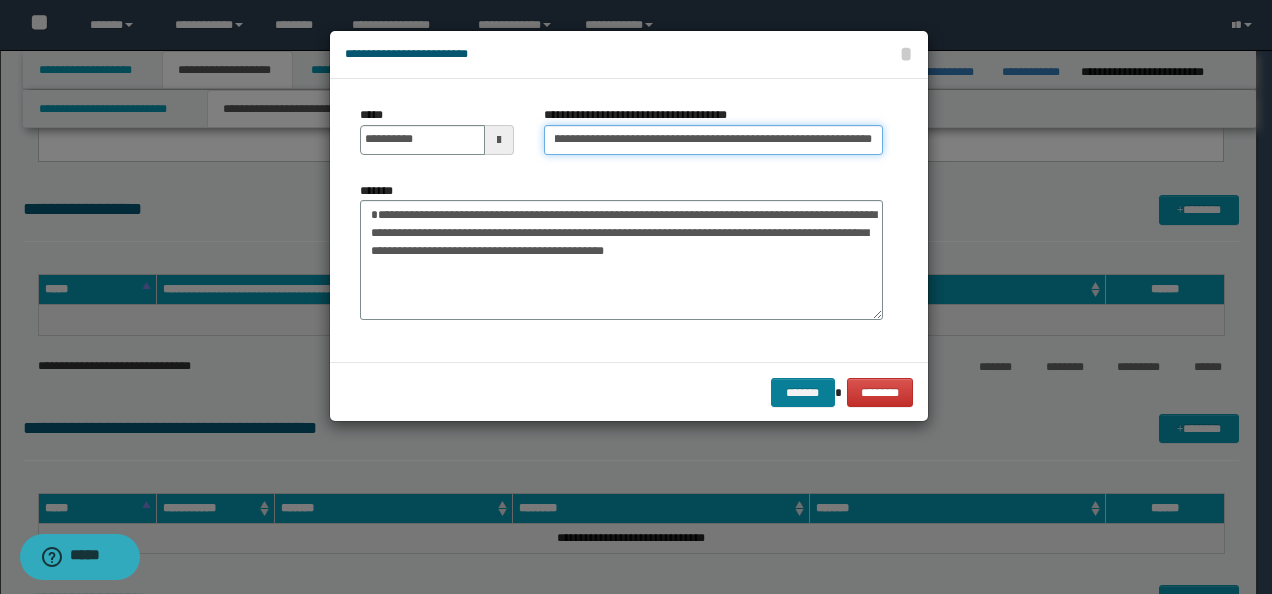 type on "**********" 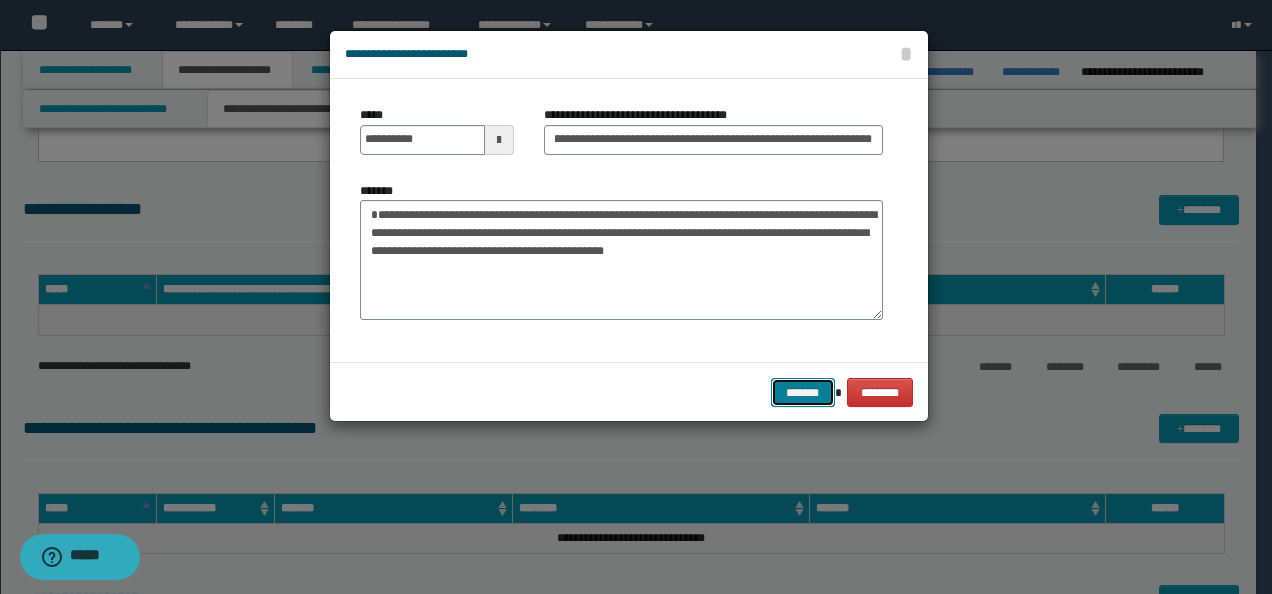 scroll, scrollTop: 0, scrollLeft: 0, axis: both 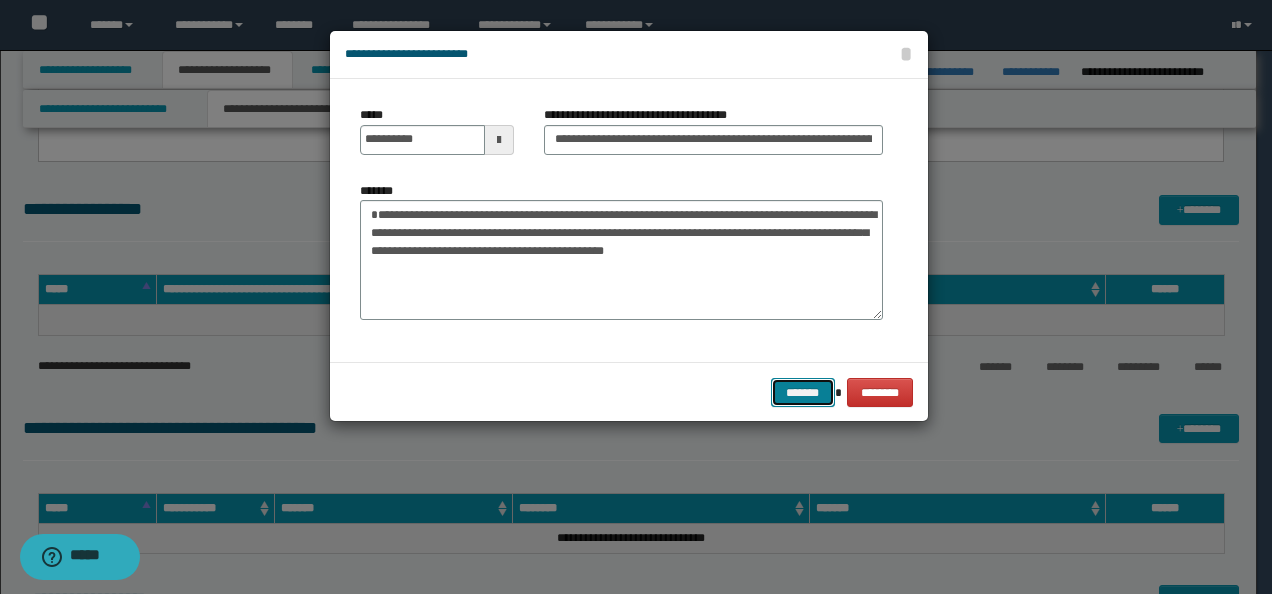 click on "*******" at bounding box center (803, 392) 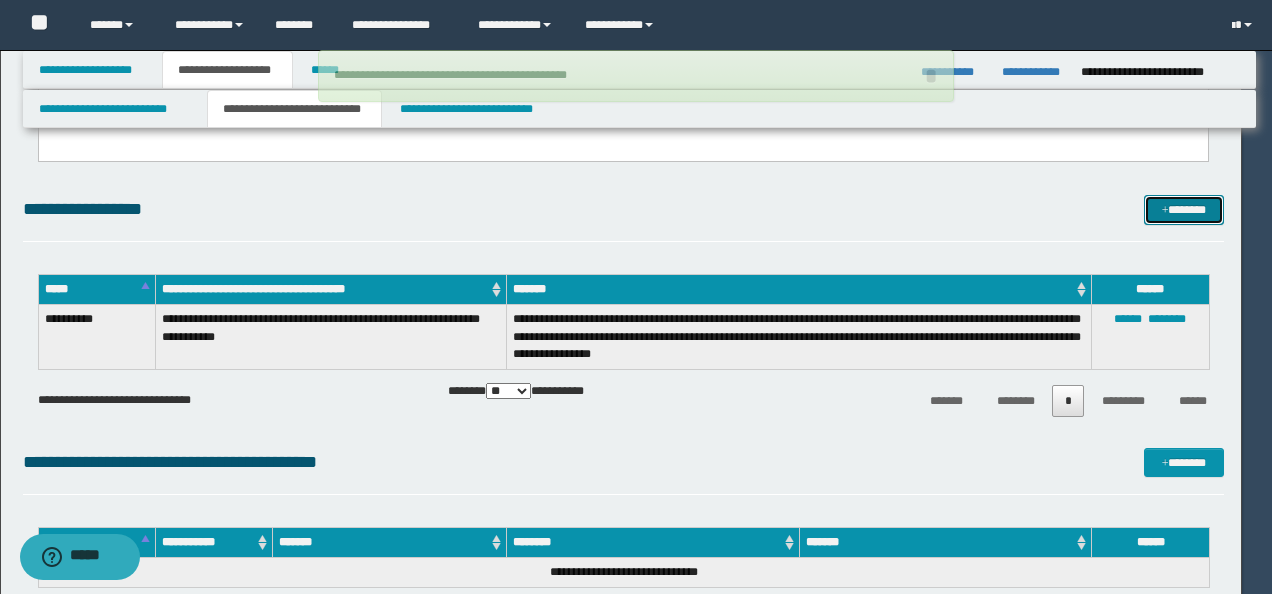 type 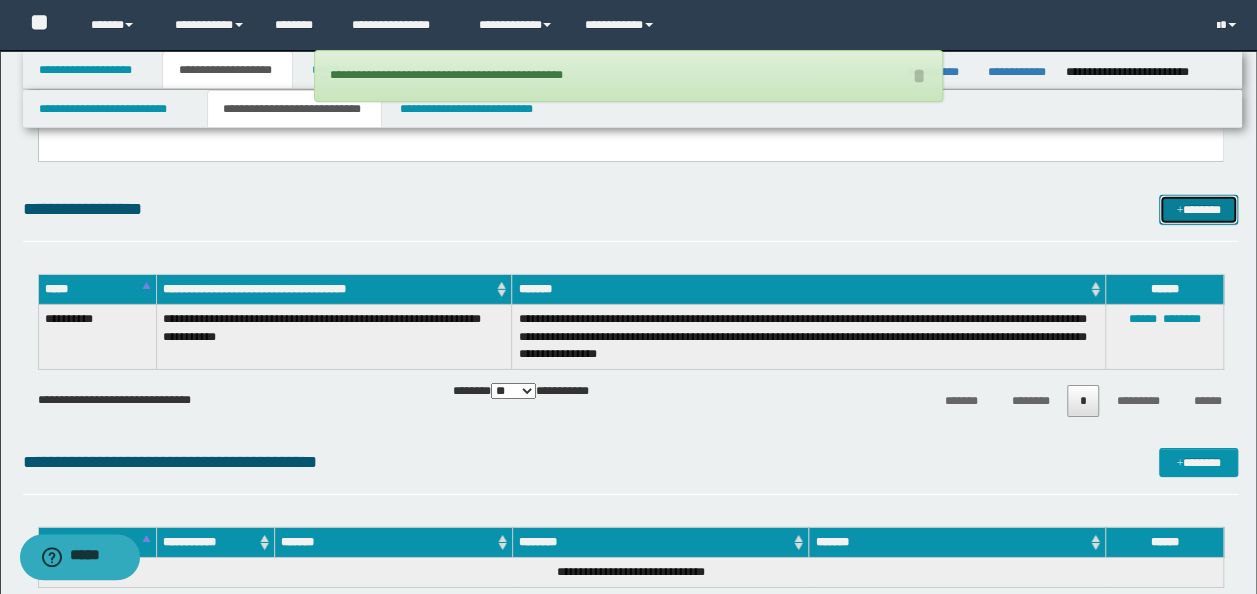 click on "*******" at bounding box center [1198, 209] 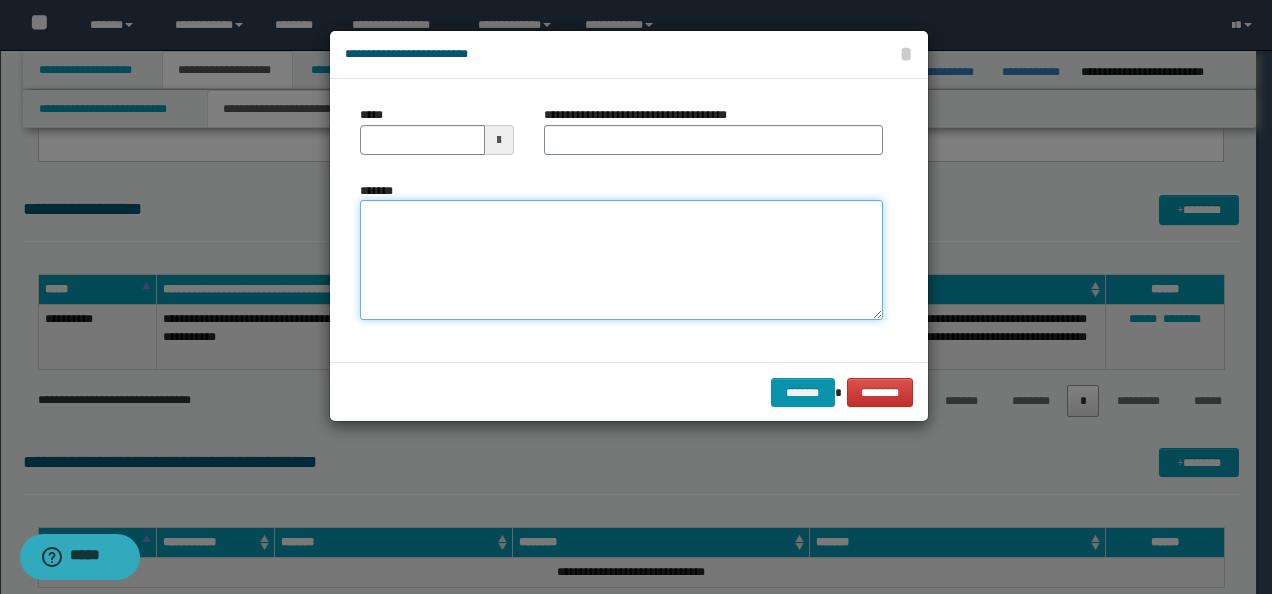 click on "*******" at bounding box center (621, 260) 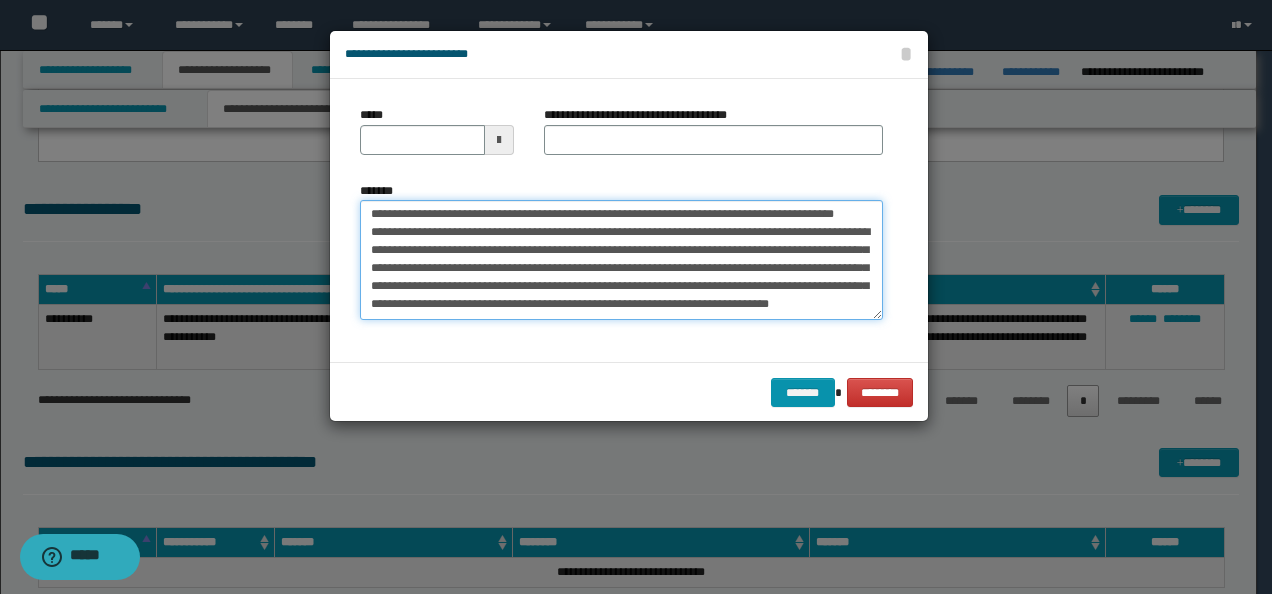 scroll, scrollTop: 0, scrollLeft: 0, axis: both 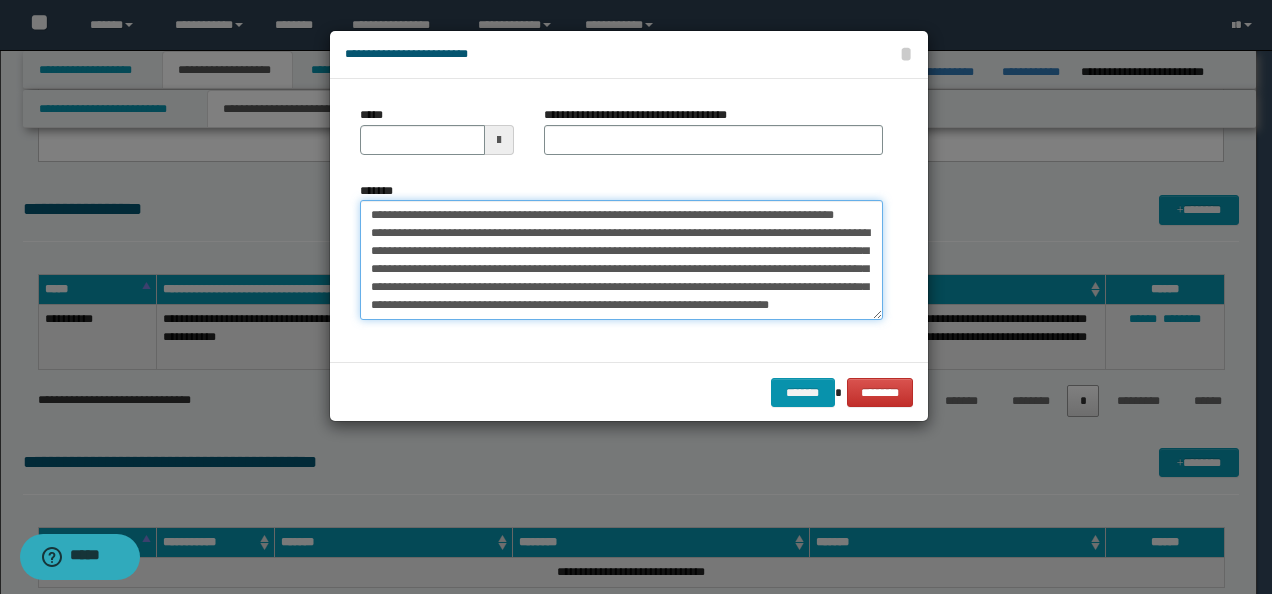 drag, startPoint x: 408, startPoint y: 209, endPoint x: 297, endPoint y: 204, distance: 111.11256 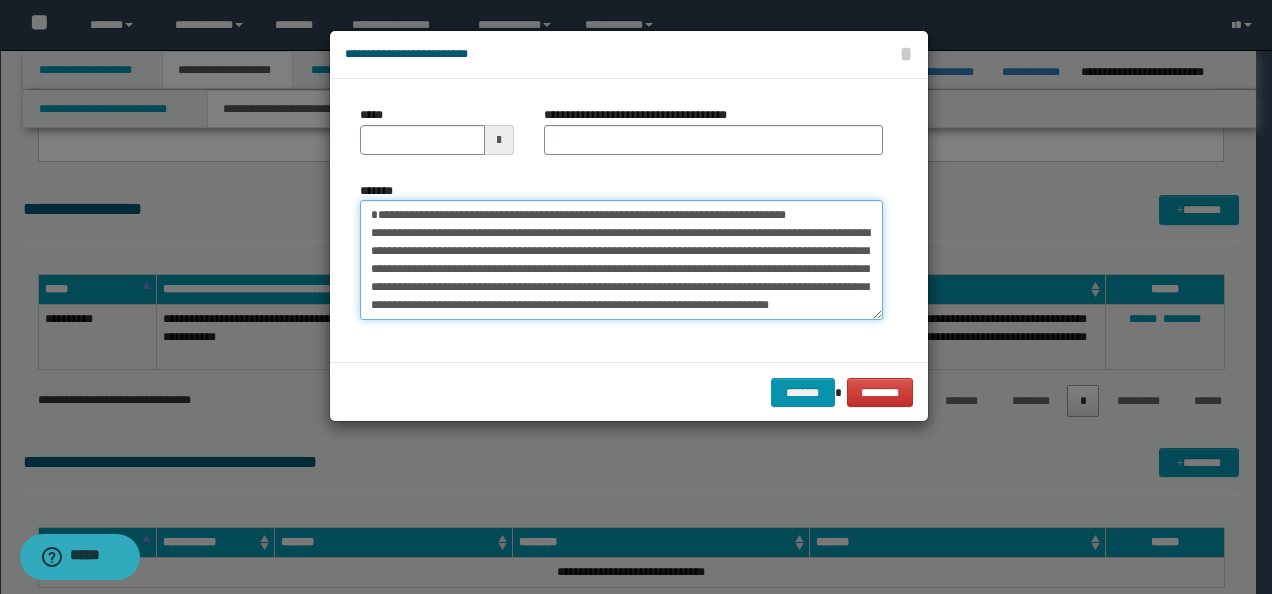 type 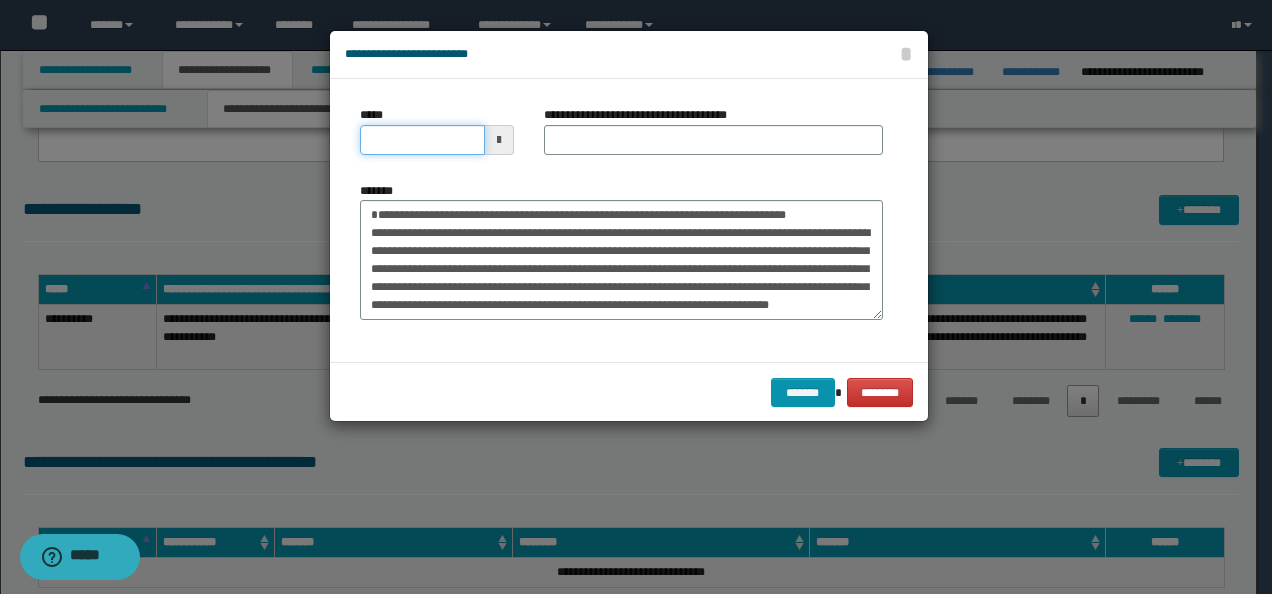 click on "*****" at bounding box center (422, 140) 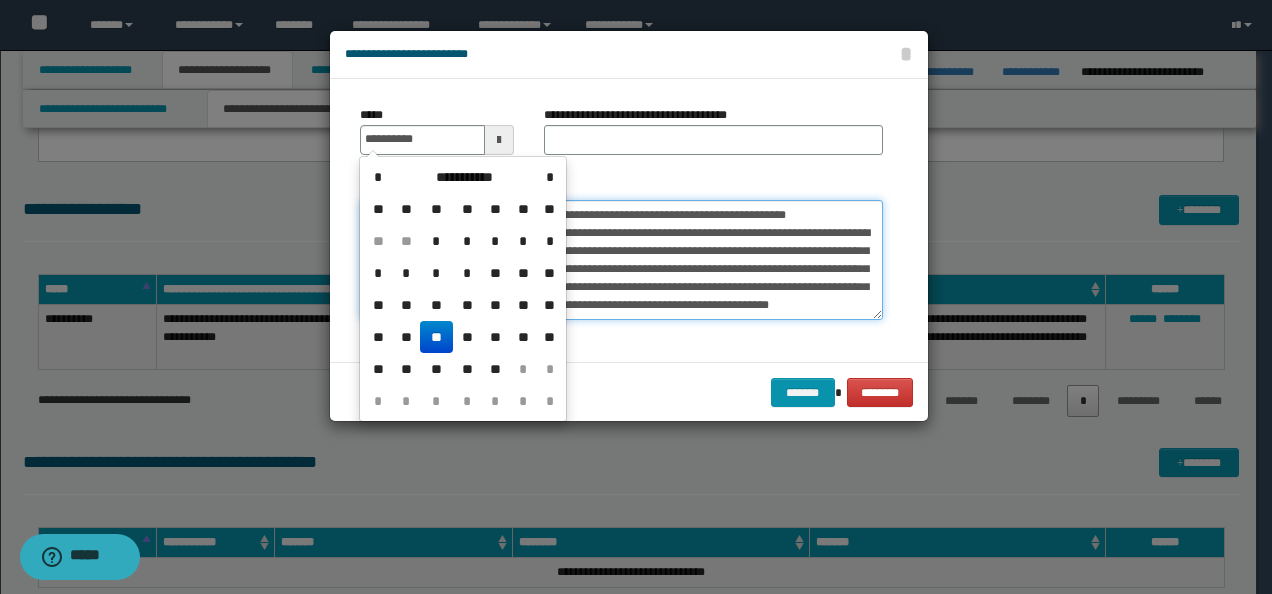 type on "**********" 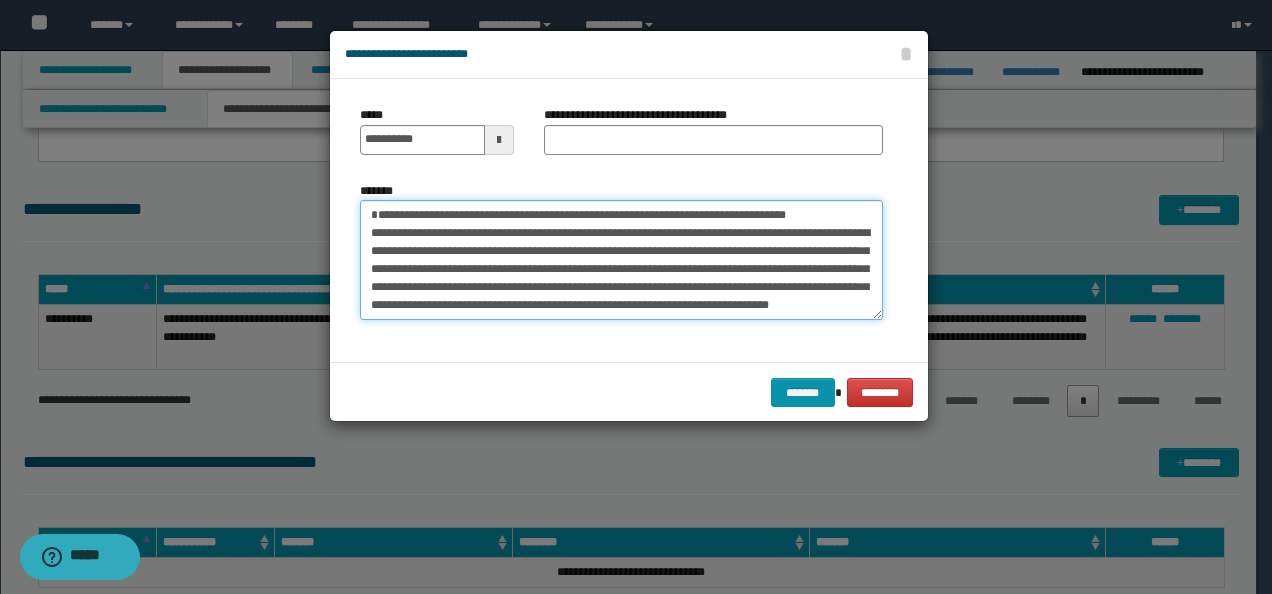 drag, startPoint x: 841, startPoint y: 212, endPoint x: 354, endPoint y: 205, distance: 487.0503 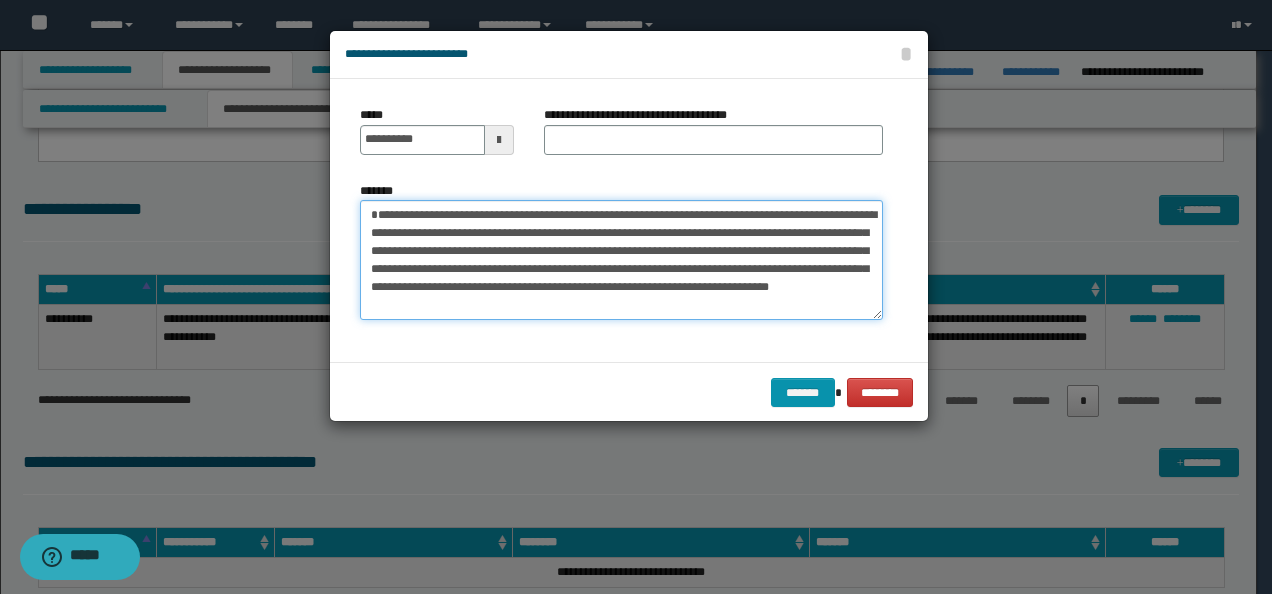 type on "**********" 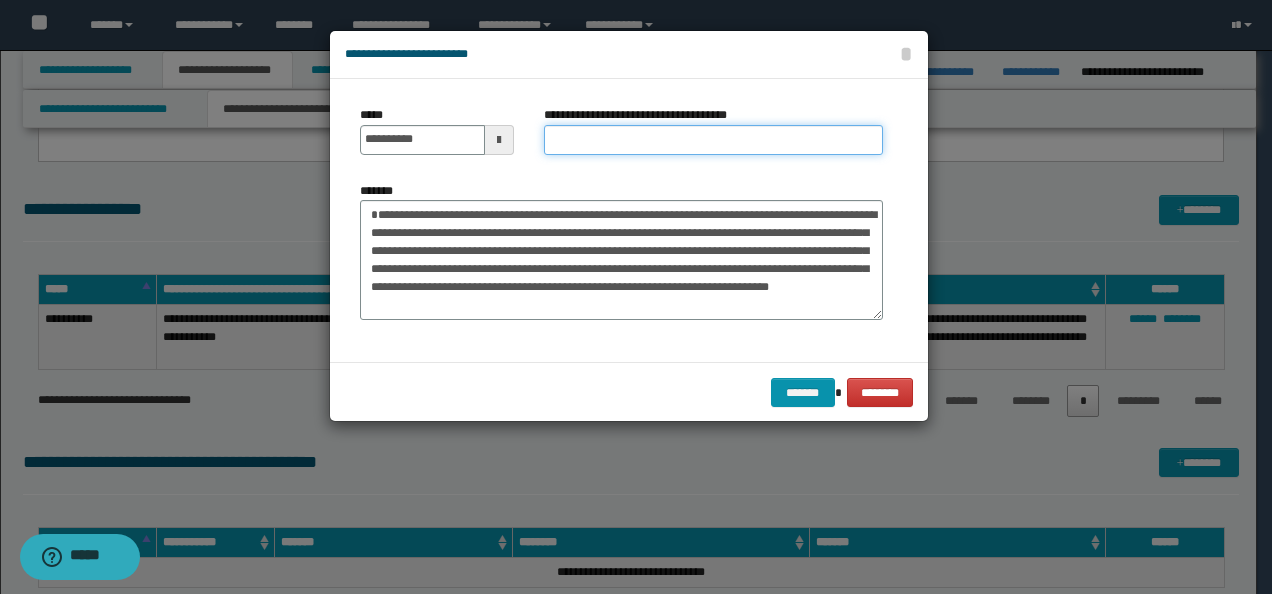 click on "**********" at bounding box center (713, 140) 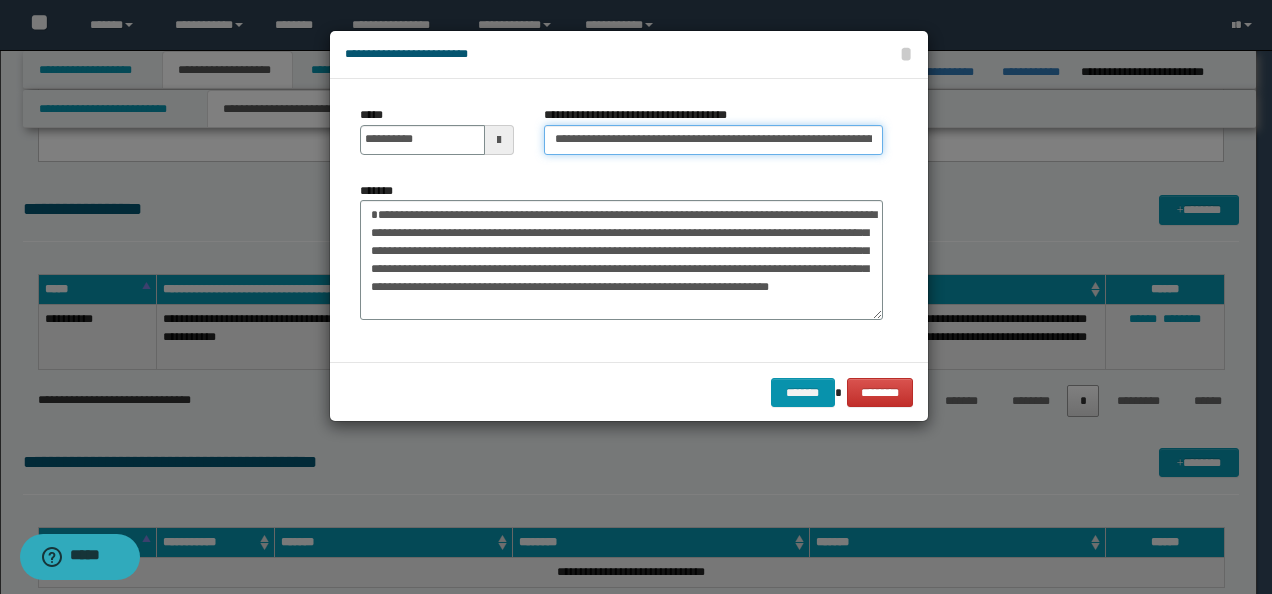 scroll, scrollTop: 0, scrollLeft: 150, axis: horizontal 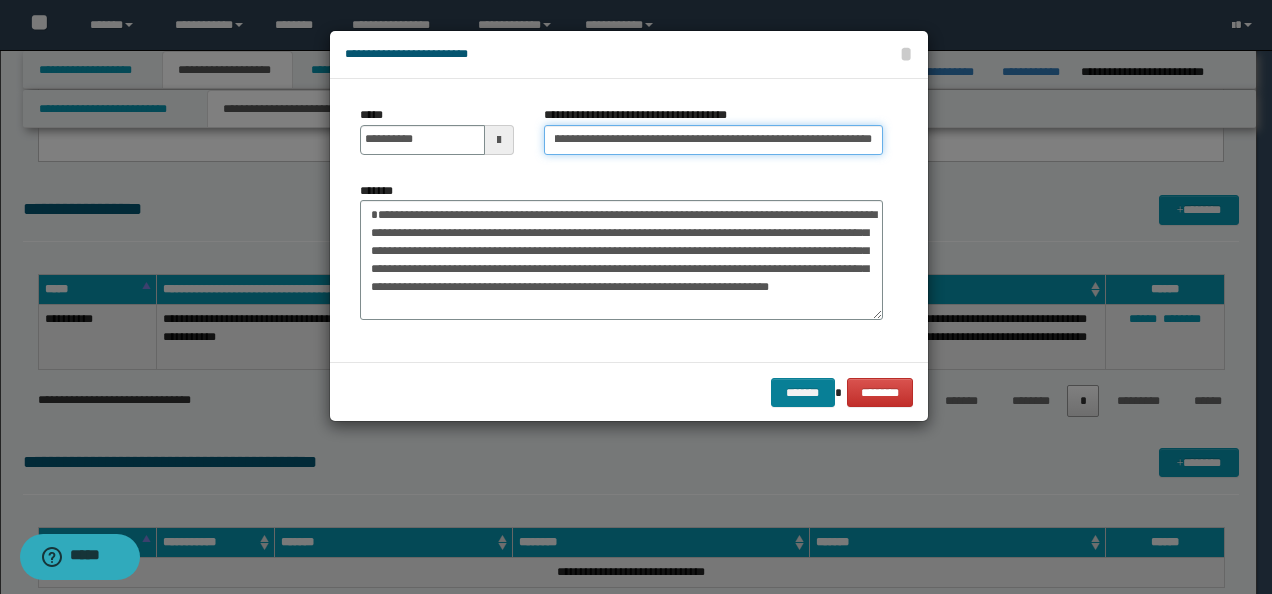 type on "**********" 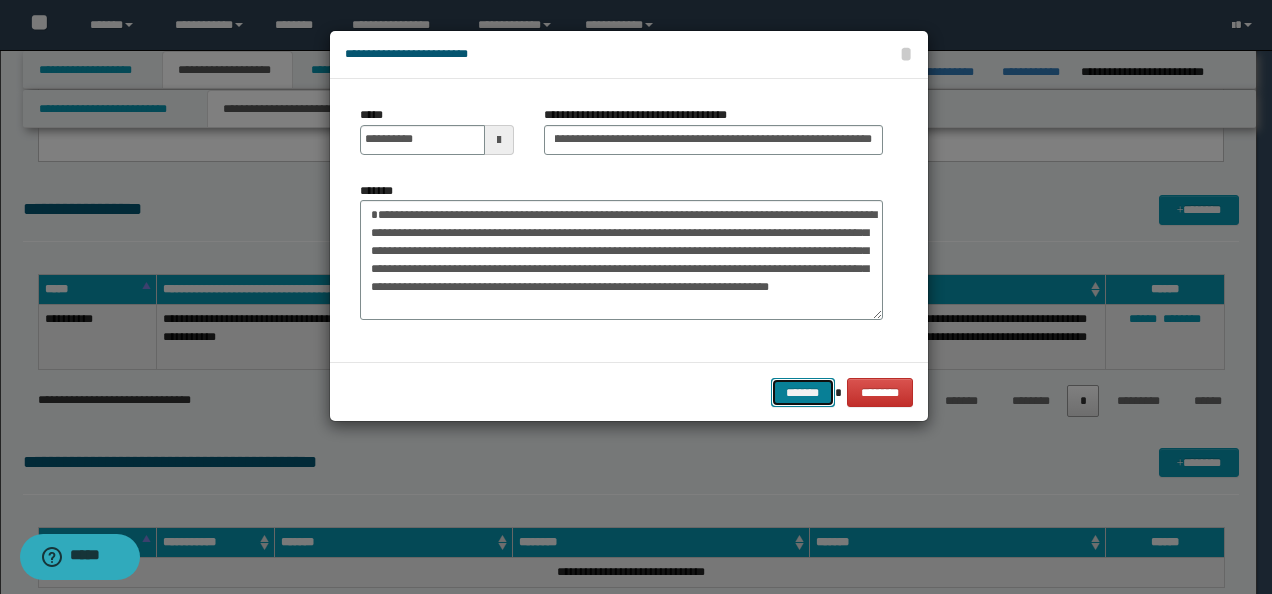 click on "*******" at bounding box center (803, 392) 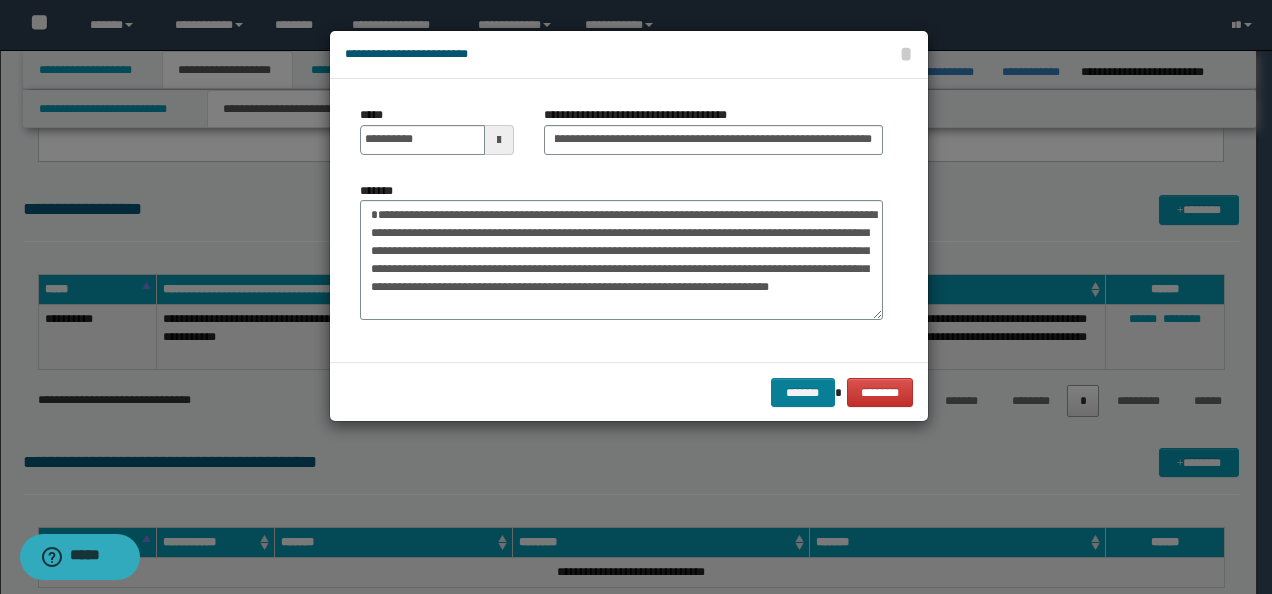 scroll, scrollTop: 0, scrollLeft: 0, axis: both 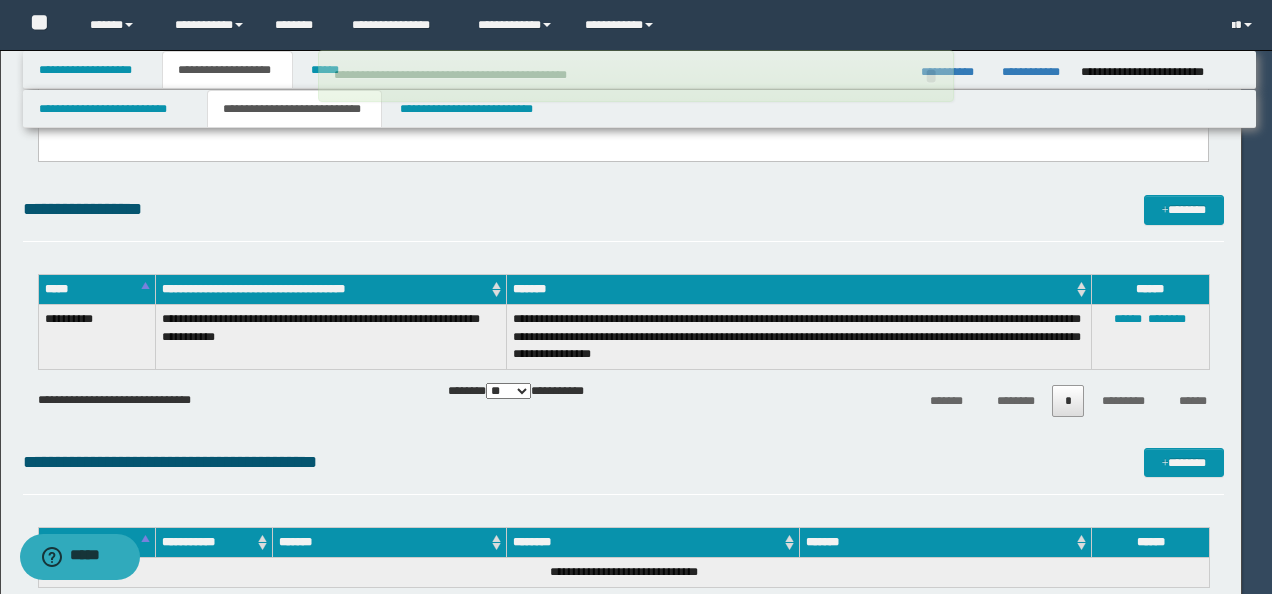 type 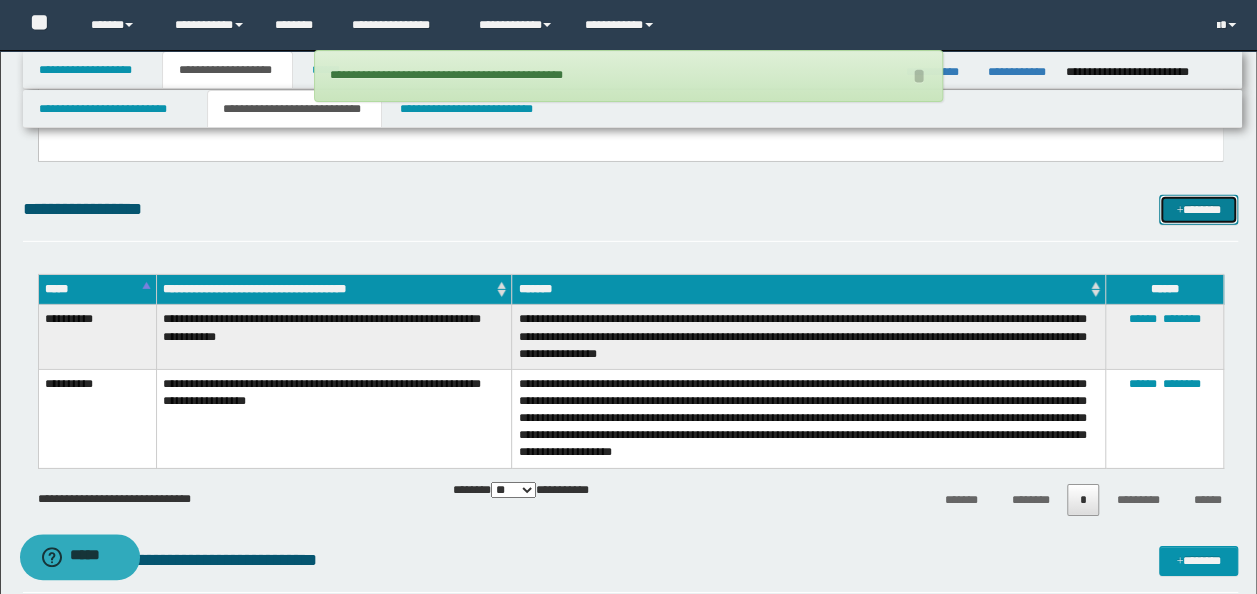 click on "*******" at bounding box center (1198, 209) 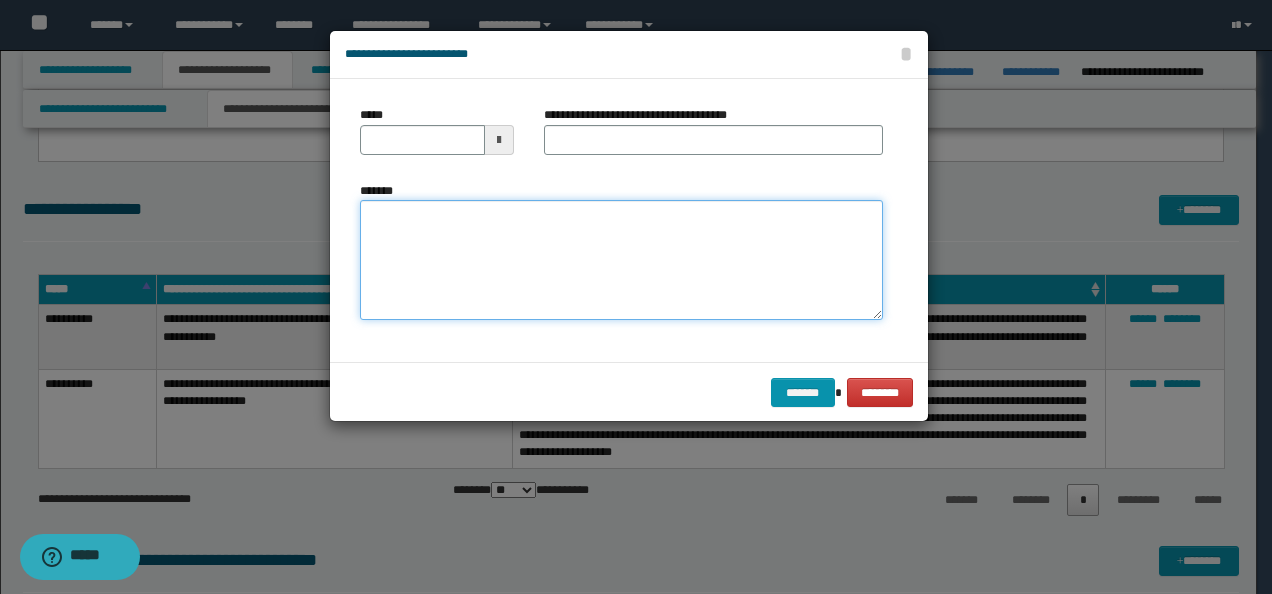 click on "*******" at bounding box center (621, 259) 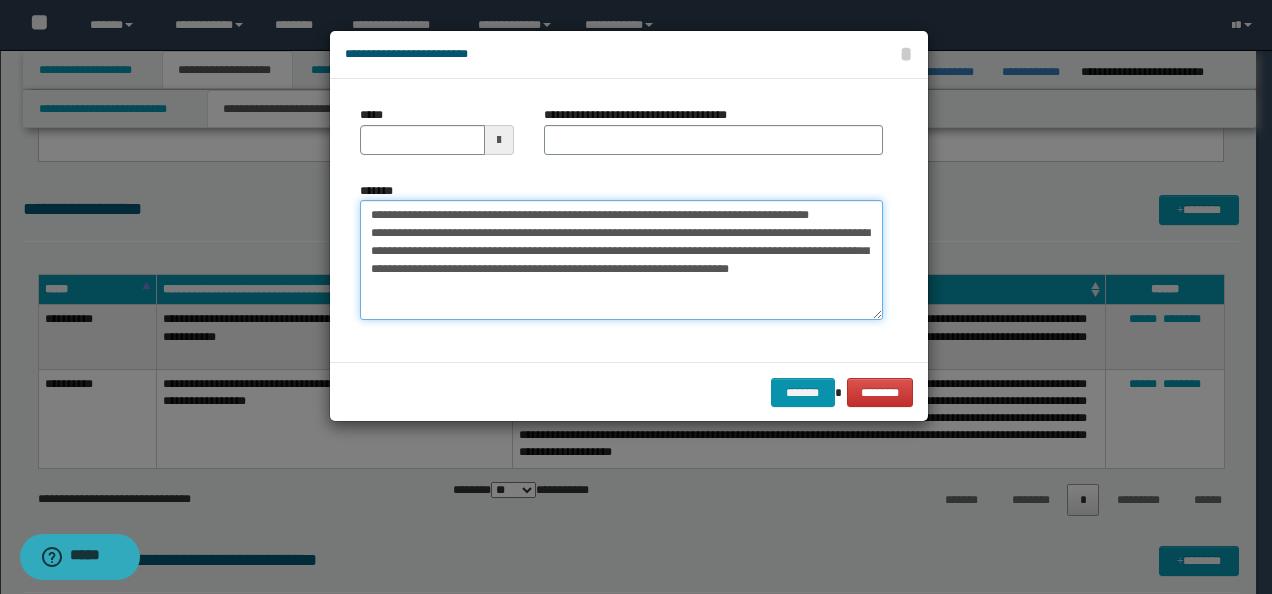 drag, startPoint x: 431, startPoint y: 213, endPoint x: 332, endPoint y: 200, distance: 99.849884 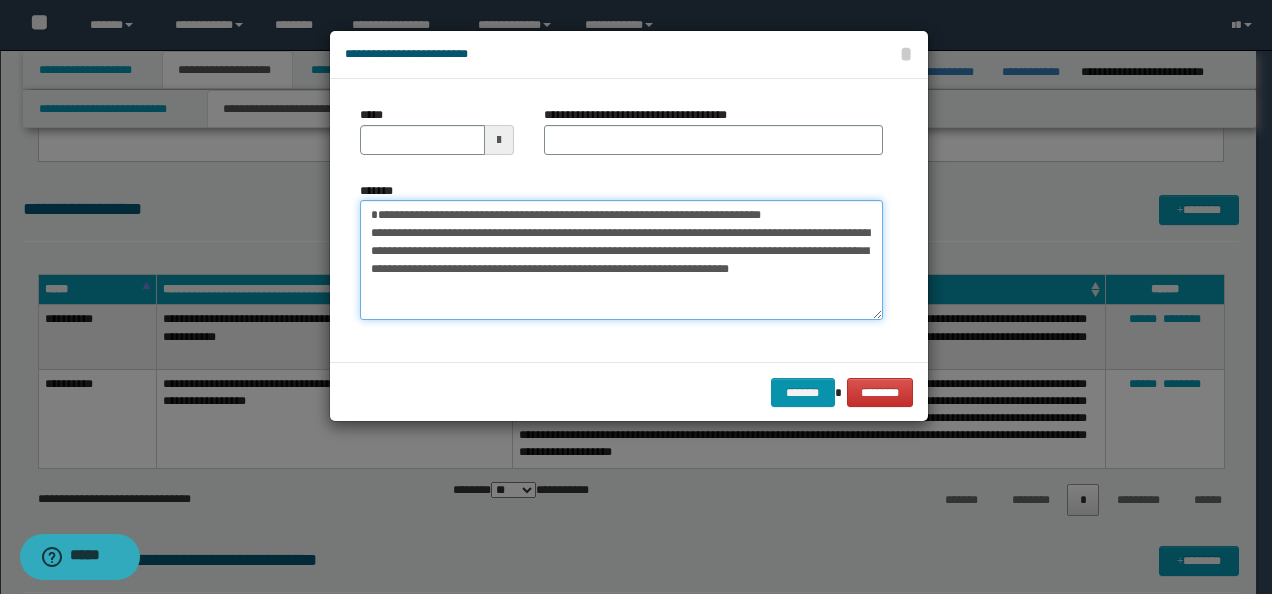 type 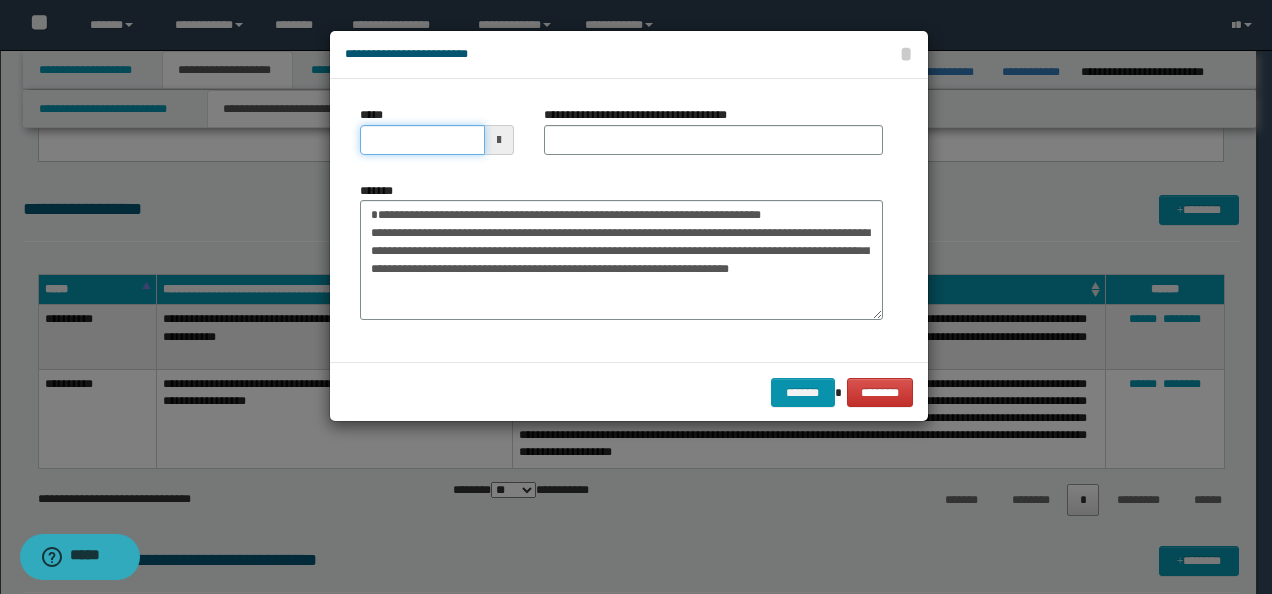 click on "*****" at bounding box center [422, 140] 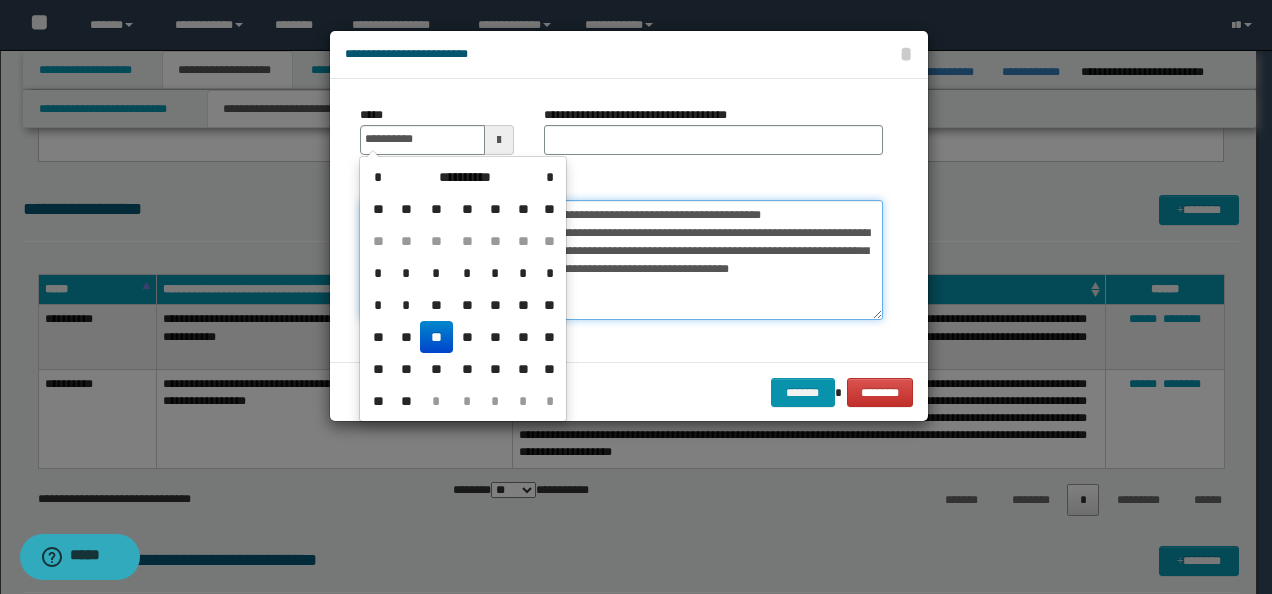 type on "**********" 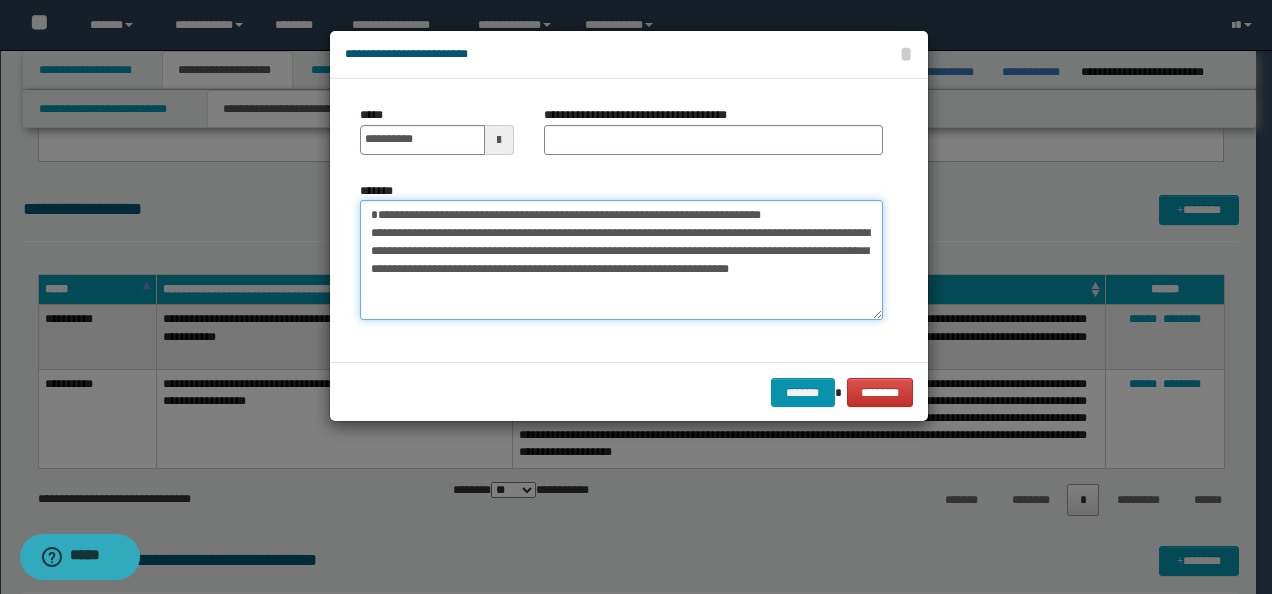 drag, startPoint x: 826, startPoint y: 208, endPoint x: 254, endPoint y: 184, distance: 572.5033 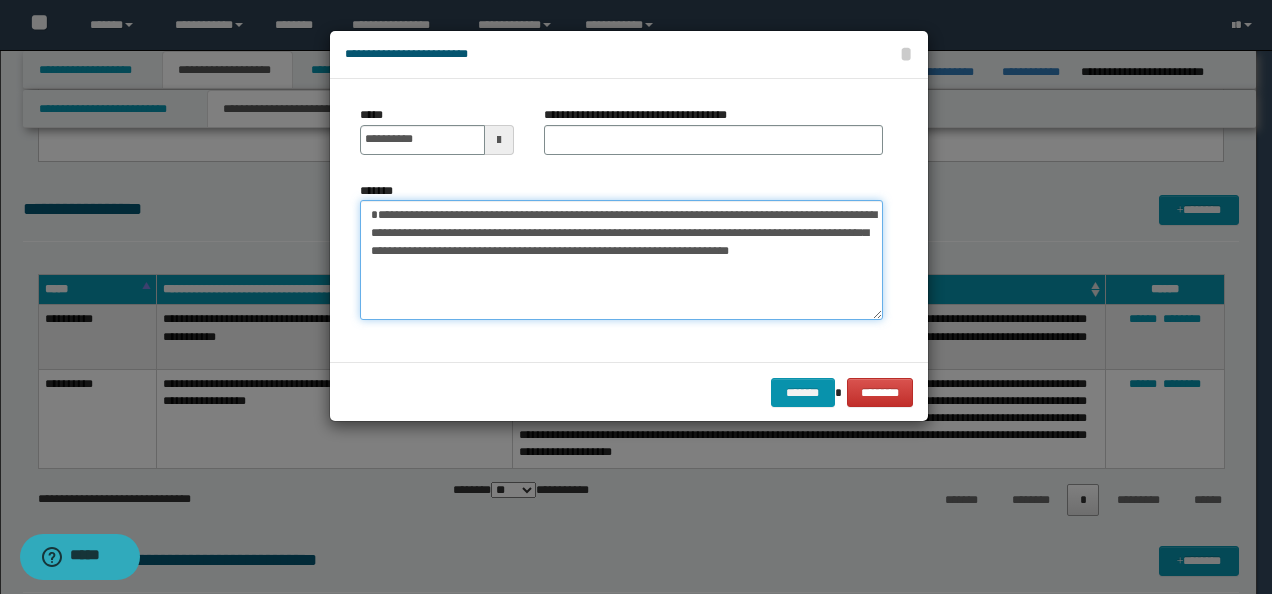 type on "**********" 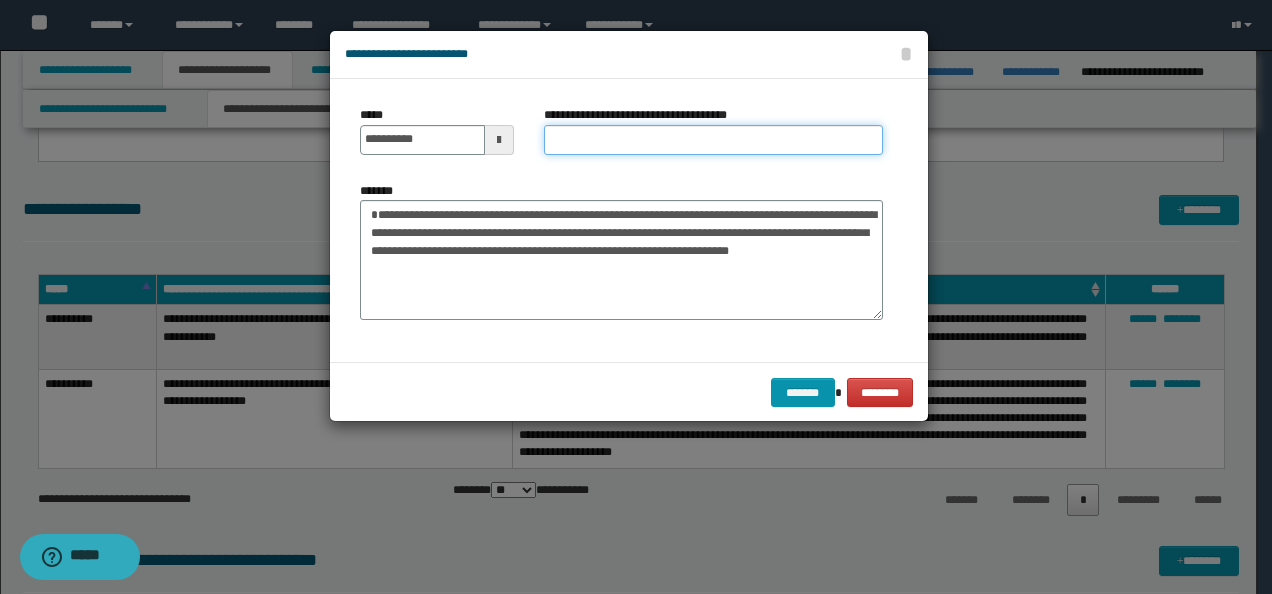 click on "**********" at bounding box center [713, 140] 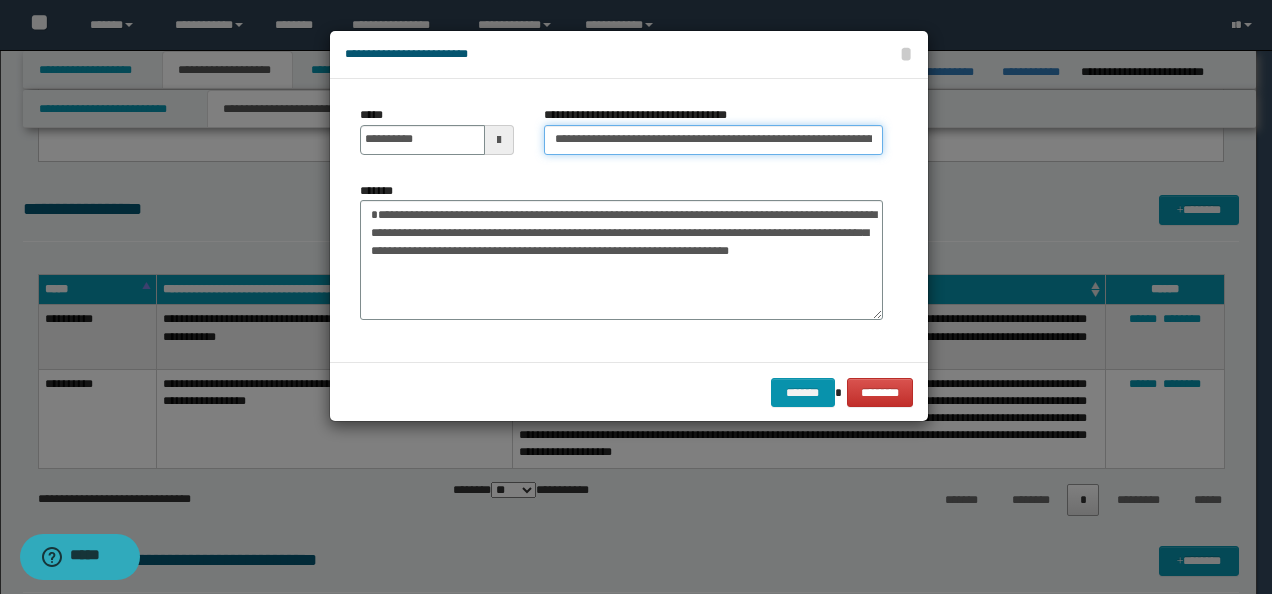 scroll, scrollTop: 0, scrollLeft: 111, axis: horizontal 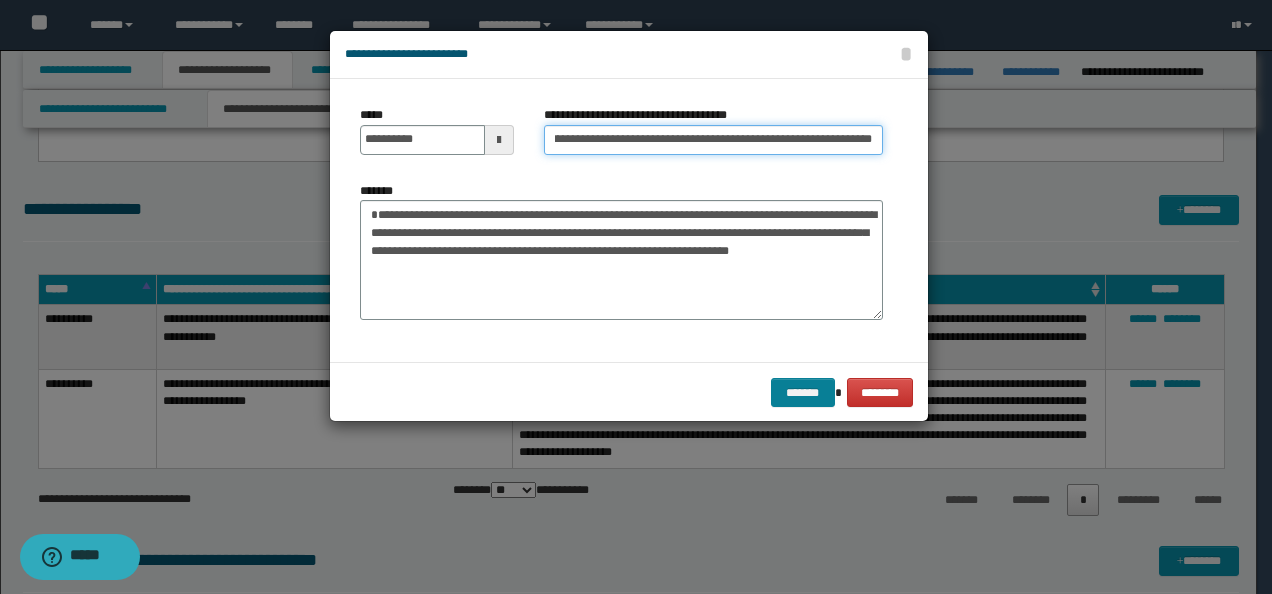 type on "**********" 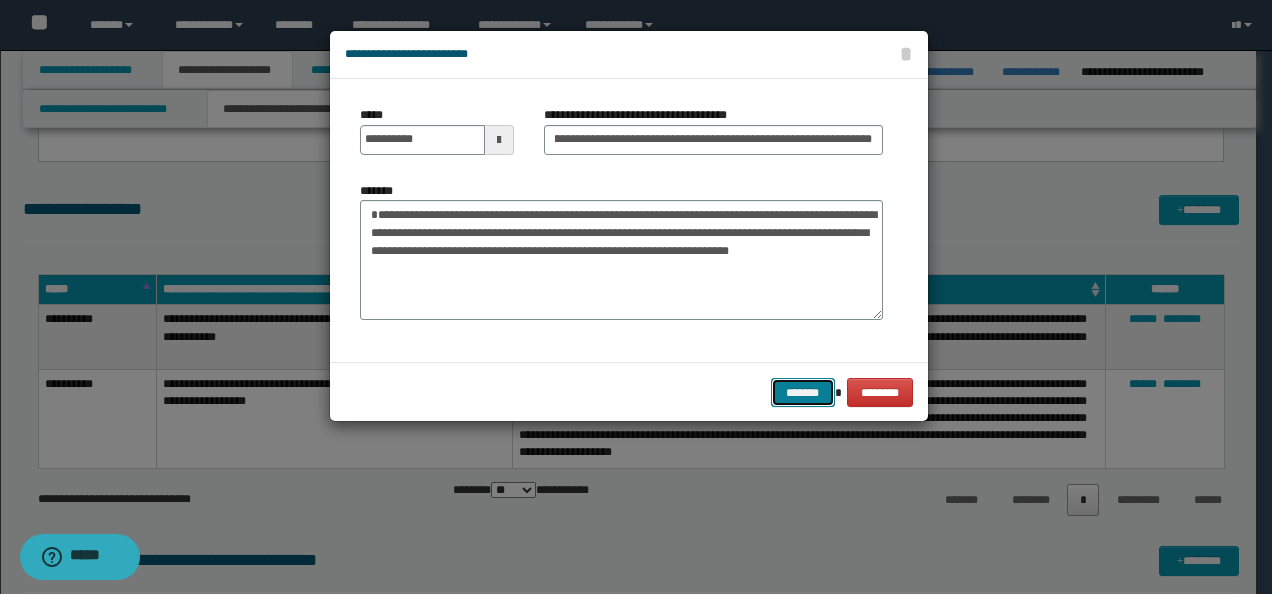 click on "*******" at bounding box center (803, 392) 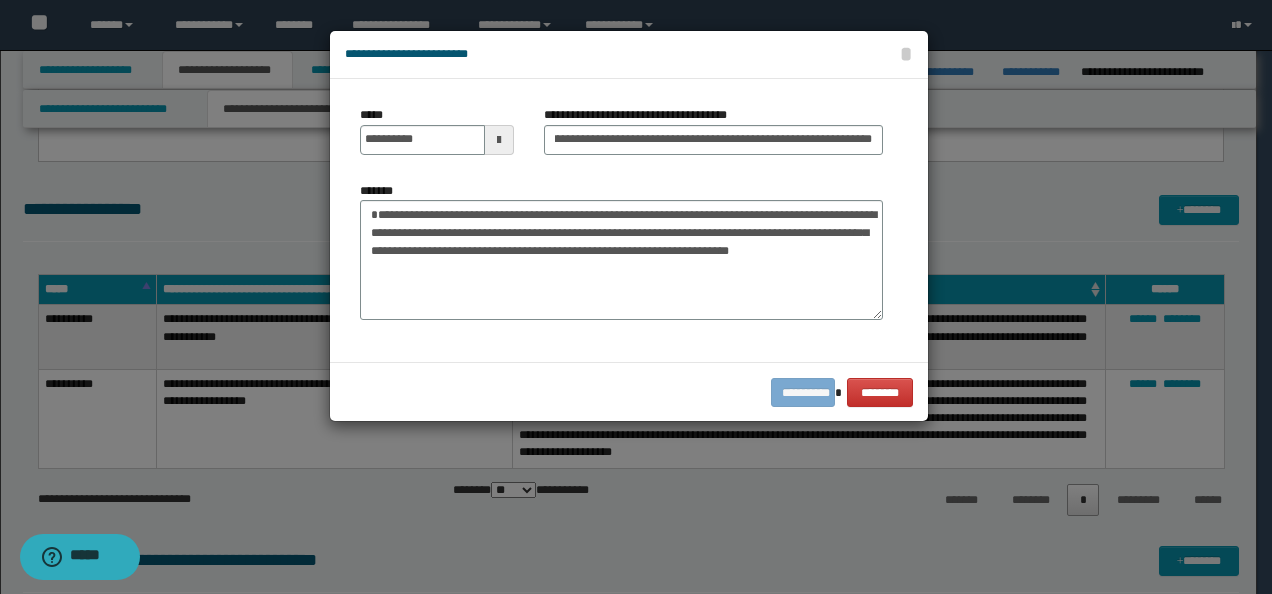 scroll, scrollTop: 0, scrollLeft: 0, axis: both 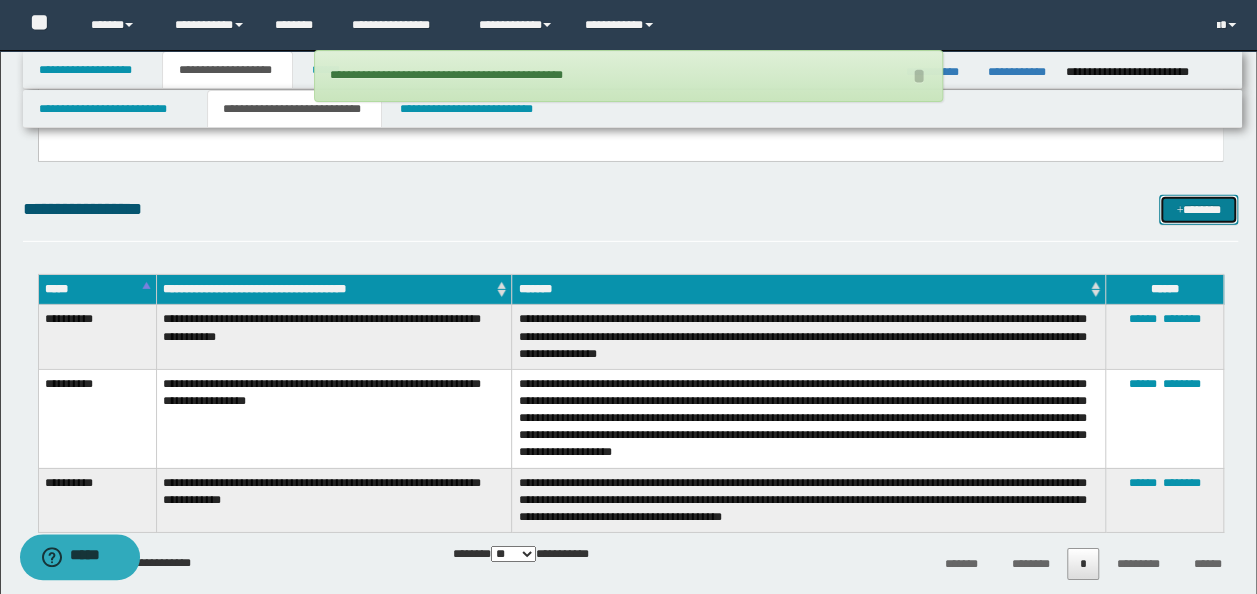 click on "*******" at bounding box center [1198, 209] 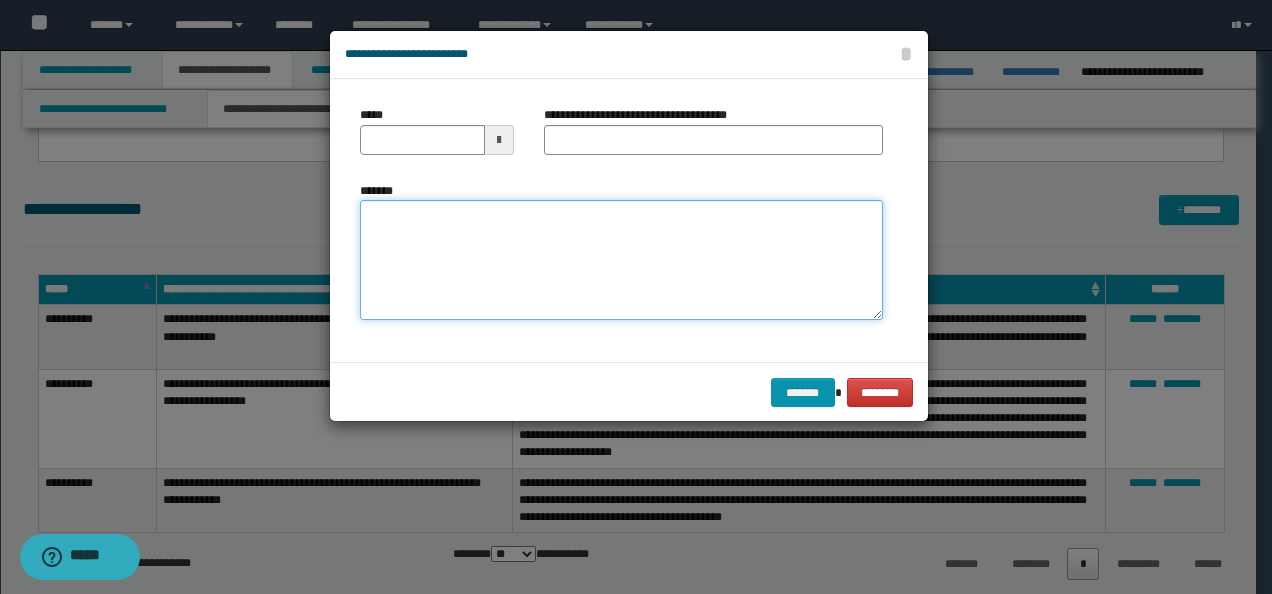 click on "*******" at bounding box center (621, 259) 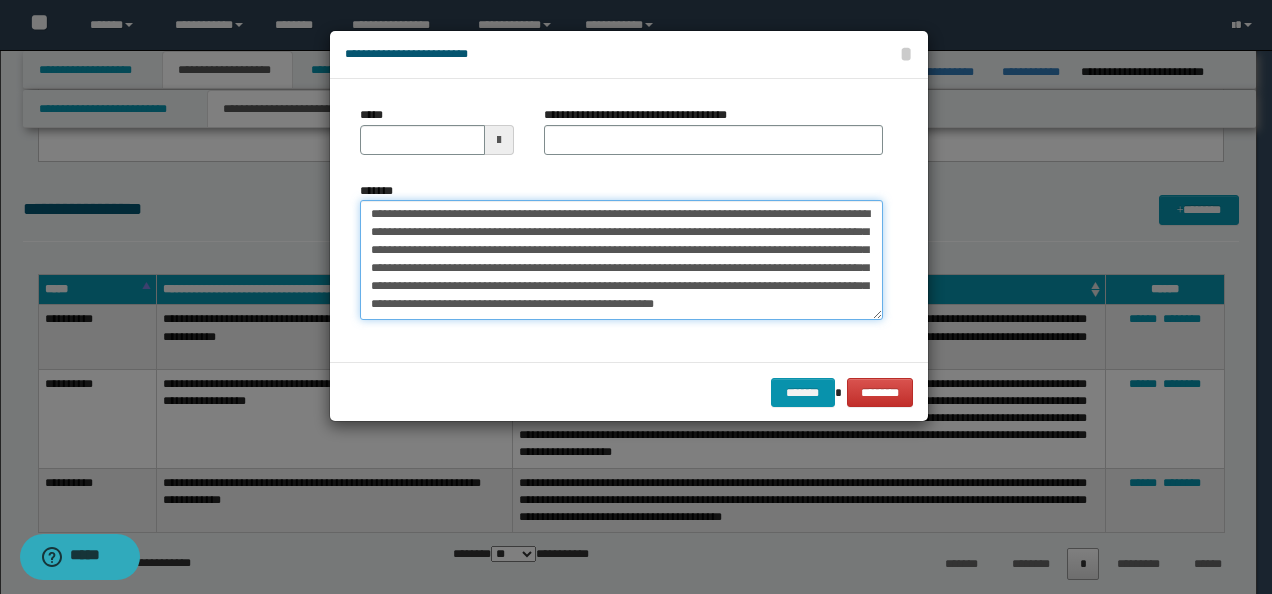 scroll, scrollTop: 0, scrollLeft: 0, axis: both 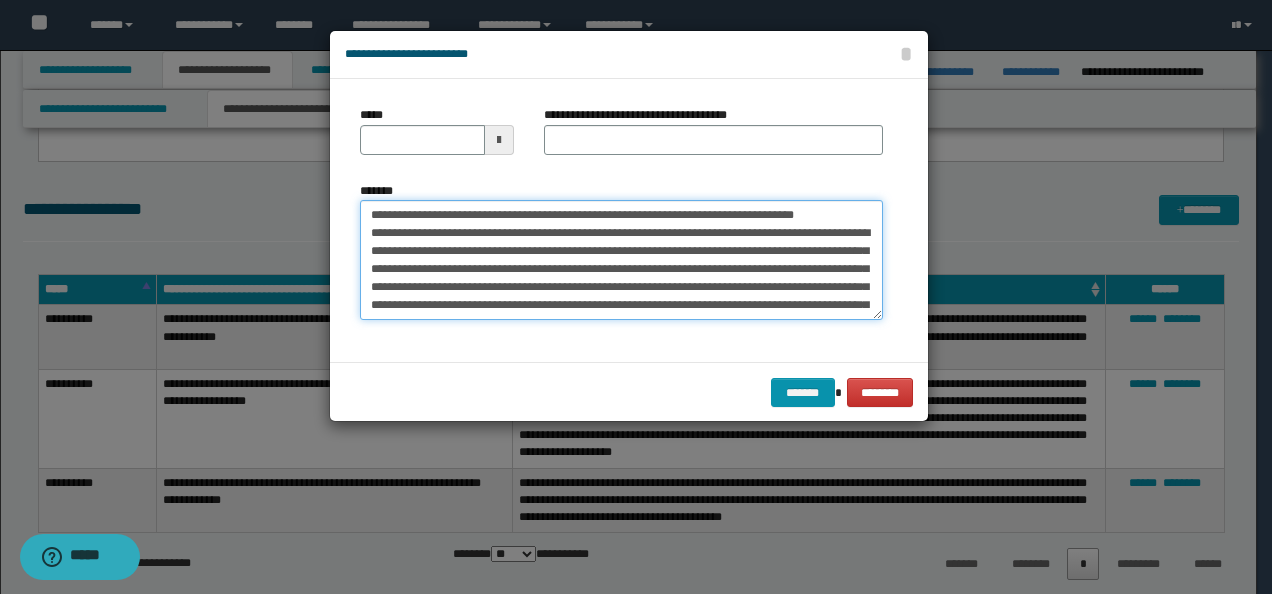drag, startPoint x: 431, startPoint y: 213, endPoint x: 322, endPoint y: 184, distance: 112.79185 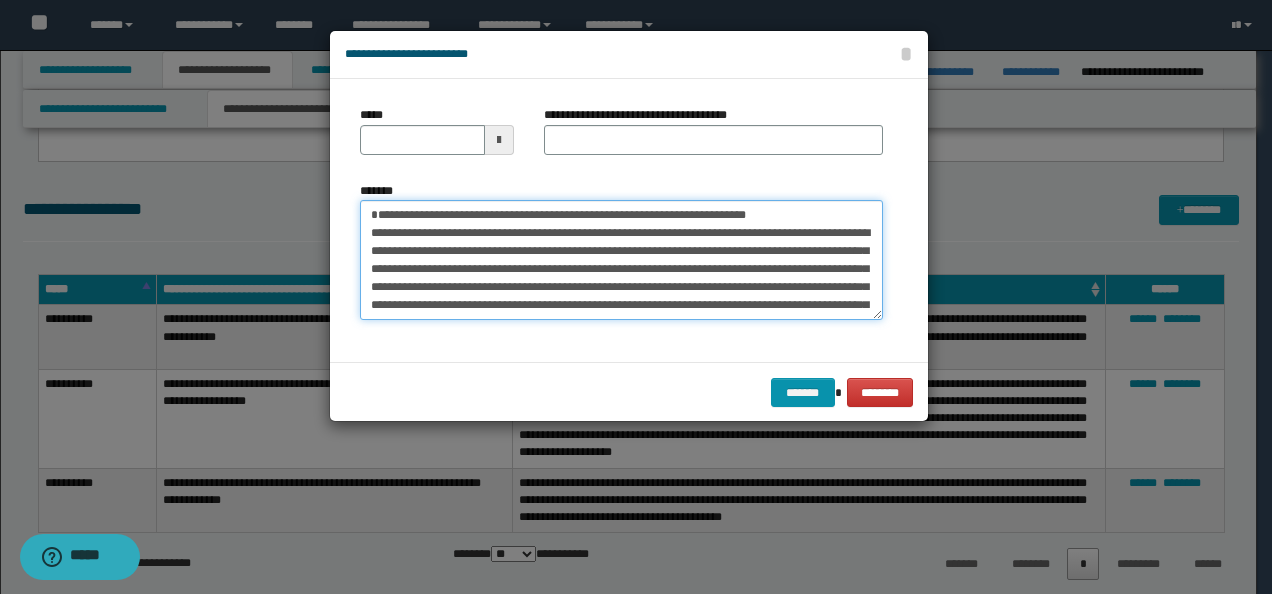 type on "**********" 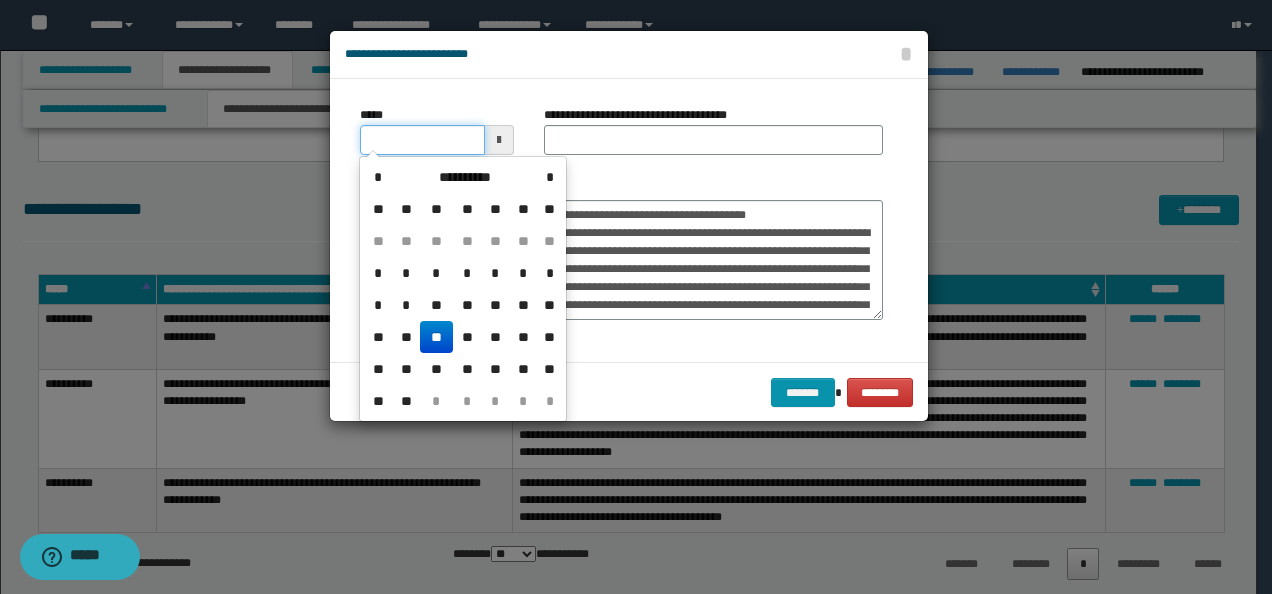 click on "*****" at bounding box center [422, 140] 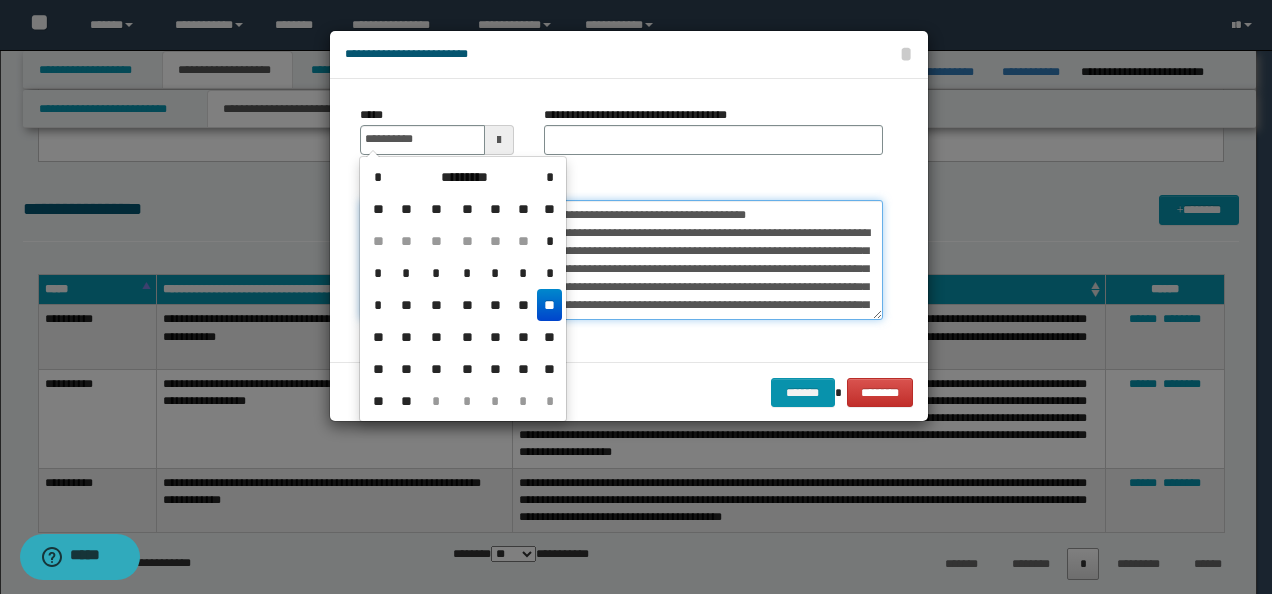 type on "**********" 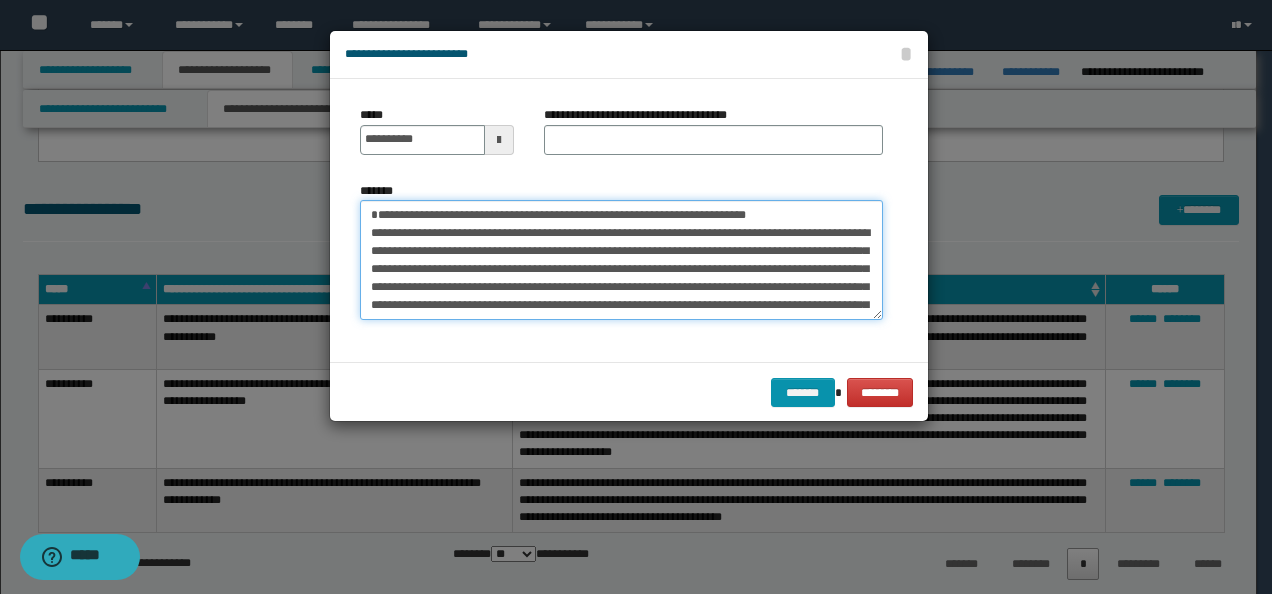drag, startPoint x: 801, startPoint y: 212, endPoint x: 478, endPoint y: 162, distance: 326.84705 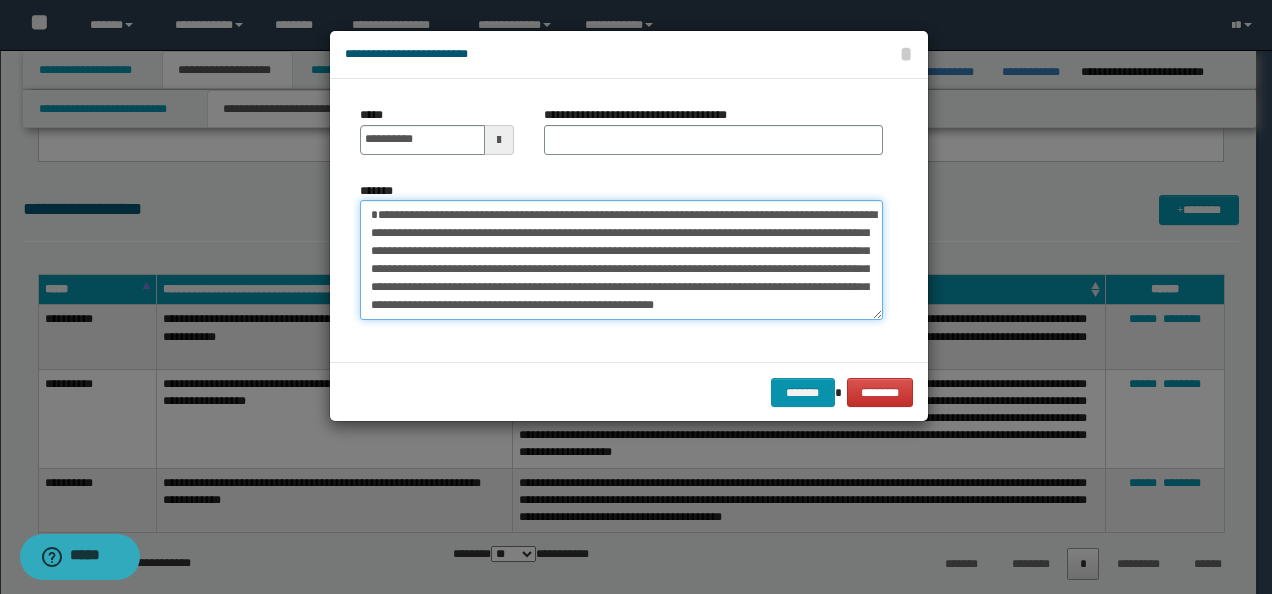 type on "**********" 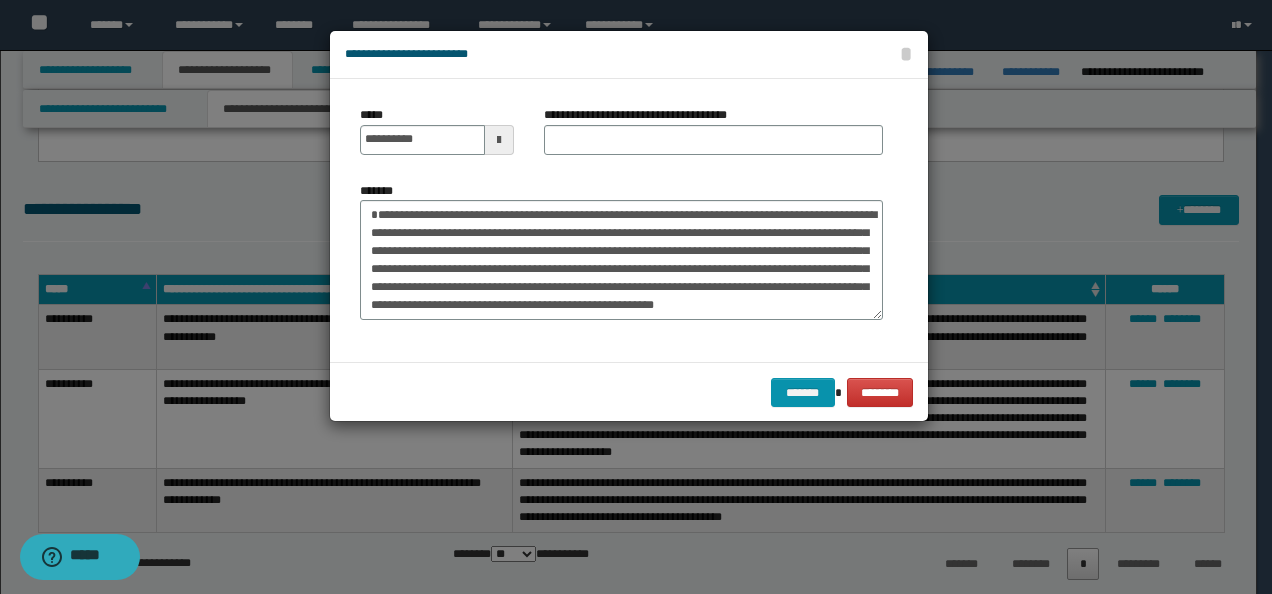 drag, startPoint x: 597, startPoint y: 162, endPoint x: 600, endPoint y: 142, distance: 20.22375 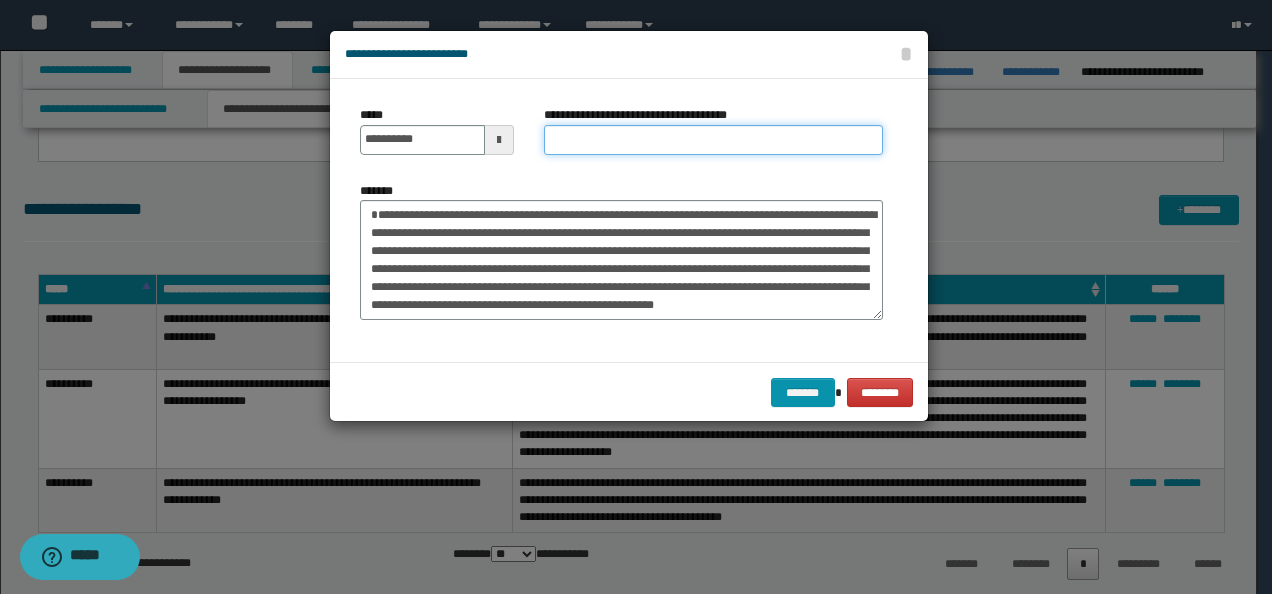 click on "**********" at bounding box center [713, 140] 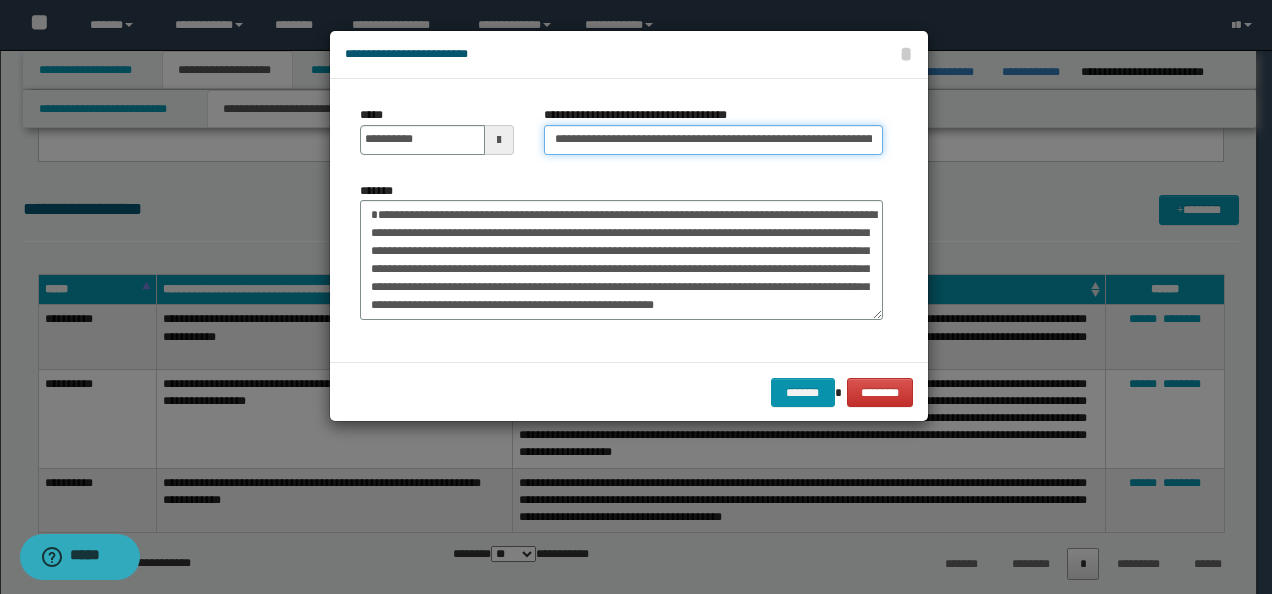 scroll, scrollTop: 0, scrollLeft: 92, axis: horizontal 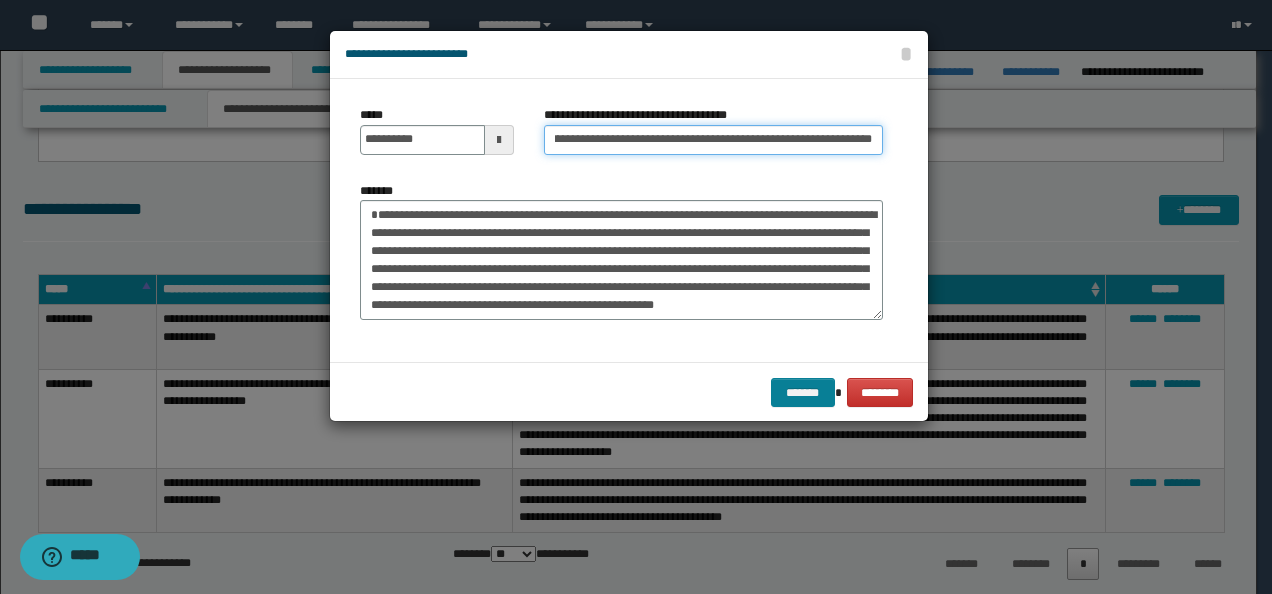 type on "**********" 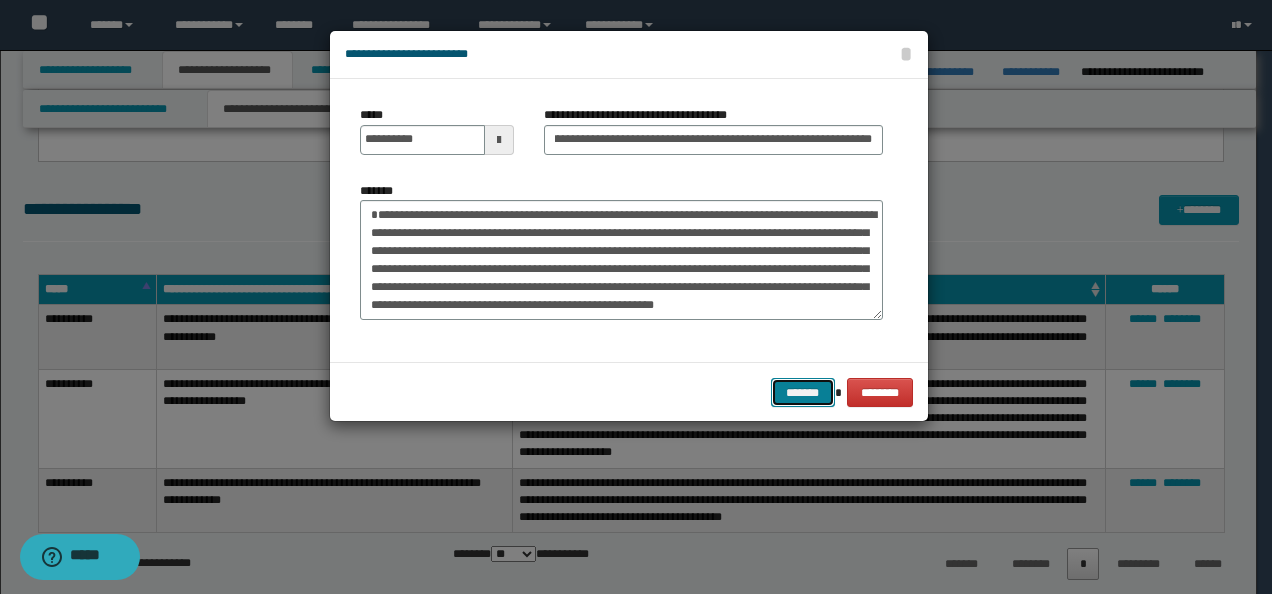 click on "*******" at bounding box center [803, 392] 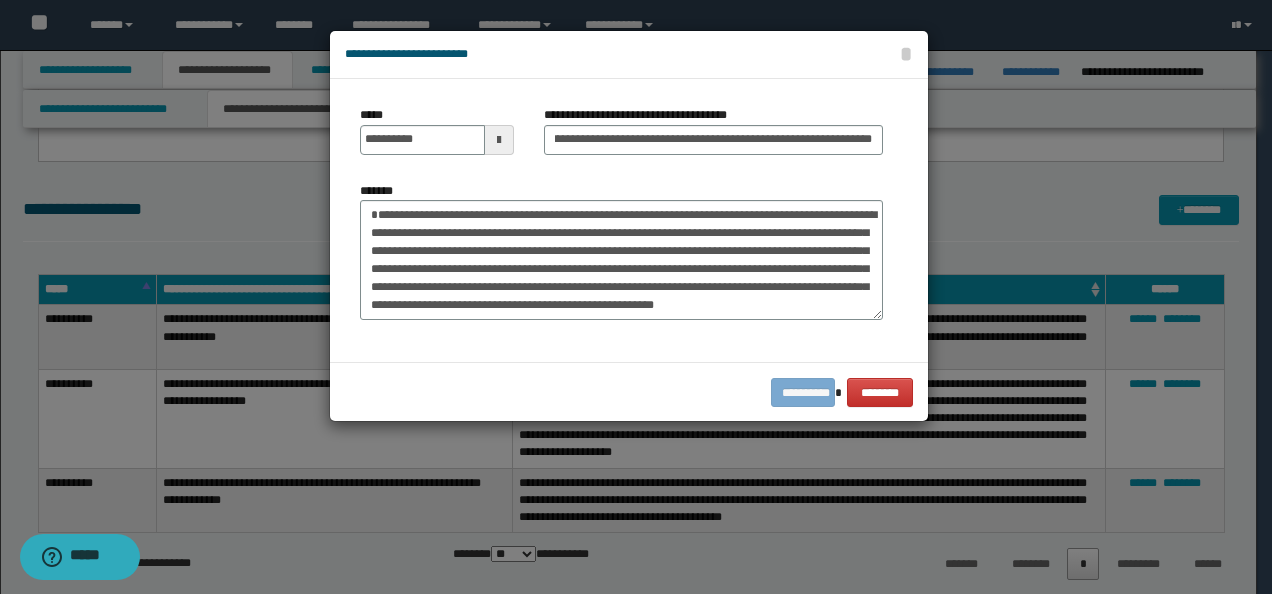 scroll, scrollTop: 0, scrollLeft: 0, axis: both 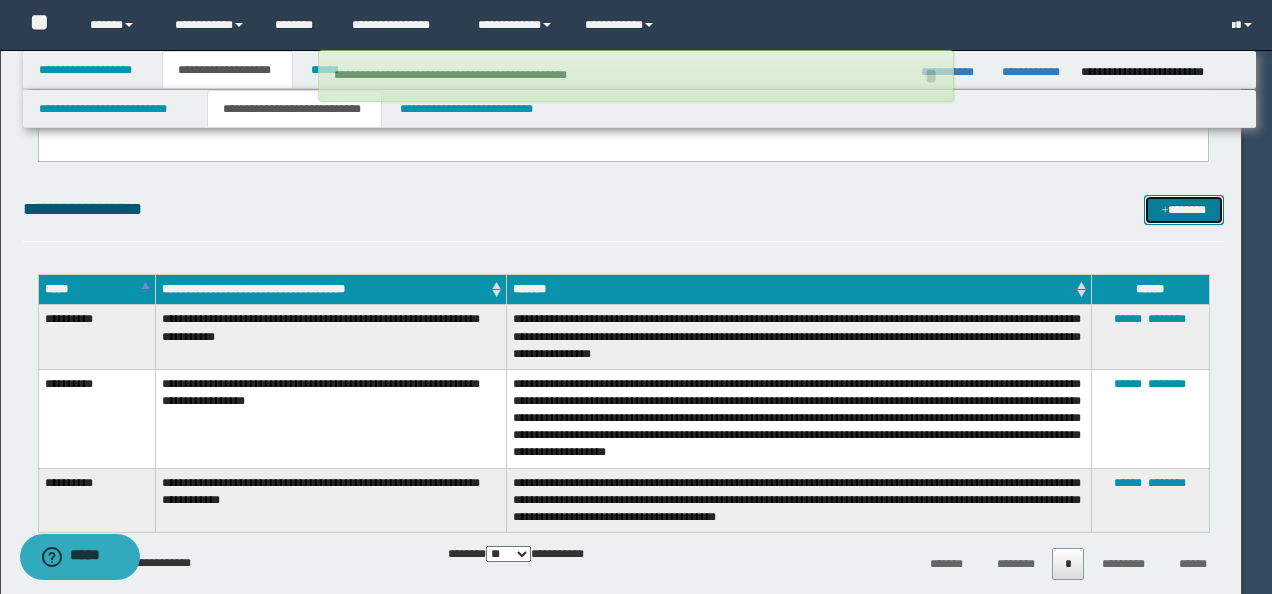 type 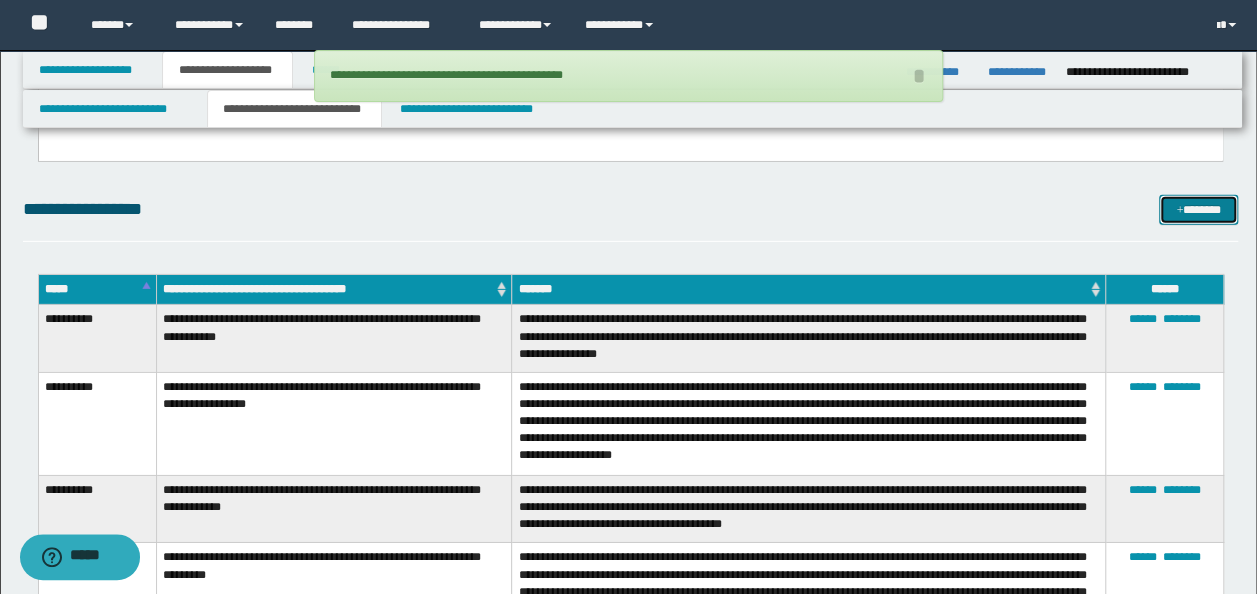 drag, startPoint x: 1192, startPoint y: 208, endPoint x: 1181, endPoint y: 218, distance: 14.866069 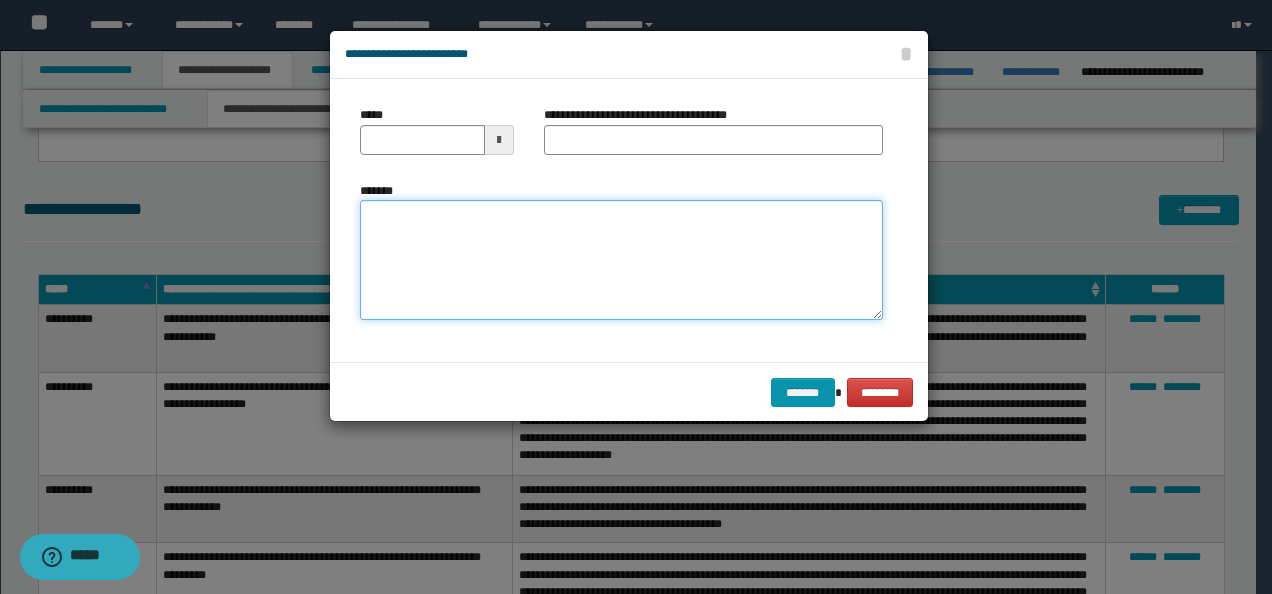 click on "*******" at bounding box center [621, 259] 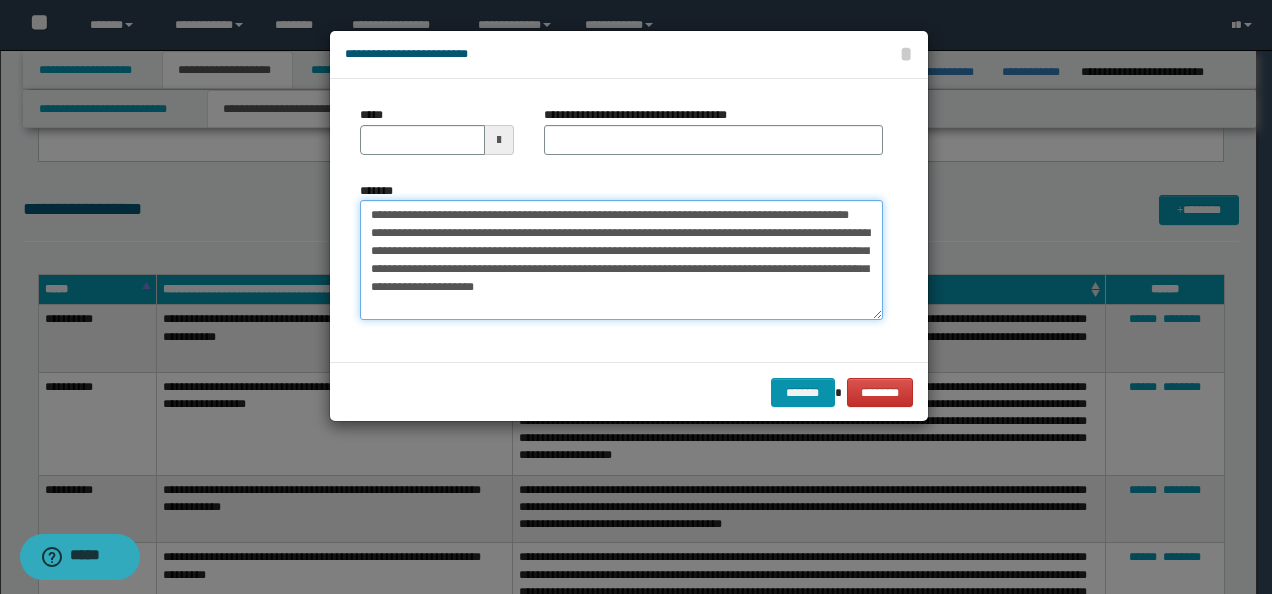 scroll, scrollTop: 4, scrollLeft: 0, axis: vertical 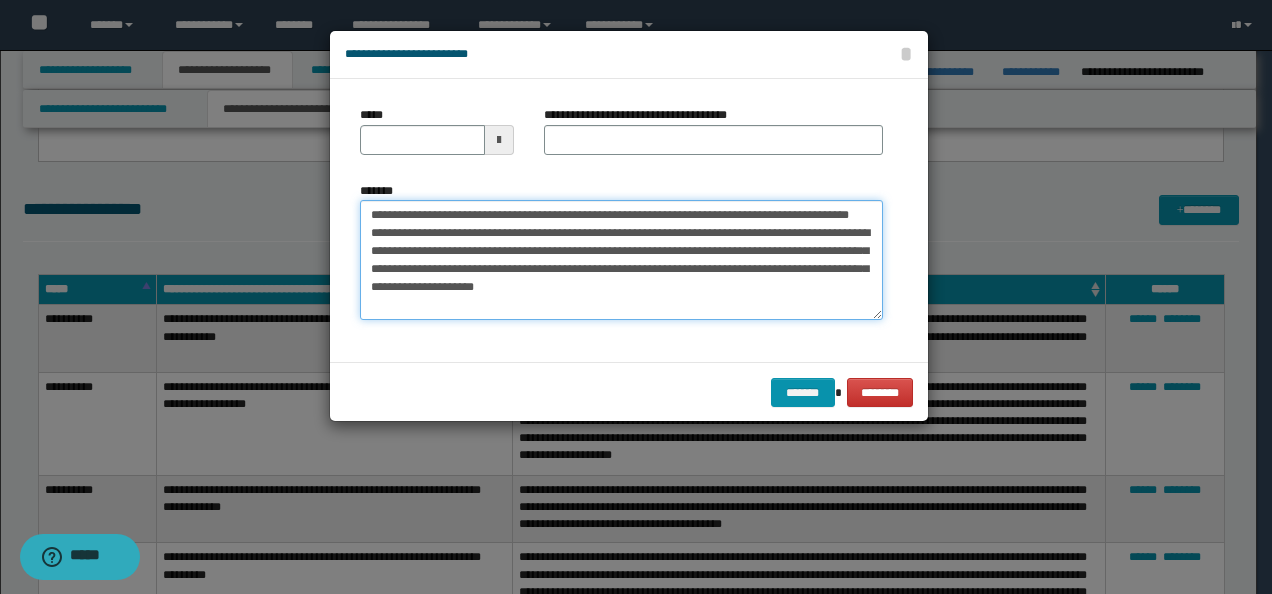 drag, startPoint x: 432, startPoint y: 213, endPoint x: 276, endPoint y: 206, distance: 156.15697 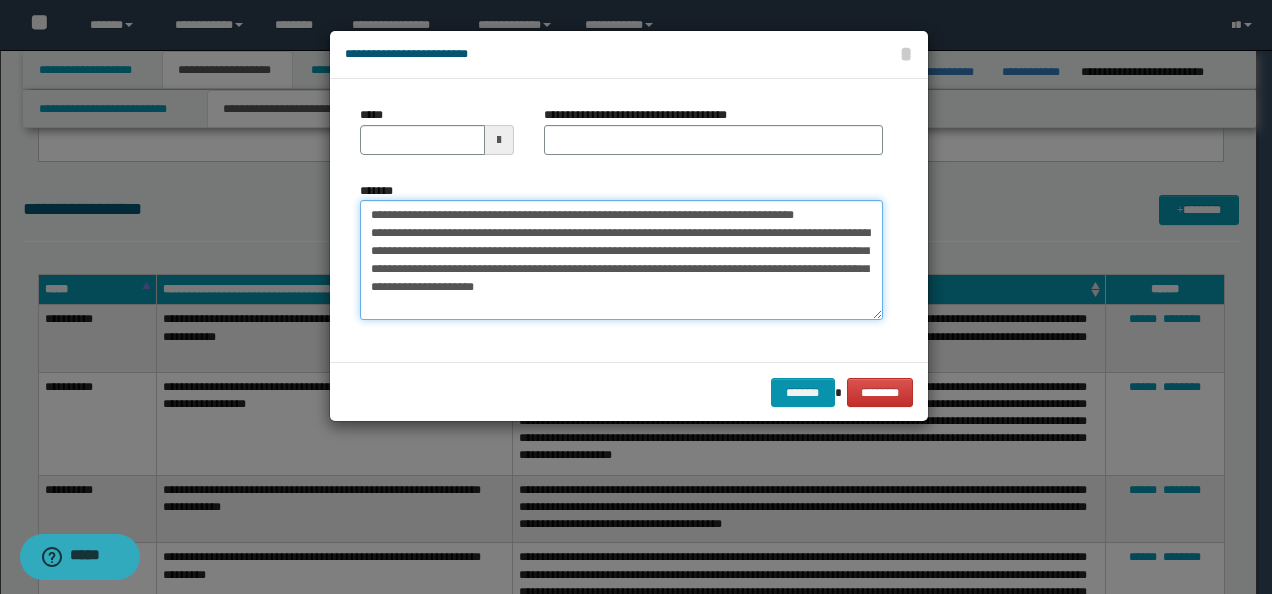 type 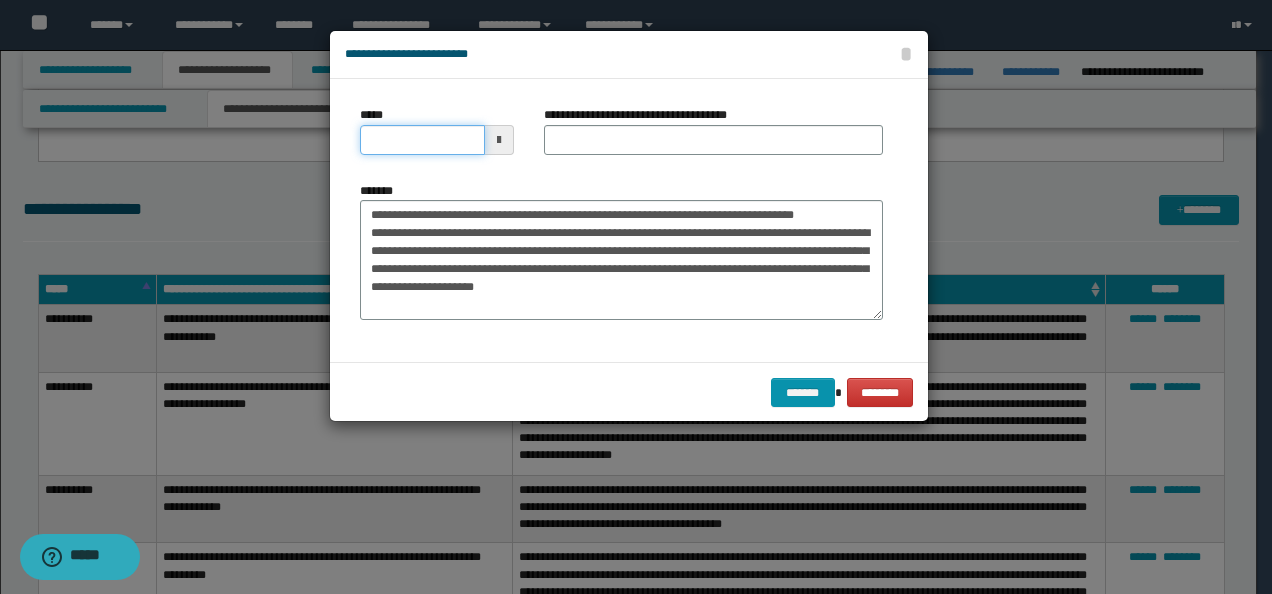 click on "*****" at bounding box center (422, 140) 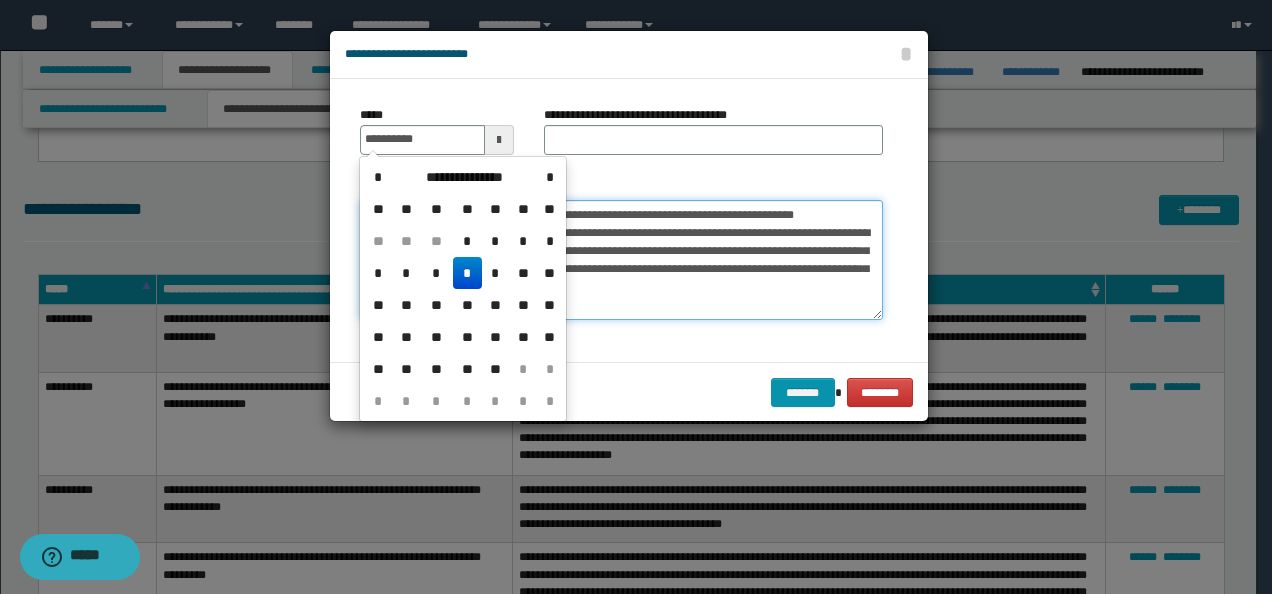 type on "**********" 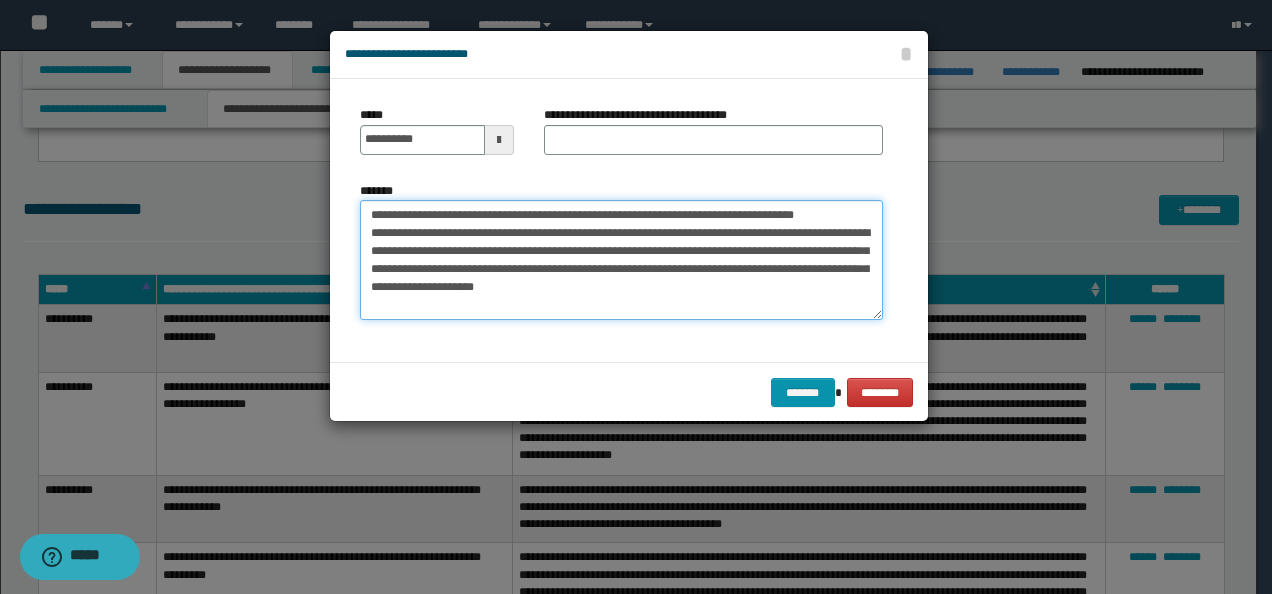 drag, startPoint x: 859, startPoint y: 208, endPoint x: 314, endPoint y: 190, distance: 545.2972 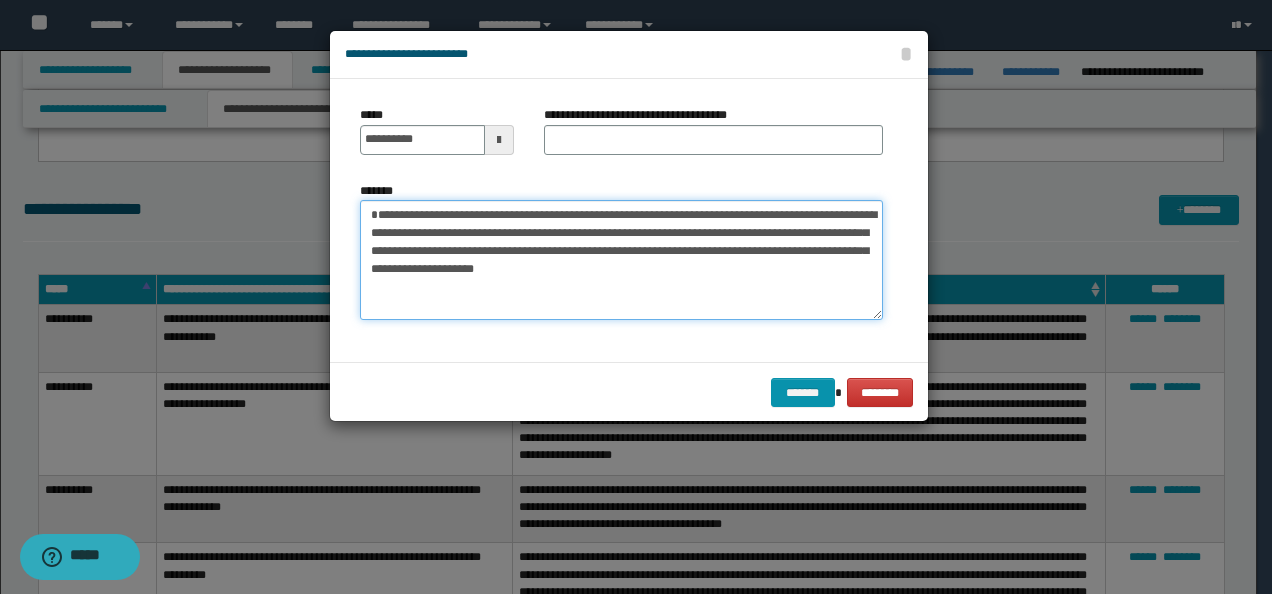 type on "**********" 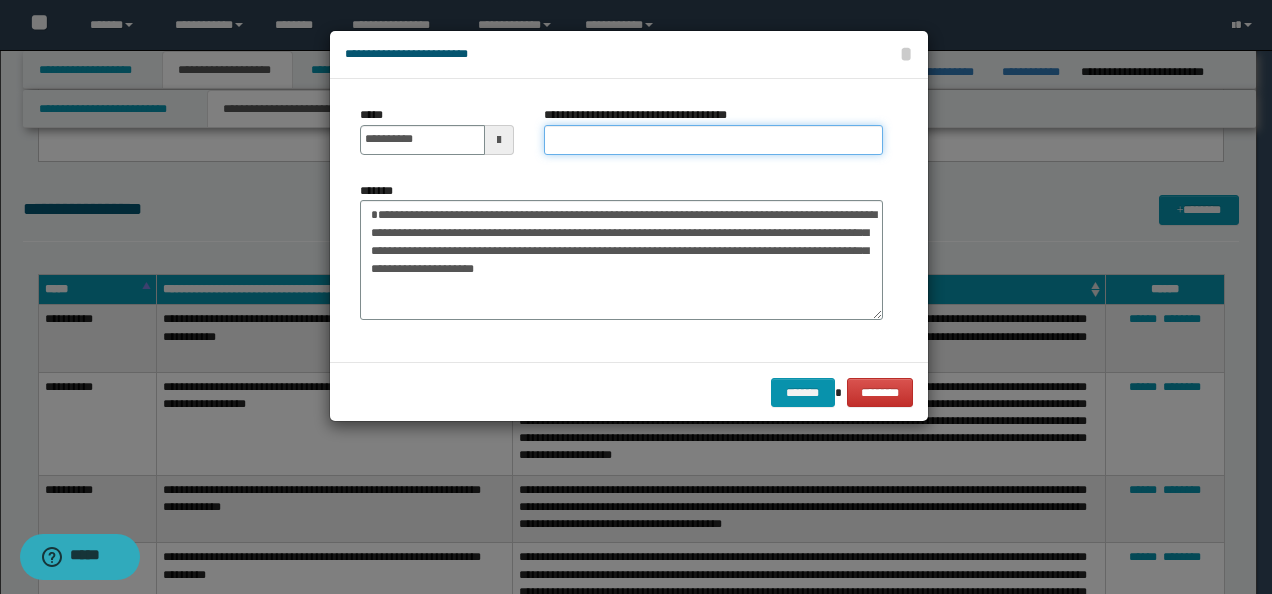 click on "**********" at bounding box center (713, 140) 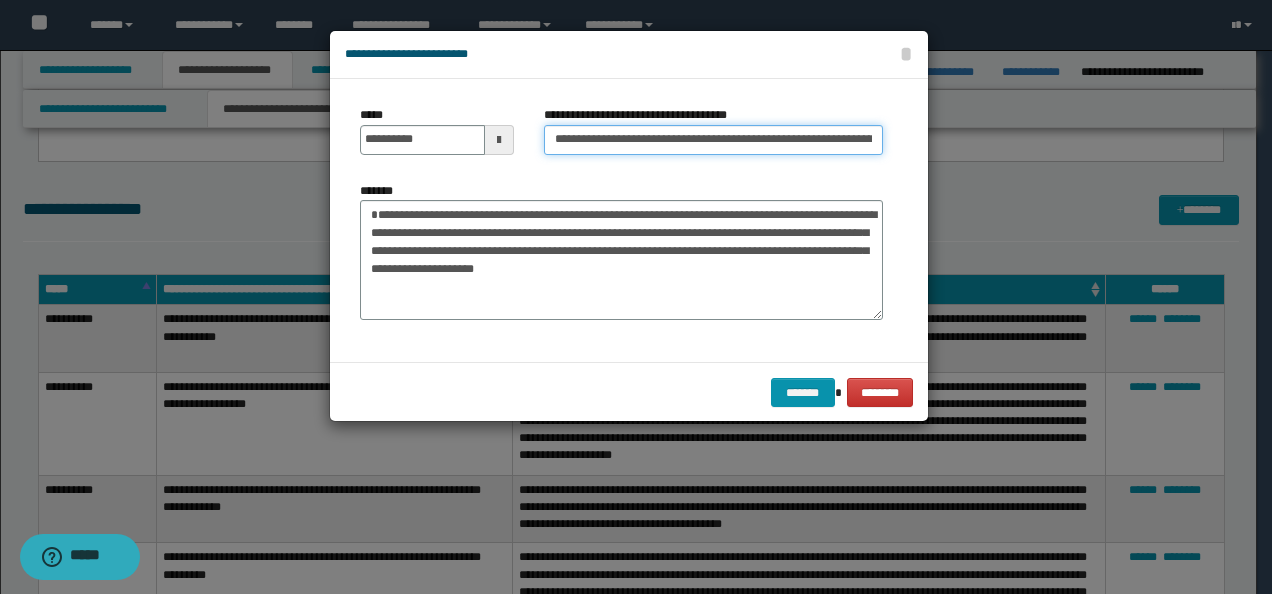 scroll, scrollTop: 0, scrollLeft: 164, axis: horizontal 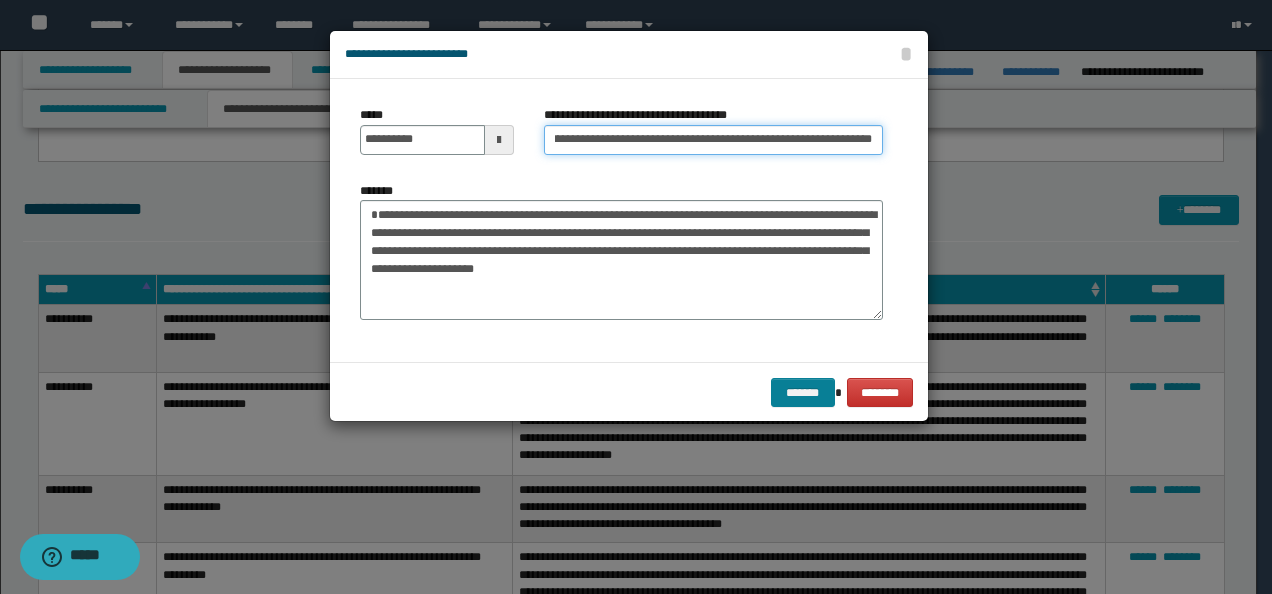type on "**********" 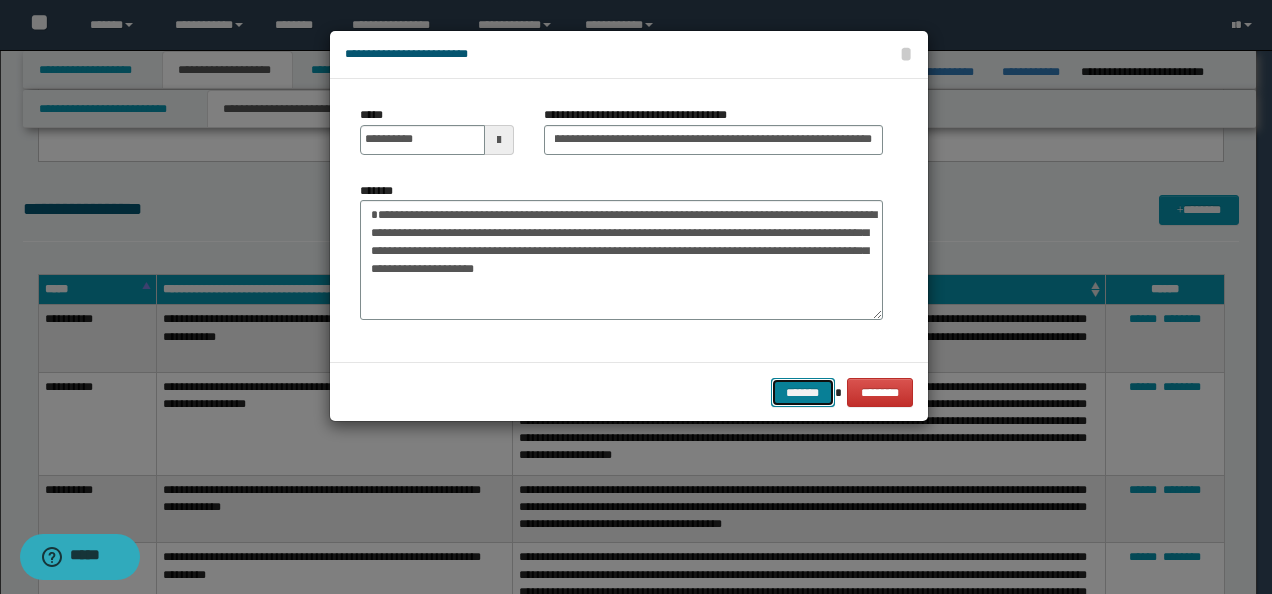 click on "*******" at bounding box center [803, 392] 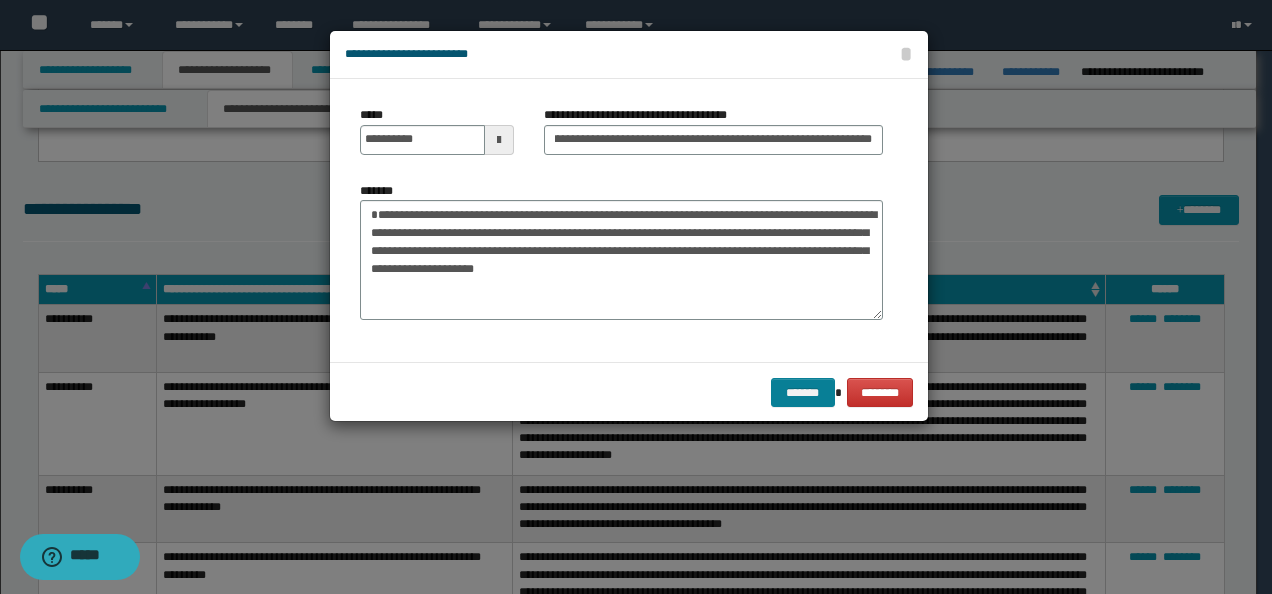 scroll, scrollTop: 0, scrollLeft: 0, axis: both 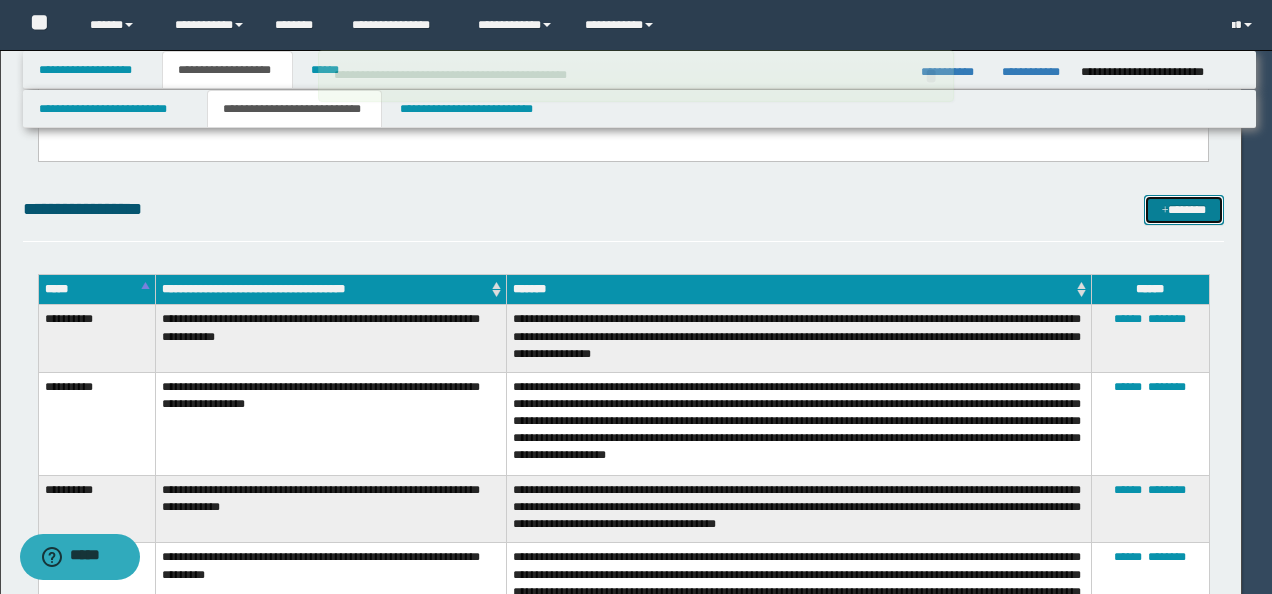 type 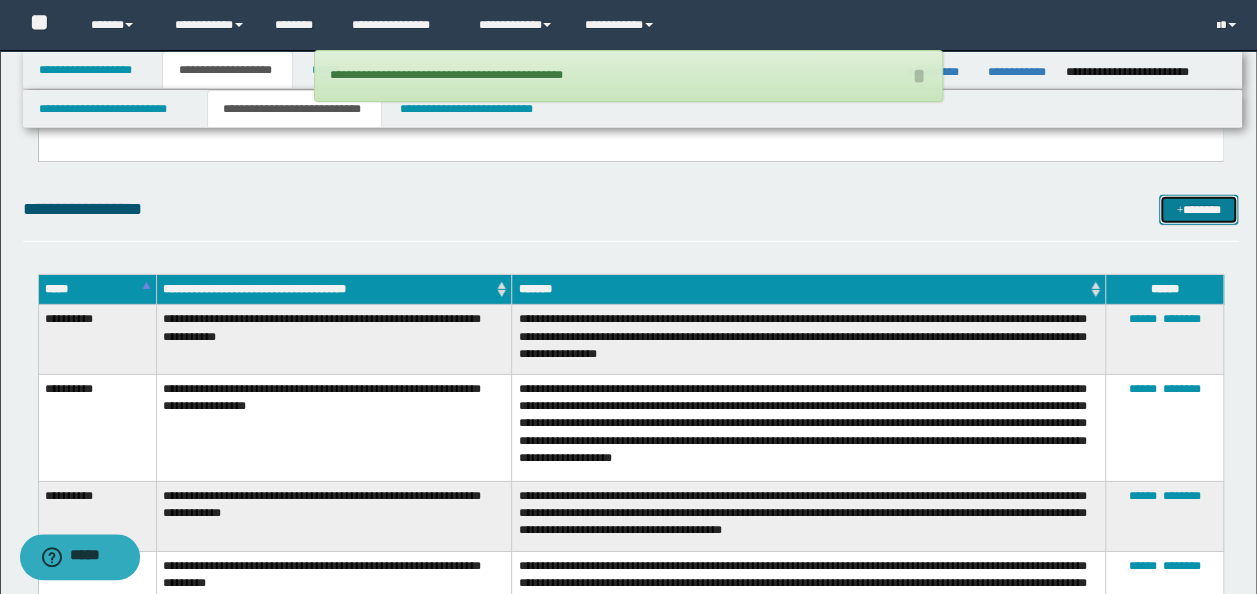click on "*******" at bounding box center [1198, 209] 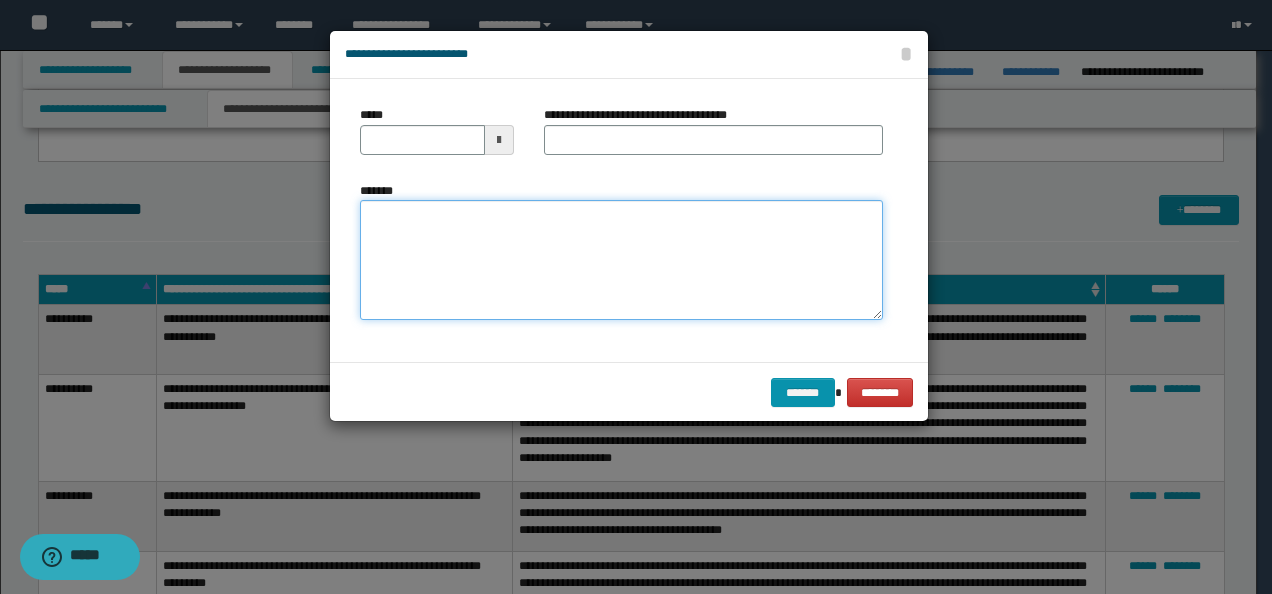 click on "*******" at bounding box center (621, 259) 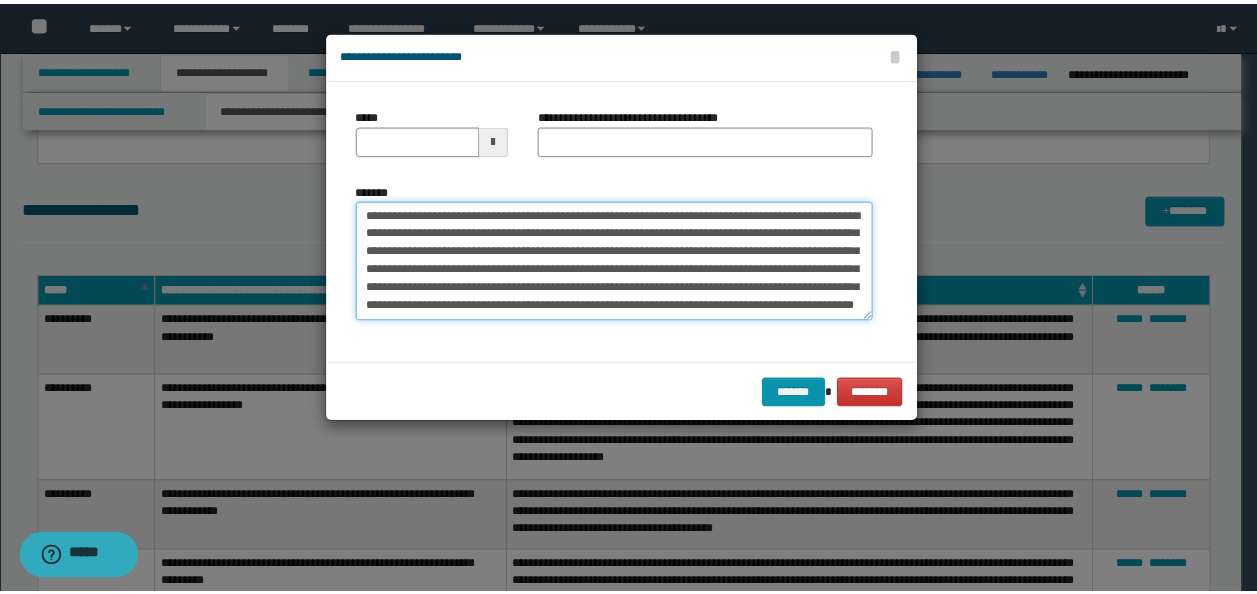 scroll, scrollTop: 0, scrollLeft: 0, axis: both 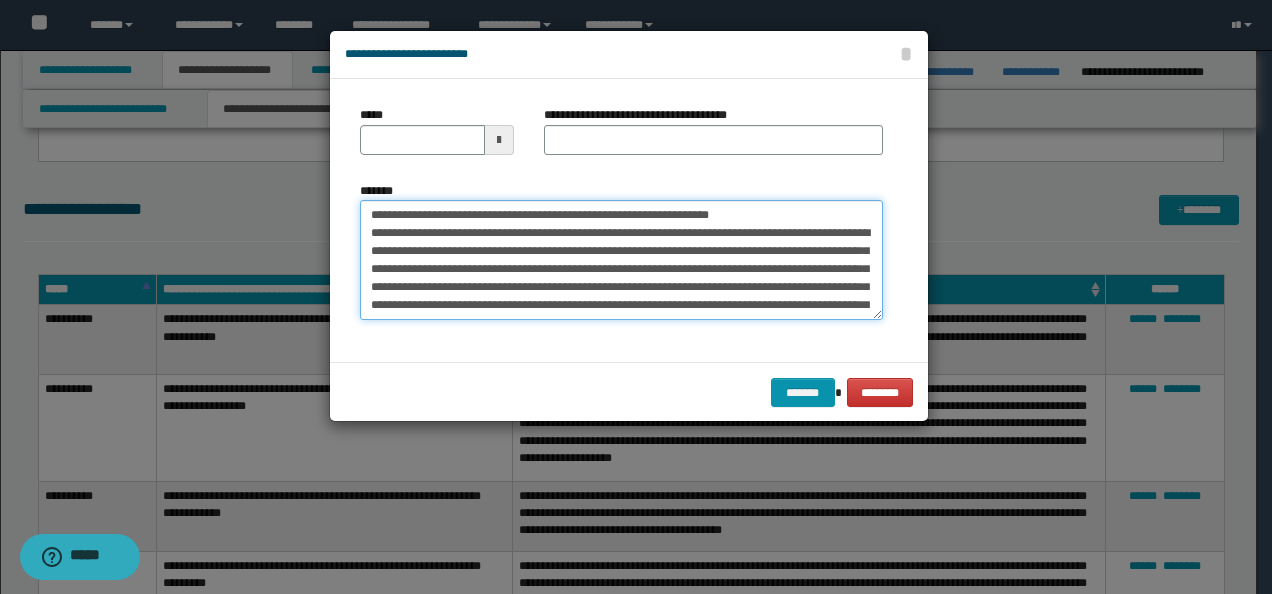 drag, startPoint x: 432, startPoint y: 212, endPoint x: 227, endPoint y: 202, distance: 205.24376 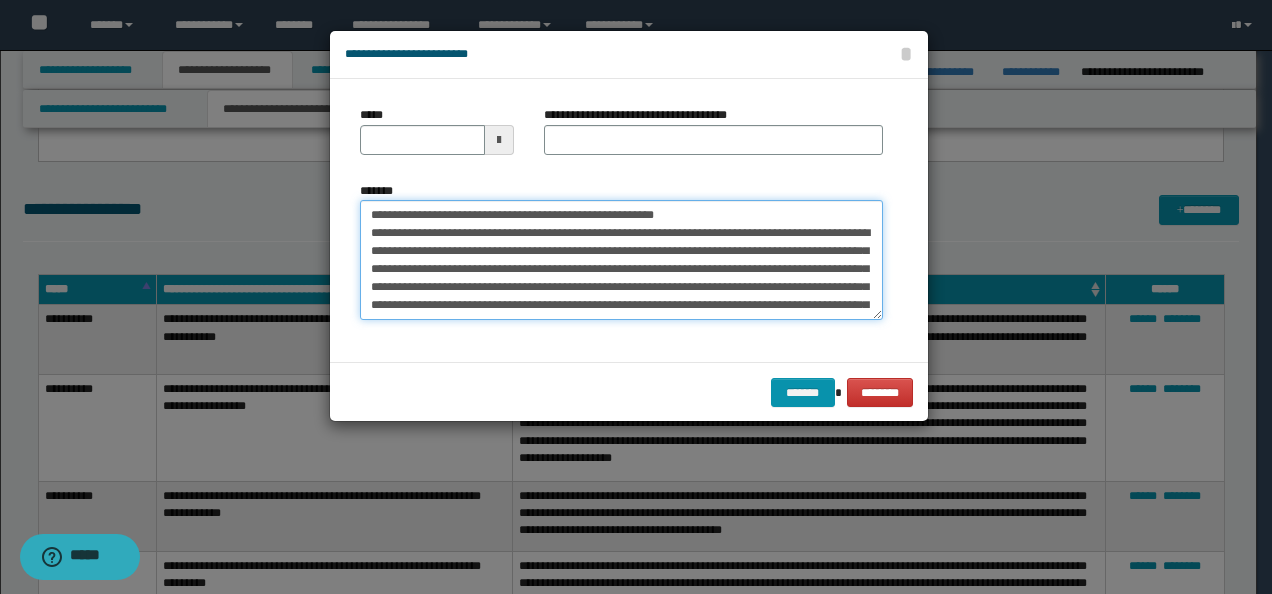 type 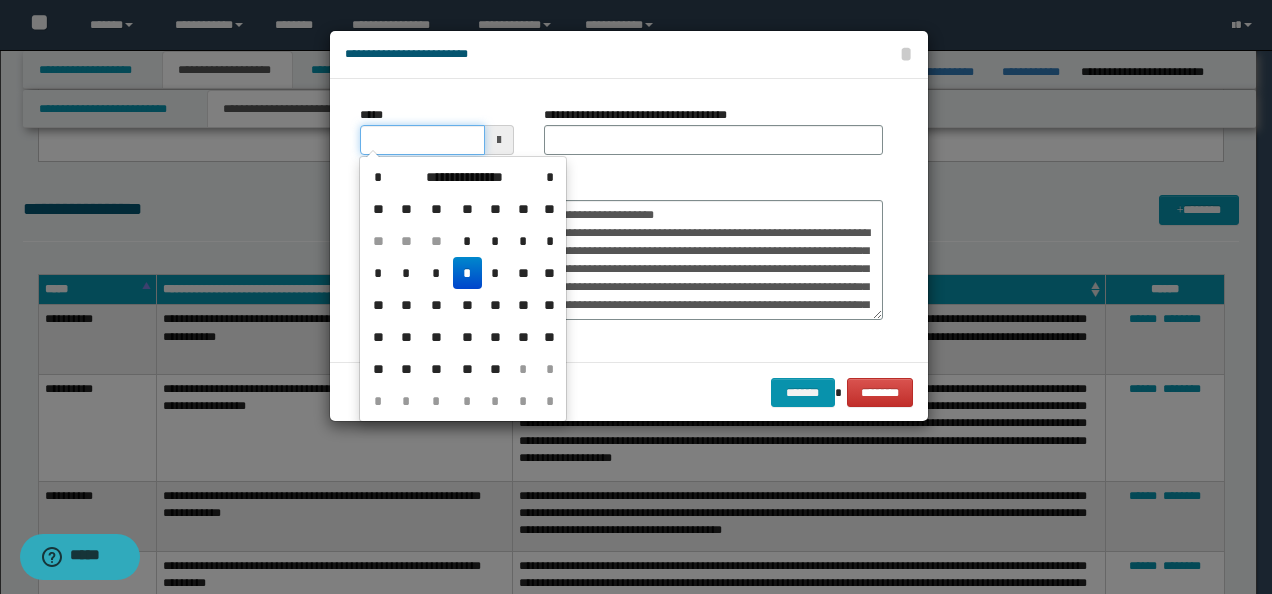 click on "*****" at bounding box center [422, 140] 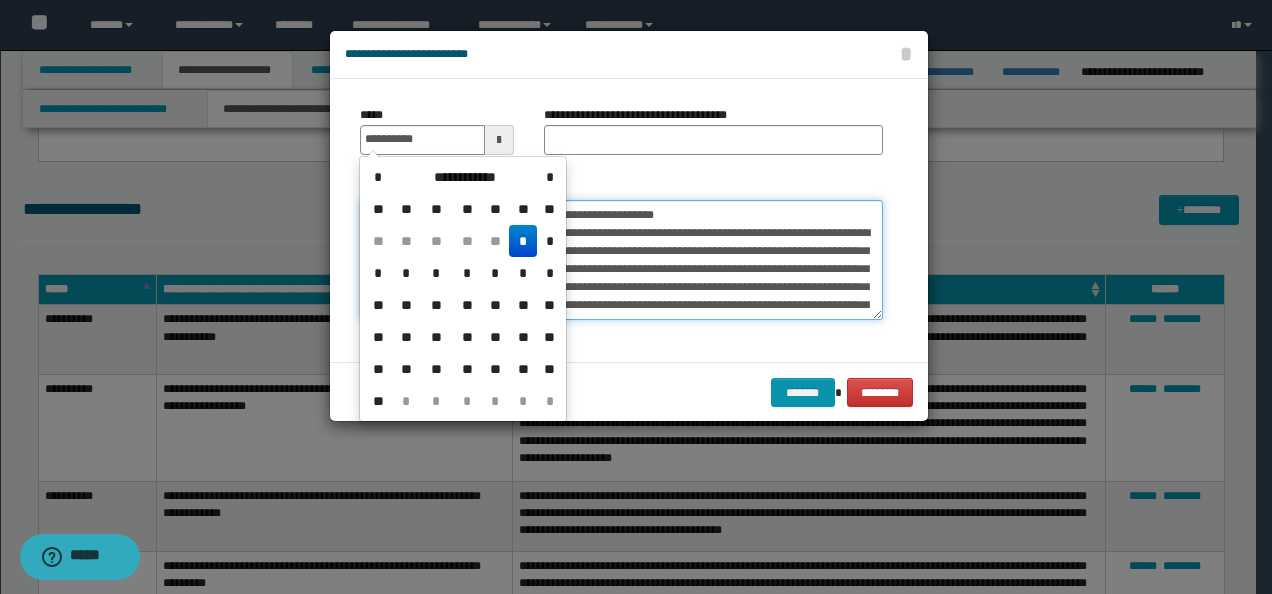 type on "**********" 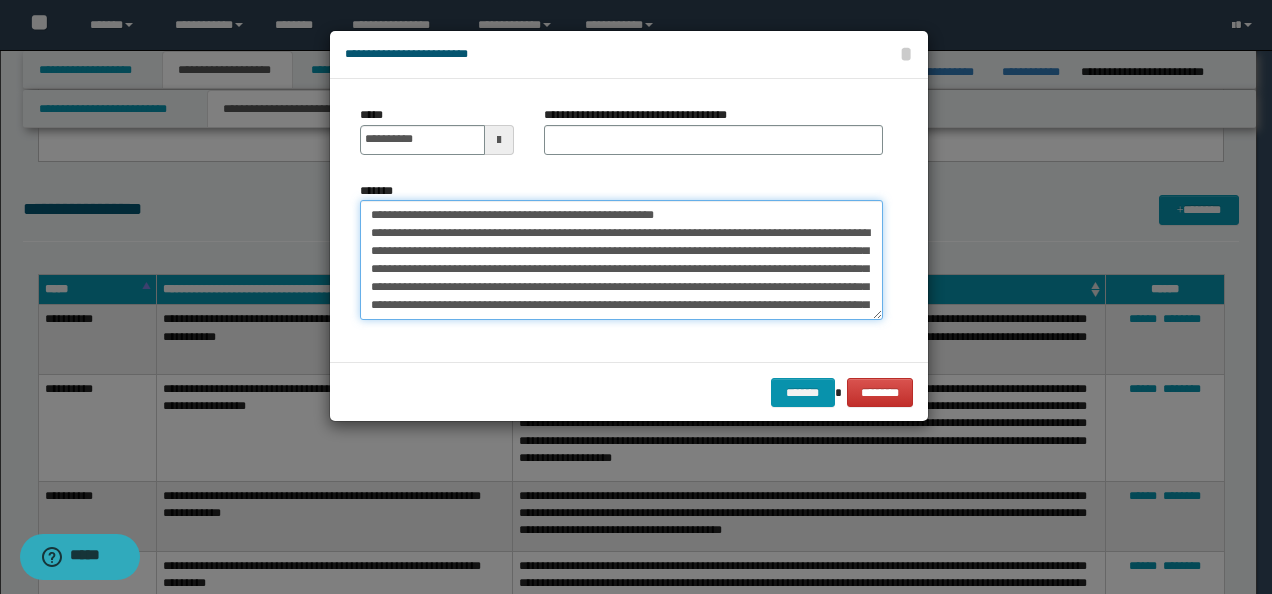 drag, startPoint x: 697, startPoint y: 212, endPoint x: 224, endPoint y: 202, distance: 473.10568 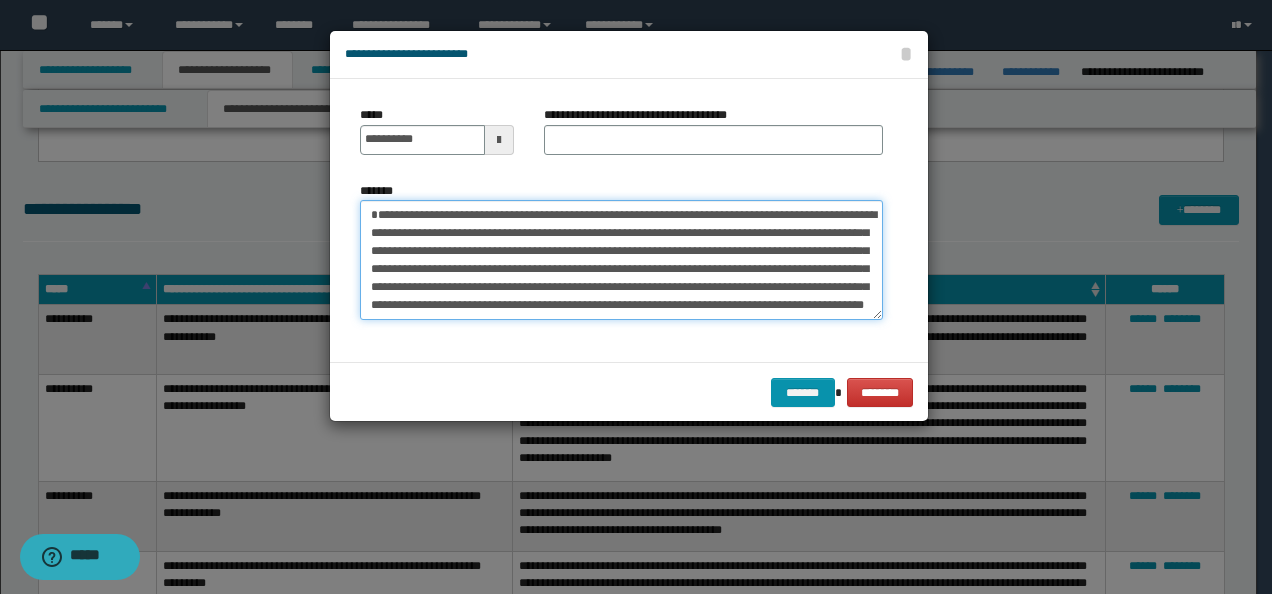 type on "**********" 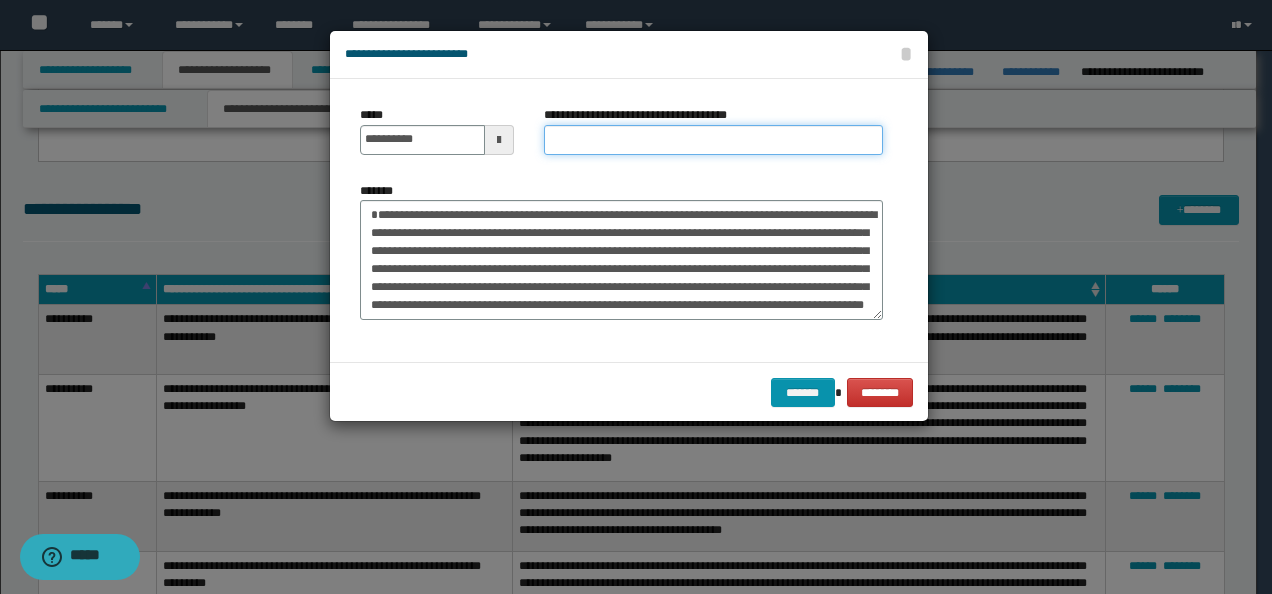click on "**********" at bounding box center [713, 140] 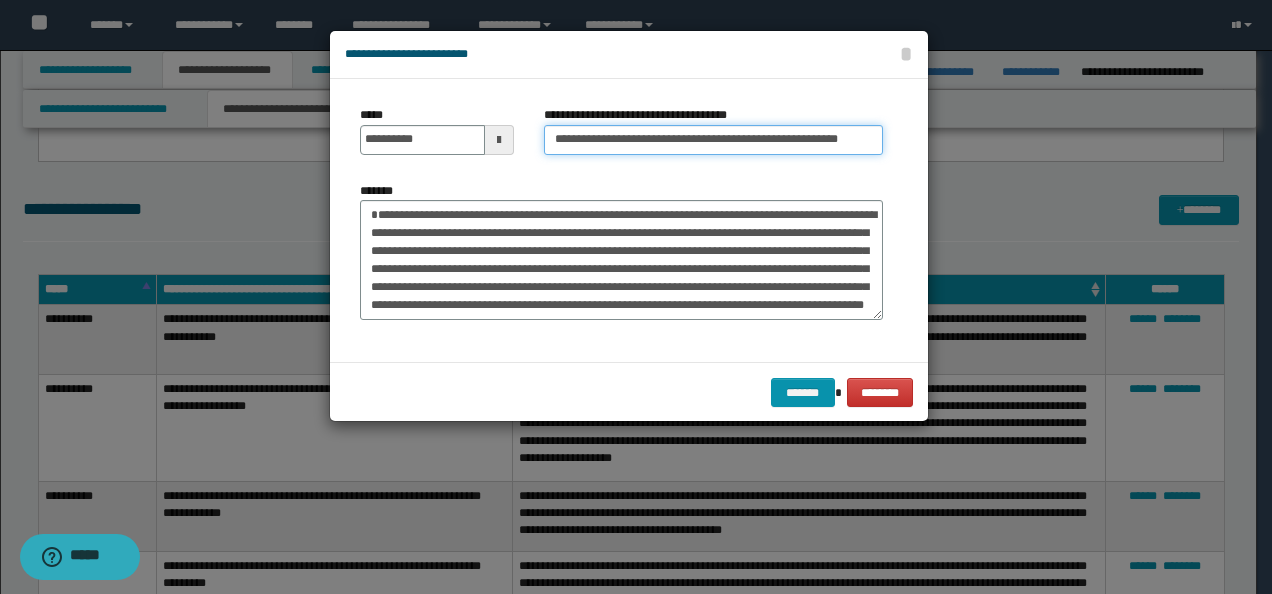 type on "**********" 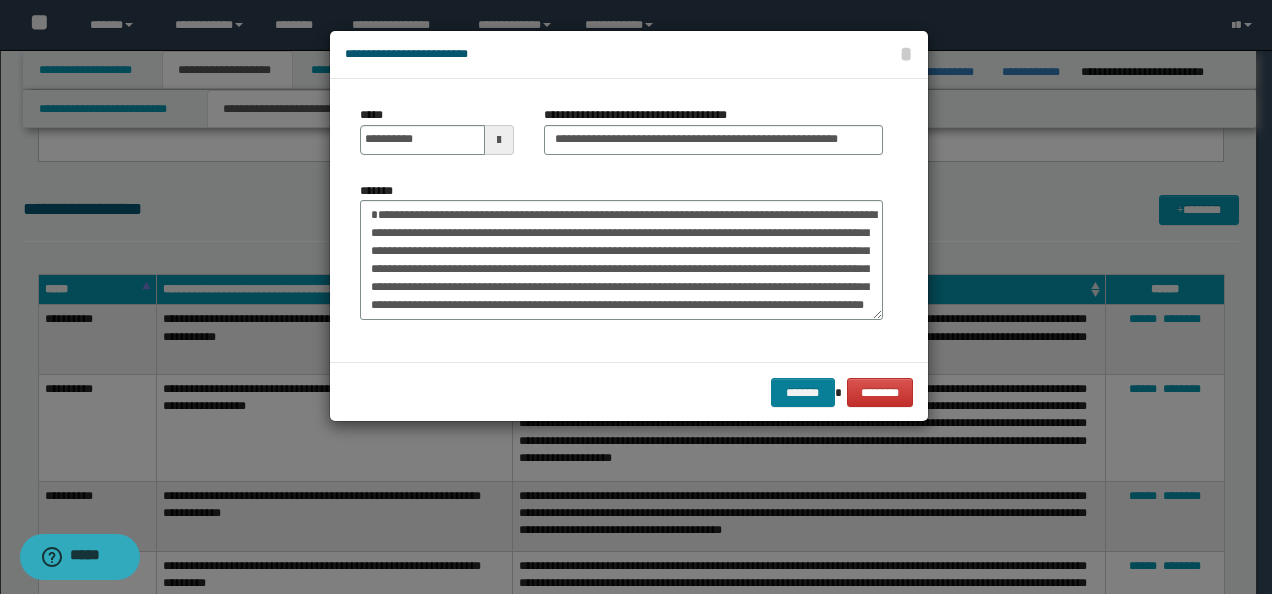 click on "*******
********" at bounding box center [629, 392] 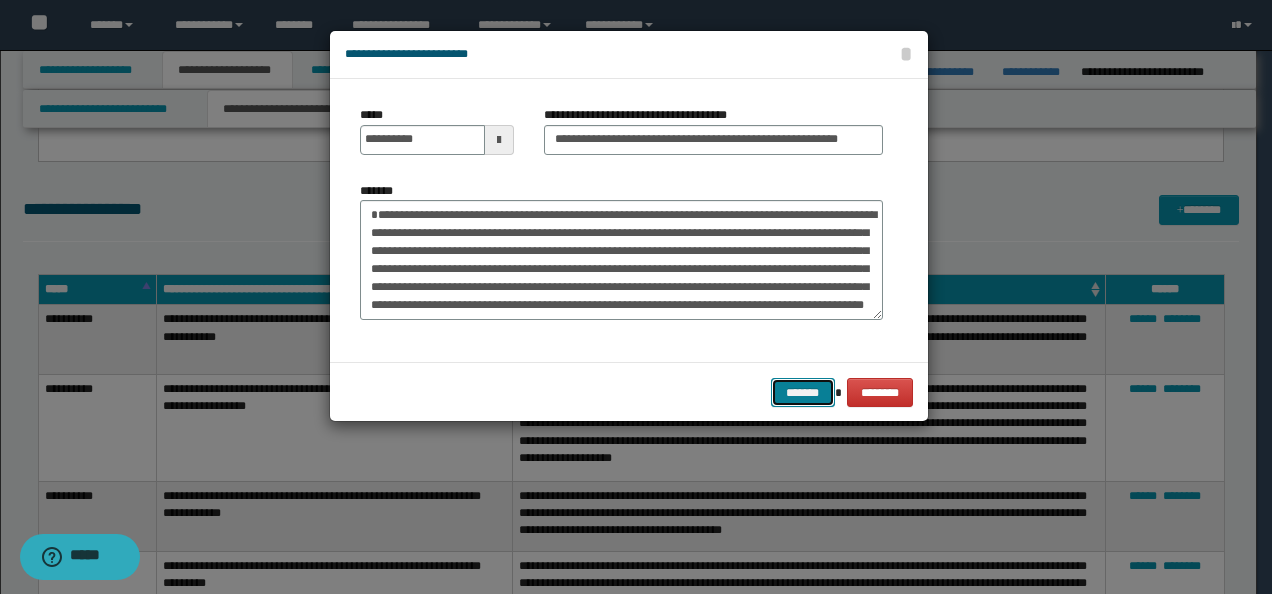 click on "*******" at bounding box center [803, 392] 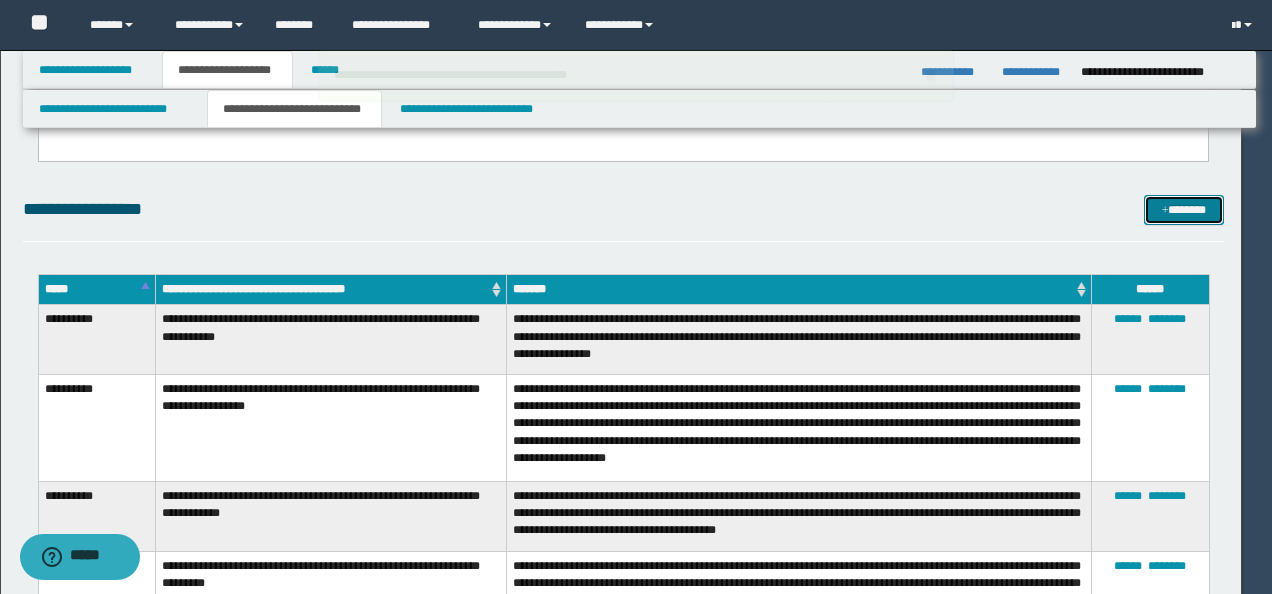 type 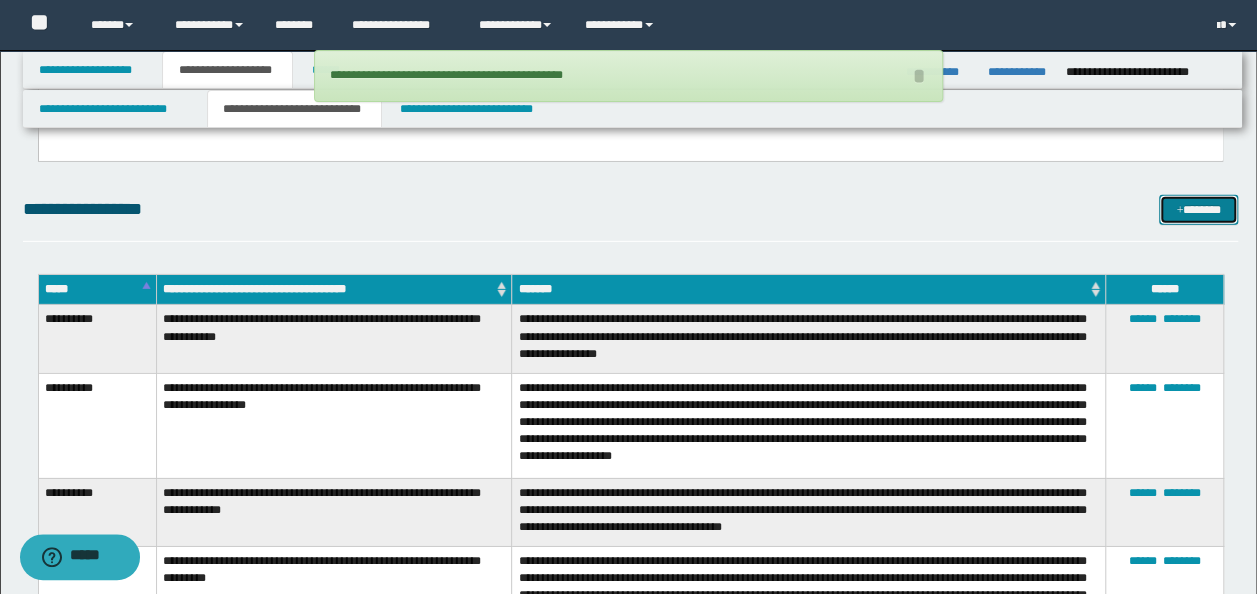 click on "*******" at bounding box center [1198, 209] 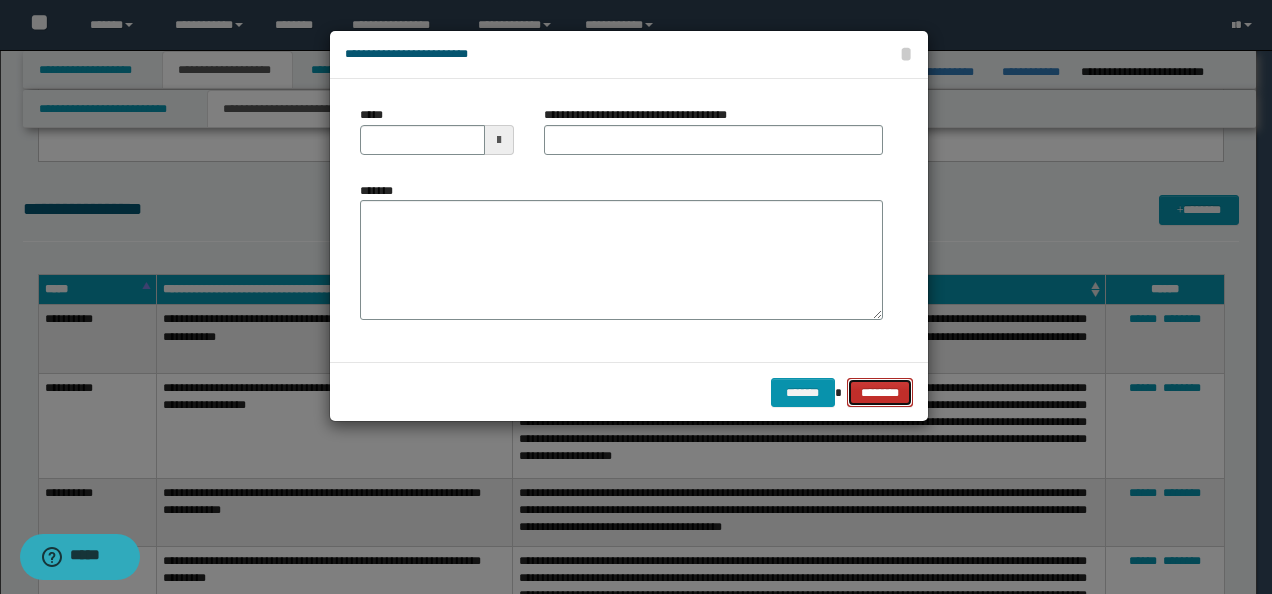 click on "********" at bounding box center (880, 392) 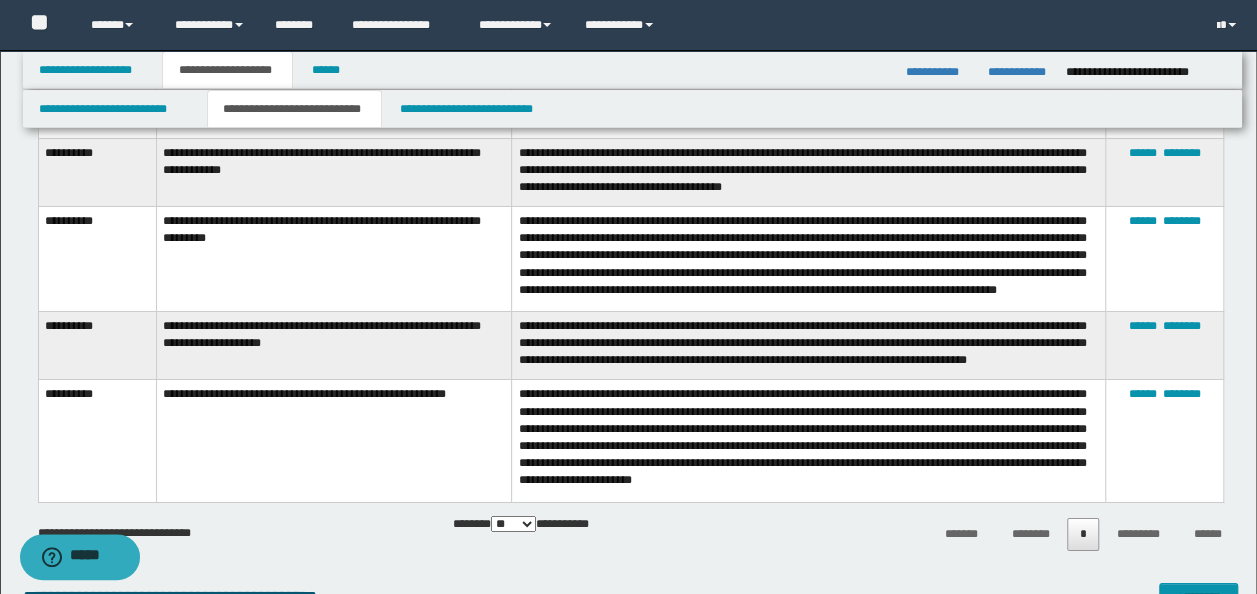 scroll, scrollTop: 3381, scrollLeft: 0, axis: vertical 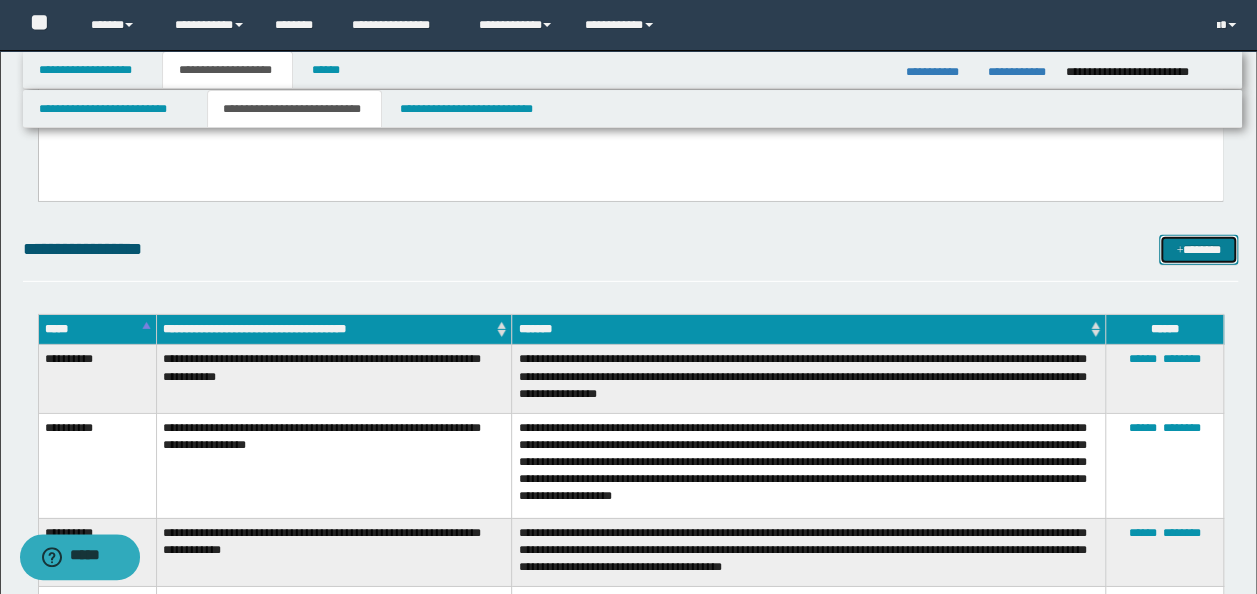 click on "*******" at bounding box center (1198, 249) 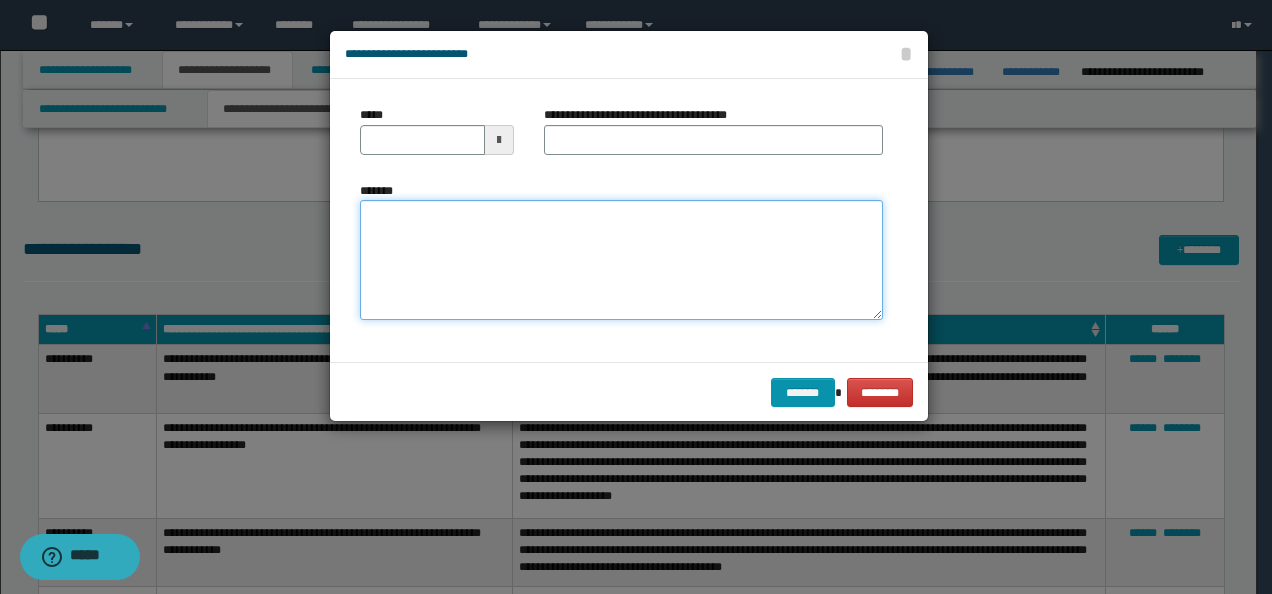 click on "*******" at bounding box center (621, 259) 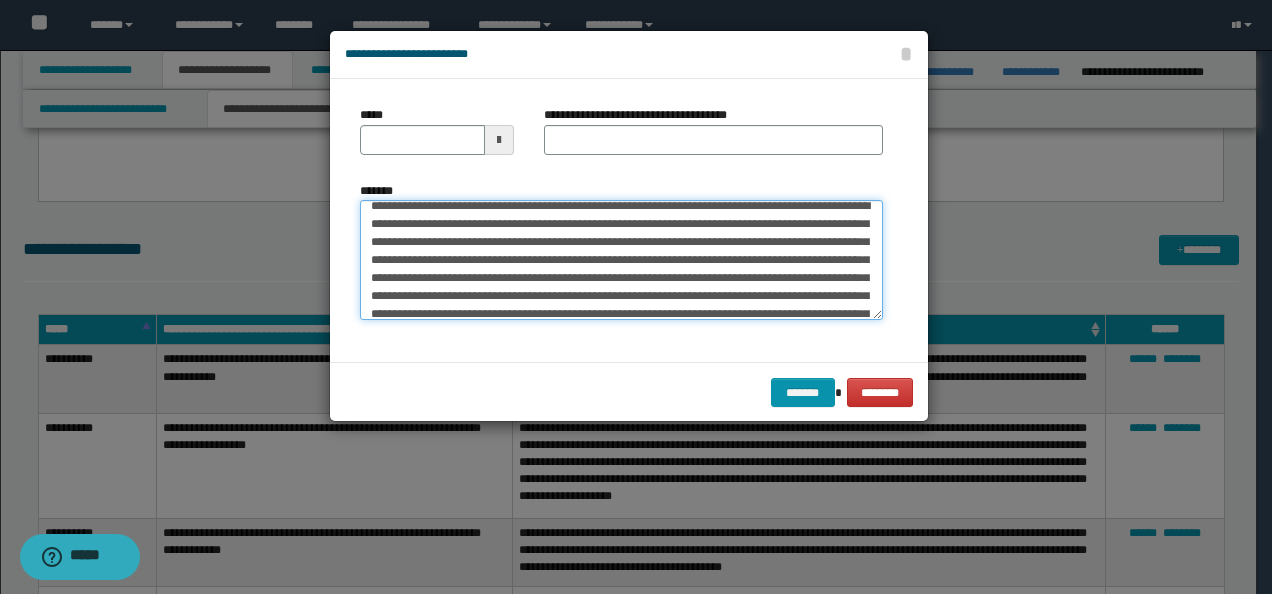 scroll, scrollTop: 0, scrollLeft: 0, axis: both 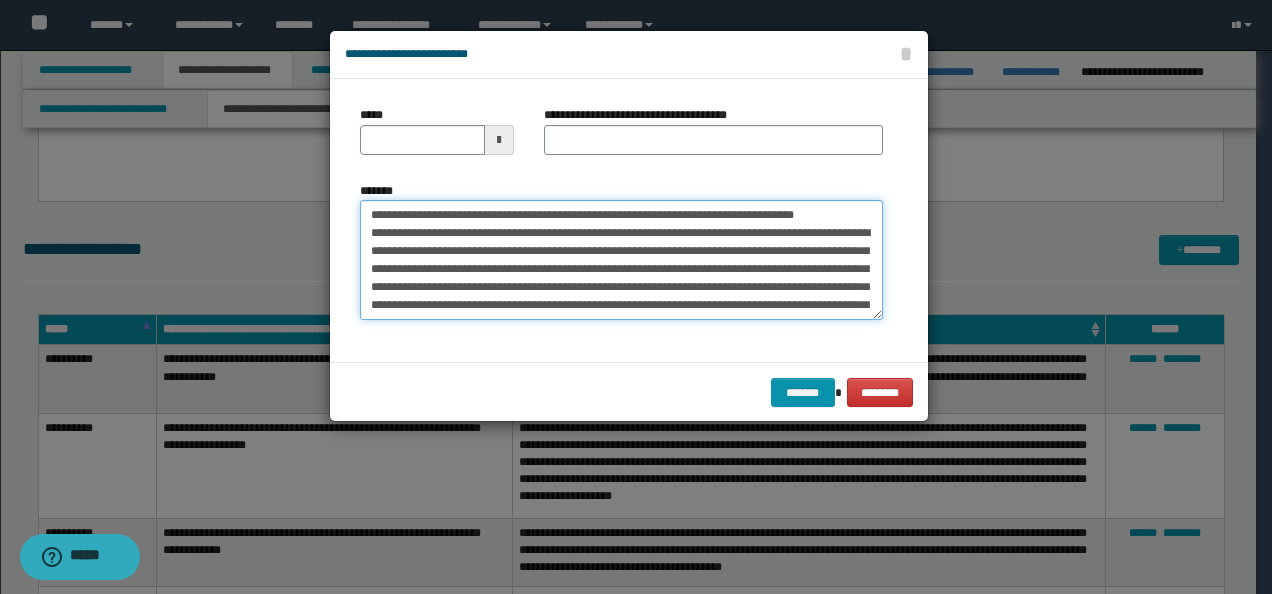 drag, startPoint x: 431, startPoint y: 214, endPoint x: 218, endPoint y: 214, distance: 213 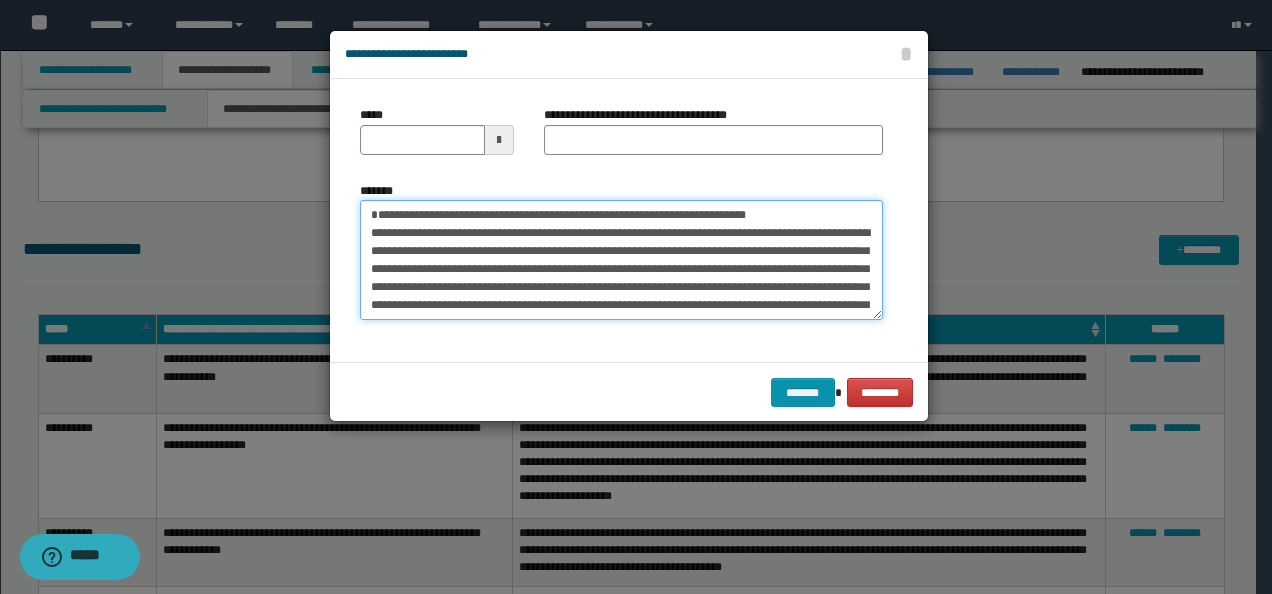 type on "**********" 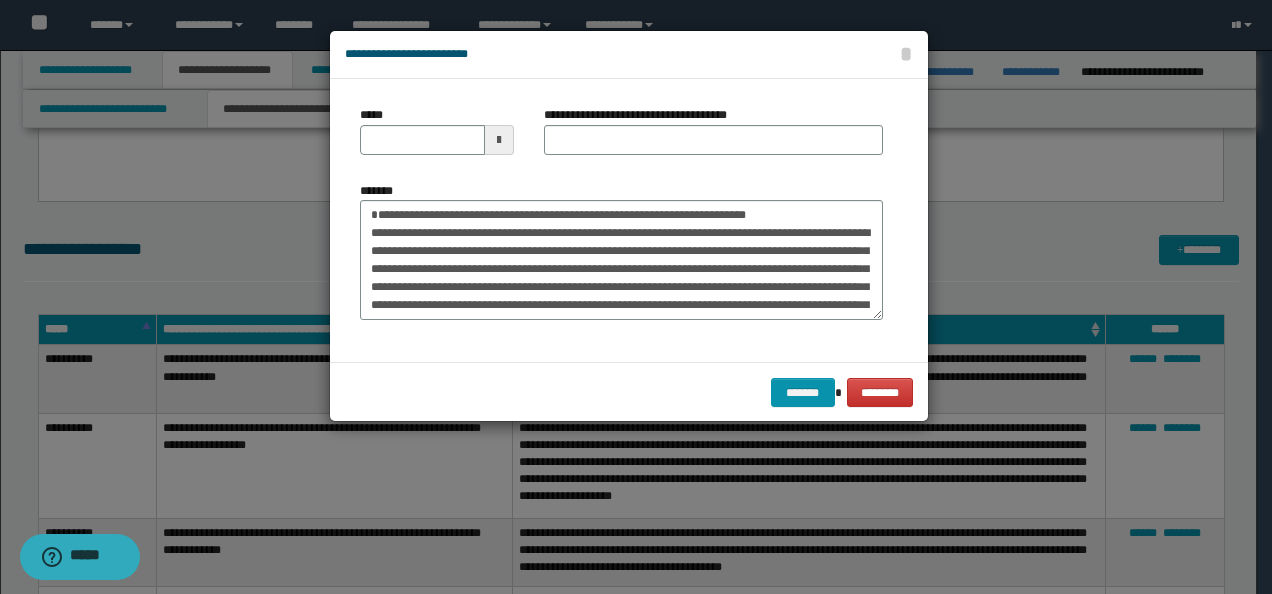 click on "*****" at bounding box center [437, 138] 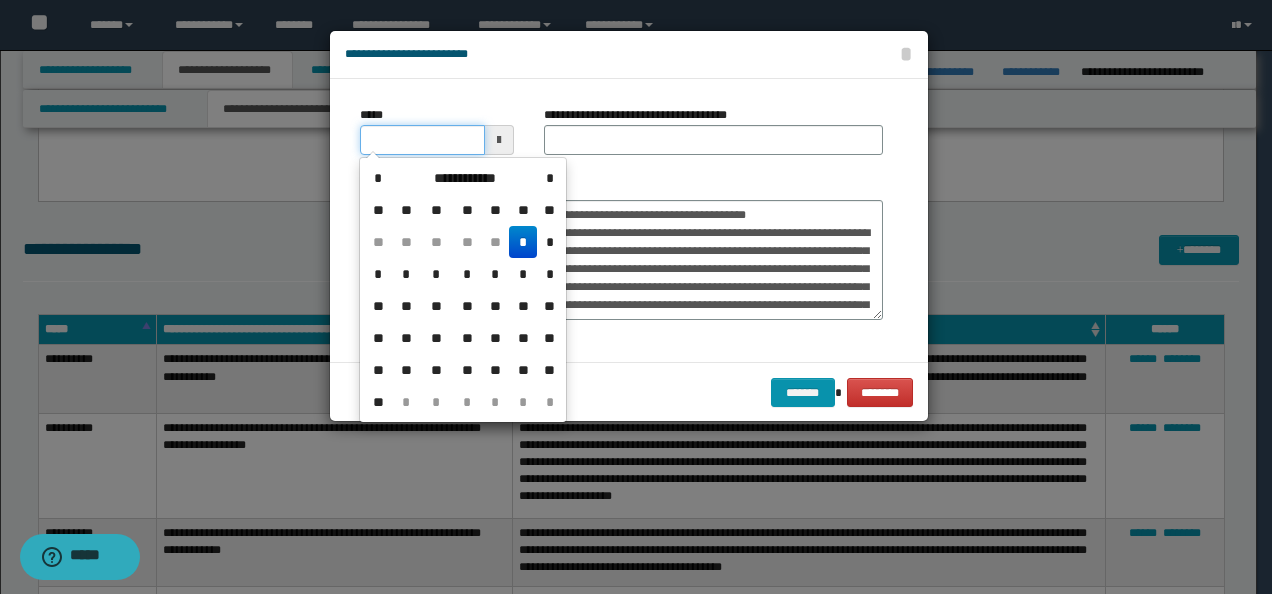 click on "*****" at bounding box center [422, 140] 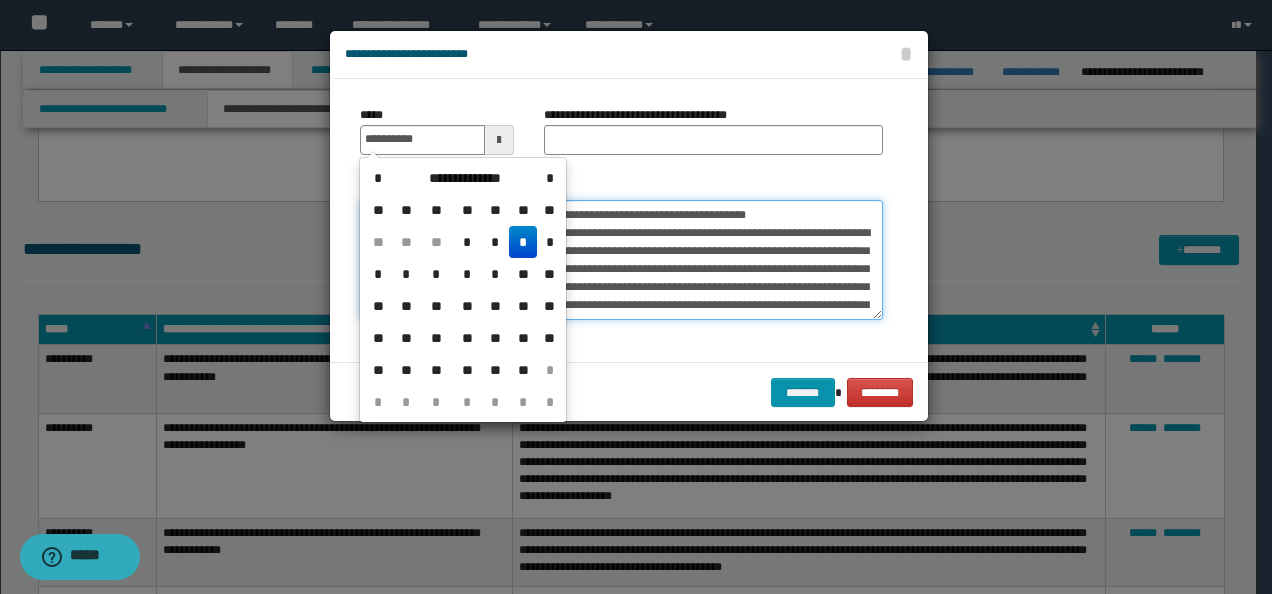 type on "**********" 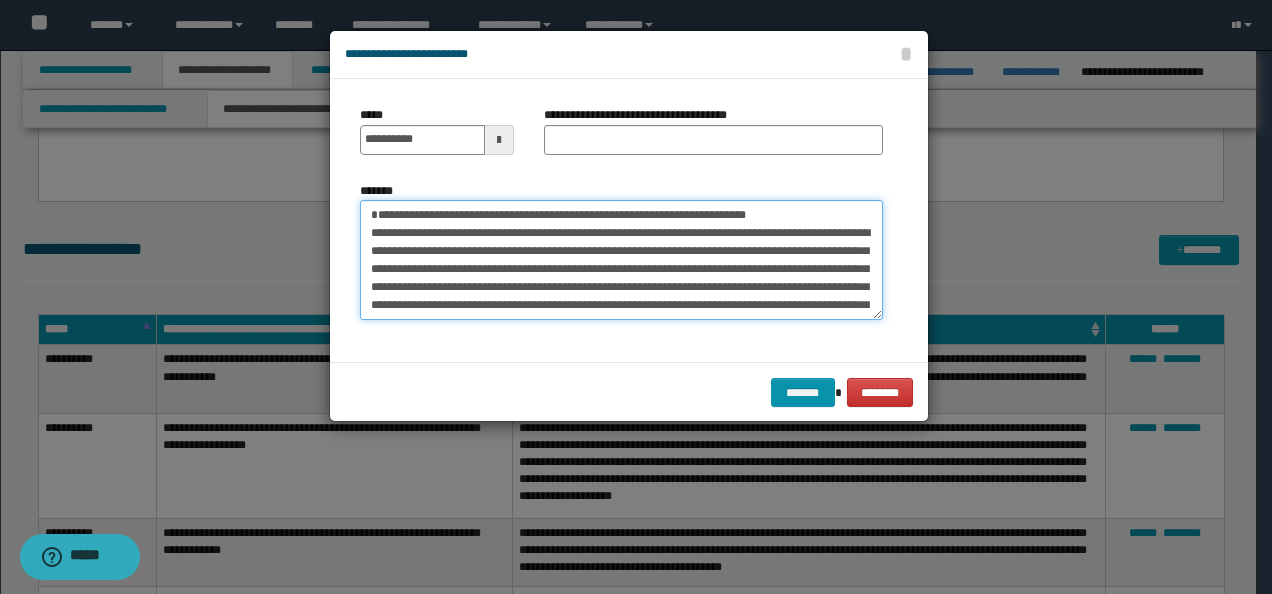 drag, startPoint x: 819, startPoint y: 208, endPoint x: 295, endPoint y: 158, distance: 526.38007 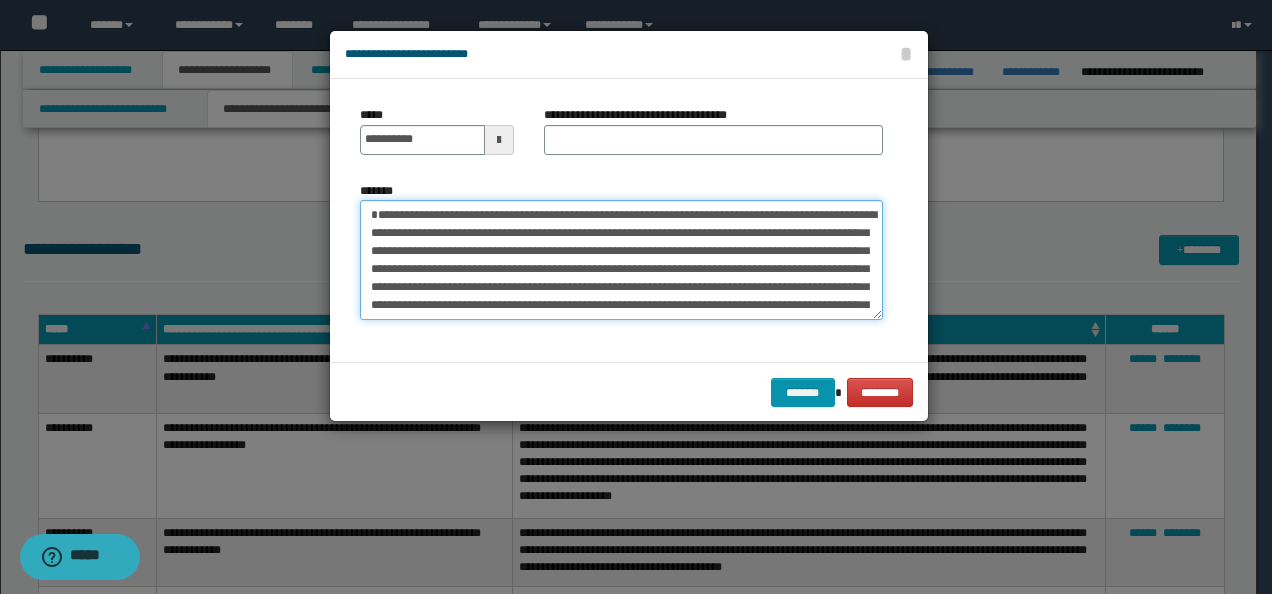 type on "**********" 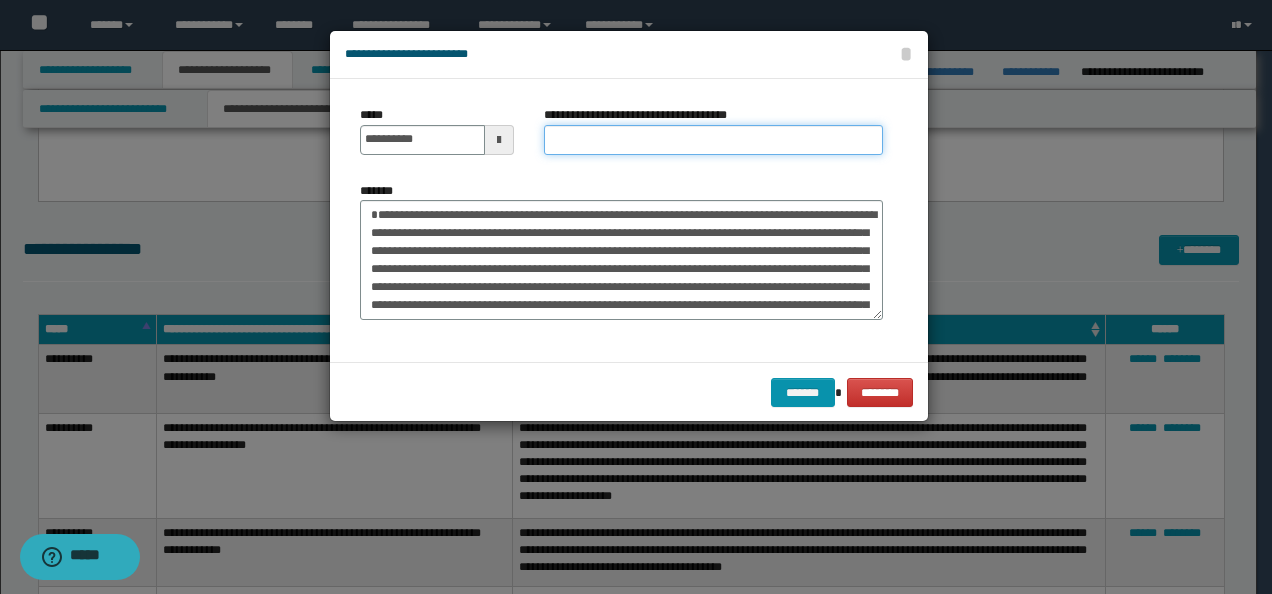 click on "**********" at bounding box center [713, 140] 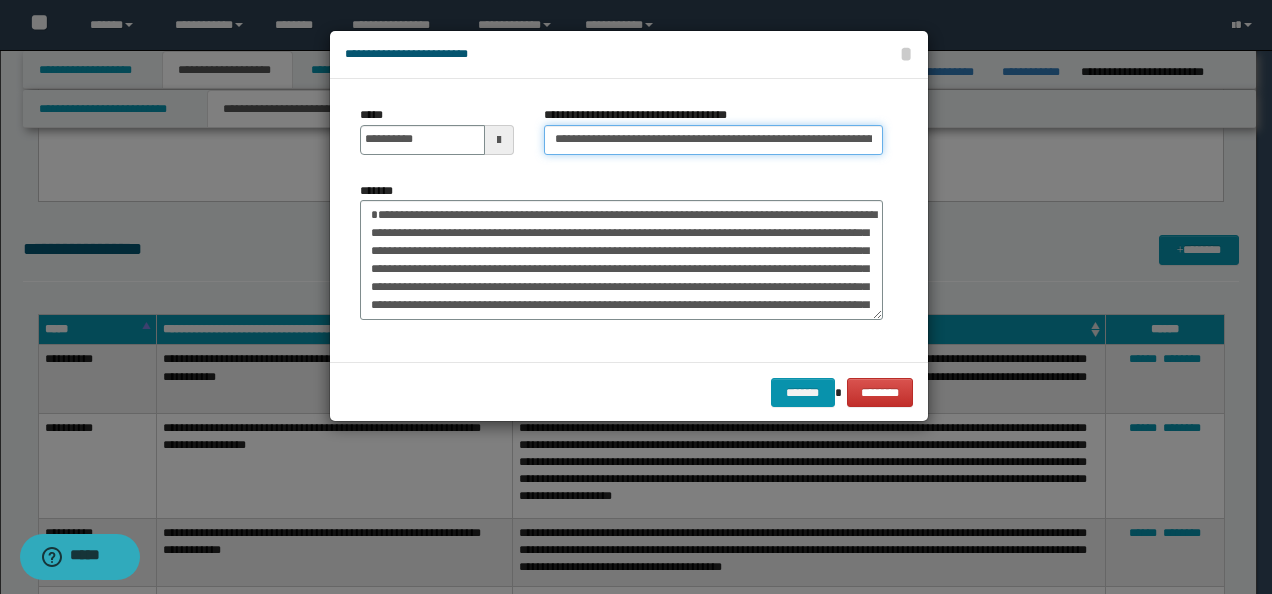 scroll, scrollTop: 0, scrollLeft: 90, axis: horizontal 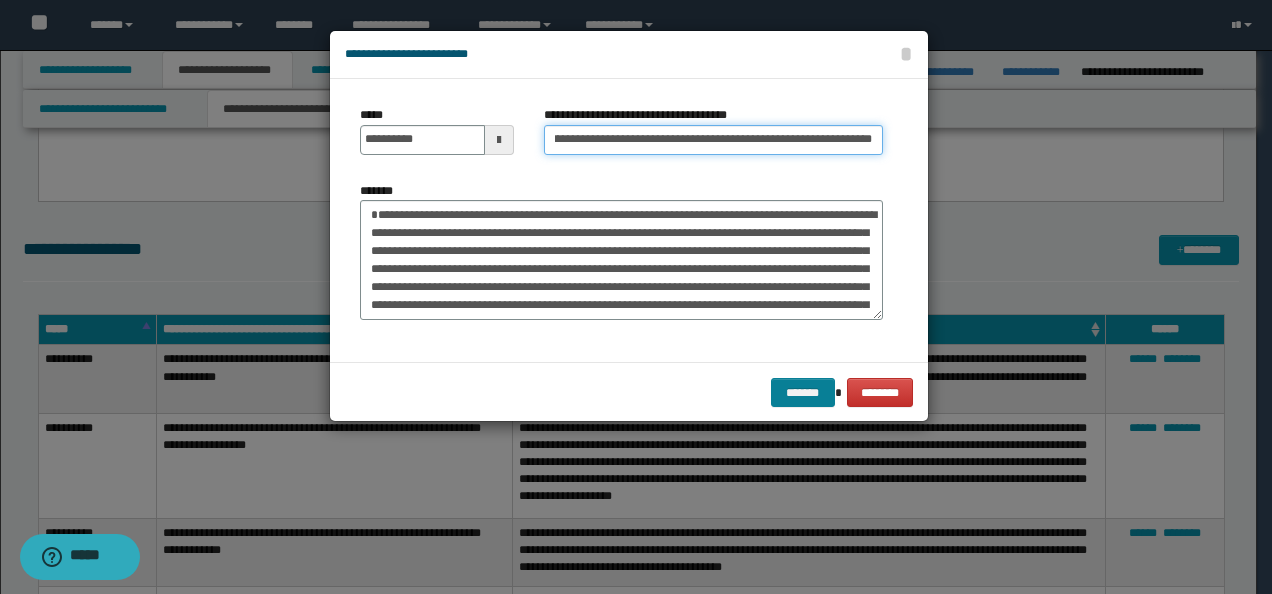type on "**********" 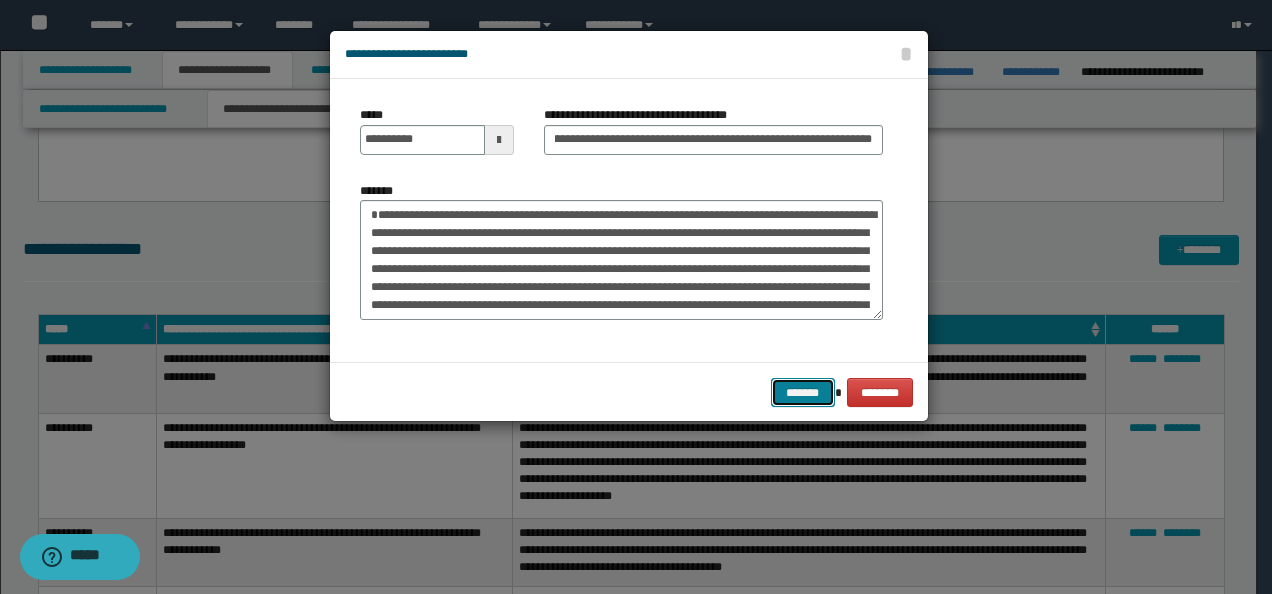 click on "*******" at bounding box center [803, 392] 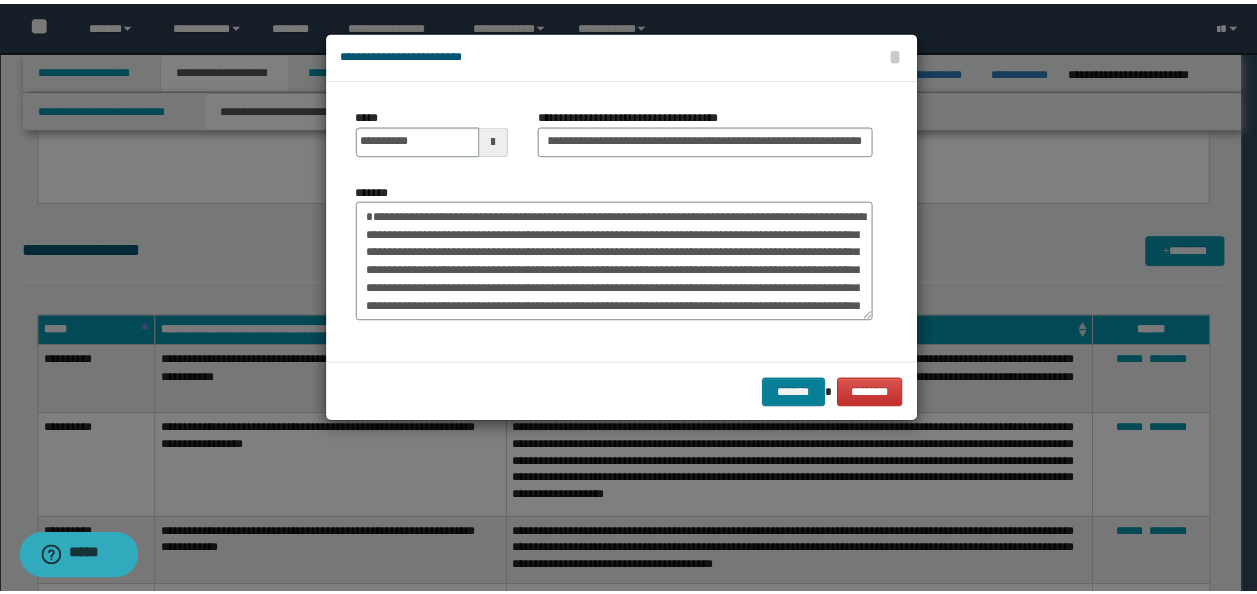 scroll, scrollTop: 0, scrollLeft: 0, axis: both 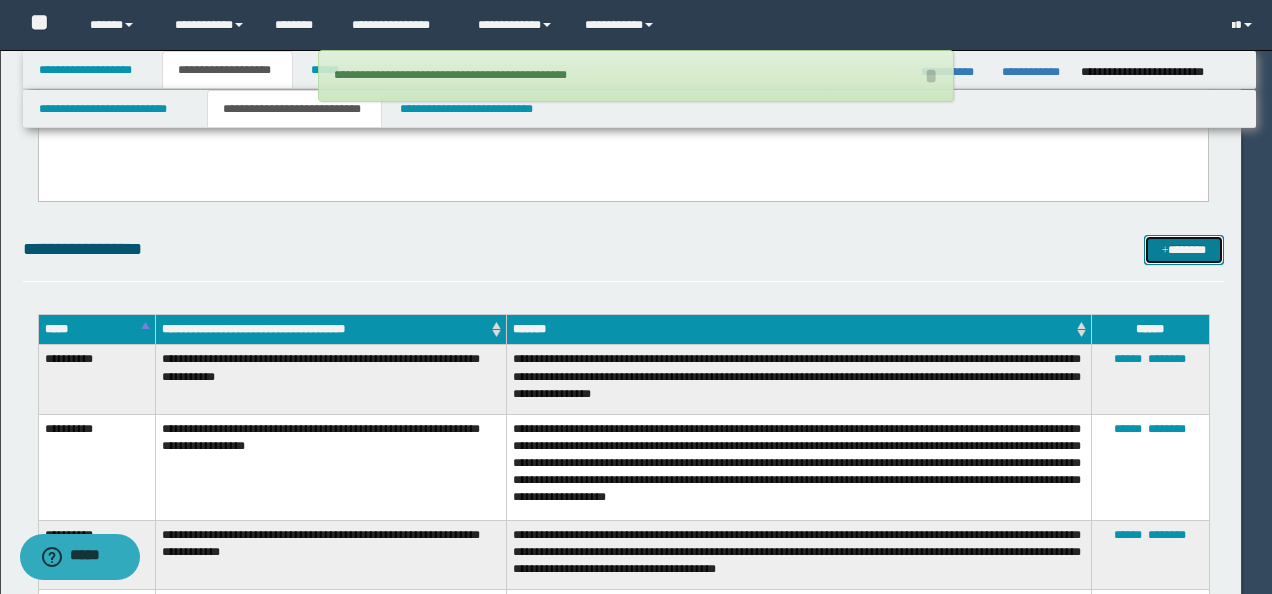 type 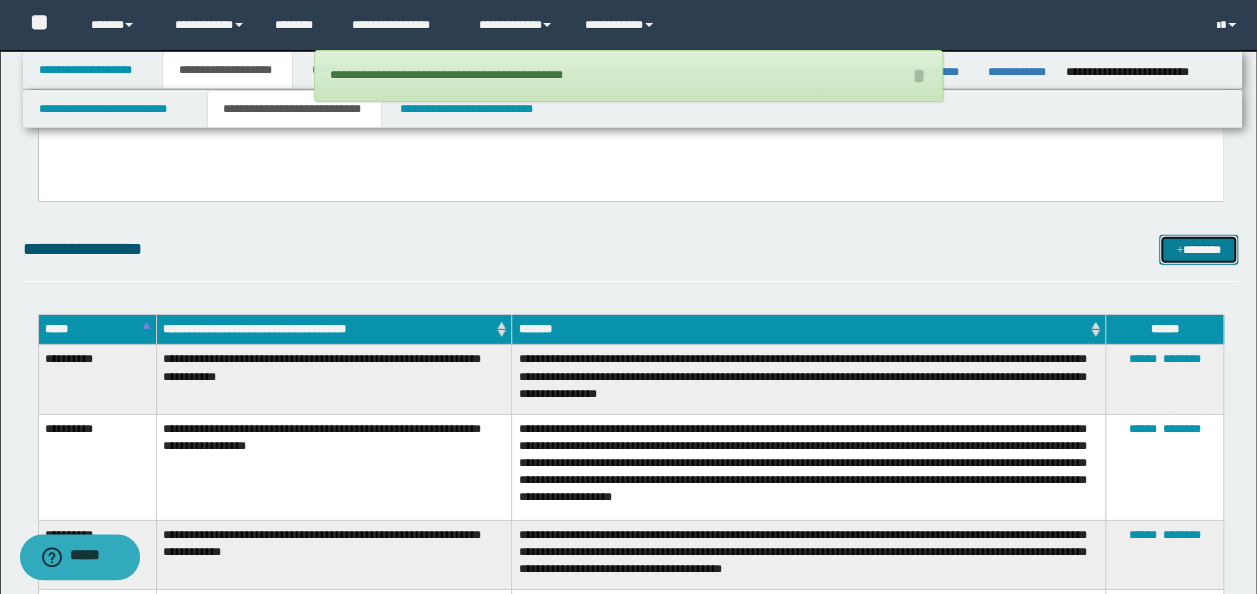 click on "*******" at bounding box center (1198, 249) 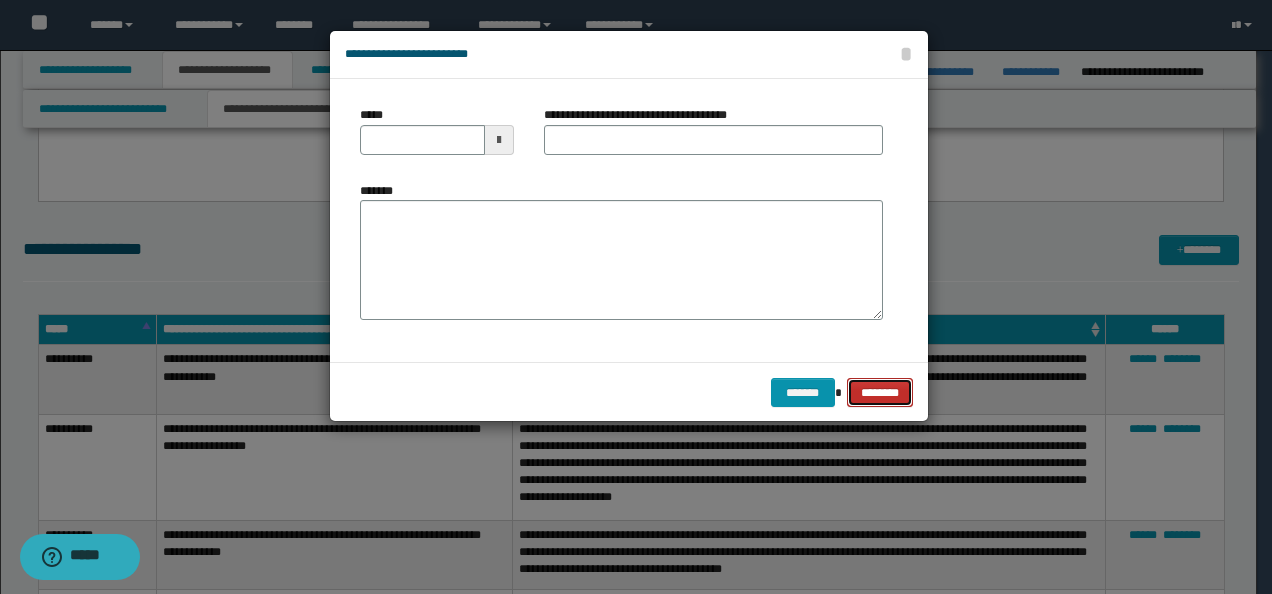 click on "********" at bounding box center [880, 392] 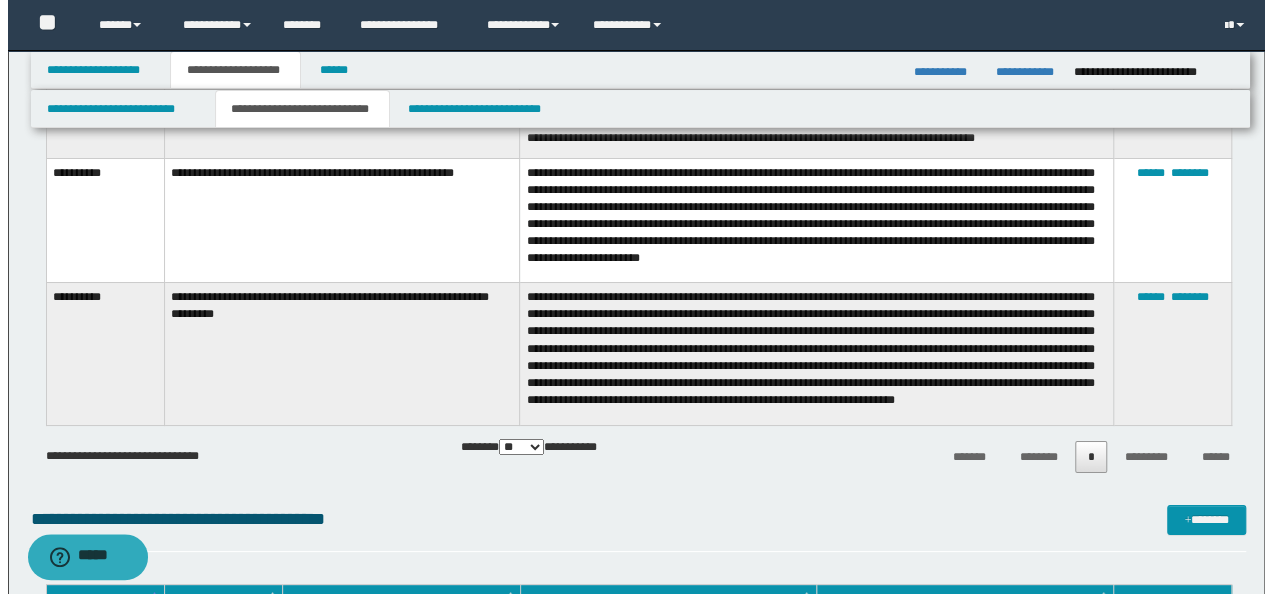scroll, scrollTop: 3560, scrollLeft: 0, axis: vertical 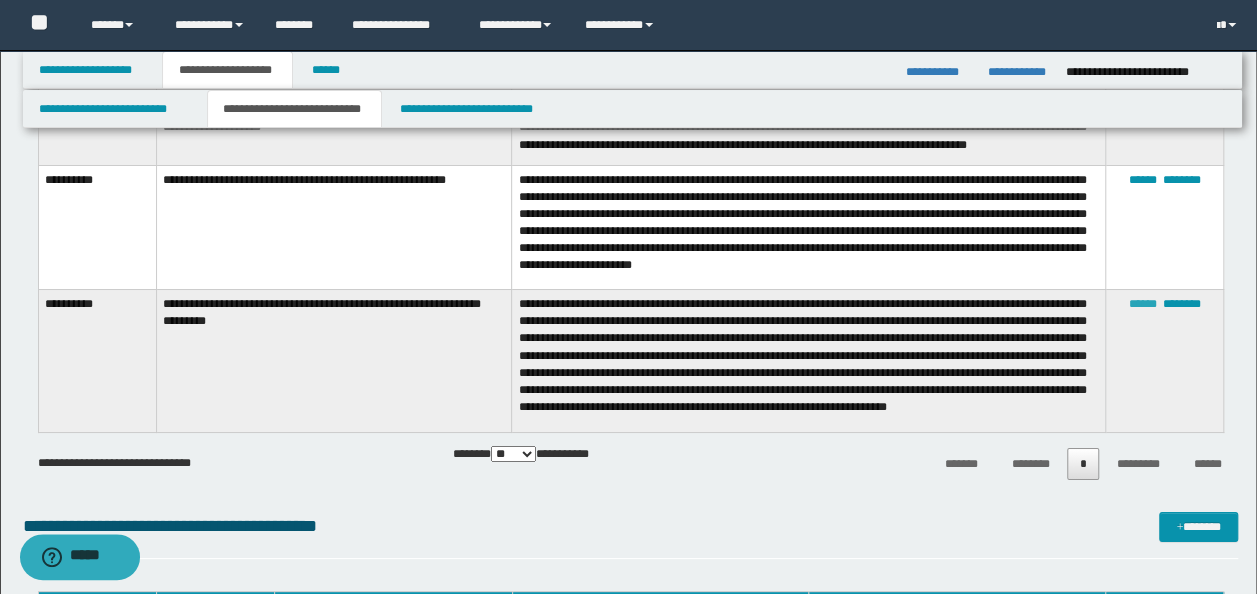 click on "******" at bounding box center [1143, 304] 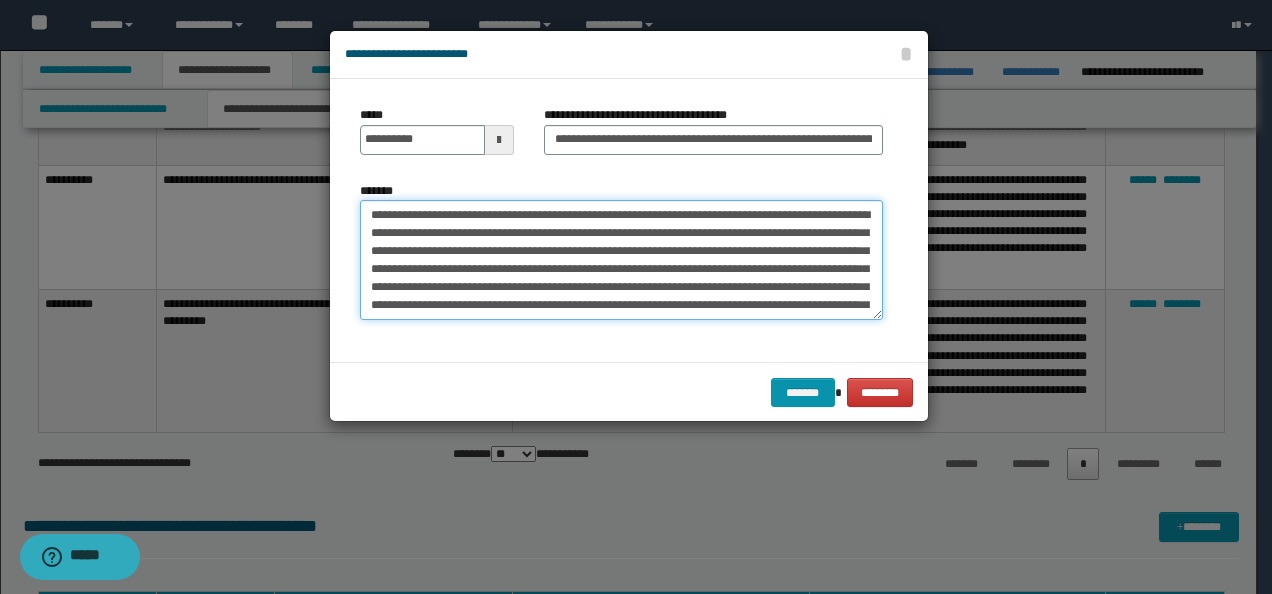 scroll, scrollTop: 53, scrollLeft: 0, axis: vertical 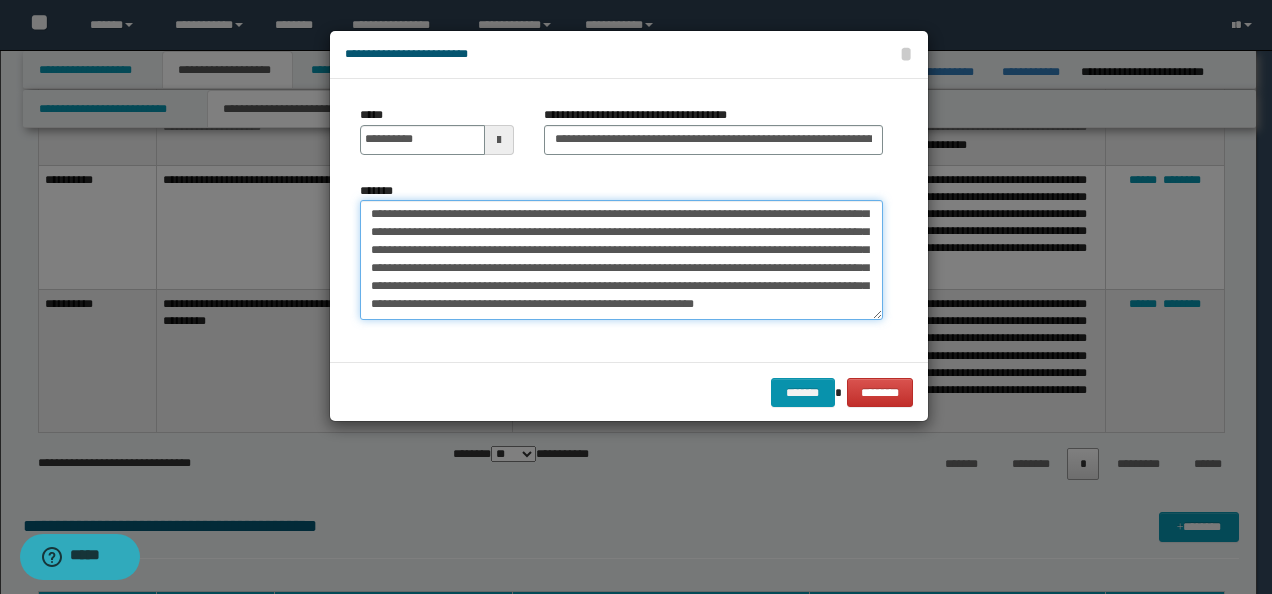 drag, startPoint x: 856, startPoint y: 306, endPoint x: 811, endPoint y: 299, distance: 45.54119 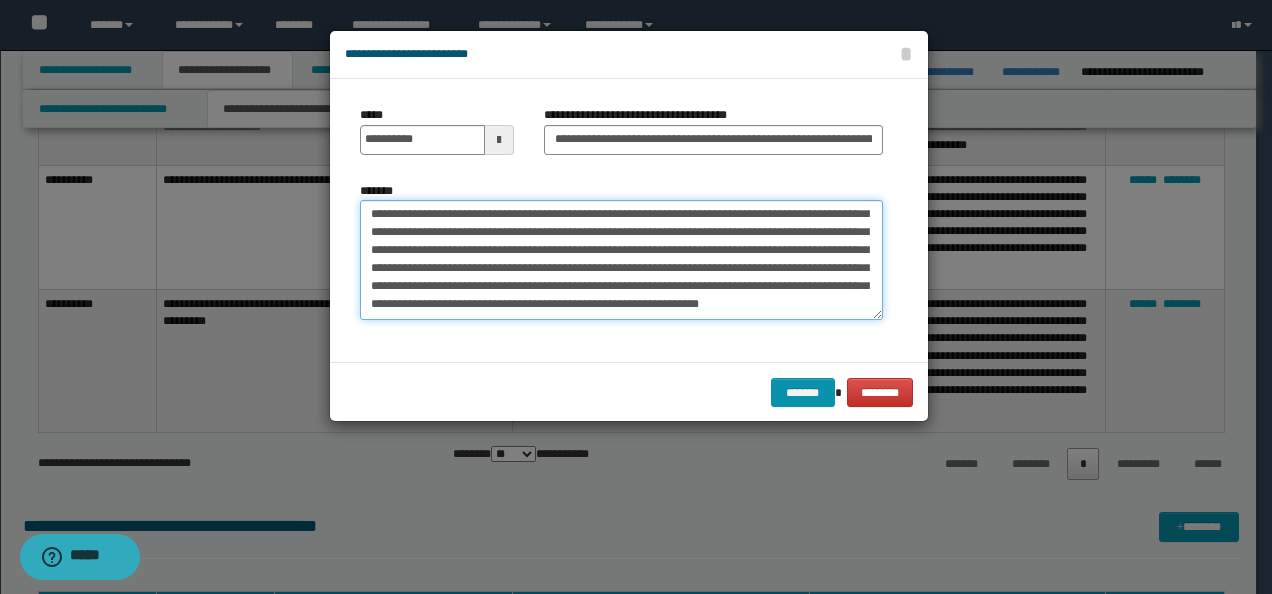 scroll, scrollTop: 66, scrollLeft: 0, axis: vertical 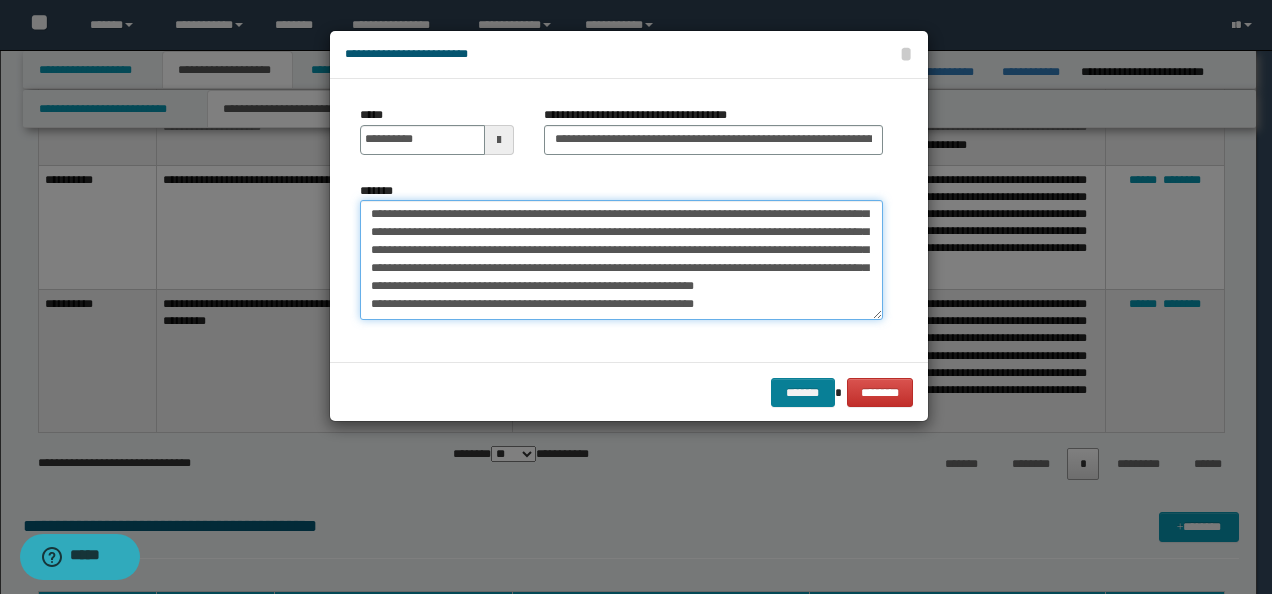 type on "**********" 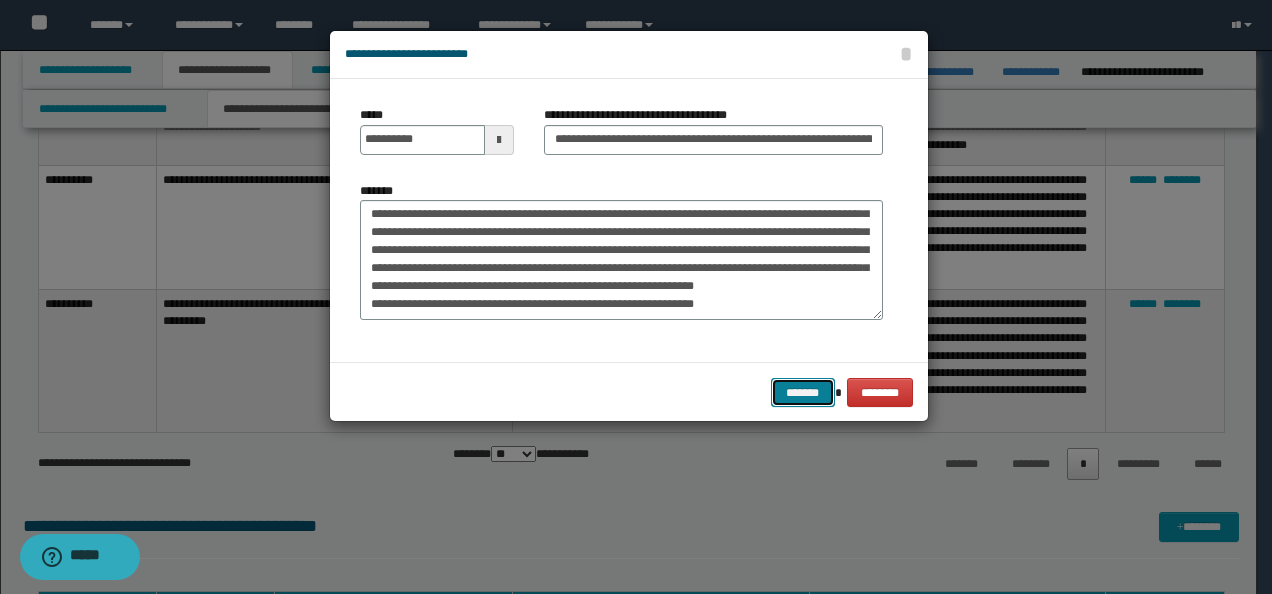 click on "*******" at bounding box center [803, 392] 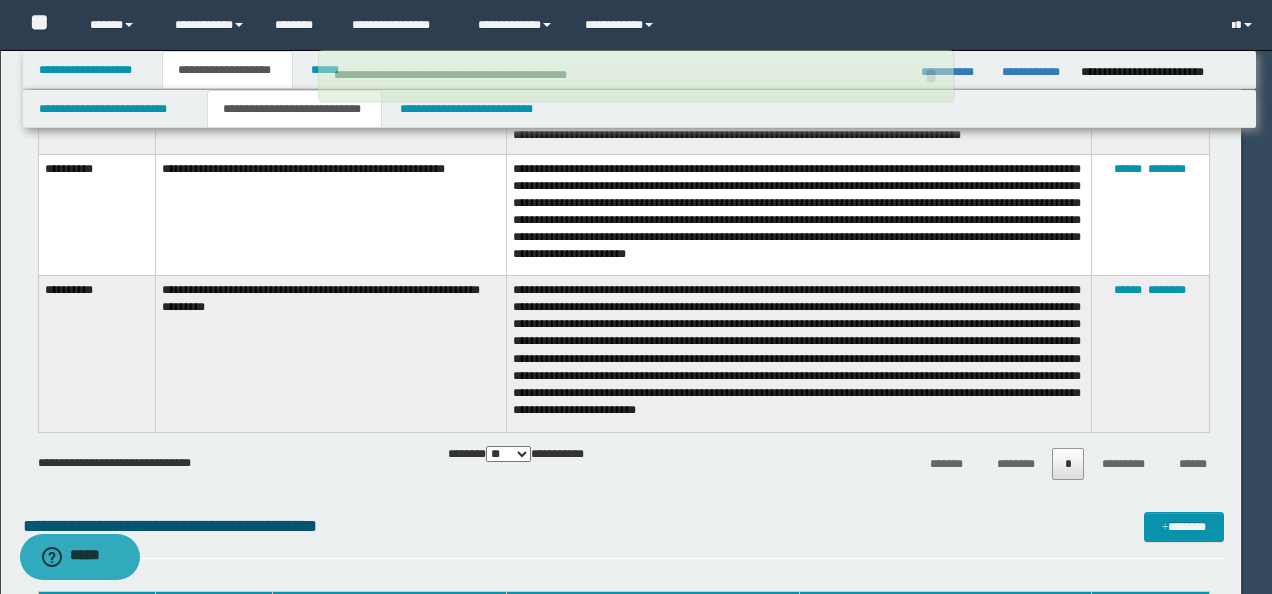 type 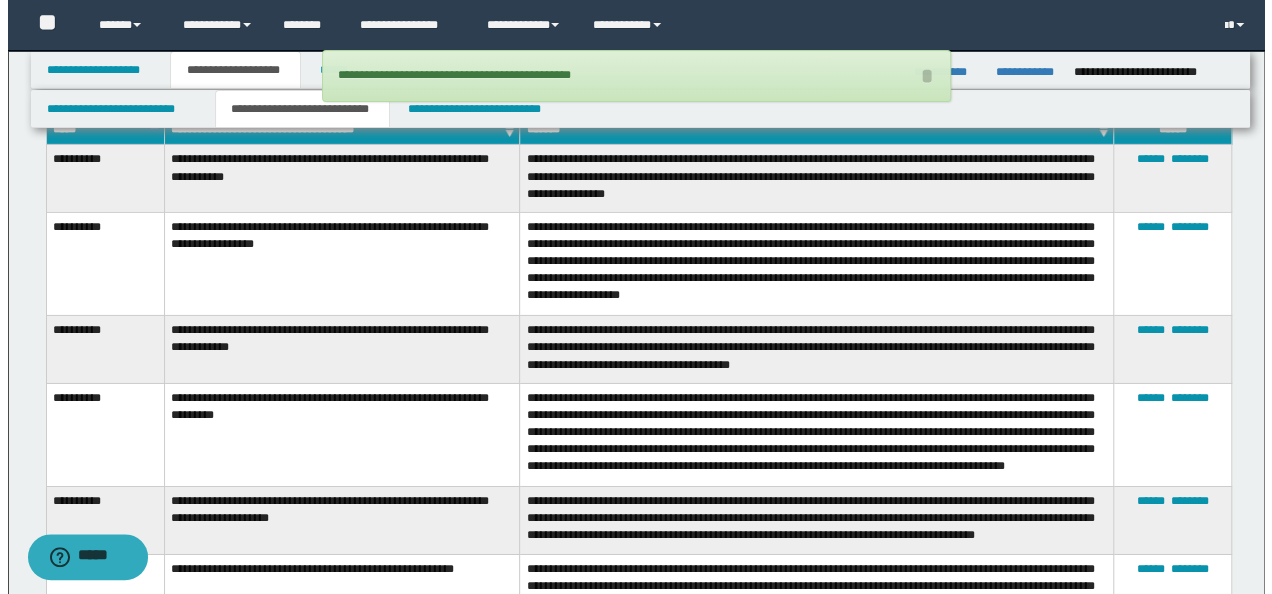 scroll, scrollTop: 3060, scrollLeft: 0, axis: vertical 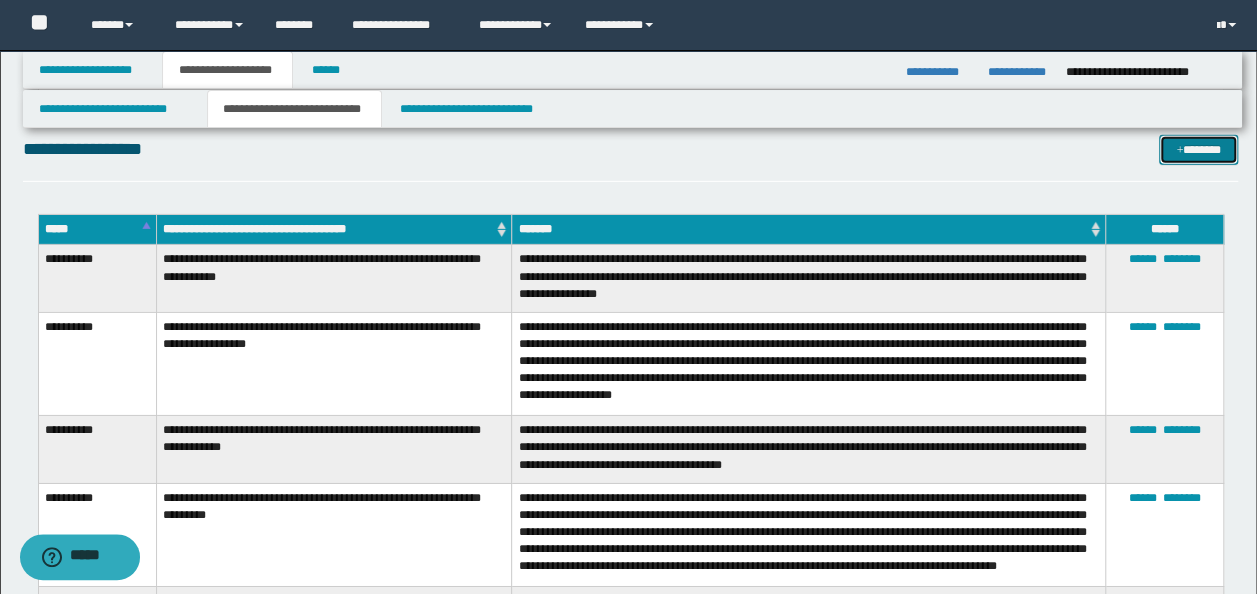 click on "*******" at bounding box center (1198, 149) 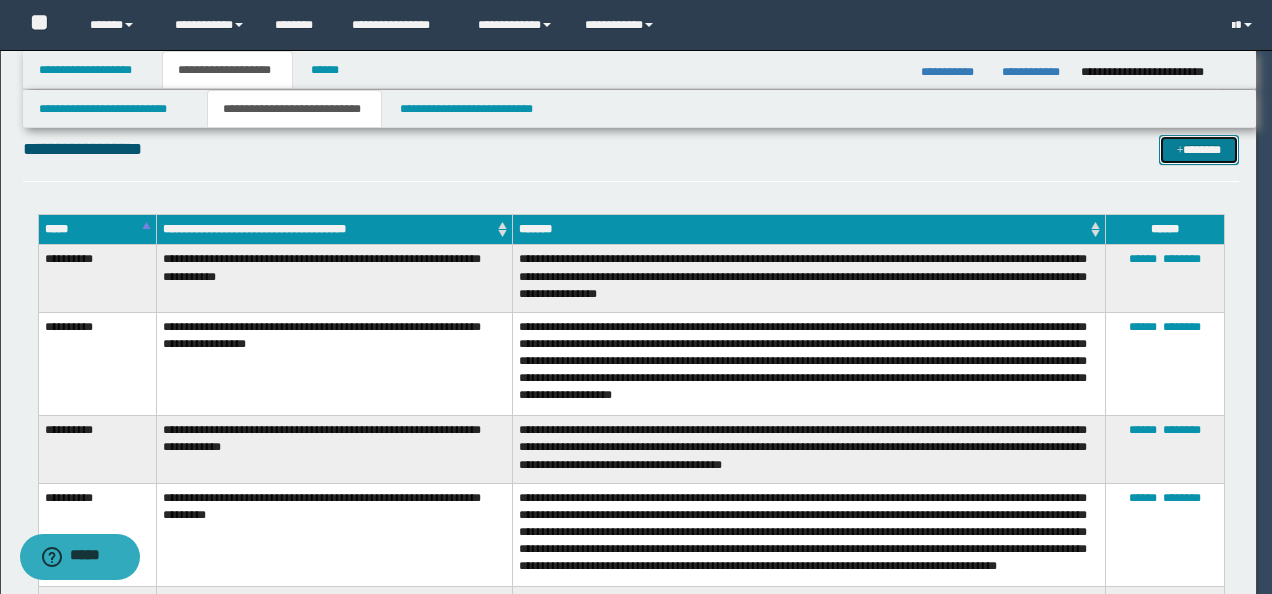 scroll, scrollTop: 0, scrollLeft: 0, axis: both 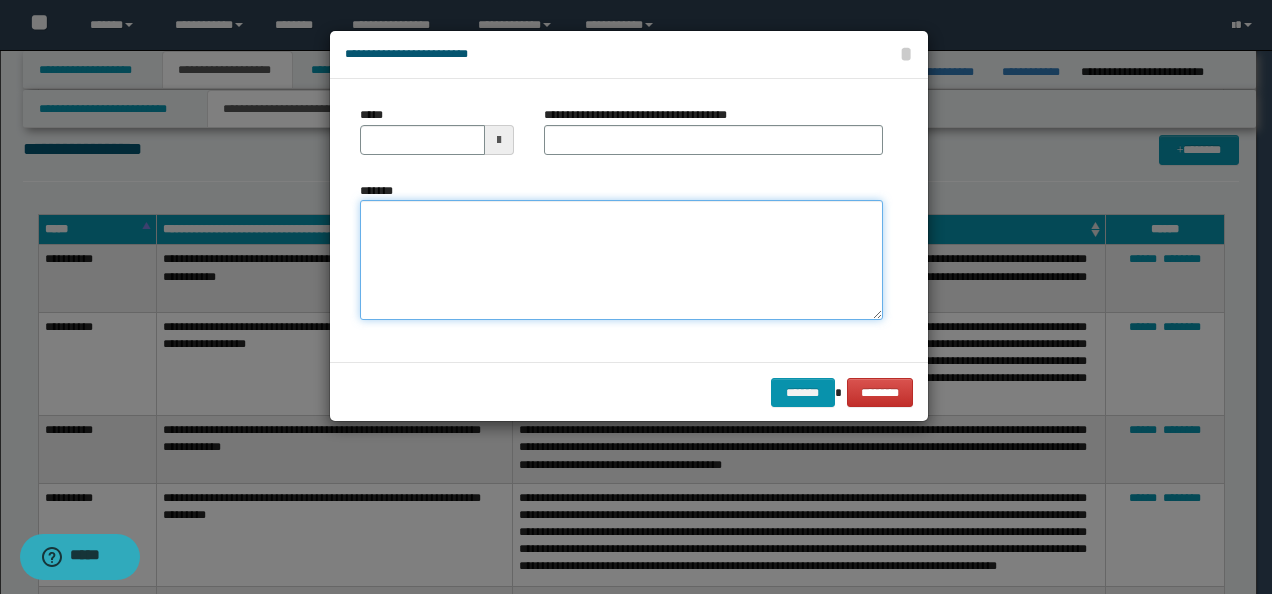 click on "*******" at bounding box center (621, 259) 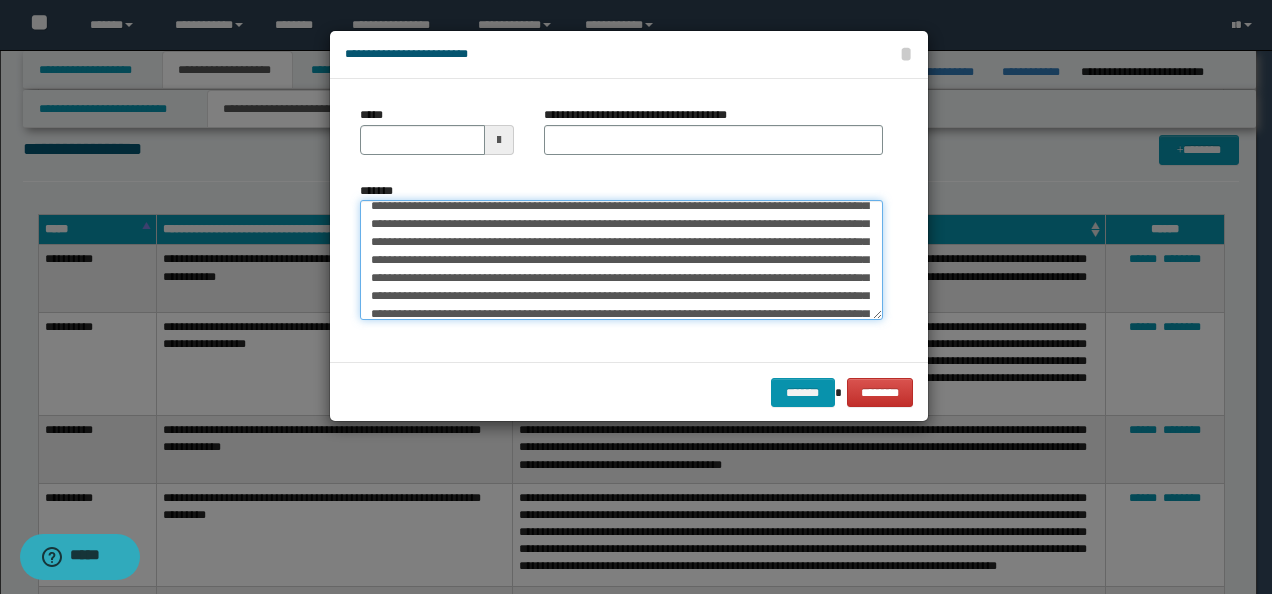 scroll, scrollTop: 0, scrollLeft: 0, axis: both 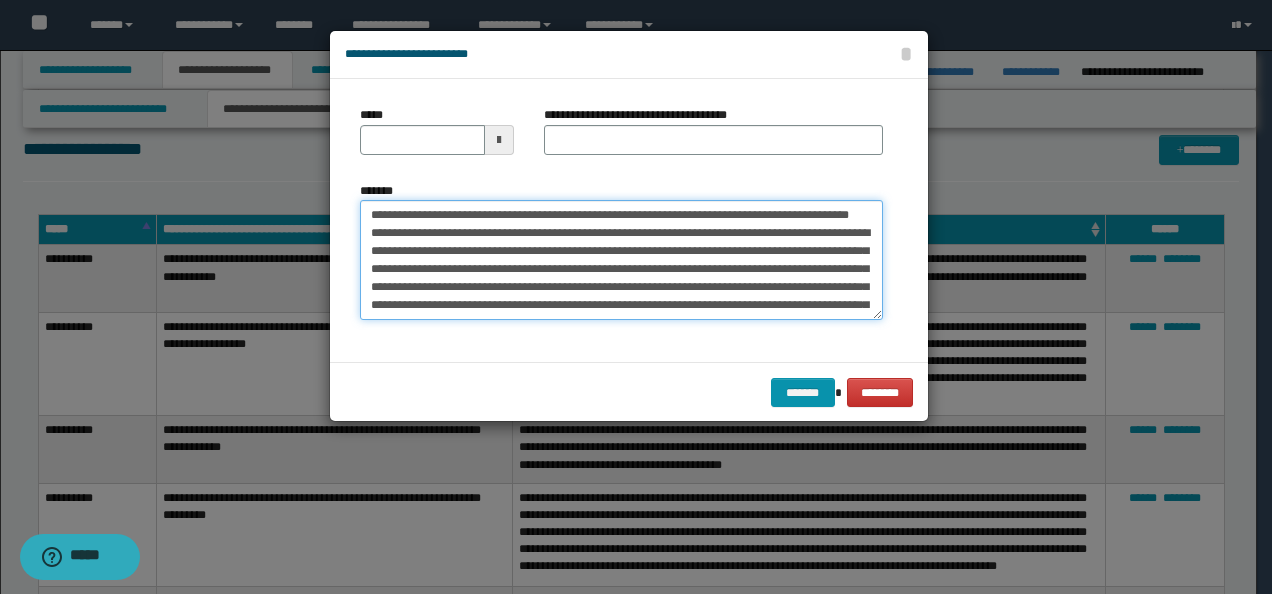 drag, startPoint x: 432, startPoint y: 215, endPoint x: 145, endPoint y: 208, distance: 287.08536 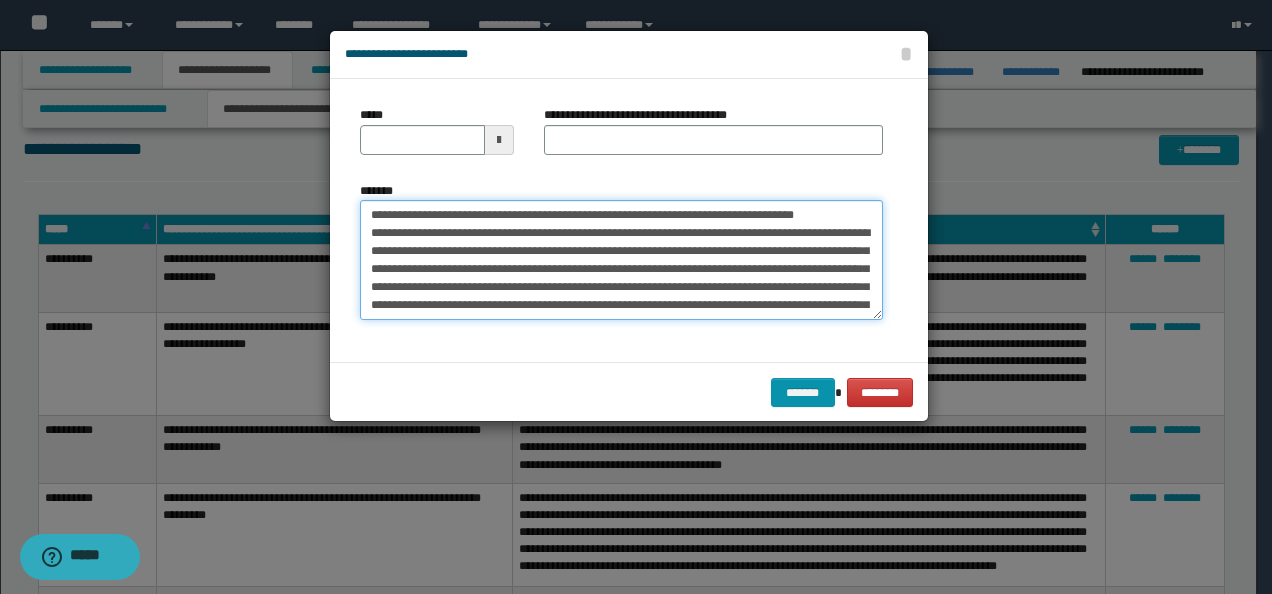 type 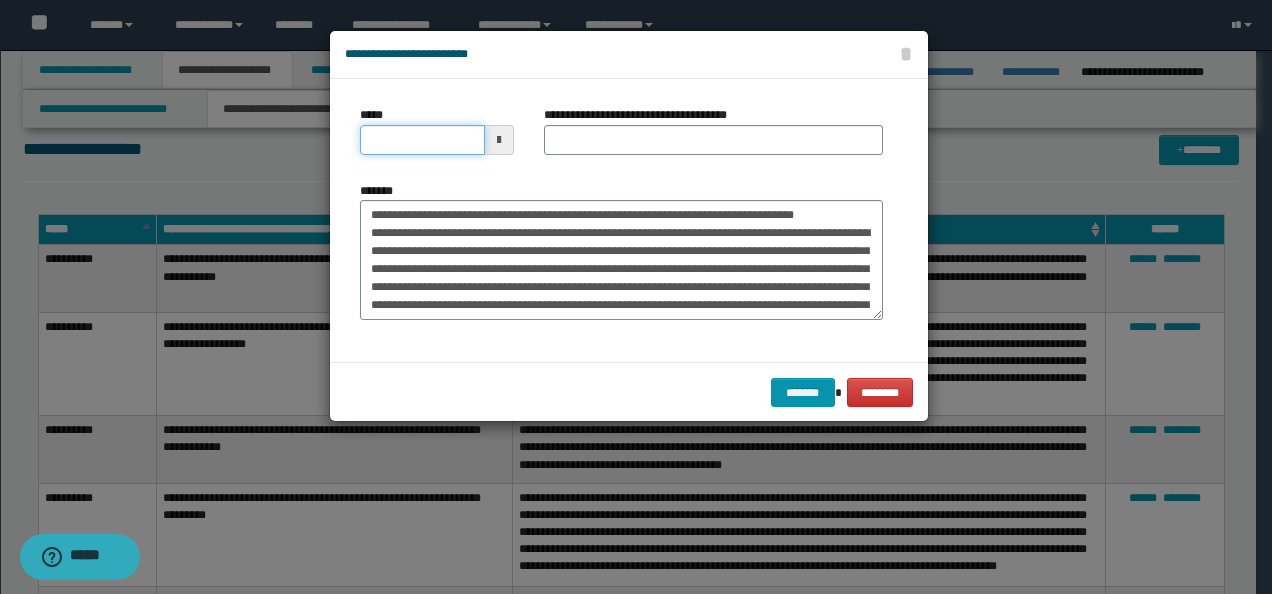 click on "*****" at bounding box center (422, 140) 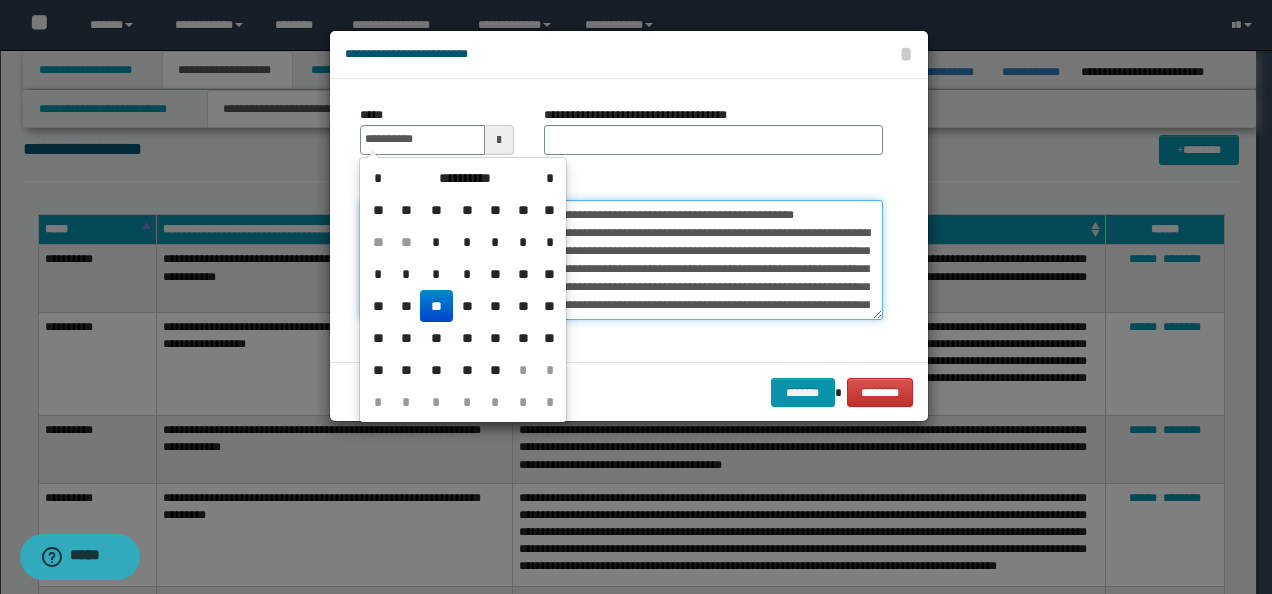 type on "**********" 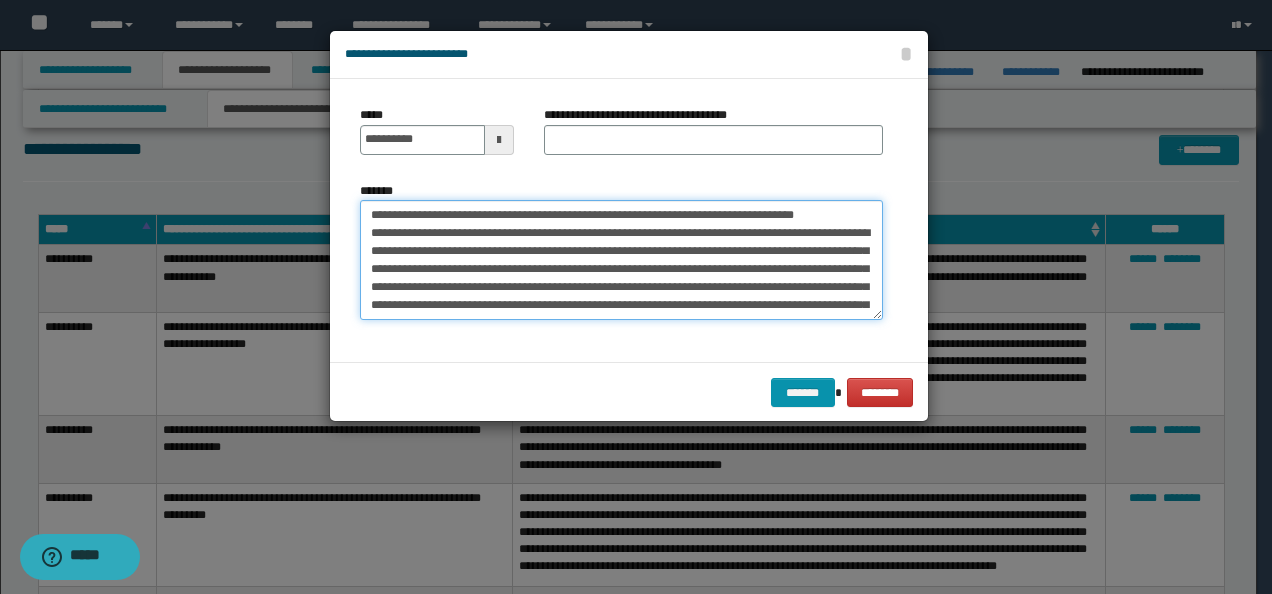 drag, startPoint x: 832, startPoint y: 215, endPoint x: 477, endPoint y: 200, distance: 355.31677 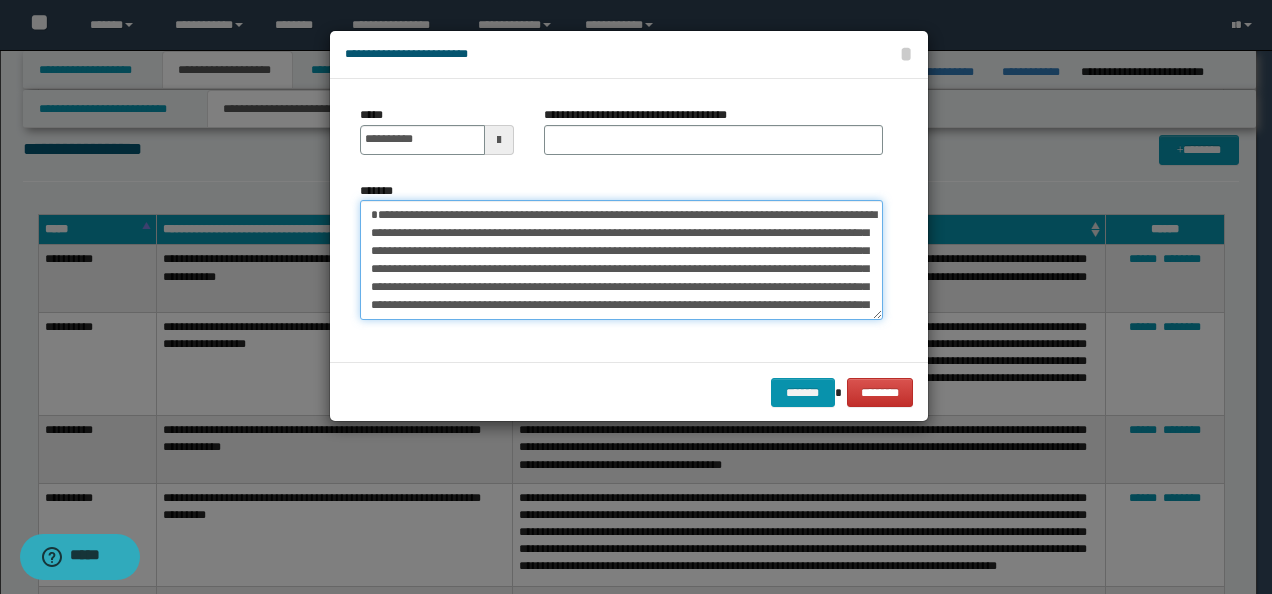 type on "**********" 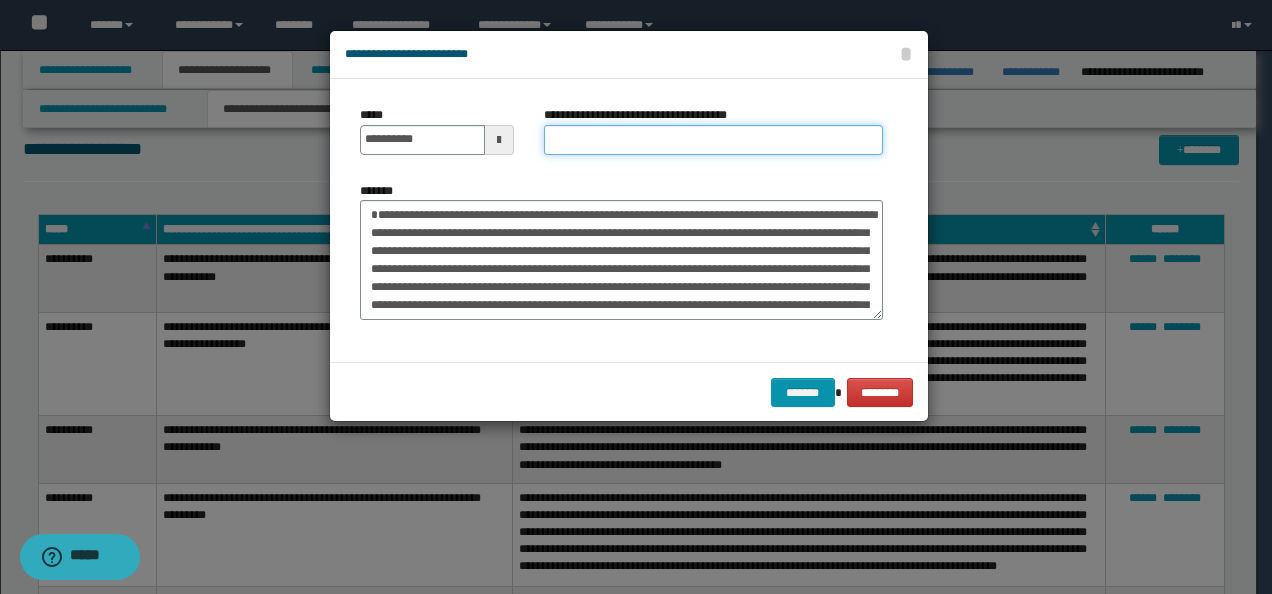 click on "**********" at bounding box center [713, 140] 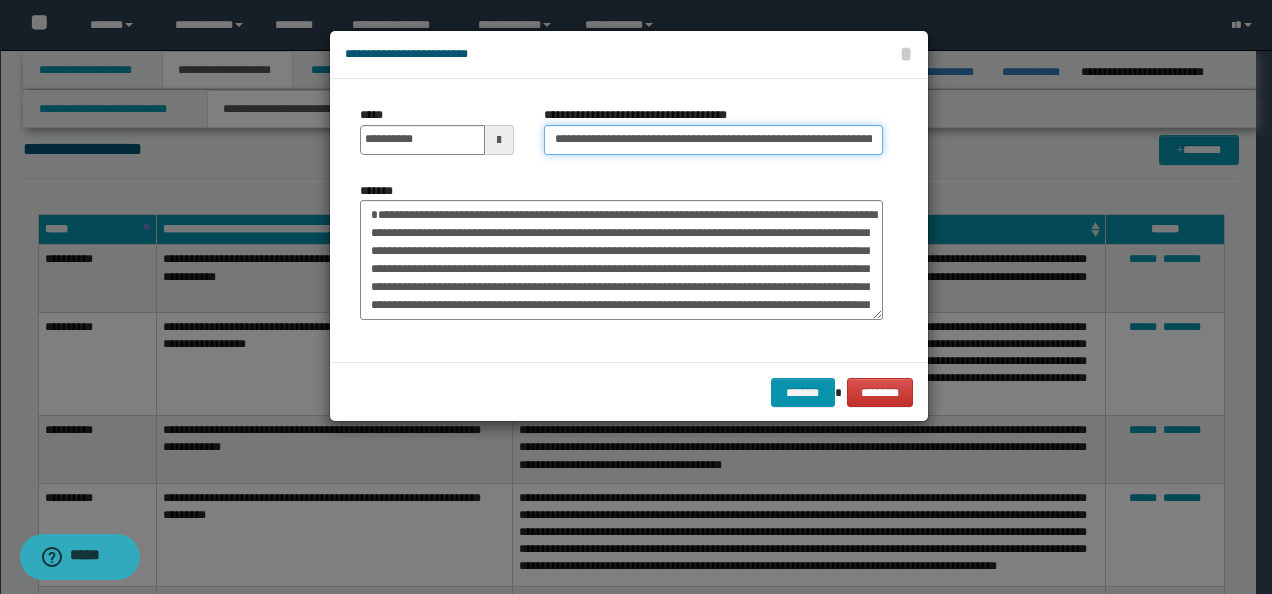 scroll, scrollTop: 0, scrollLeft: 128, axis: horizontal 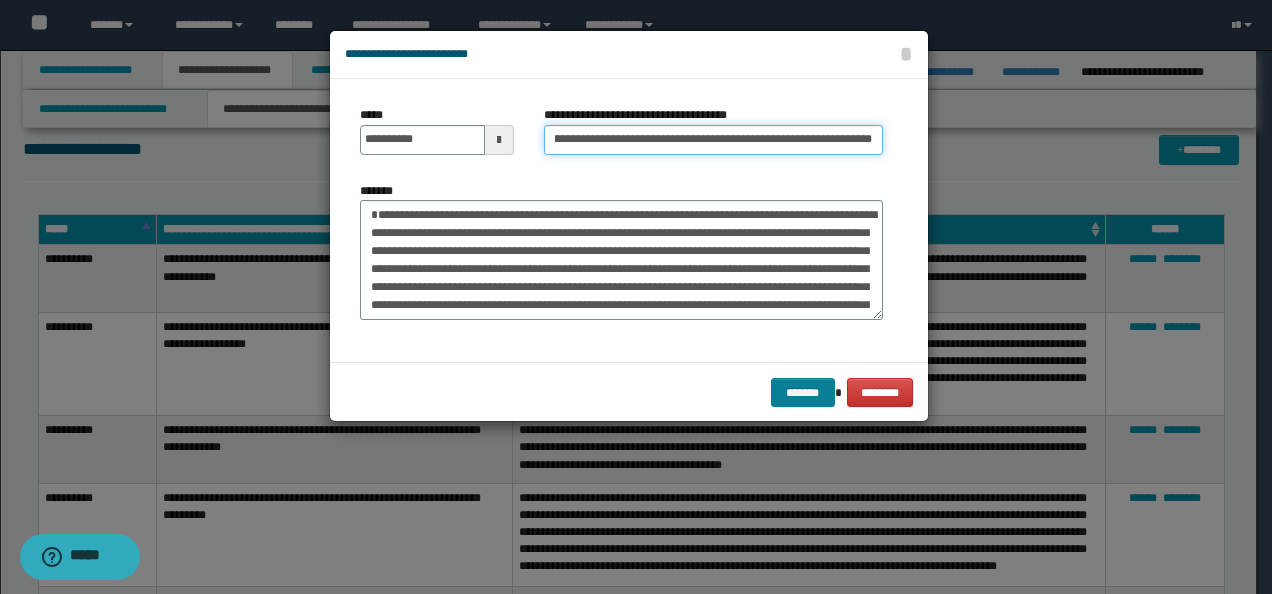 type on "**********" 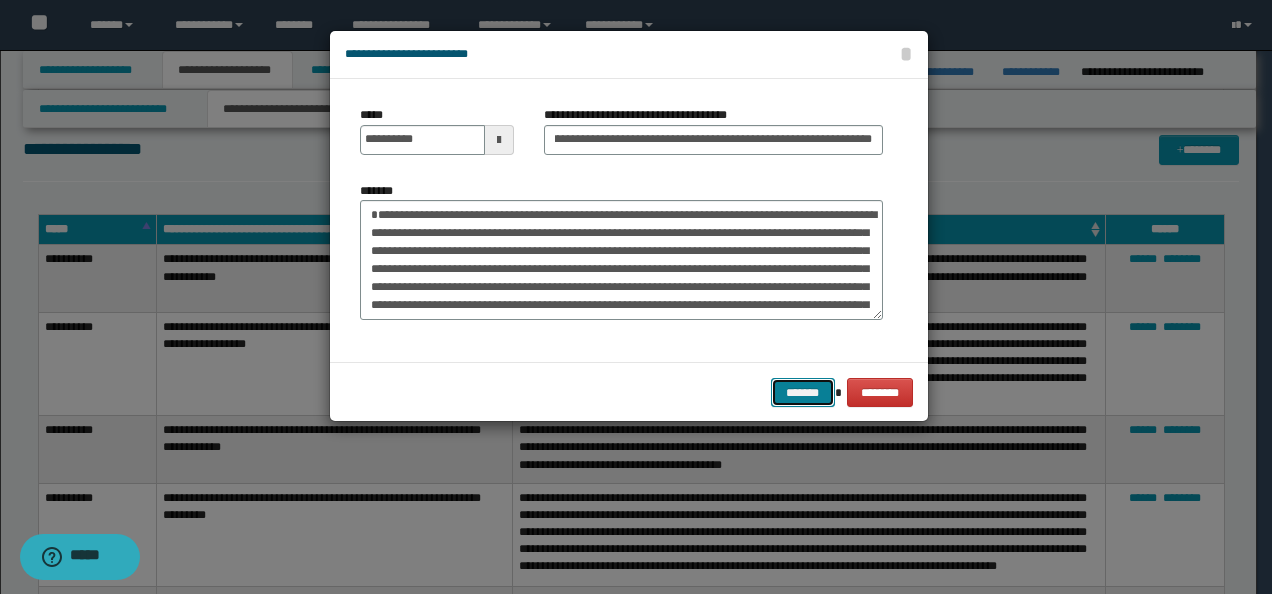 click on "*******" at bounding box center (803, 392) 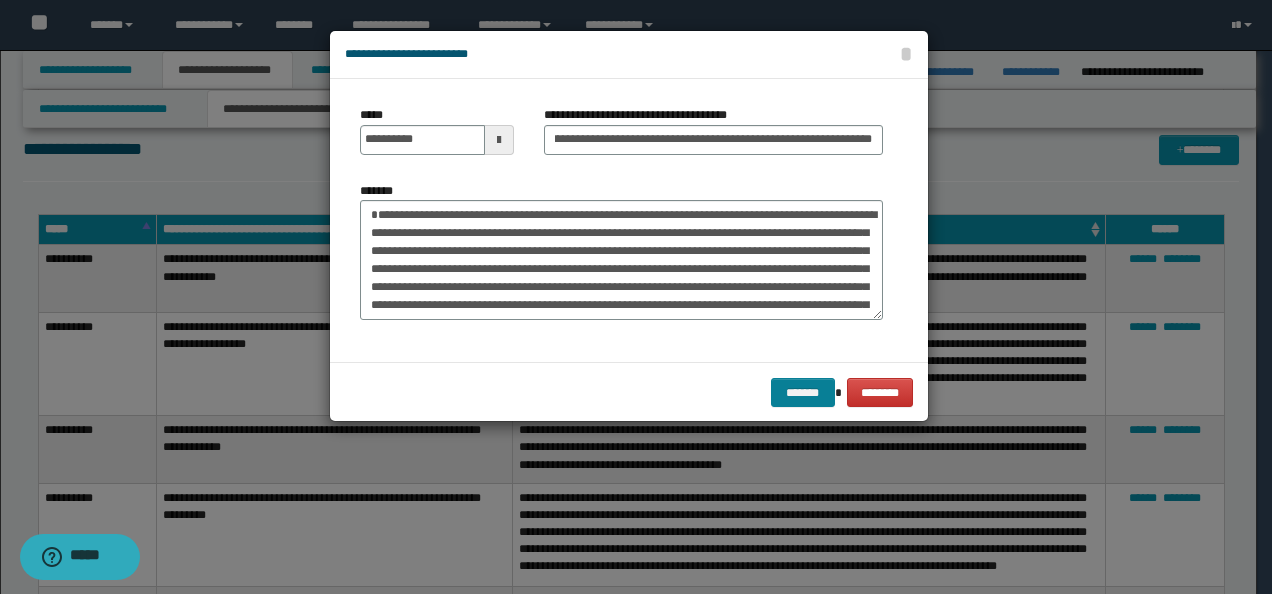 scroll, scrollTop: 0, scrollLeft: 0, axis: both 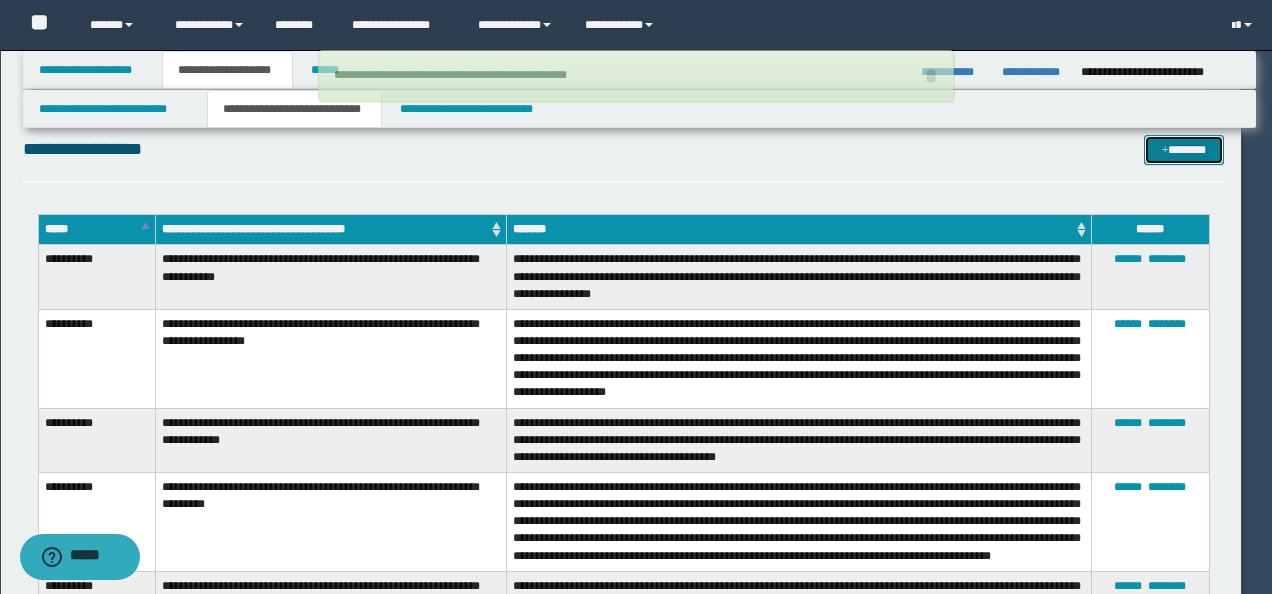 type 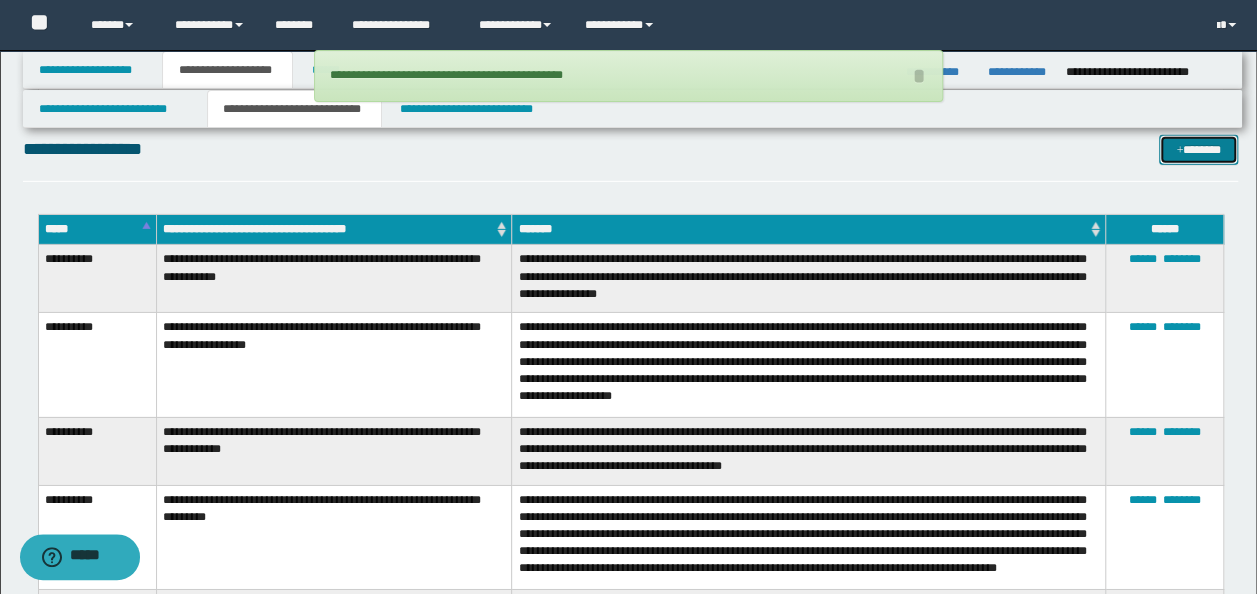 click at bounding box center [1179, 151] 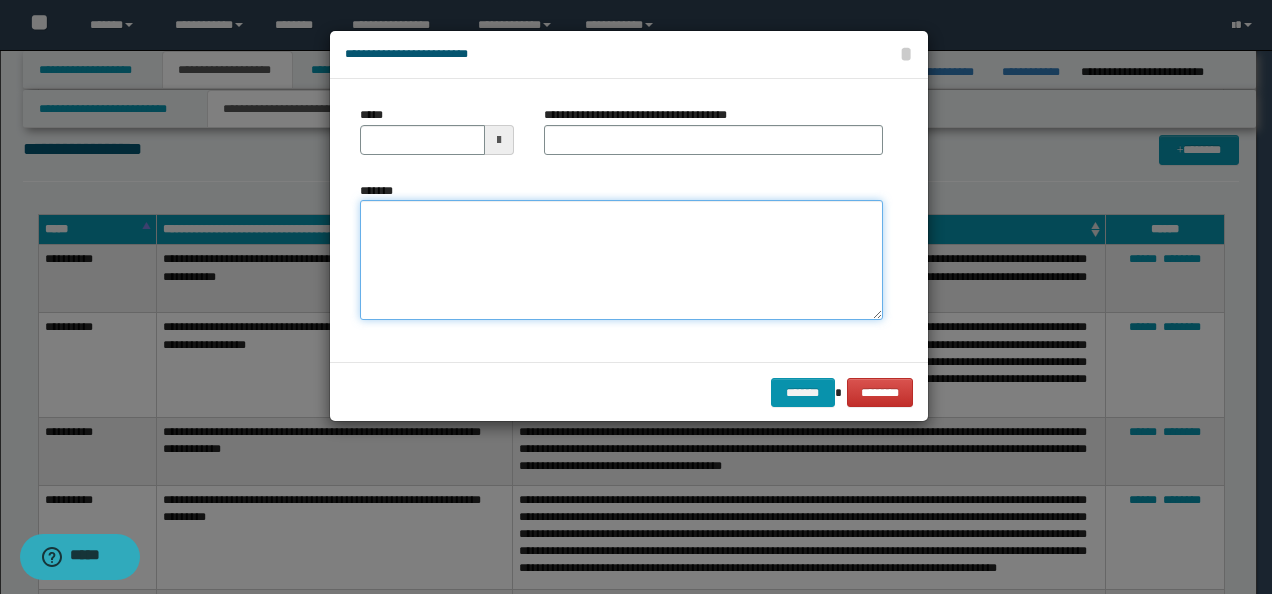click on "*******" at bounding box center (621, 259) 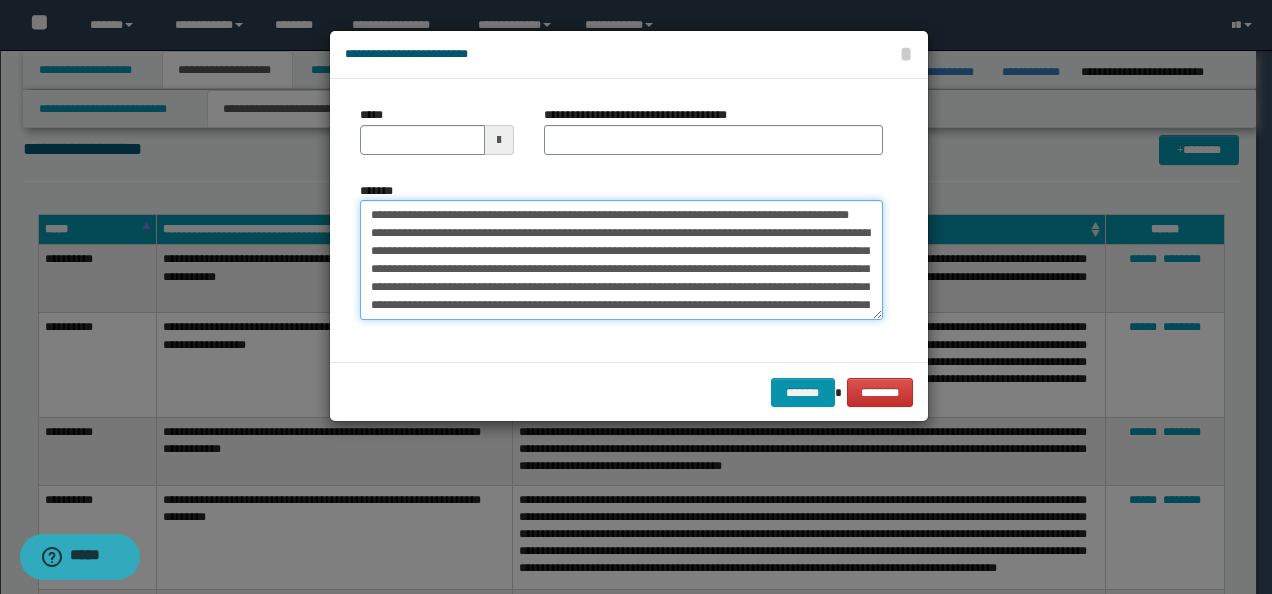 scroll, scrollTop: 0, scrollLeft: 0, axis: both 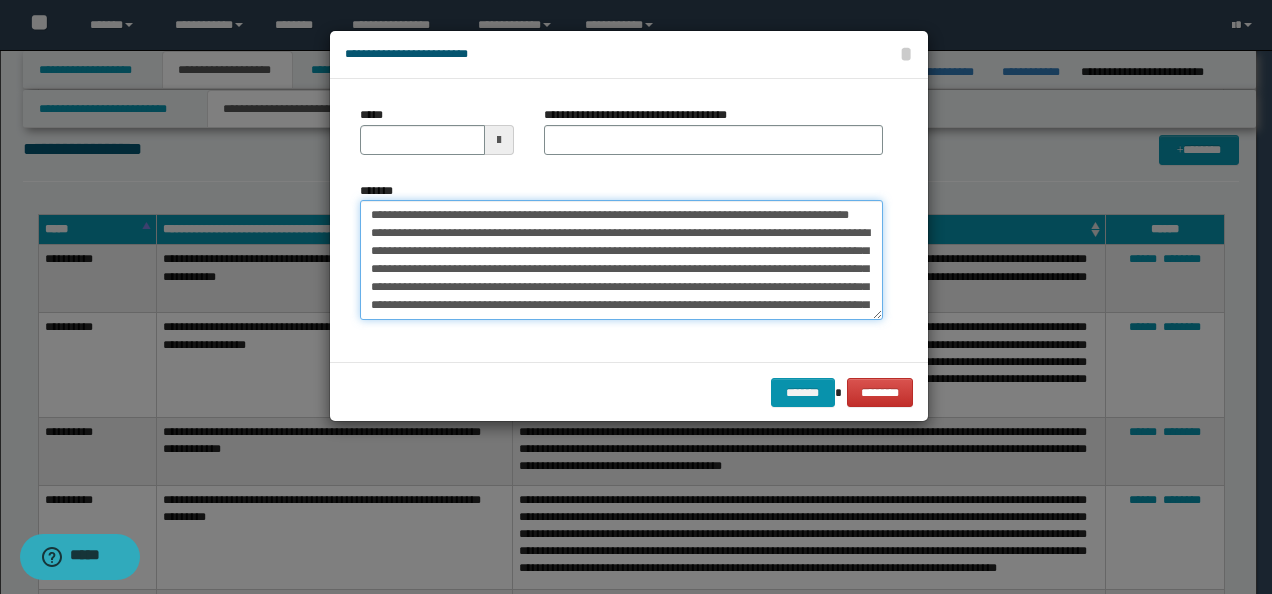 drag, startPoint x: 430, startPoint y: 214, endPoint x: 277, endPoint y: 212, distance: 153.01308 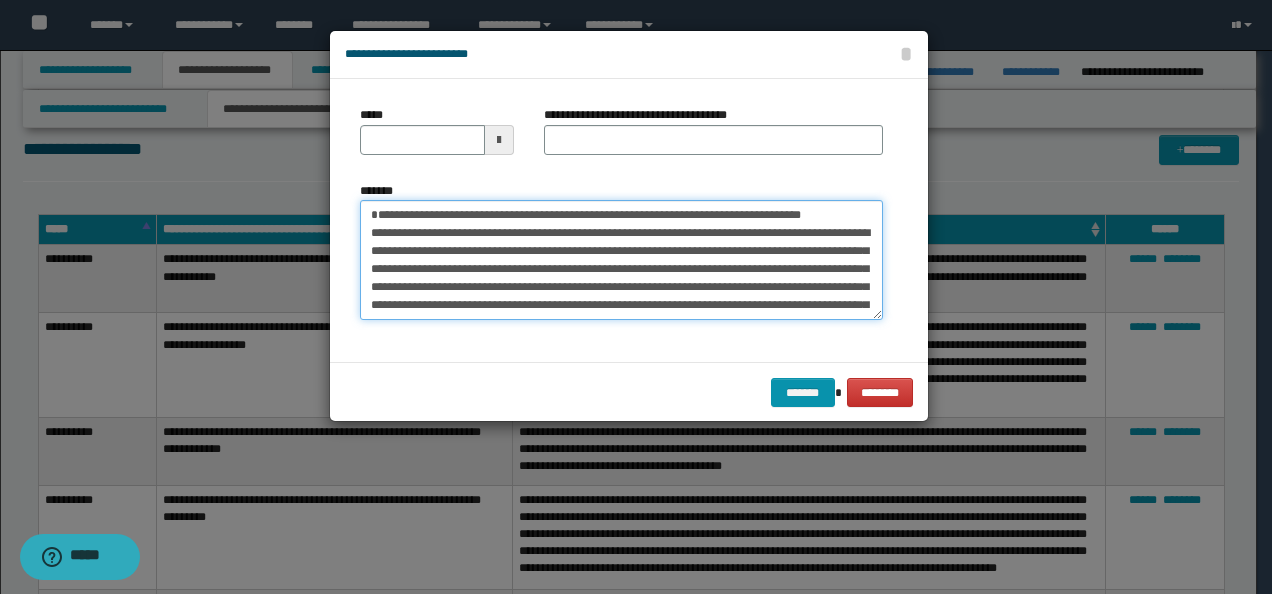 type 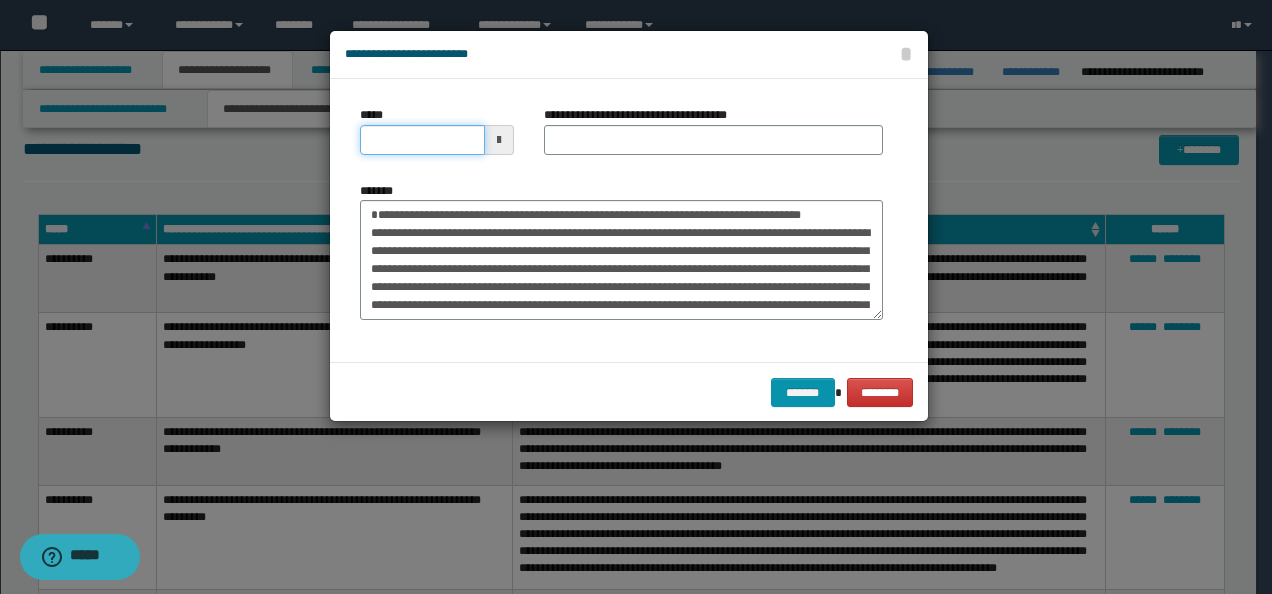 click on "*****" at bounding box center (422, 140) 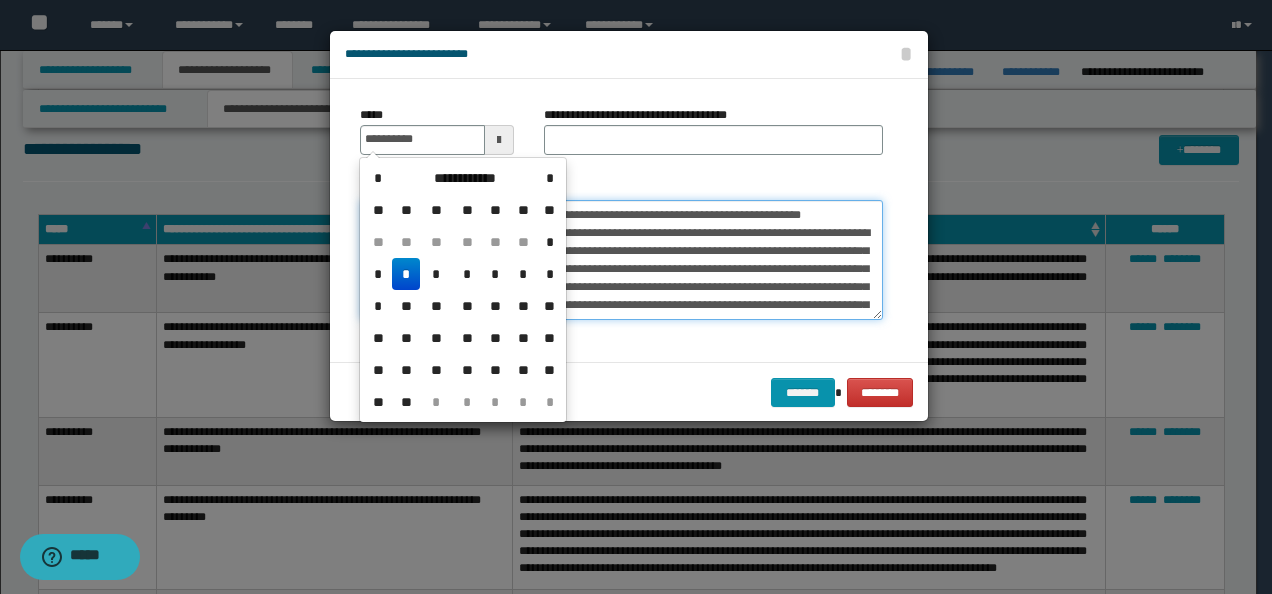 type on "**********" 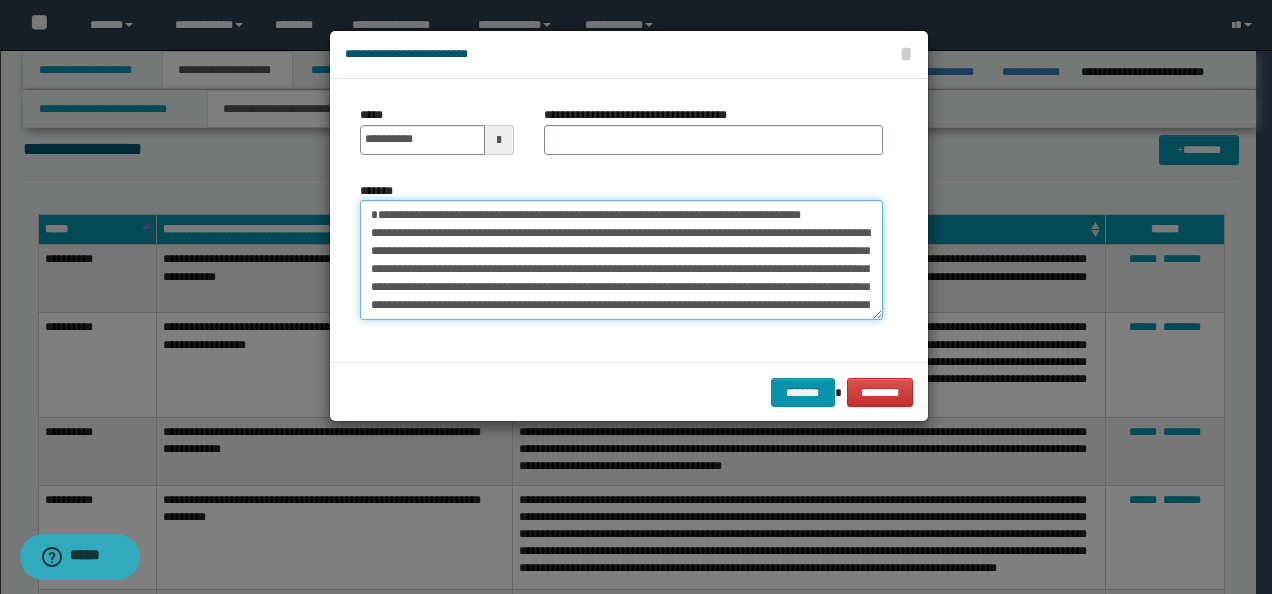 drag, startPoint x: 343, startPoint y: 213, endPoint x: 194, endPoint y: 208, distance: 149.08386 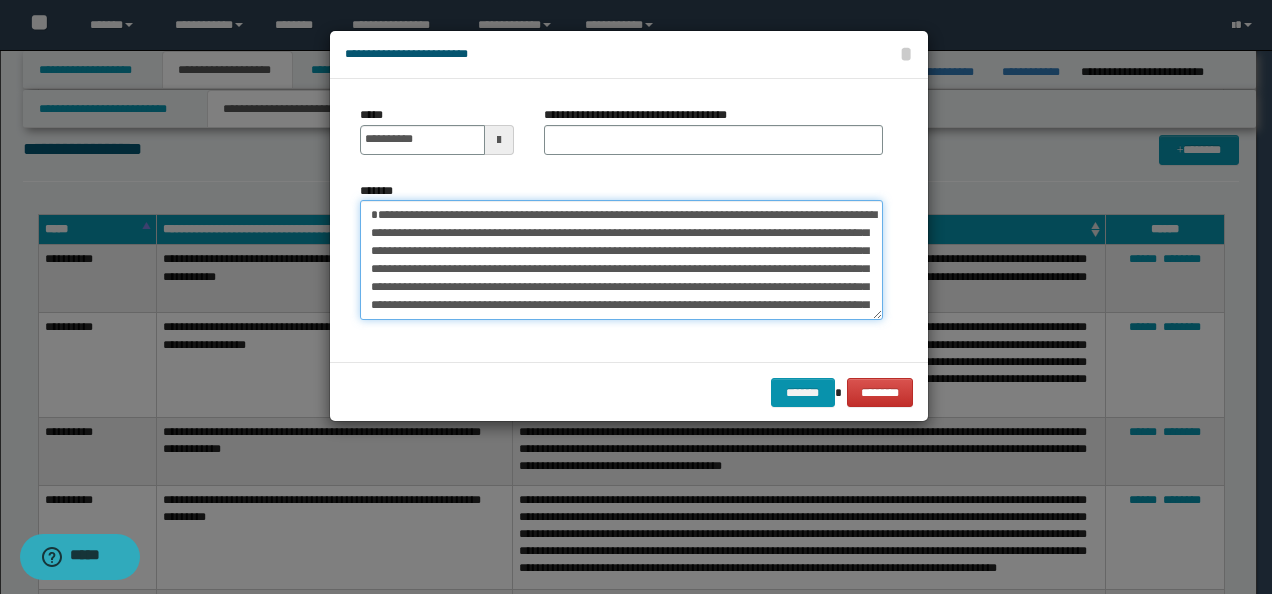 type on "**********" 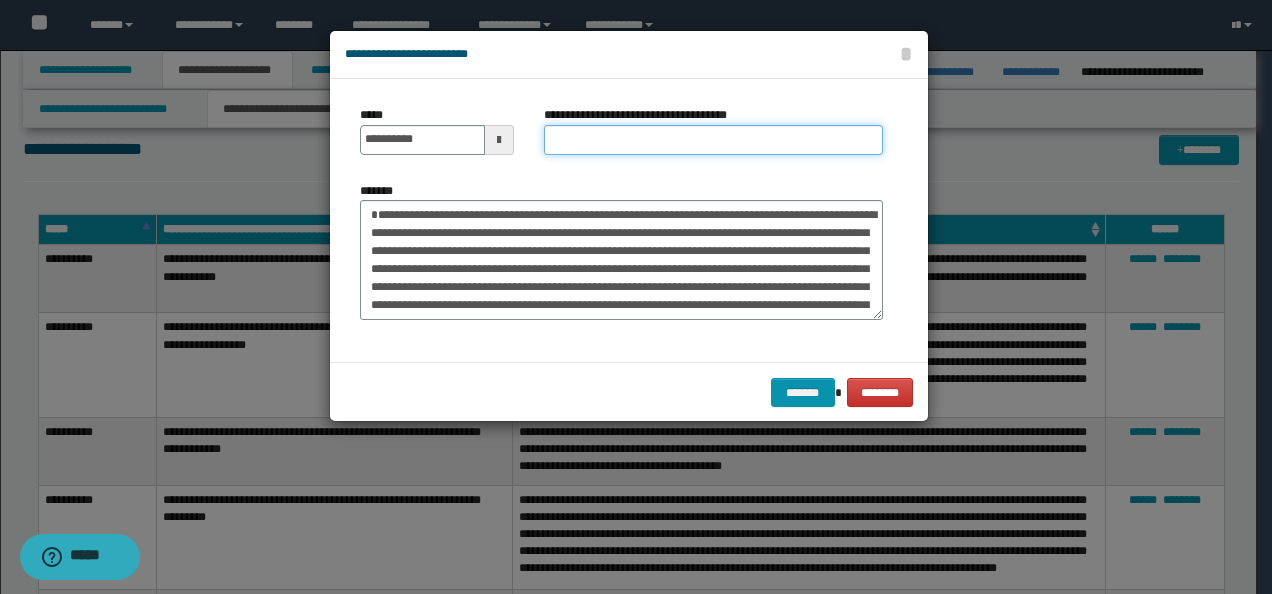 click on "**********" at bounding box center [713, 140] 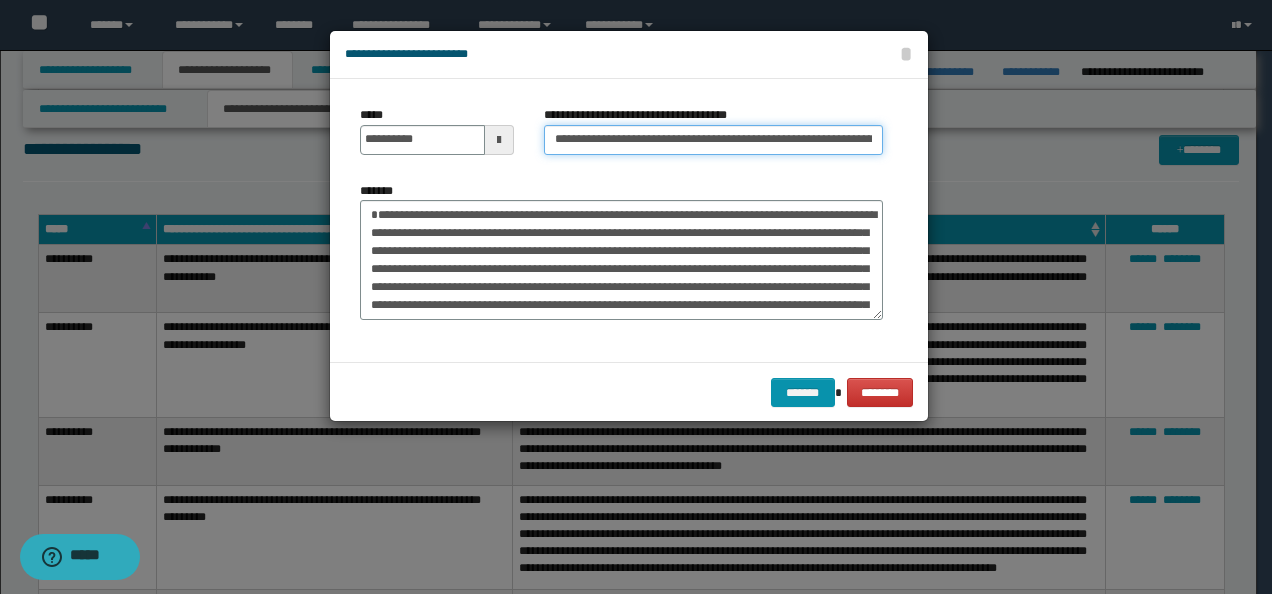 scroll, scrollTop: 0, scrollLeft: 132, axis: horizontal 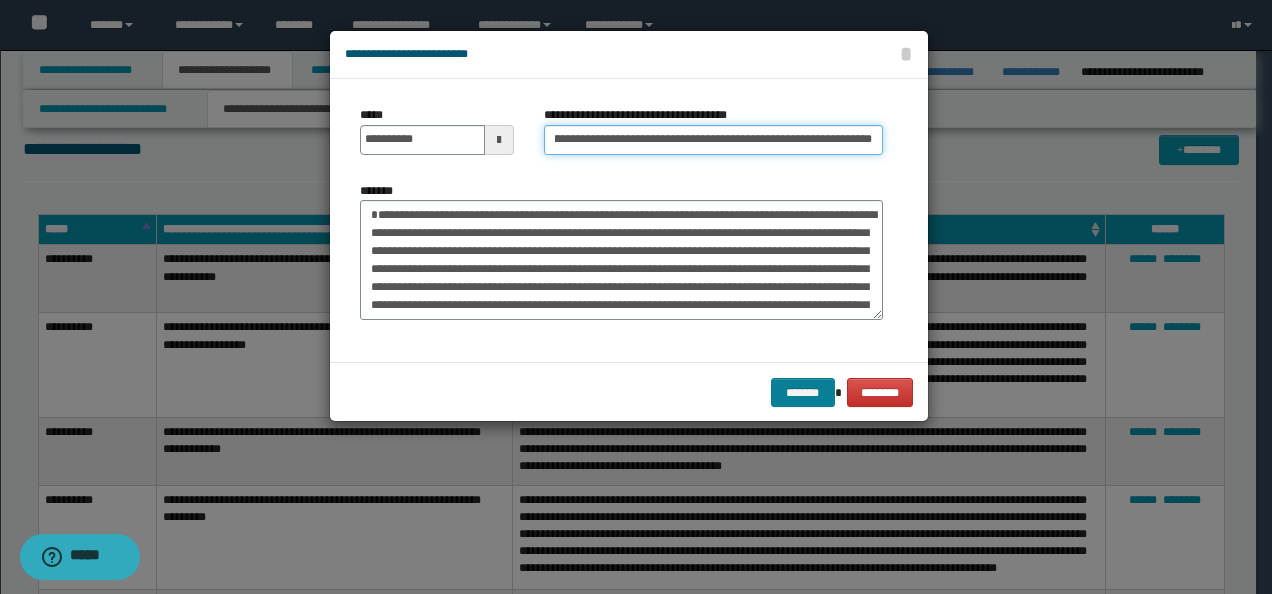 type on "**********" 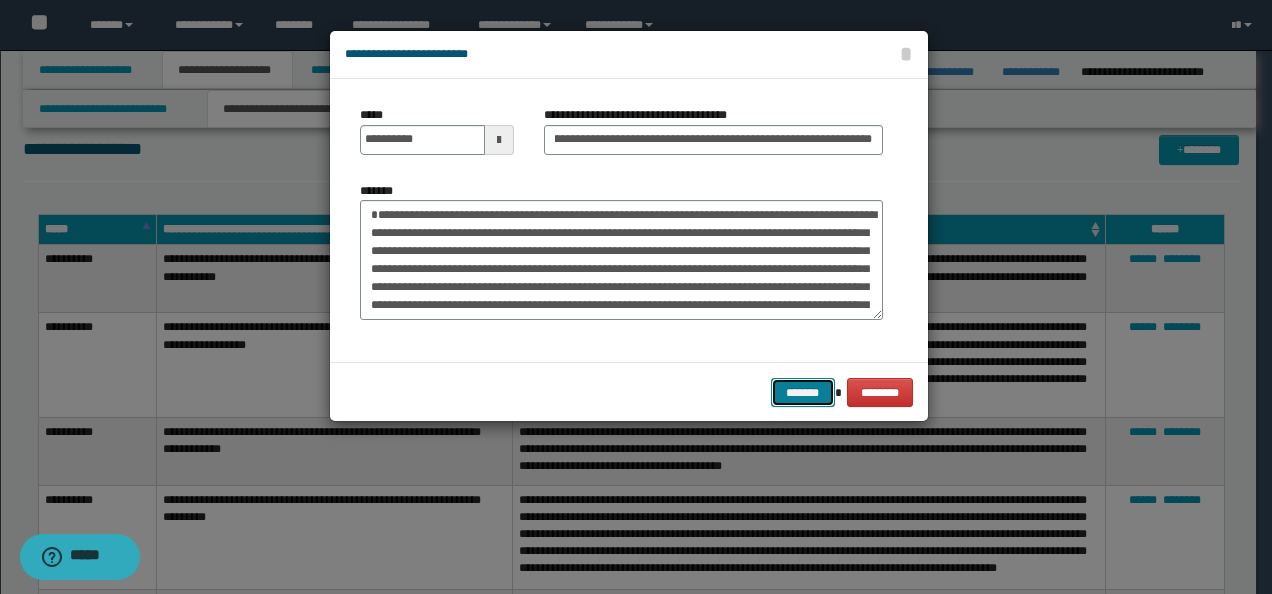 click on "*******" at bounding box center (803, 392) 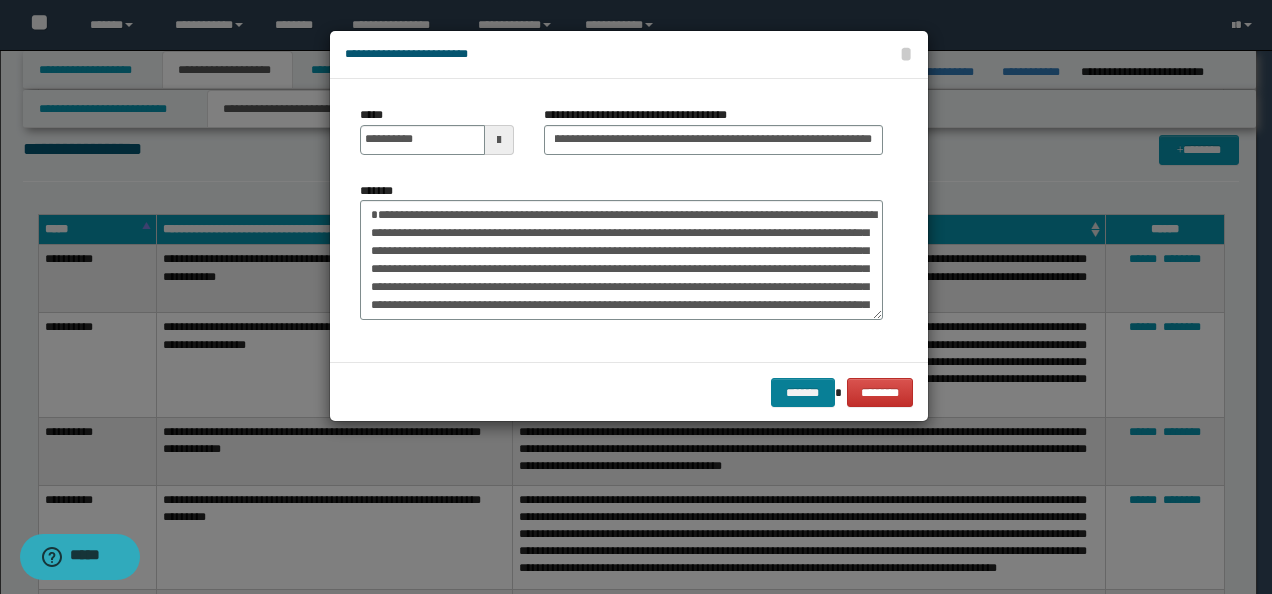 scroll, scrollTop: 0, scrollLeft: 0, axis: both 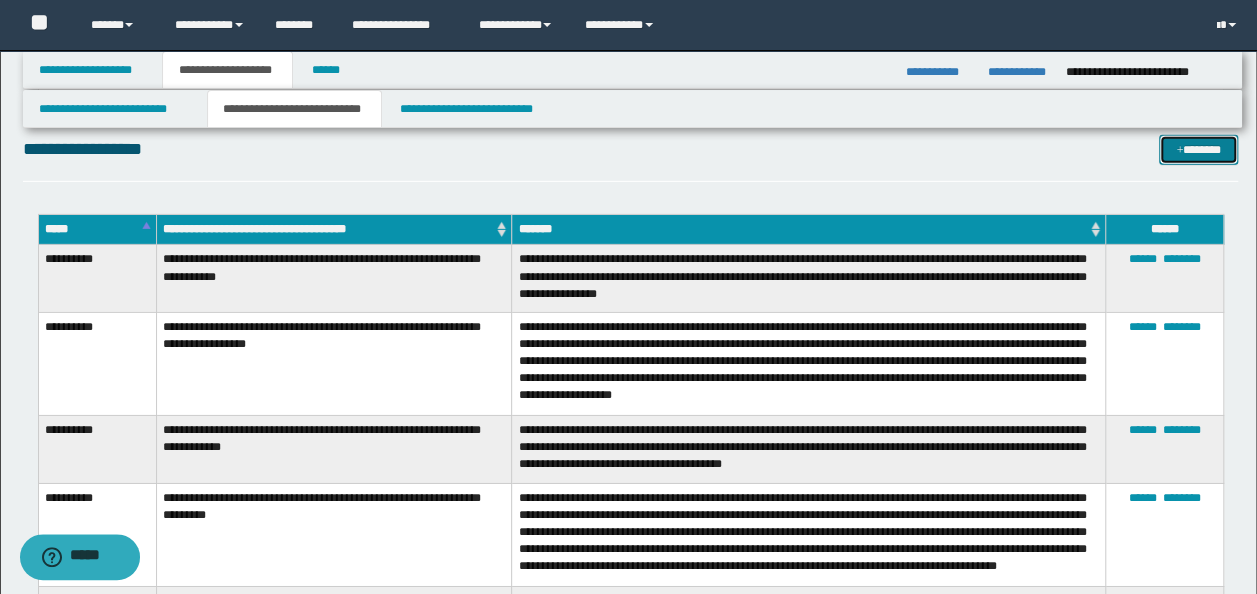 click on "*******" at bounding box center (1198, 149) 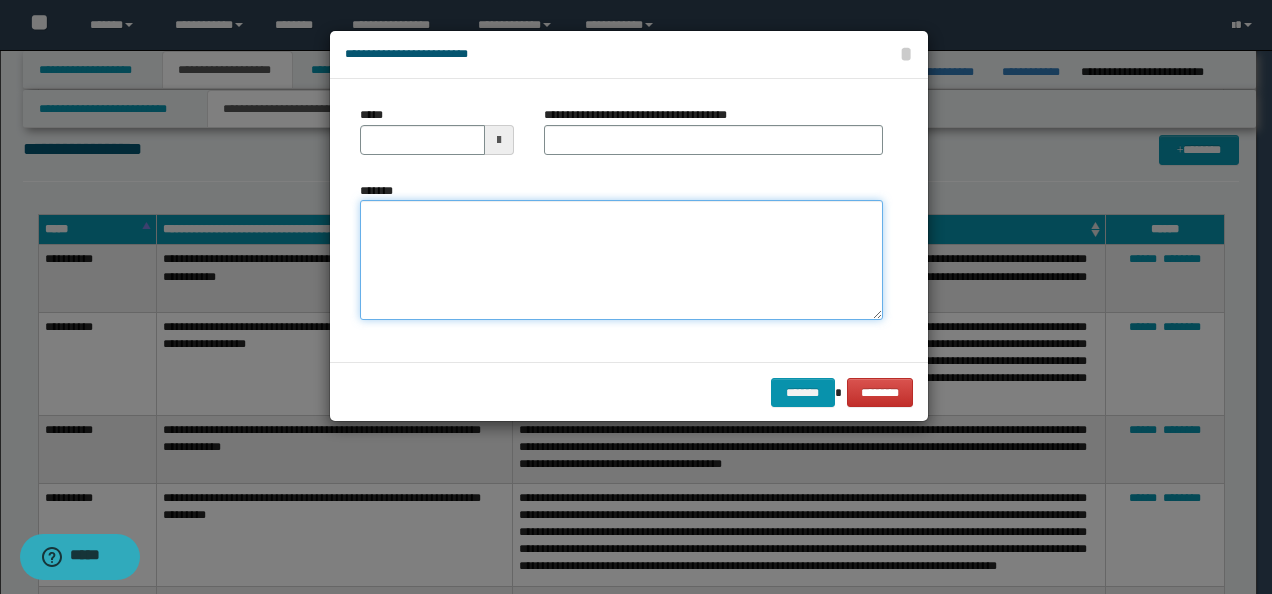 click on "*******" at bounding box center (621, 259) 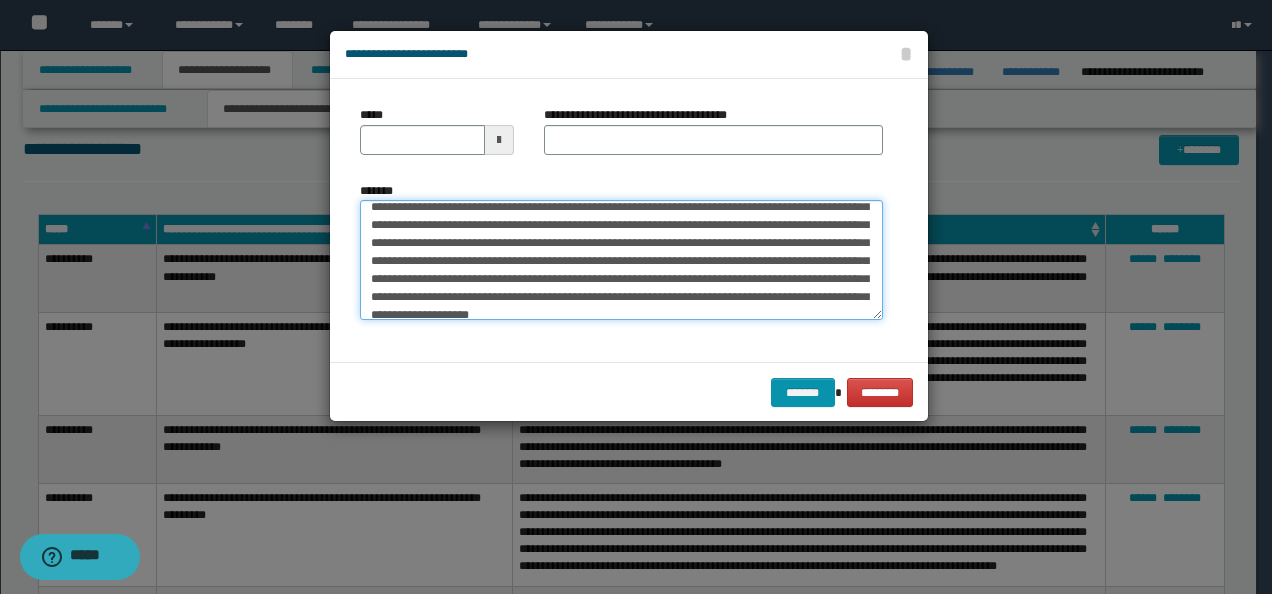 scroll, scrollTop: 0, scrollLeft: 0, axis: both 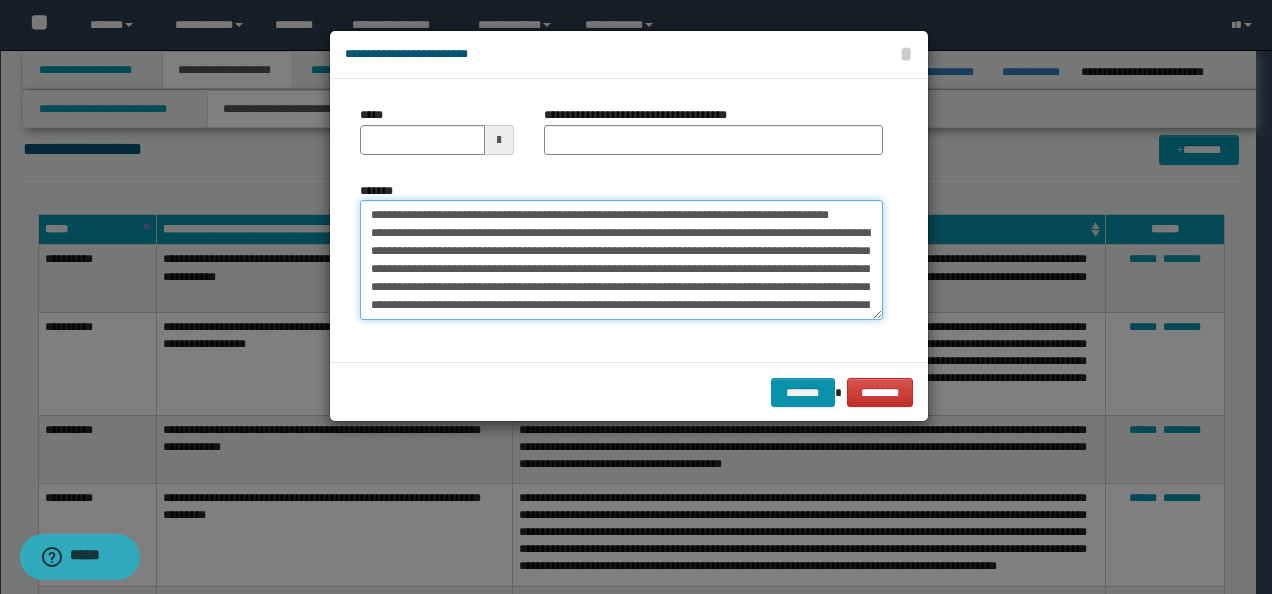 drag, startPoint x: 430, startPoint y: 211, endPoint x: 282, endPoint y: 209, distance: 148.01352 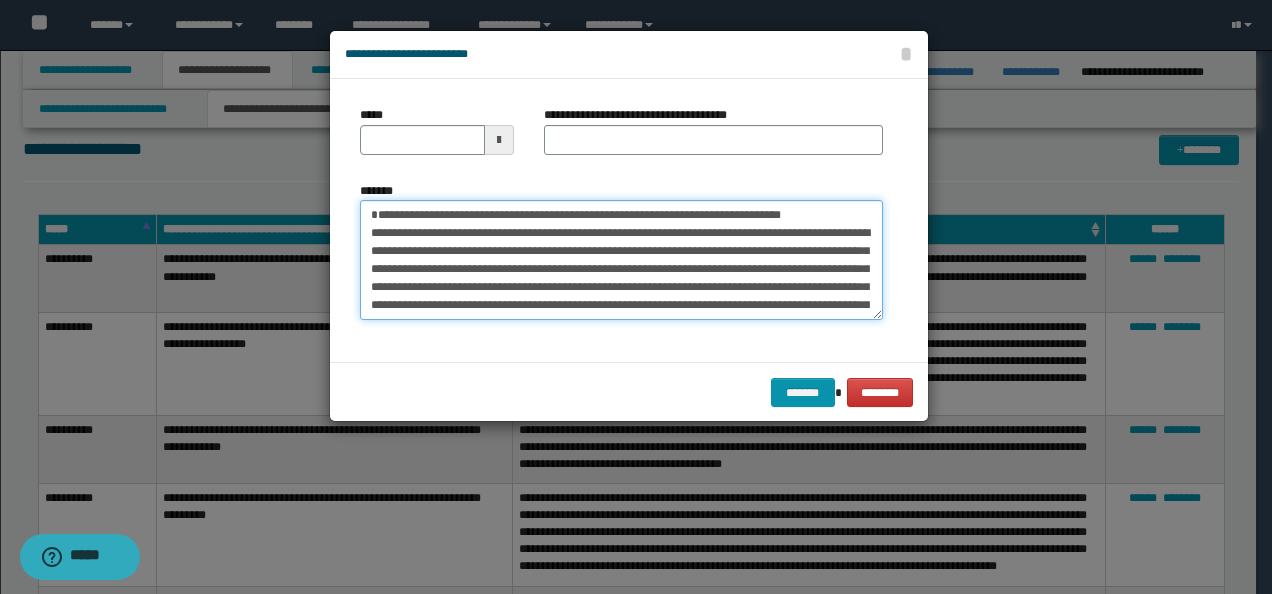 type 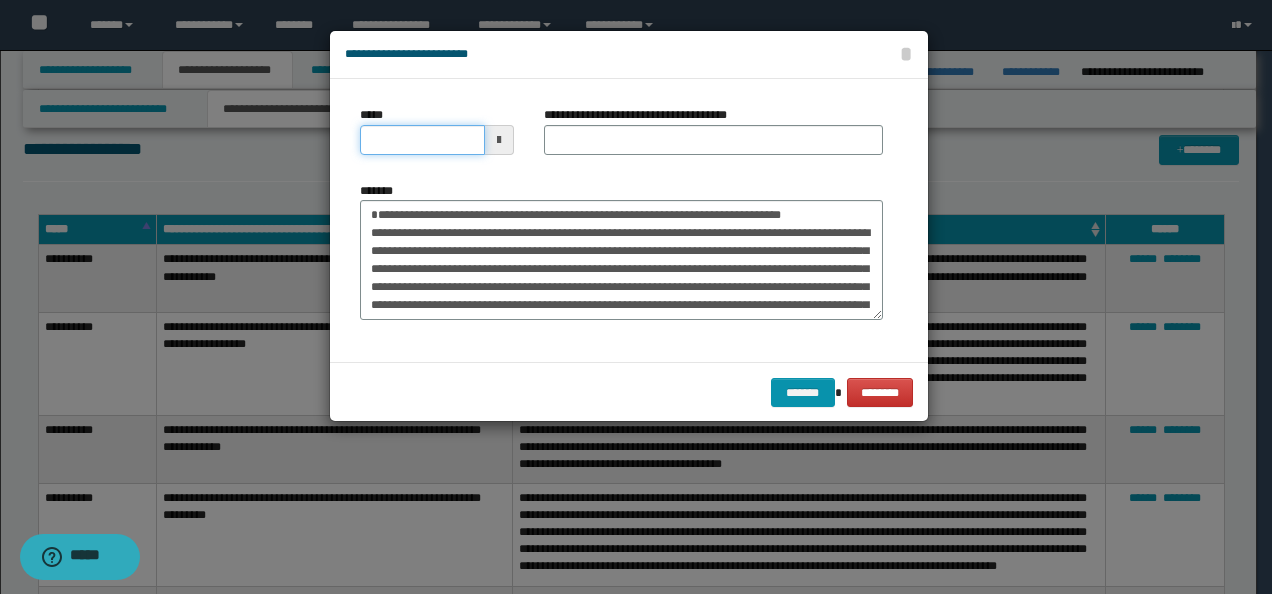 click on "*****" at bounding box center [422, 140] 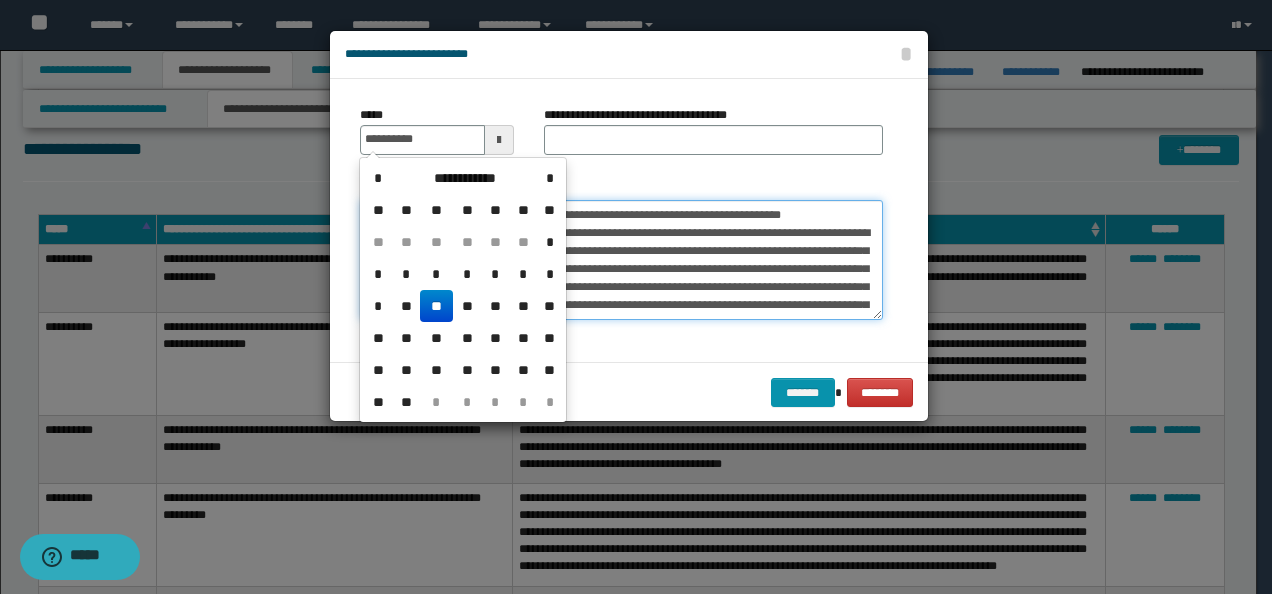 type on "**********" 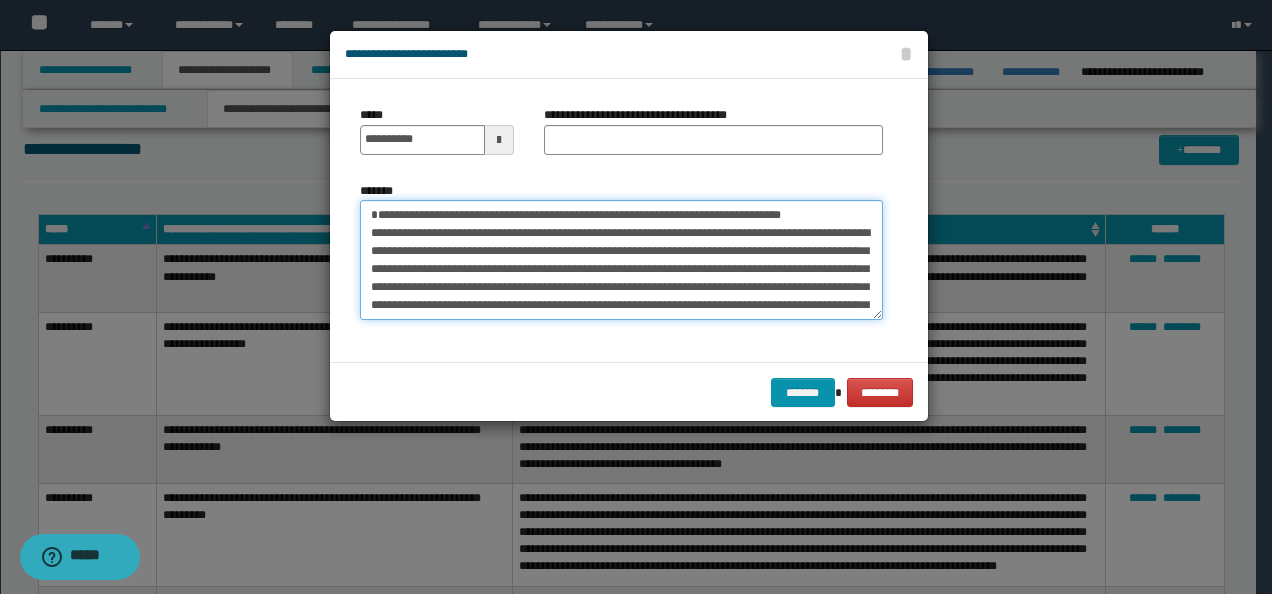 drag, startPoint x: 857, startPoint y: 215, endPoint x: 197, endPoint y: 204, distance: 660.0917 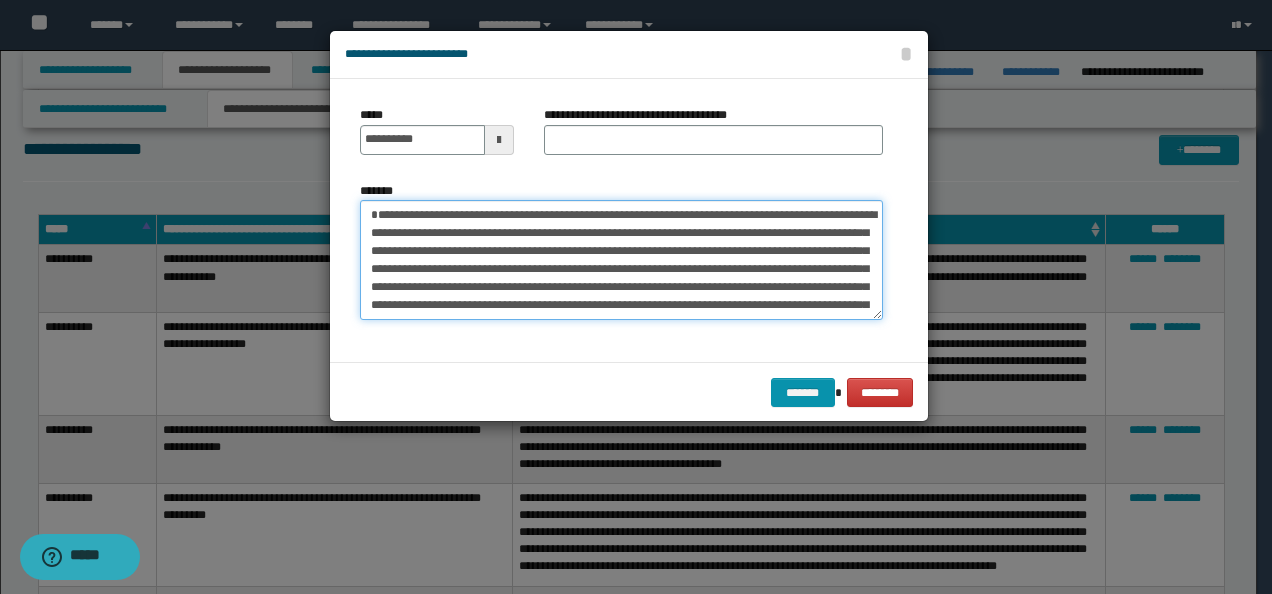 type on "**********" 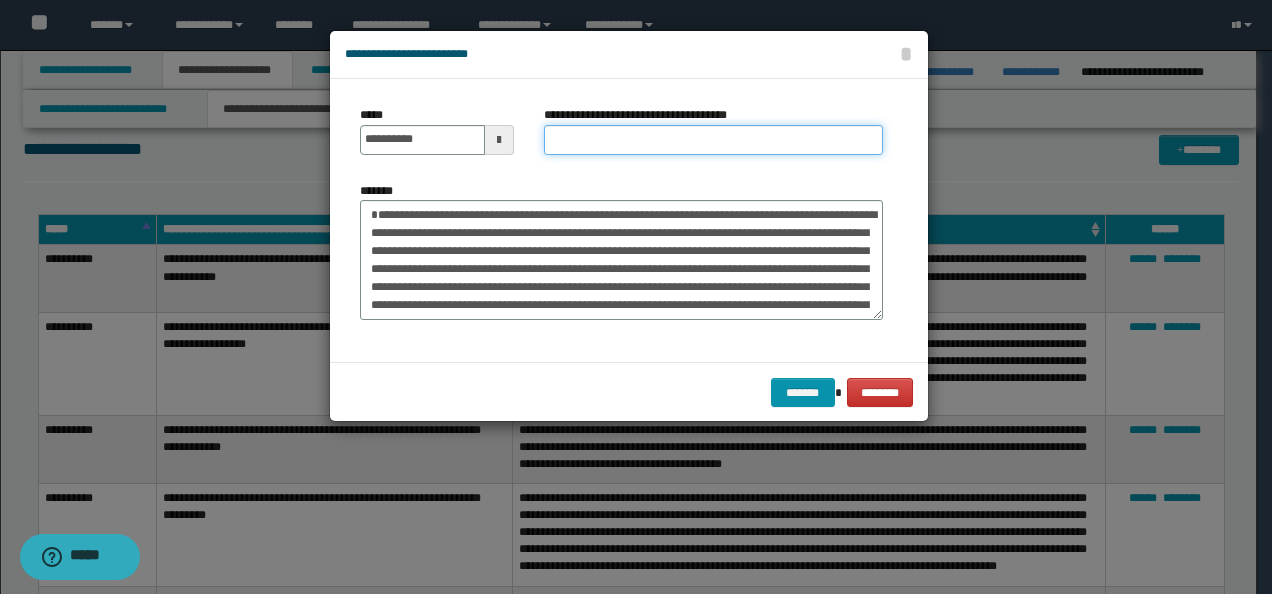 click on "**********" at bounding box center (713, 140) 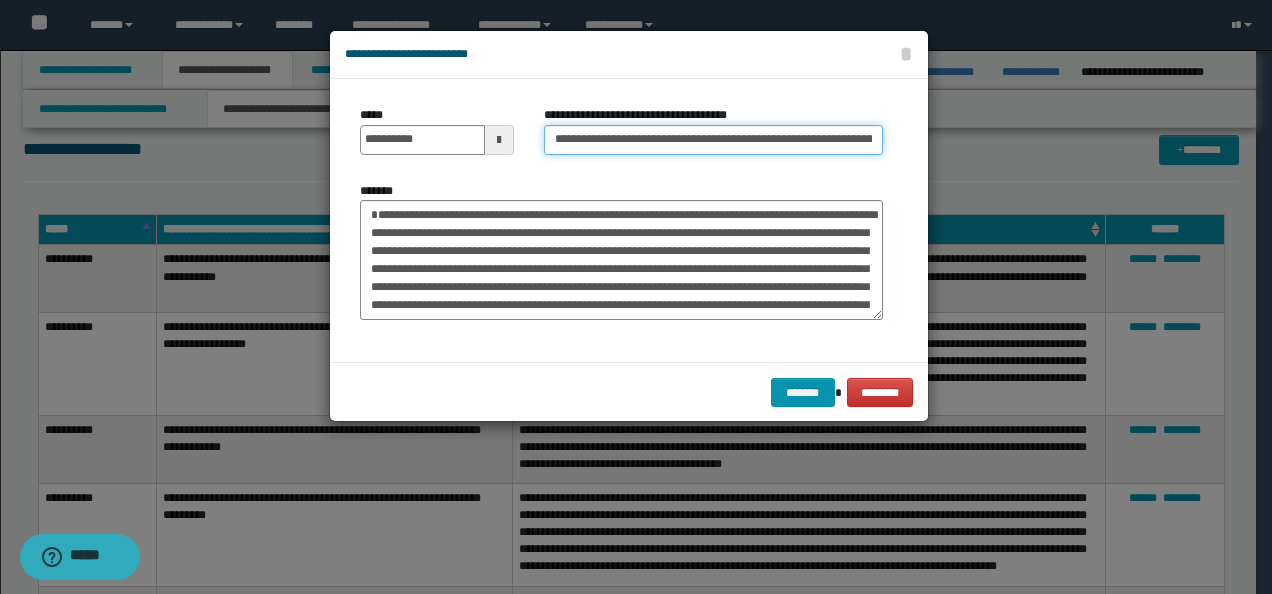 scroll, scrollTop: 0, scrollLeft: 140, axis: horizontal 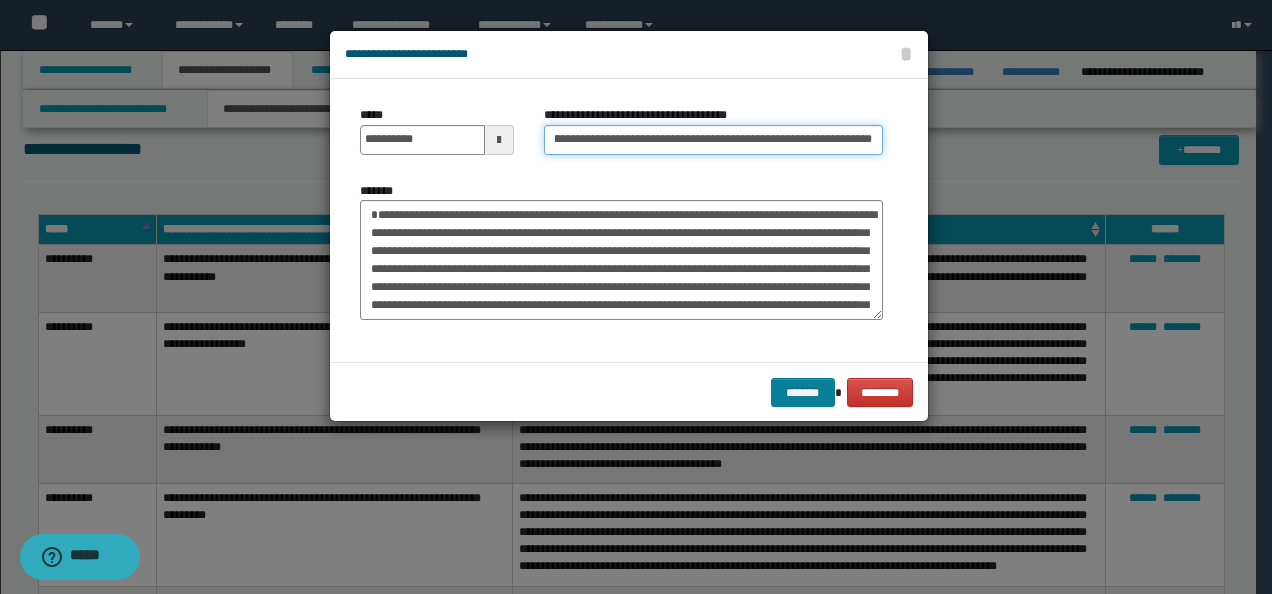 type on "**********" 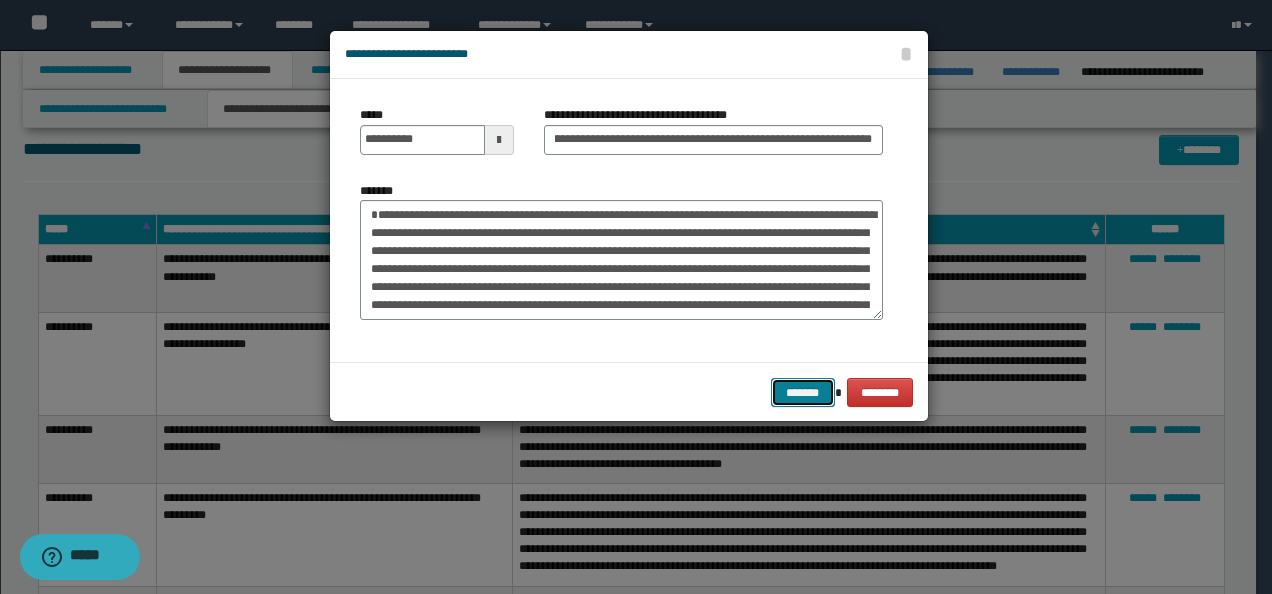 click on "*******" at bounding box center (803, 392) 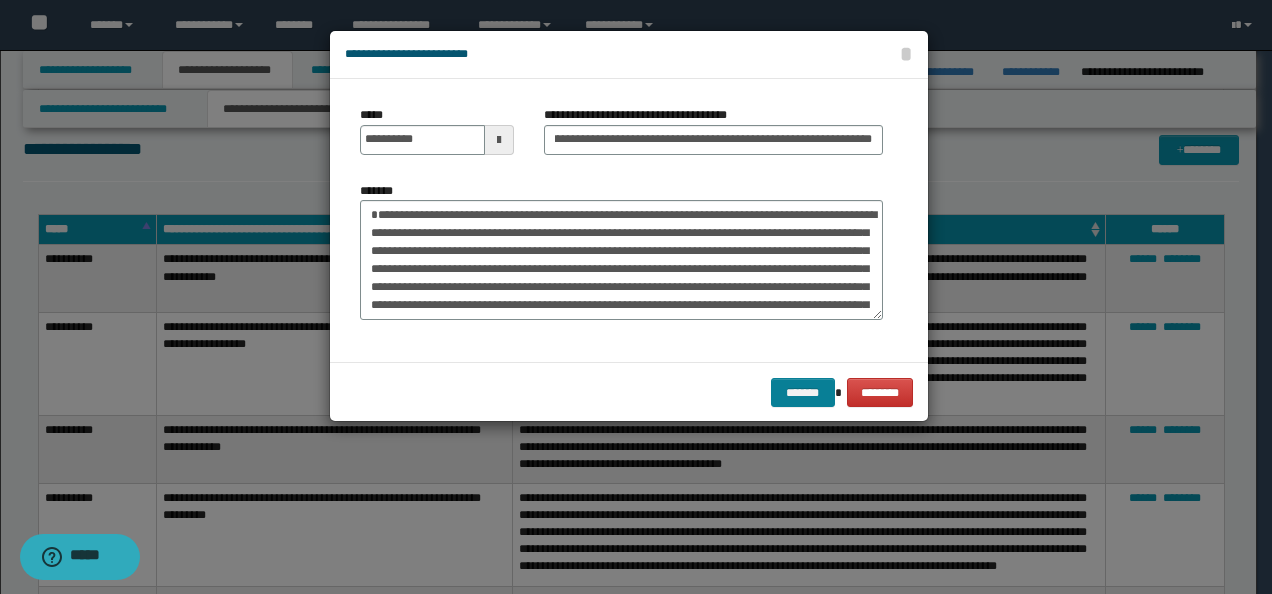 scroll, scrollTop: 0, scrollLeft: 0, axis: both 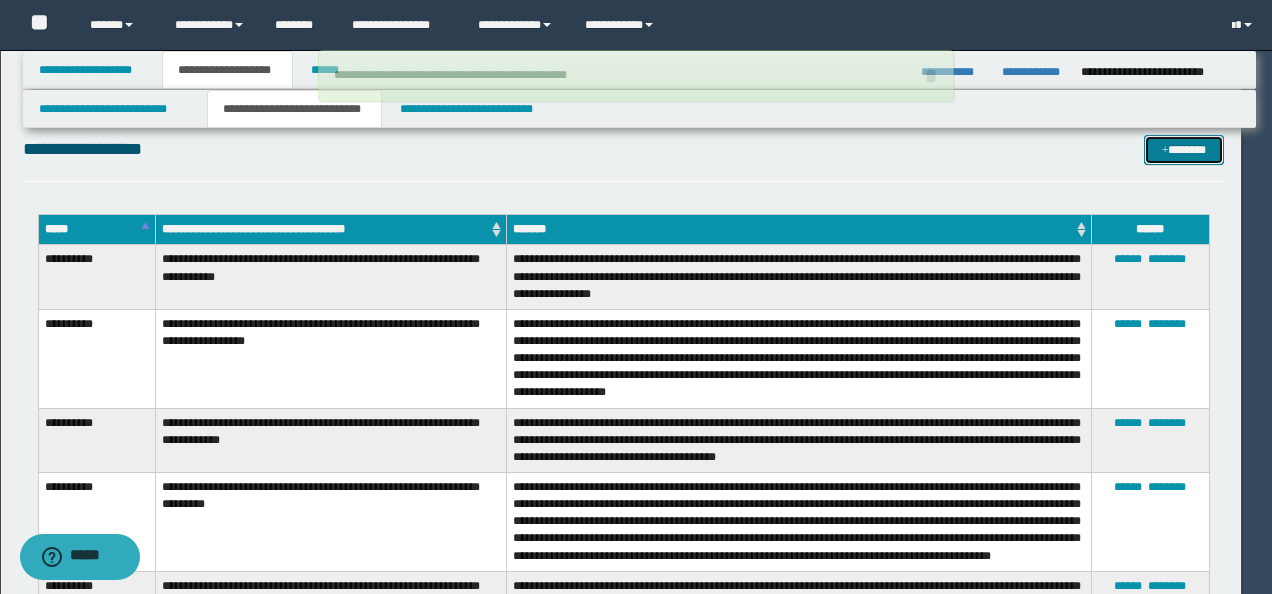 type 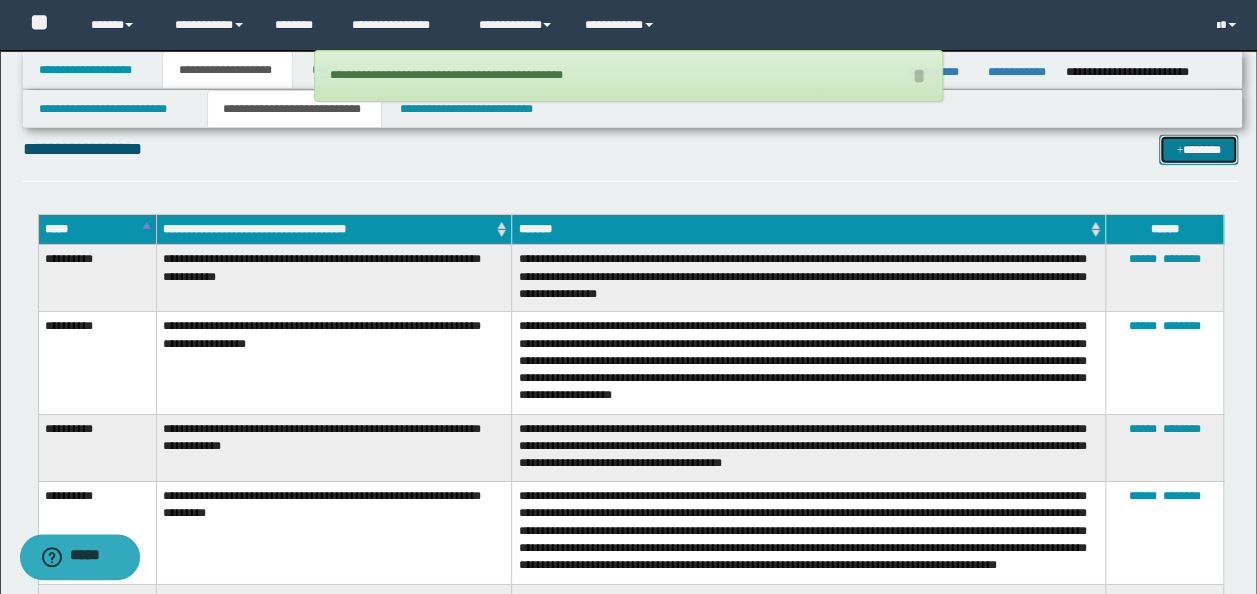 click on "*******" at bounding box center (1198, 149) 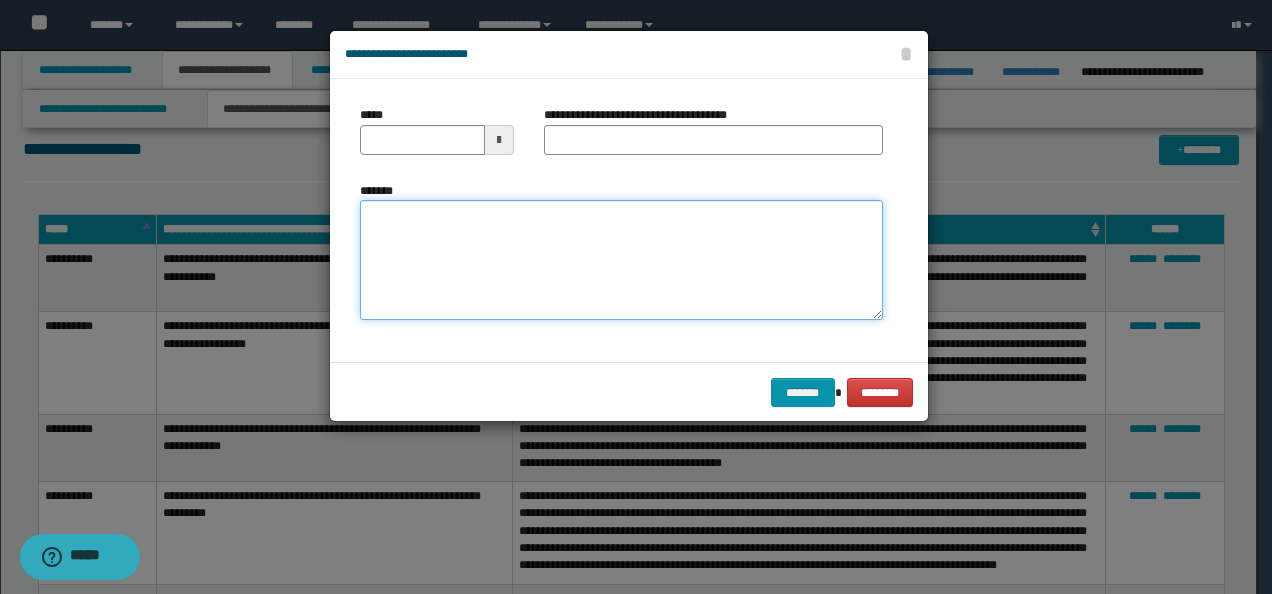 click on "*******" at bounding box center [621, 259] 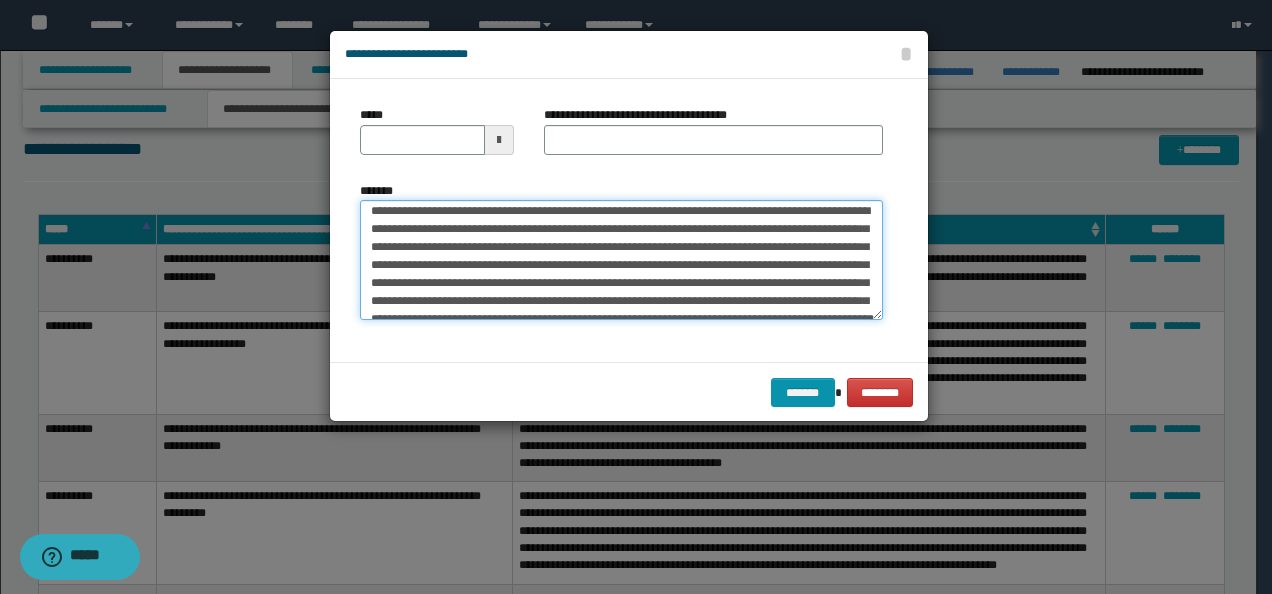 scroll, scrollTop: 0, scrollLeft: 0, axis: both 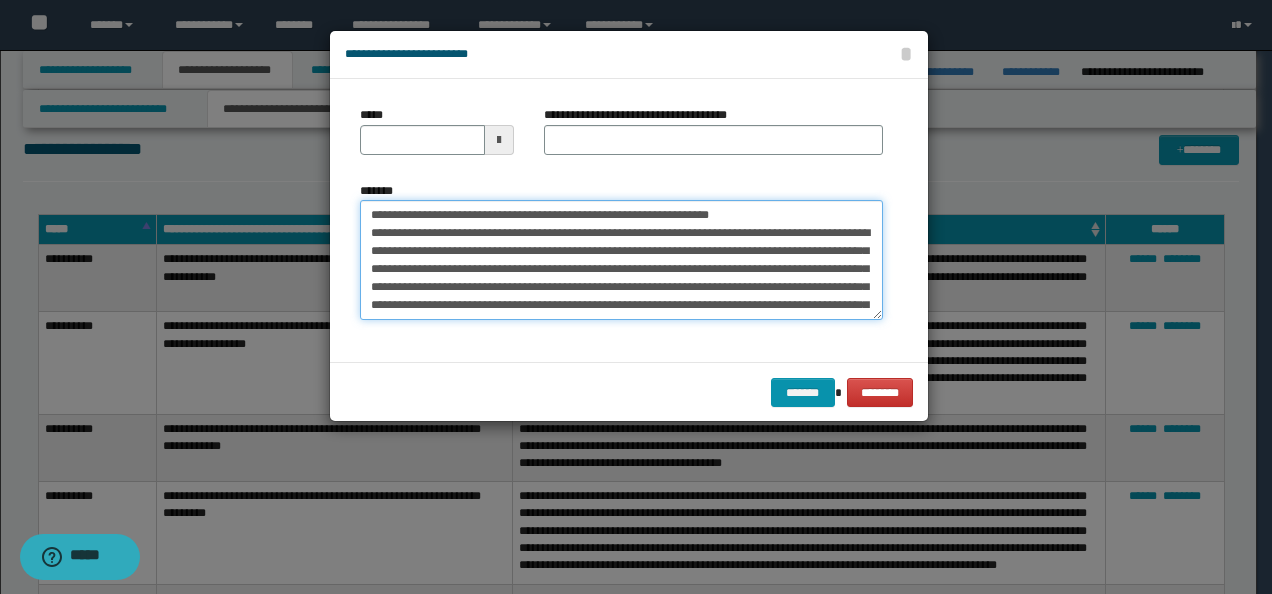 drag, startPoint x: 430, startPoint y: 212, endPoint x: 228, endPoint y: 208, distance: 202.0396 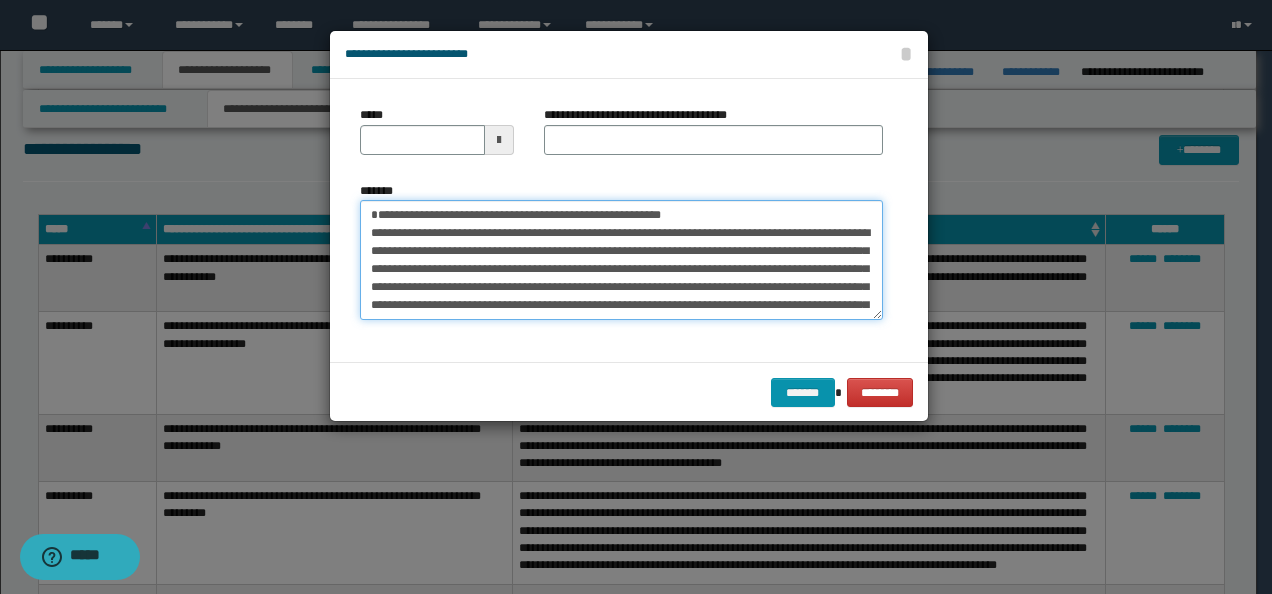 type 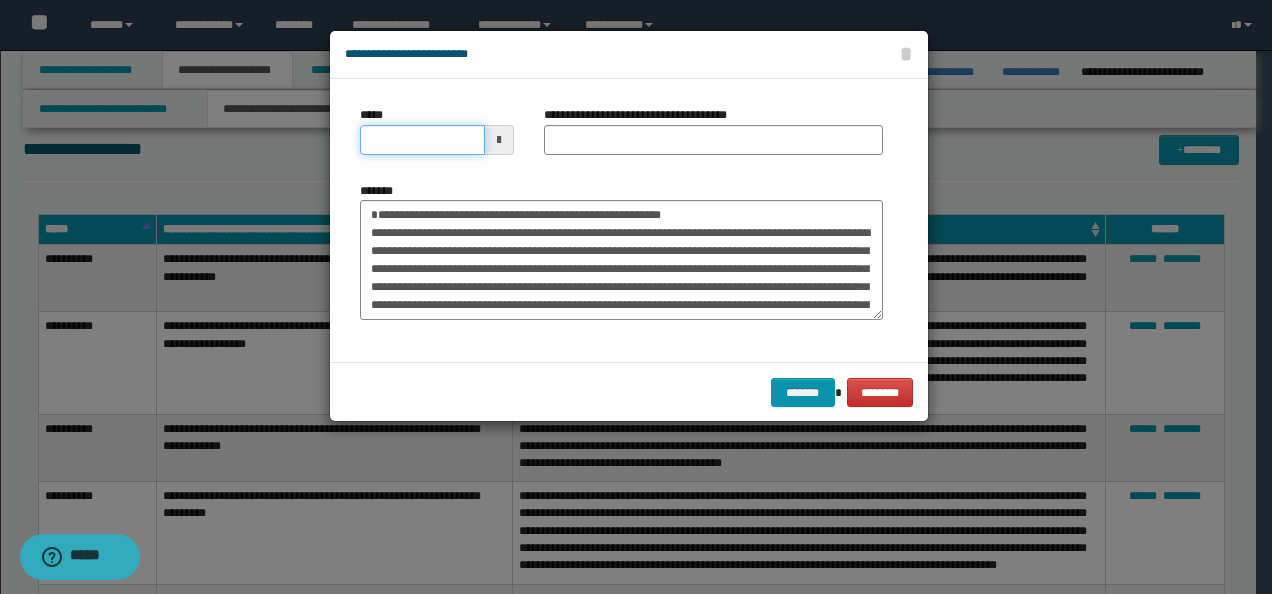 click on "*****" at bounding box center (422, 140) 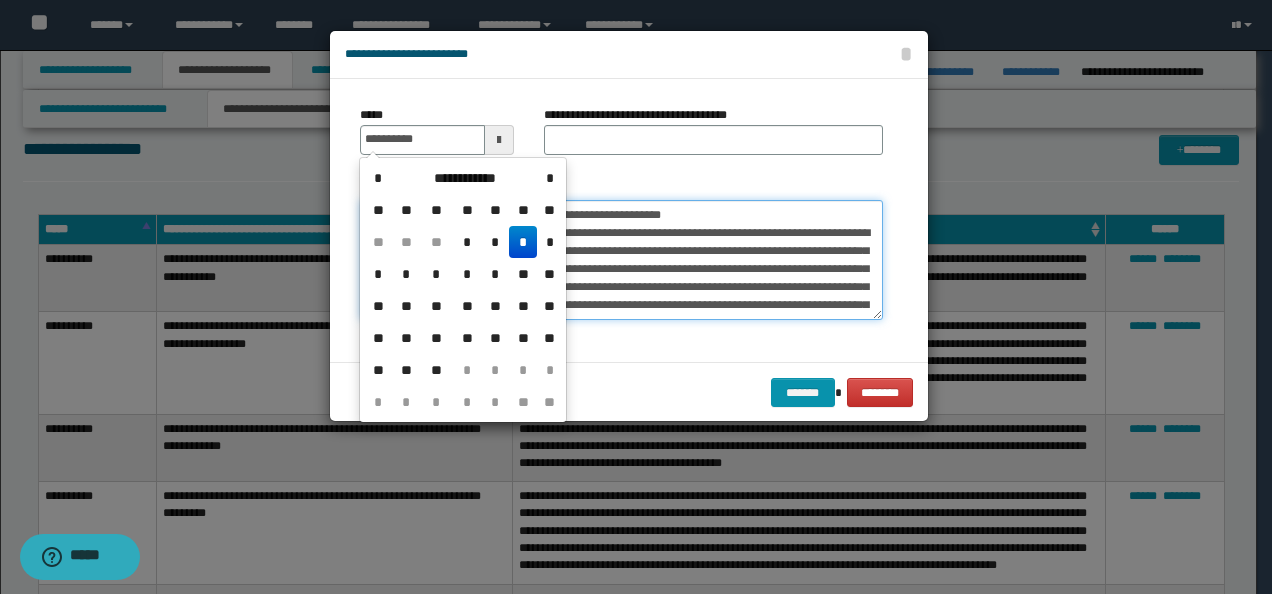 type on "**********" 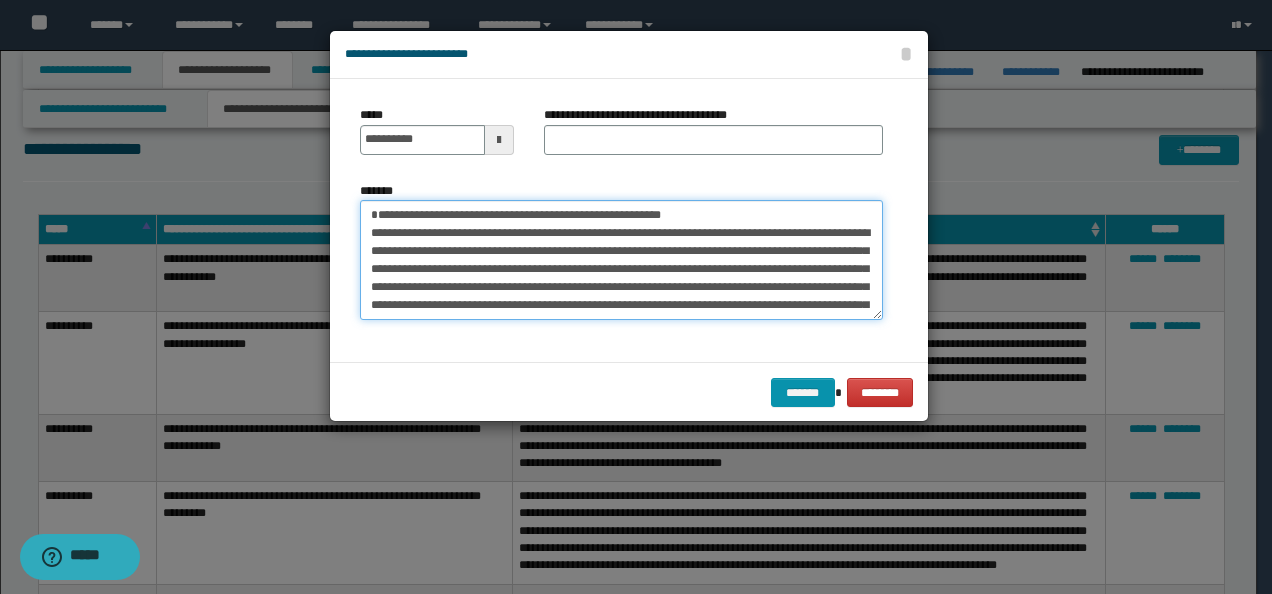 drag, startPoint x: 688, startPoint y: 210, endPoint x: 460, endPoint y: 188, distance: 229.05894 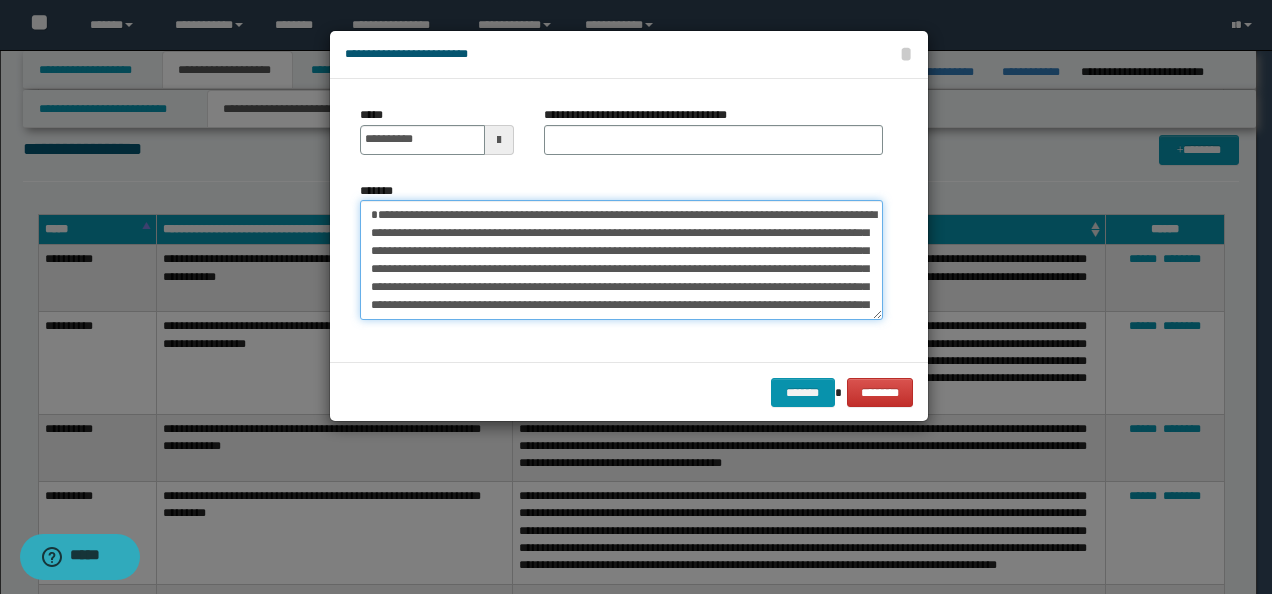 type on "**********" 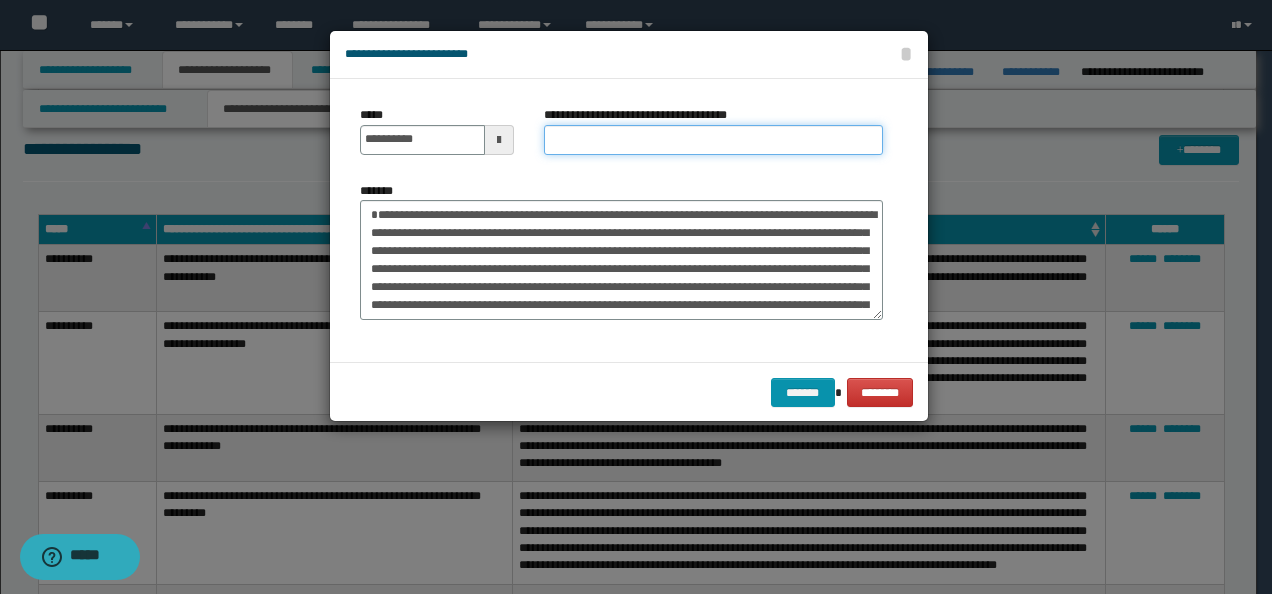 click on "**********" at bounding box center (713, 140) 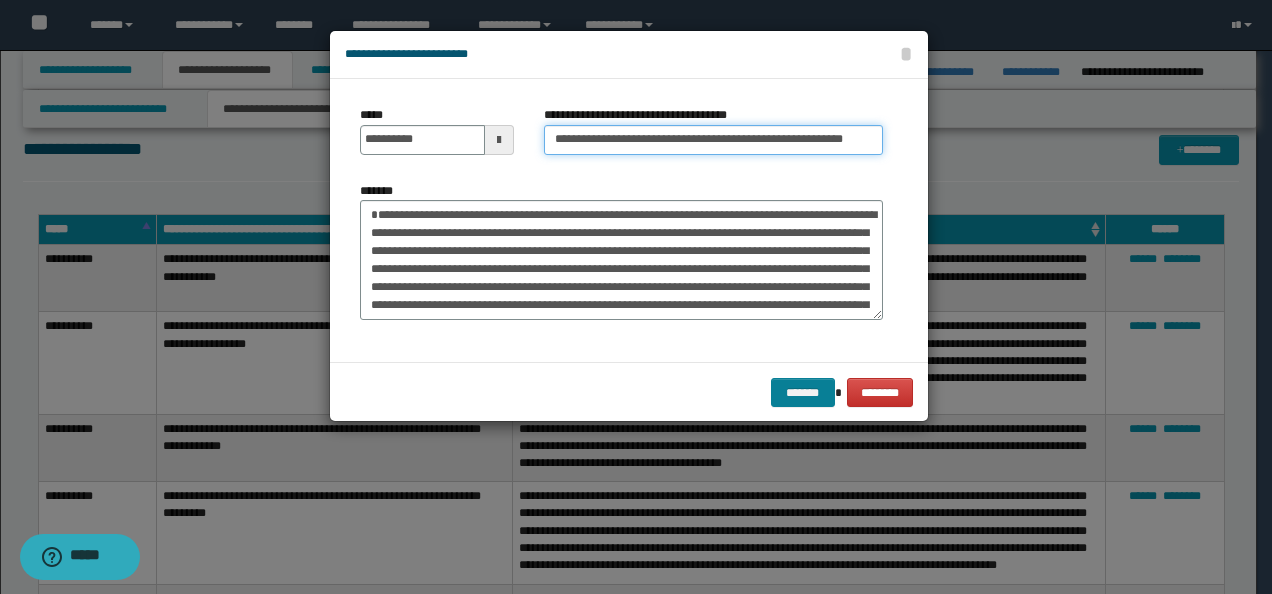 type on "**********" 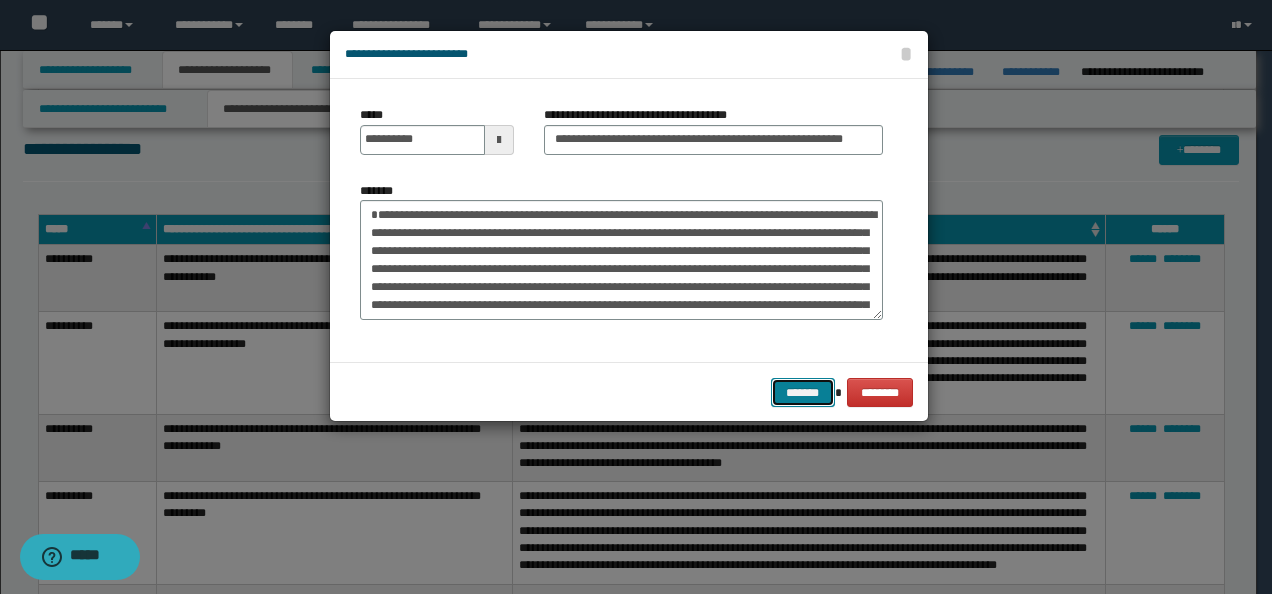 click on "*******" at bounding box center [803, 392] 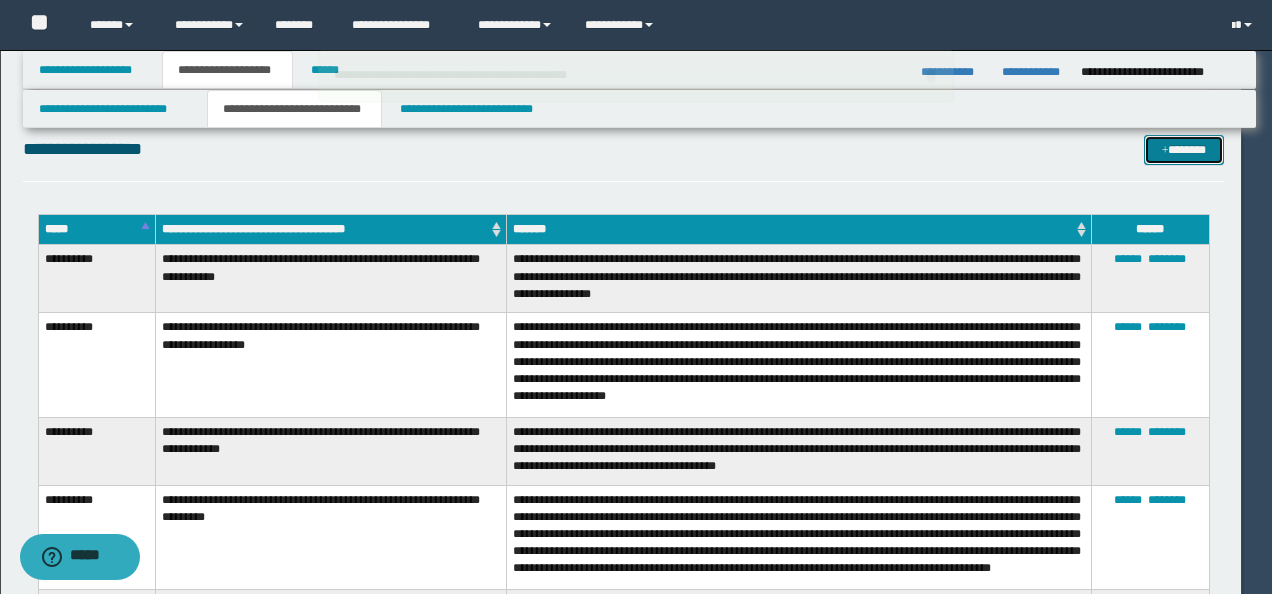 type 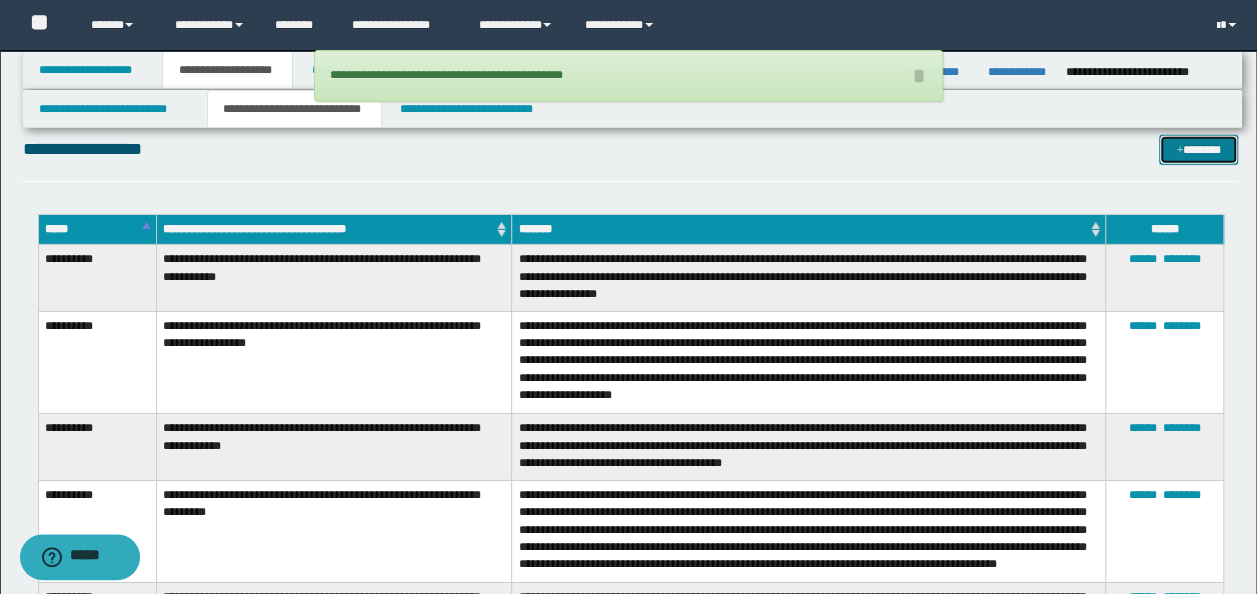 click on "*******" at bounding box center (1198, 149) 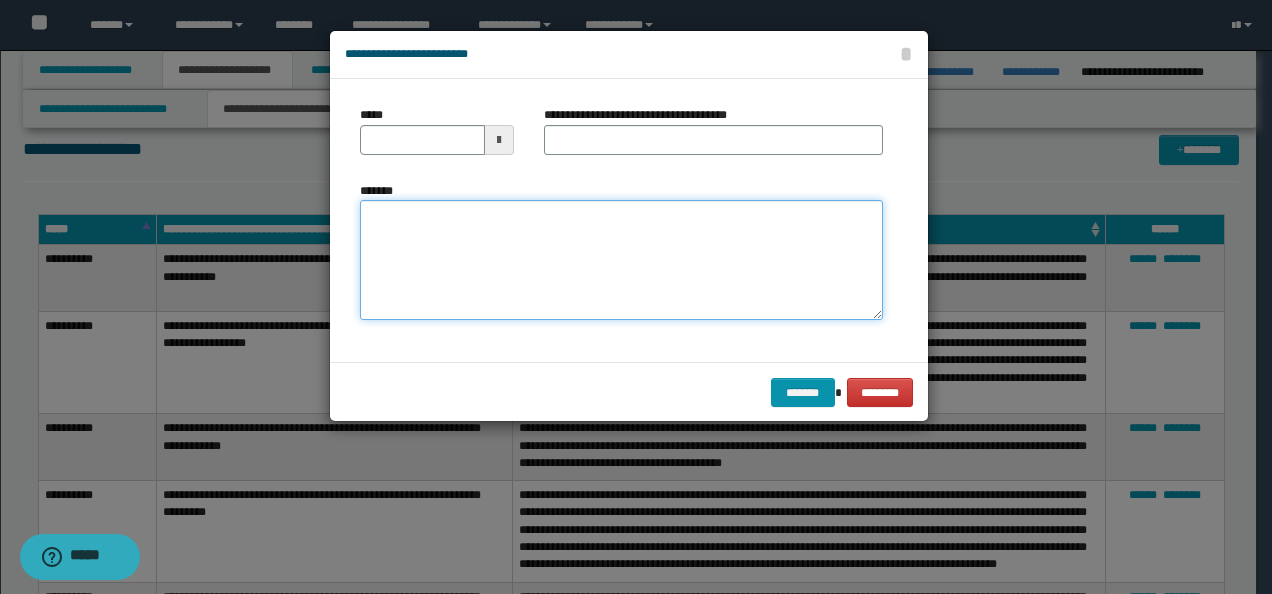 click on "*******" at bounding box center [621, 259] 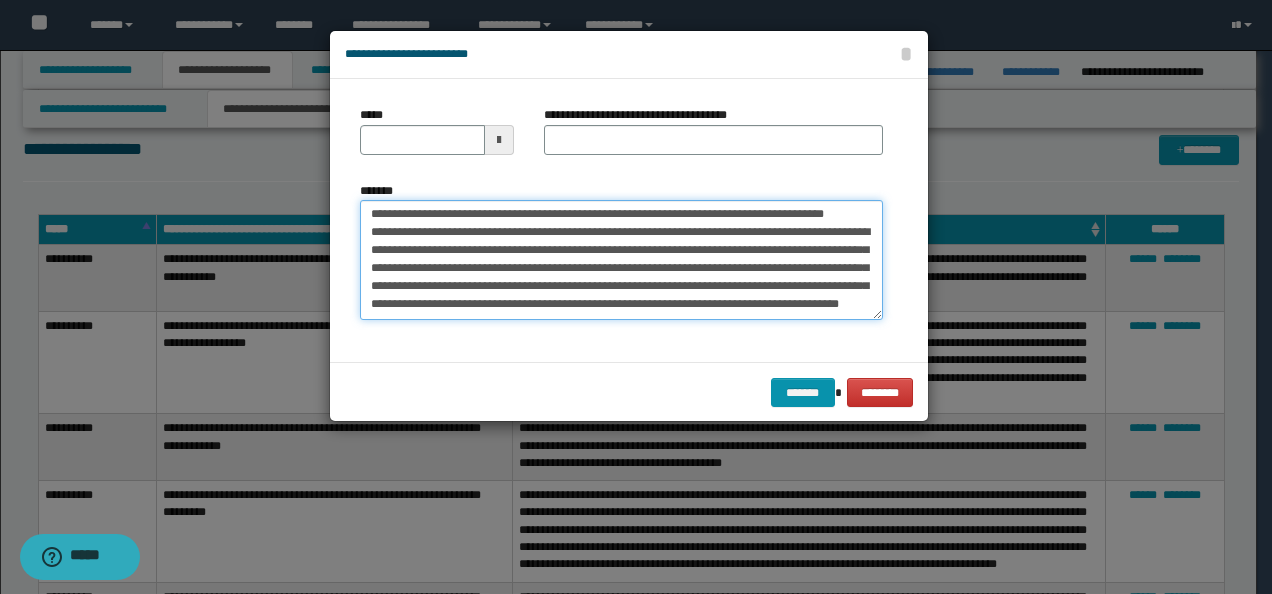 scroll, scrollTop: 0, scrollLeft: 0, axis: both 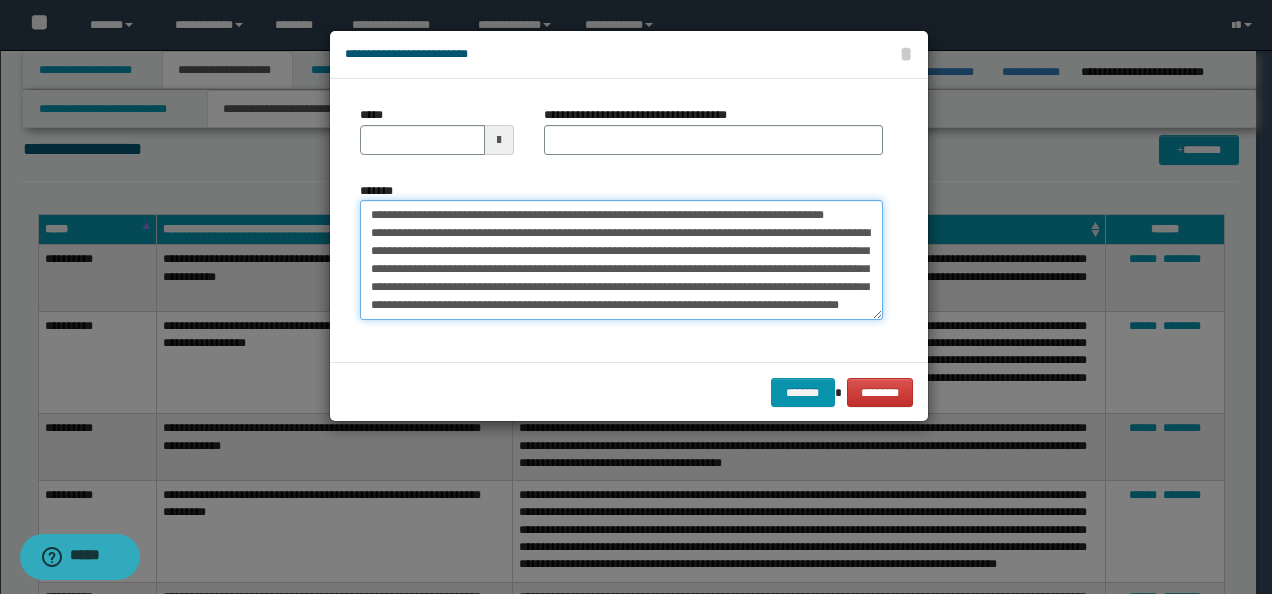 drag, startPoint x: 430, startPoint y: 212, endPoint x: 290, endPoint y: 208, distance: 140.05713 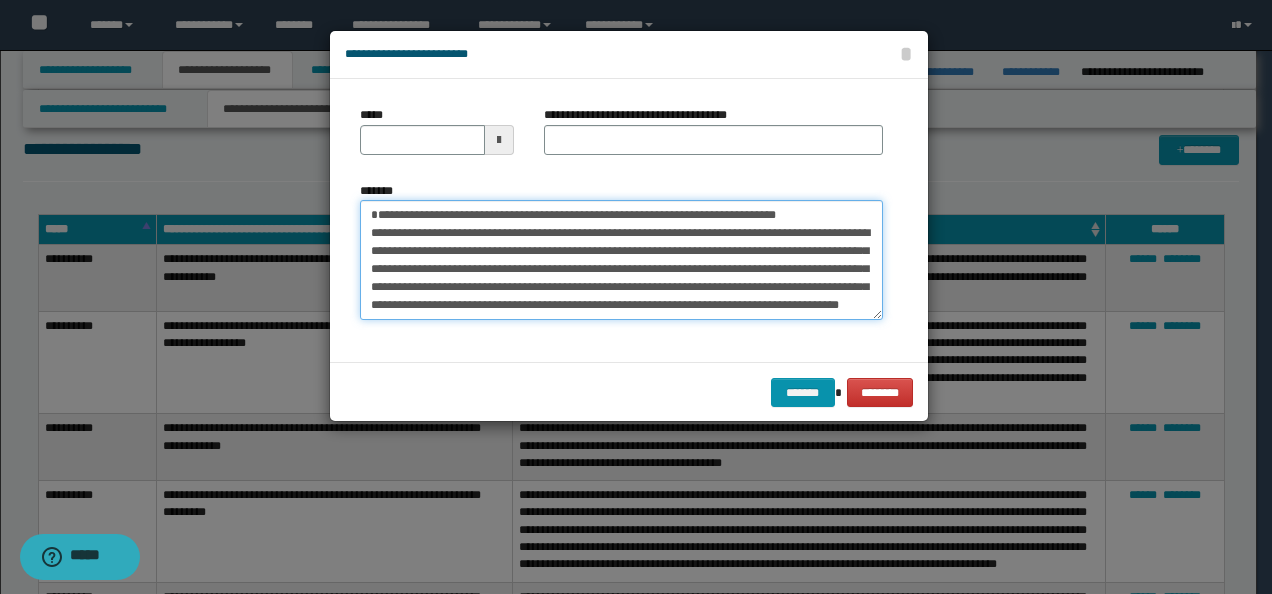 type 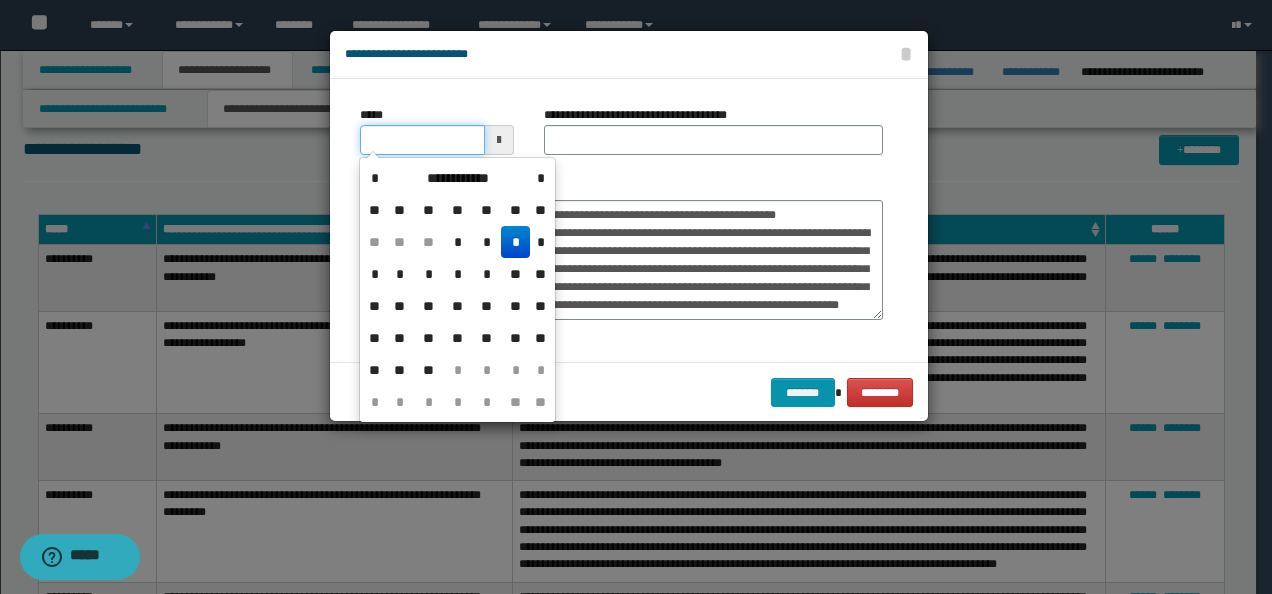 click on "*****" at bounding box center (422, 140) 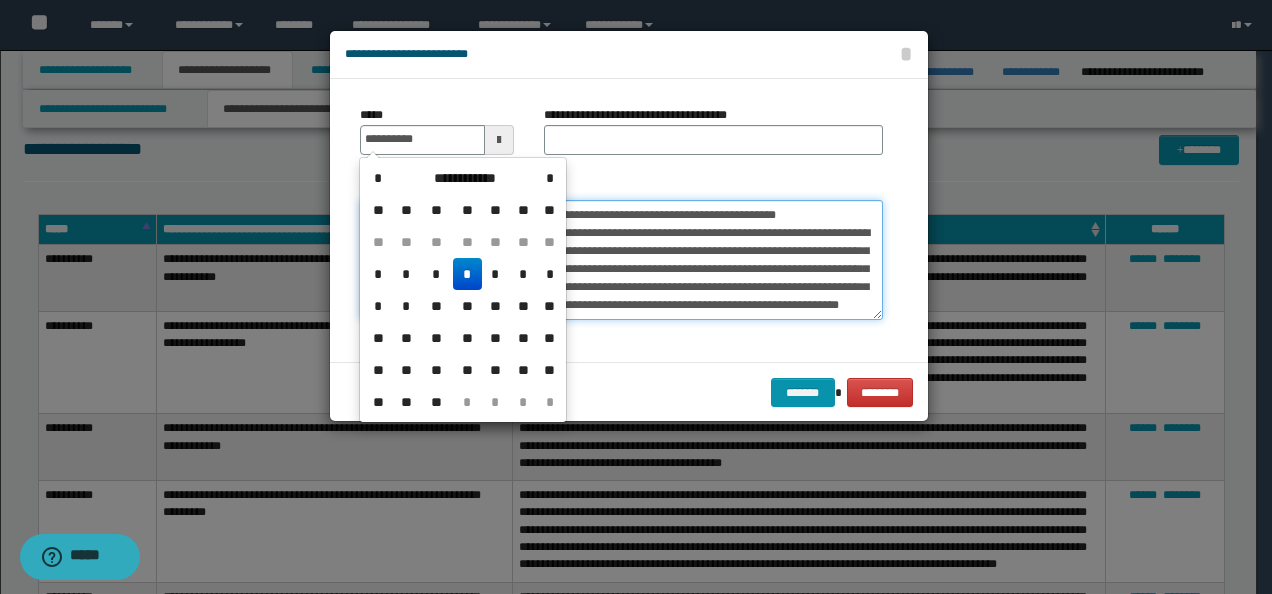 type on "**********" 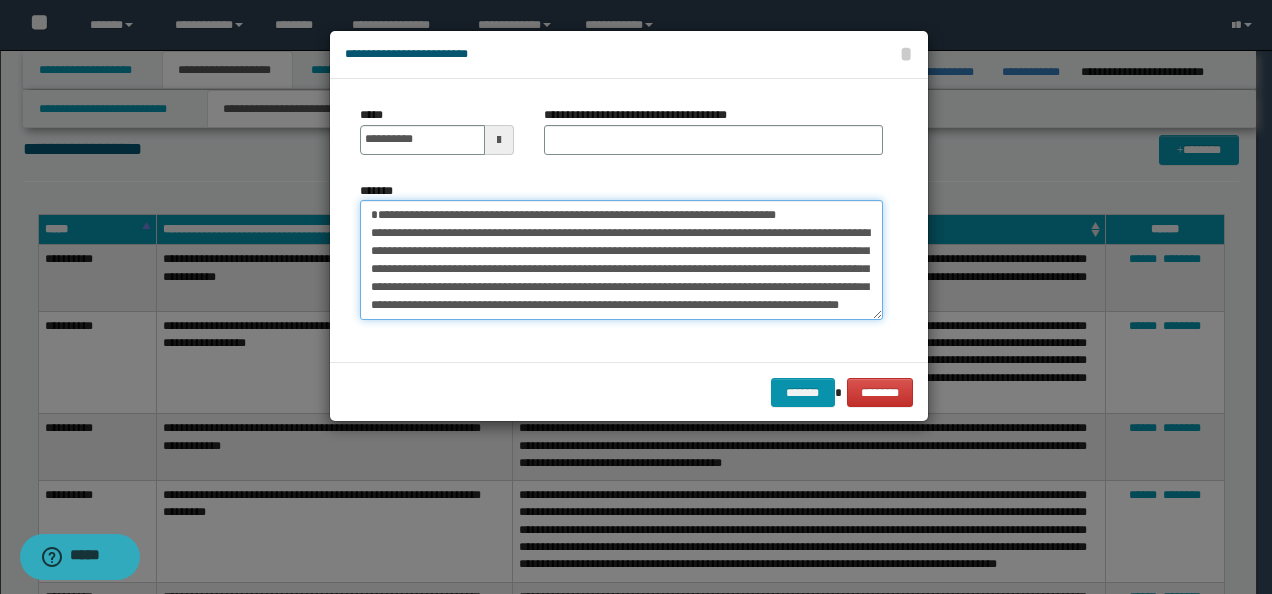 drag, startPoint x: 841, startPoint y: 215, endPoint x: 418, endPoint y: 188, distance: 423.86084 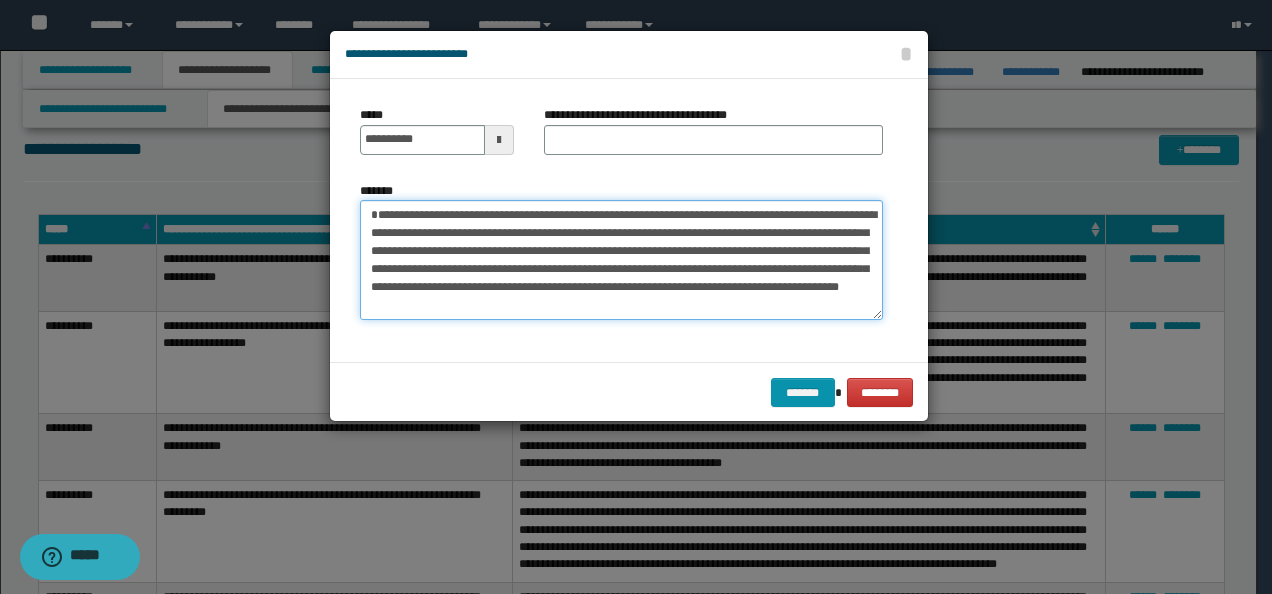 type on "**********" 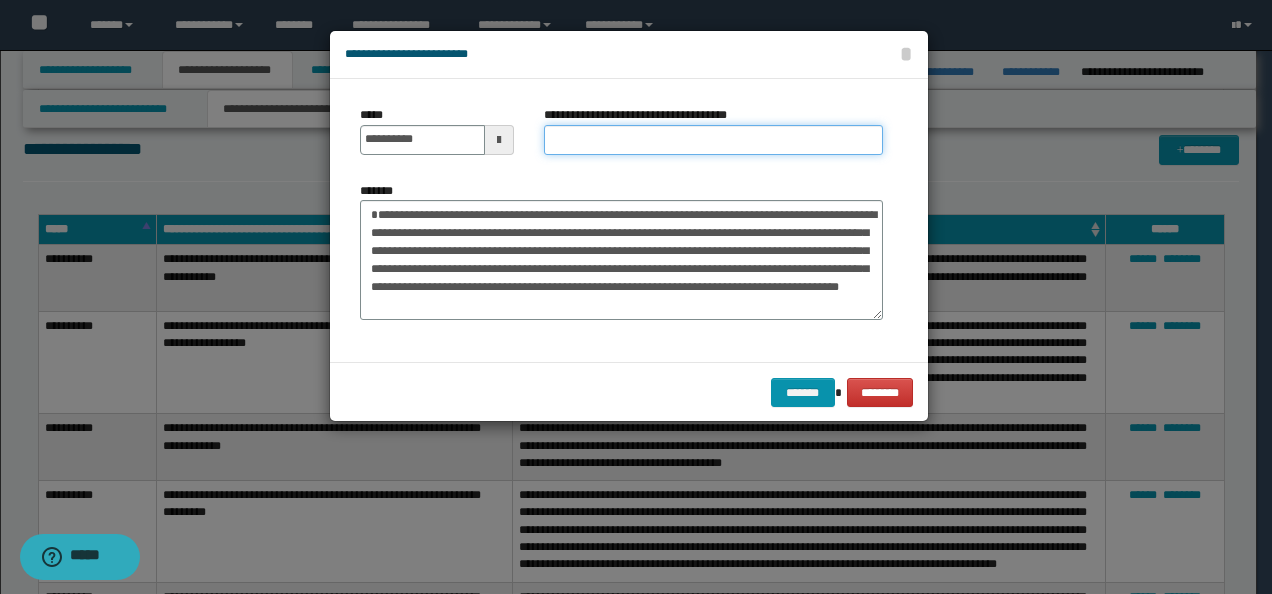 click on "**********" at bounding box center [713, 140] 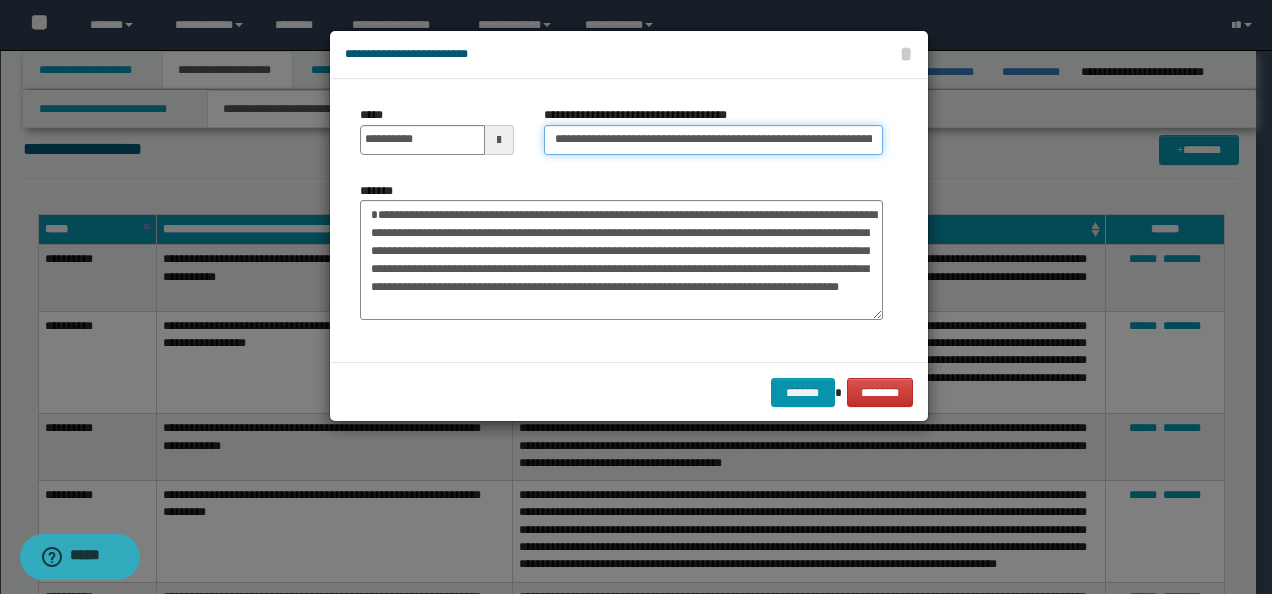 scroll, scrollTop: 0, scrollLeft: 138, axis: horizontal 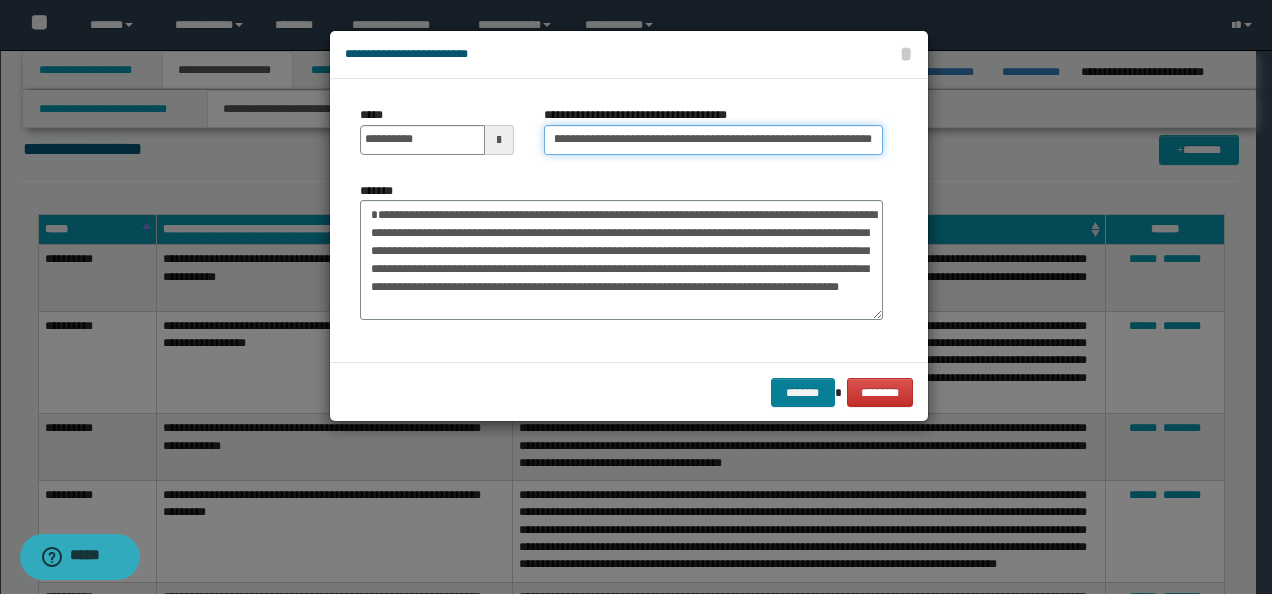 type on "**********" 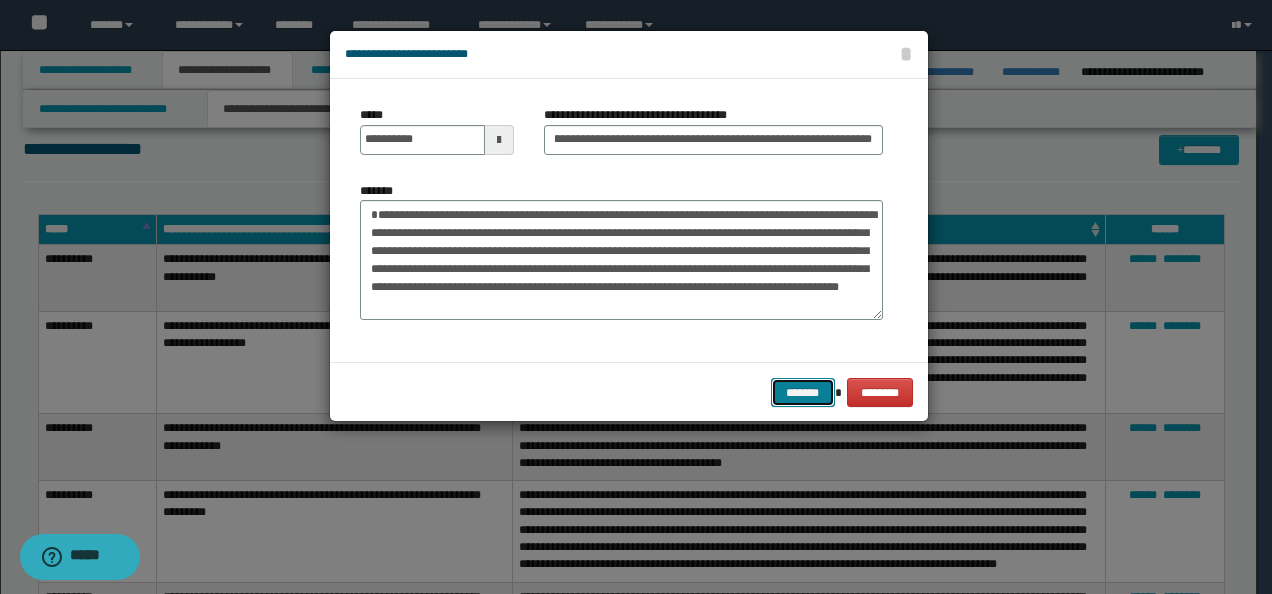 click on "*******" at bounding box center (803, 392) 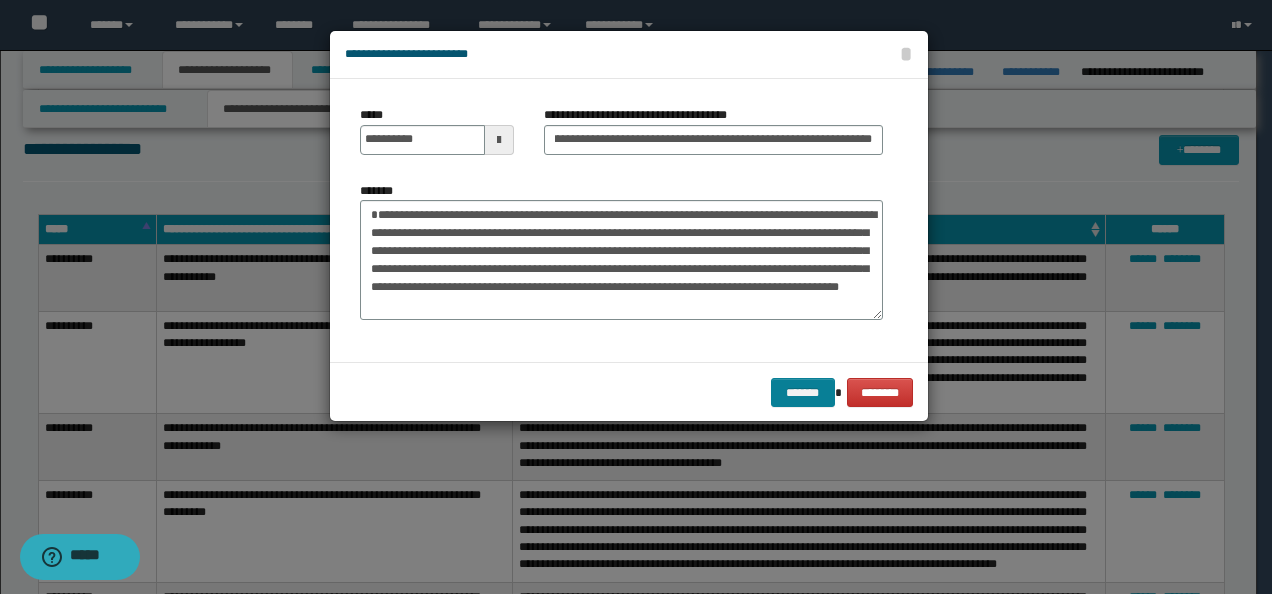 scroll, scrollTop: 0, scrollLeft: 0, axis: both 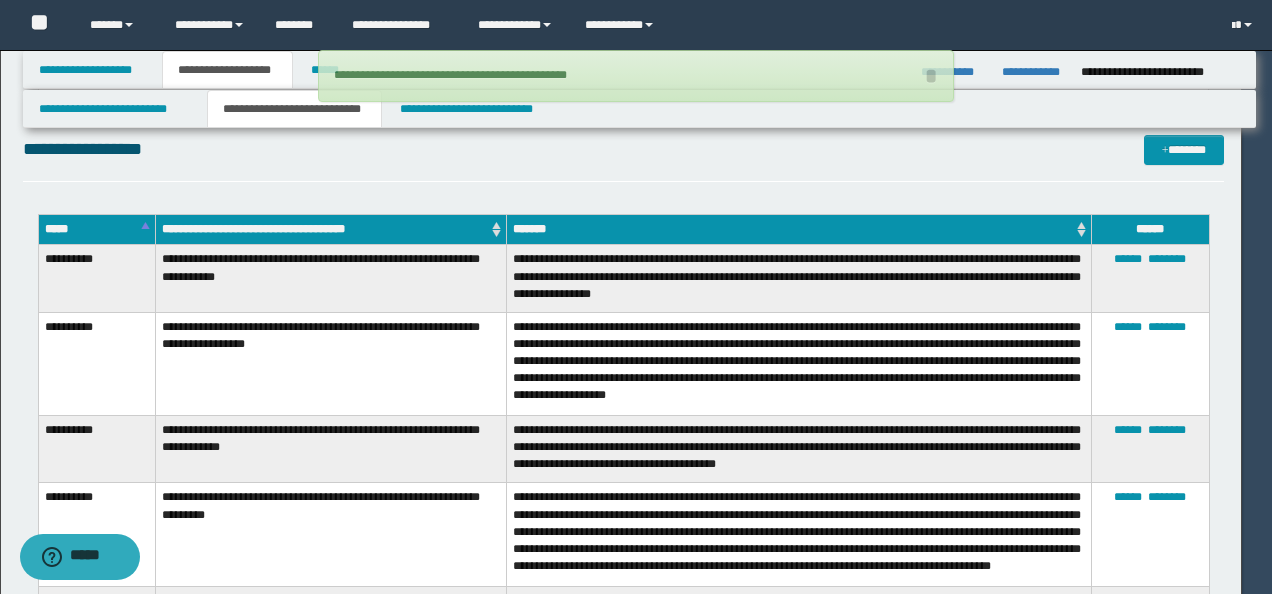 type 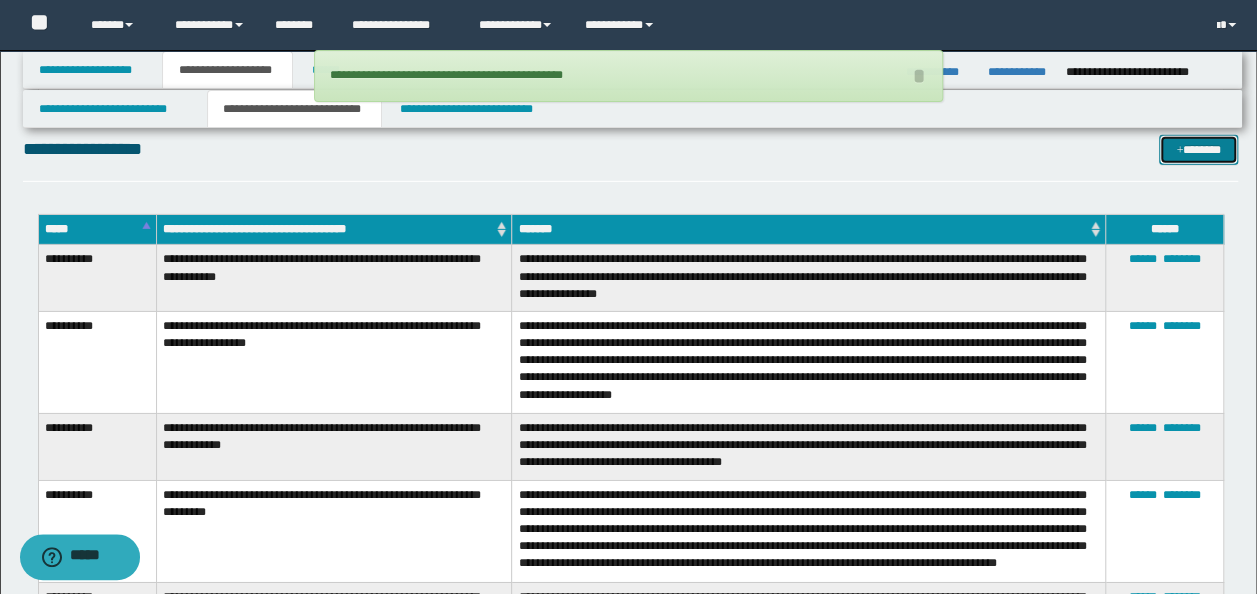 click on "*******" at bounding box center [1198, 149] 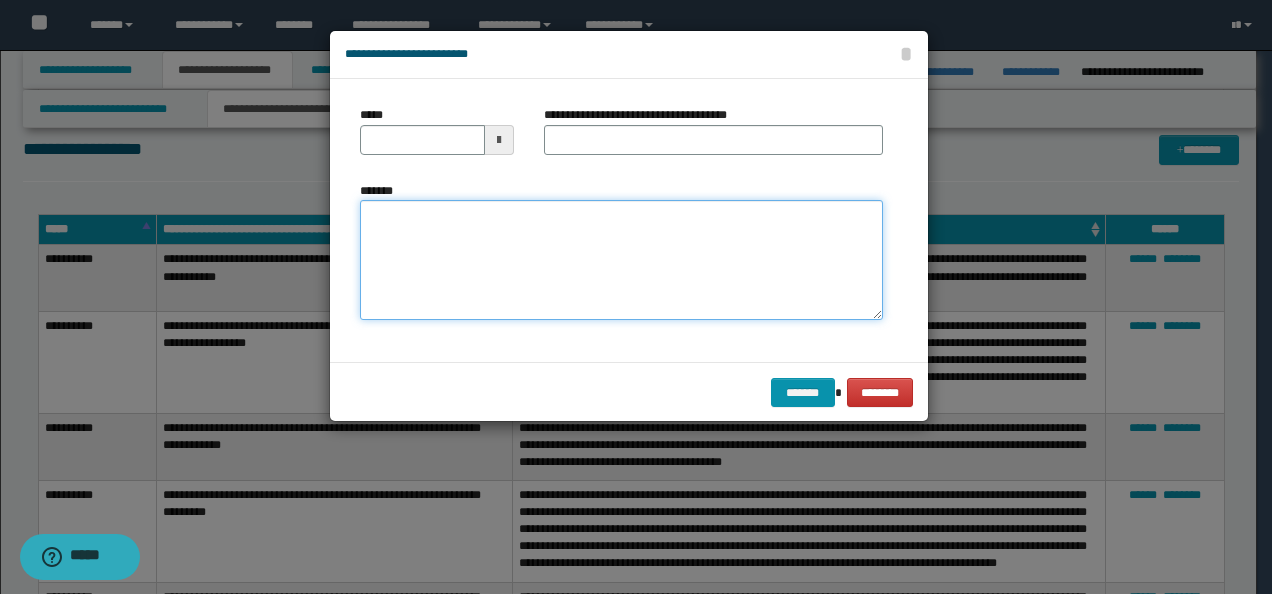 click on "*******" at bounding box center (621, 259) 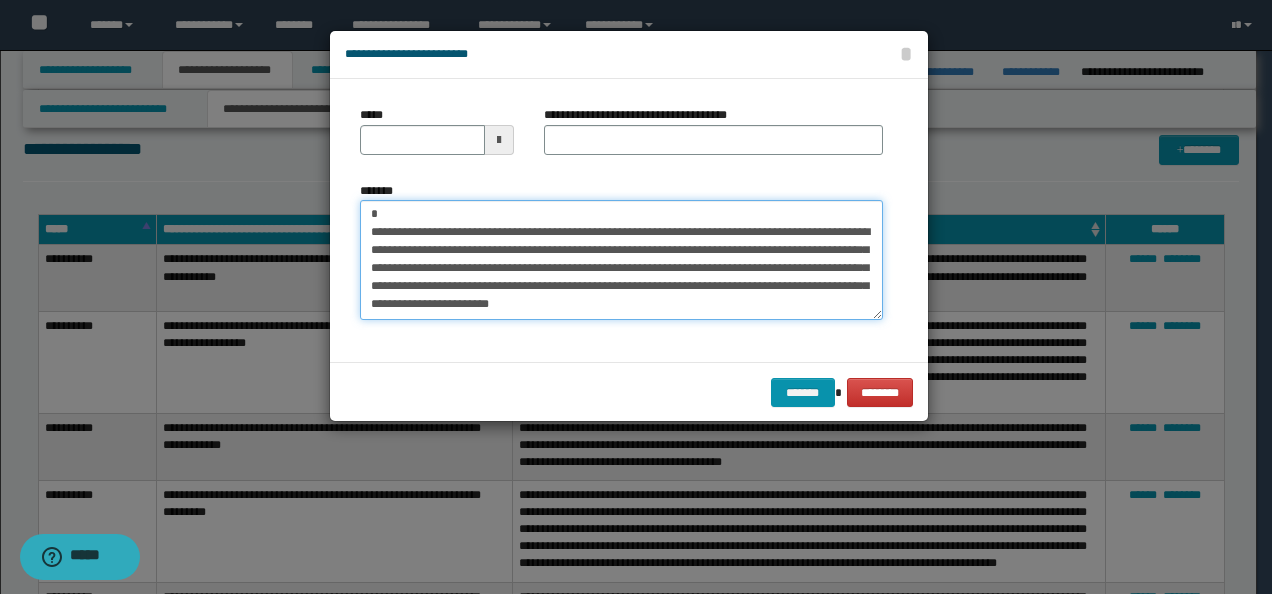 scroll, scrollTop: 0, scrollLeft: 0, axis: both 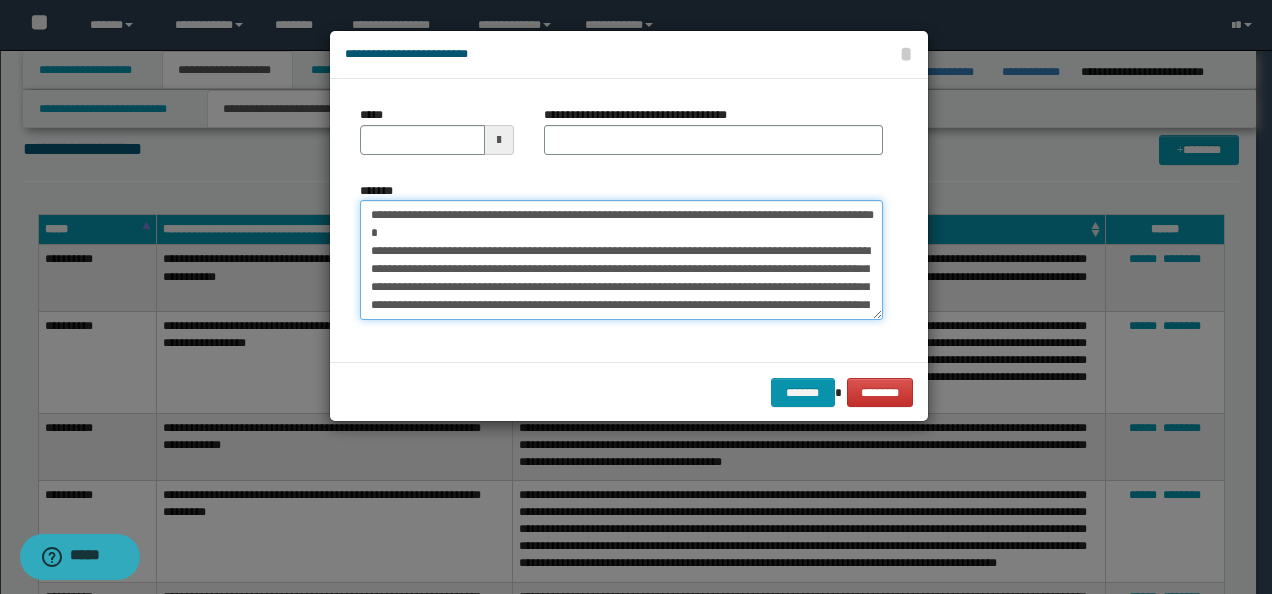 drag, startPoint x: 428, startPoint y: 210, endPoint x: 266, endPoint y: 208, distance: 162.01234 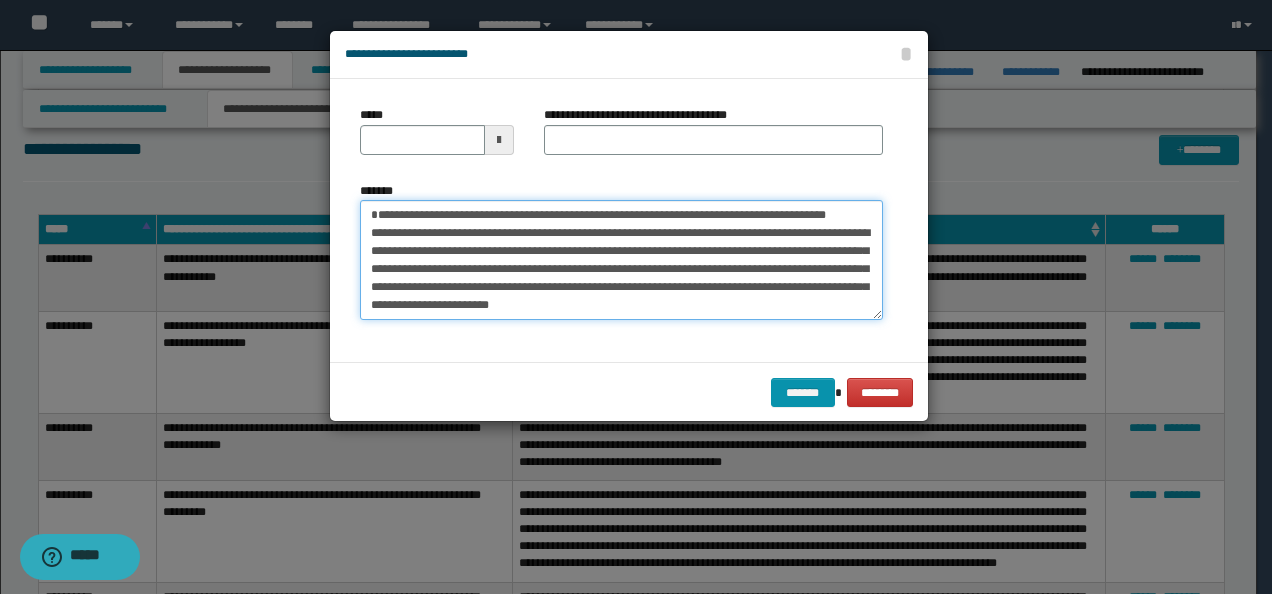 type 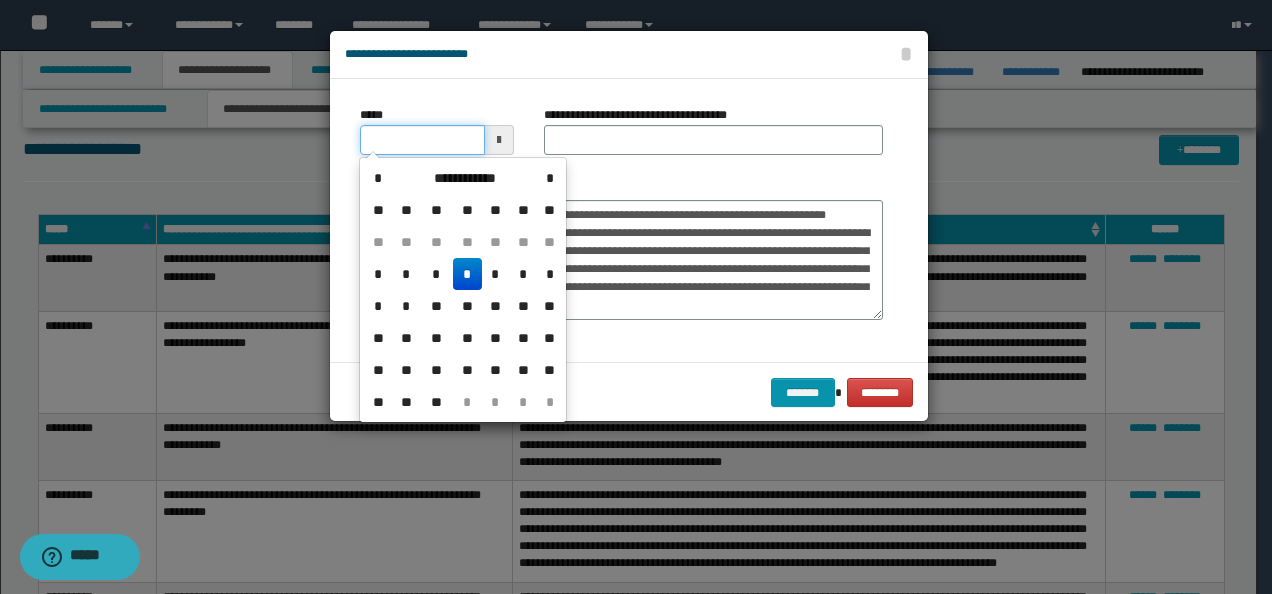 click on "*****" at bounding box center (422, 140) 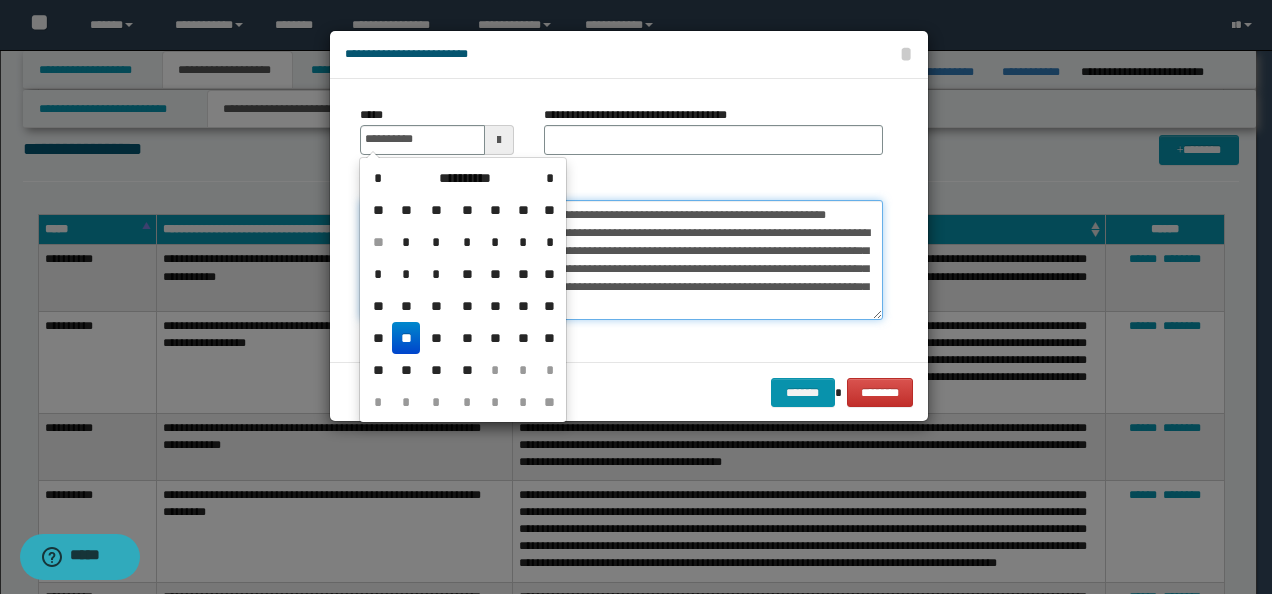 type on "**********" 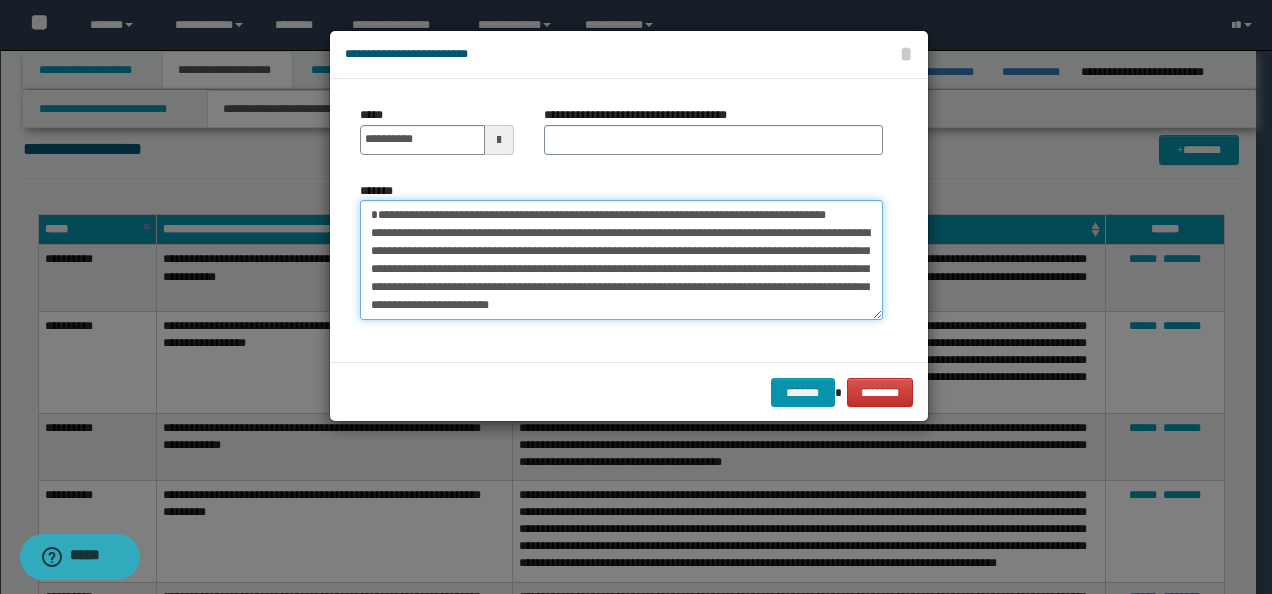 drag, startPoint x: 452, startPoint y: 230, endPoint x: 312, endPoint y: 198, distance: 143.61058 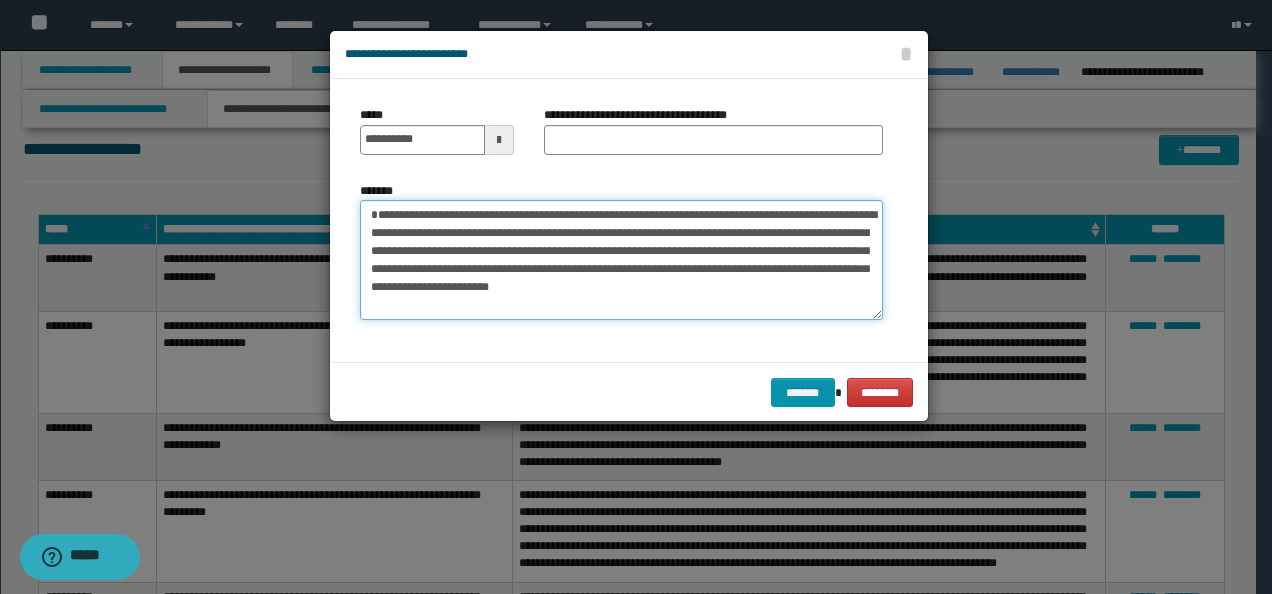type on "**********" 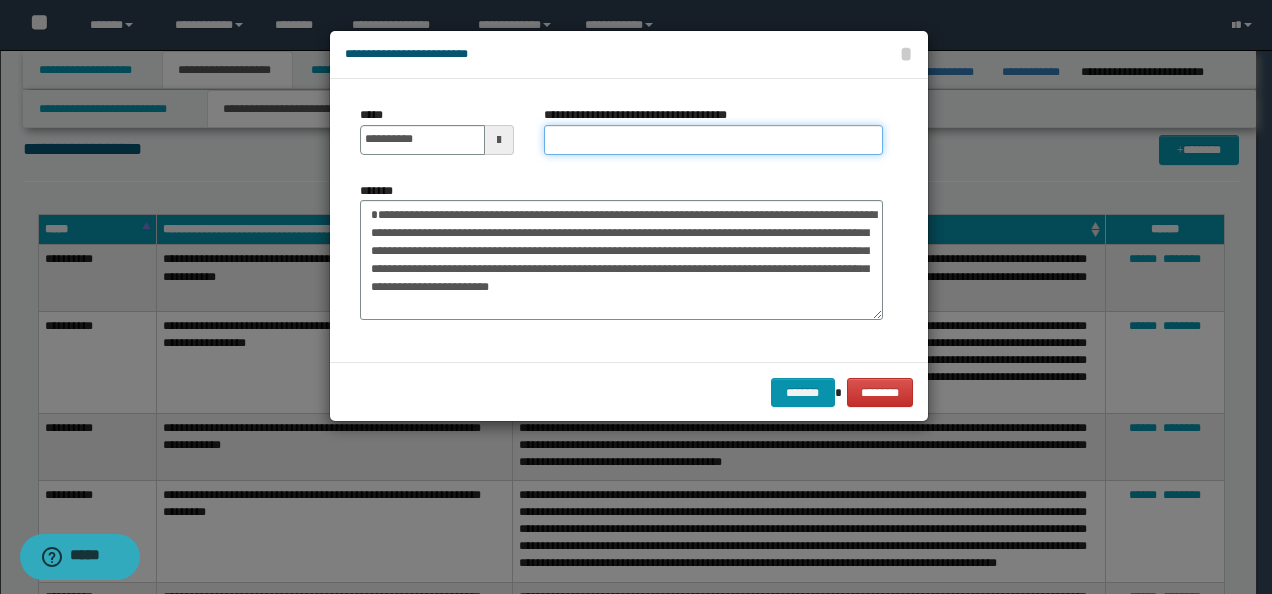 click on "**********" at bounding box center (713, 140) 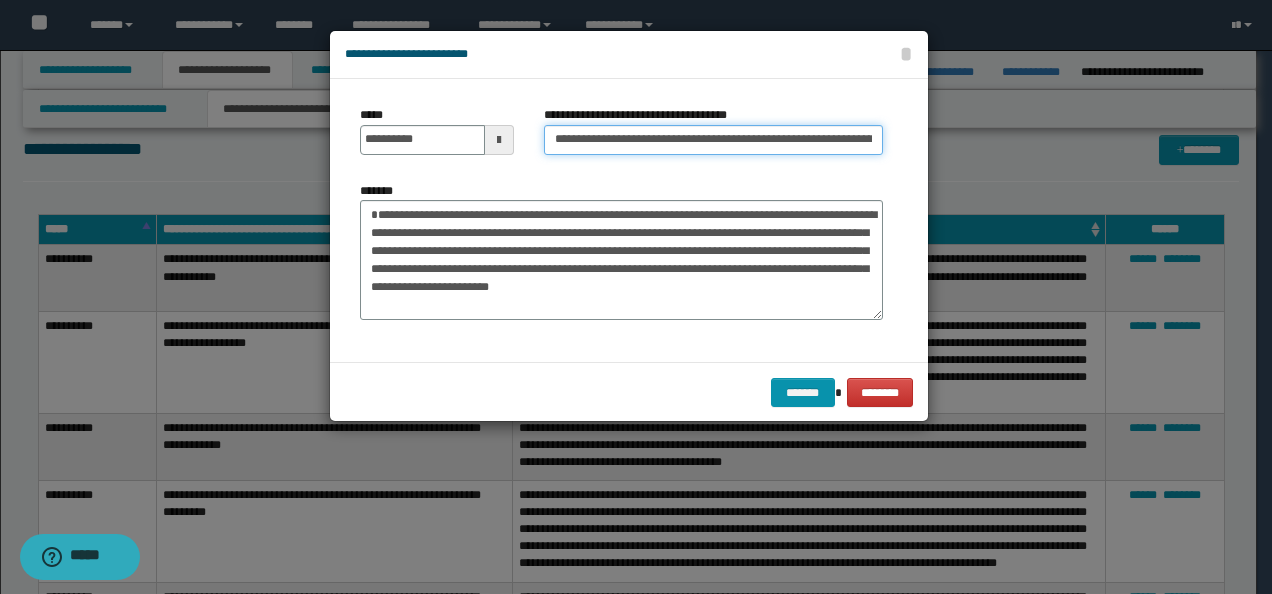 scroll, scrollTop: 0, scrollLeft: 200, axis: horizontal 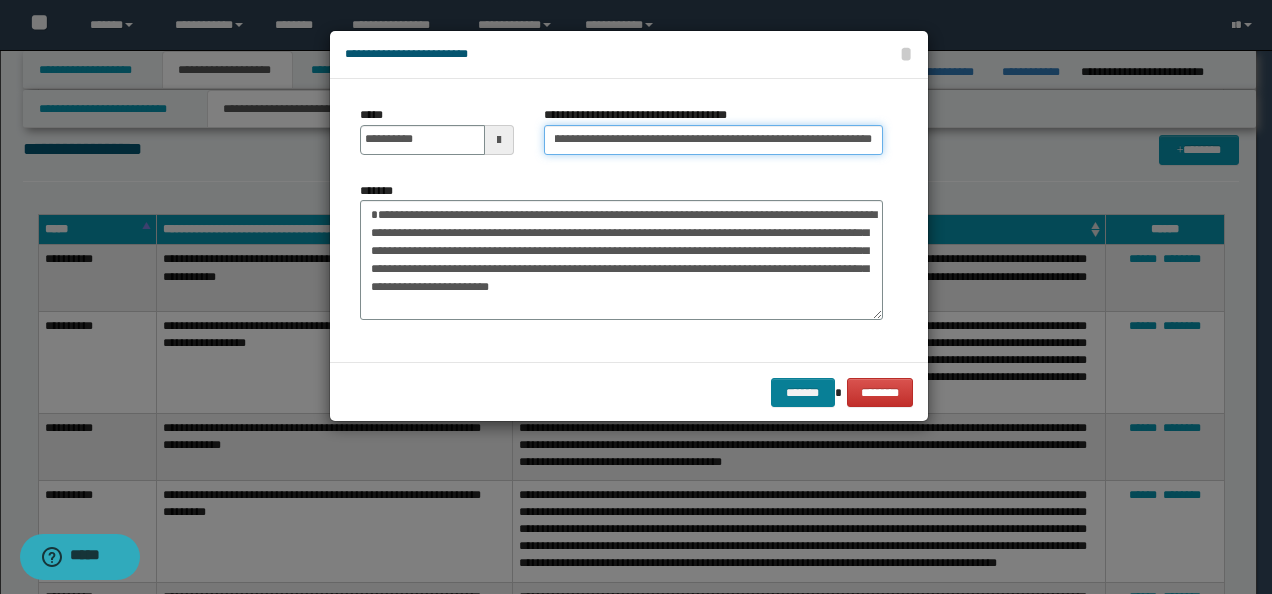 type on "**********" 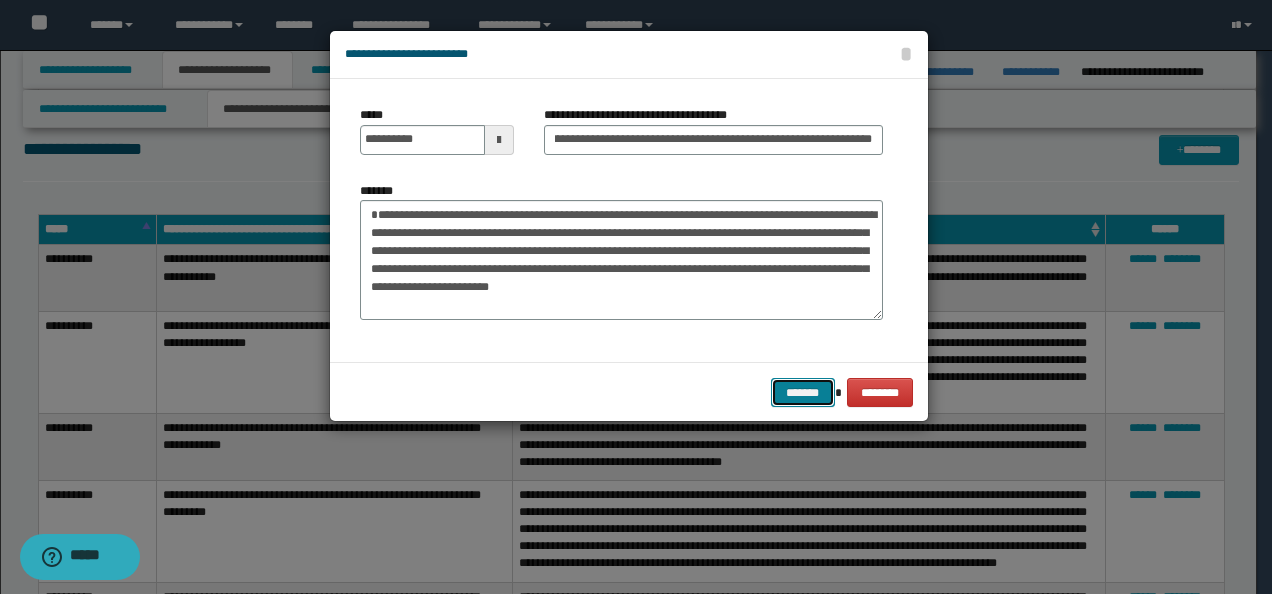 click on "*******" at bounding box center [803, 392] 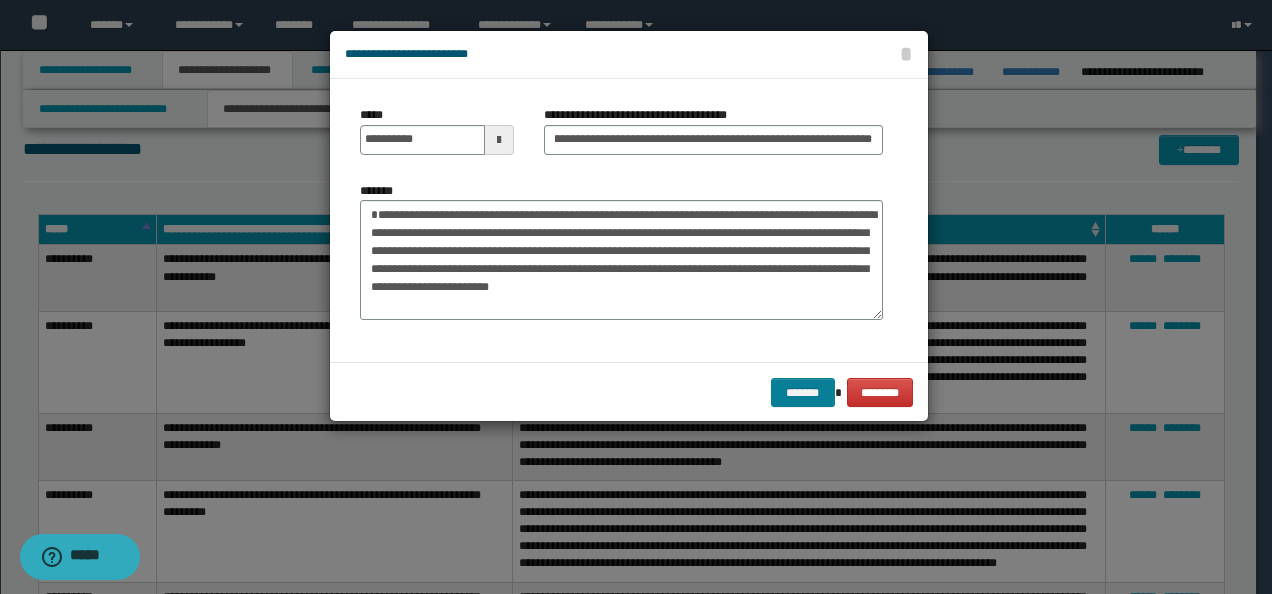 scroll, scrollTop: 0, scrollLeft: 0, axis: both 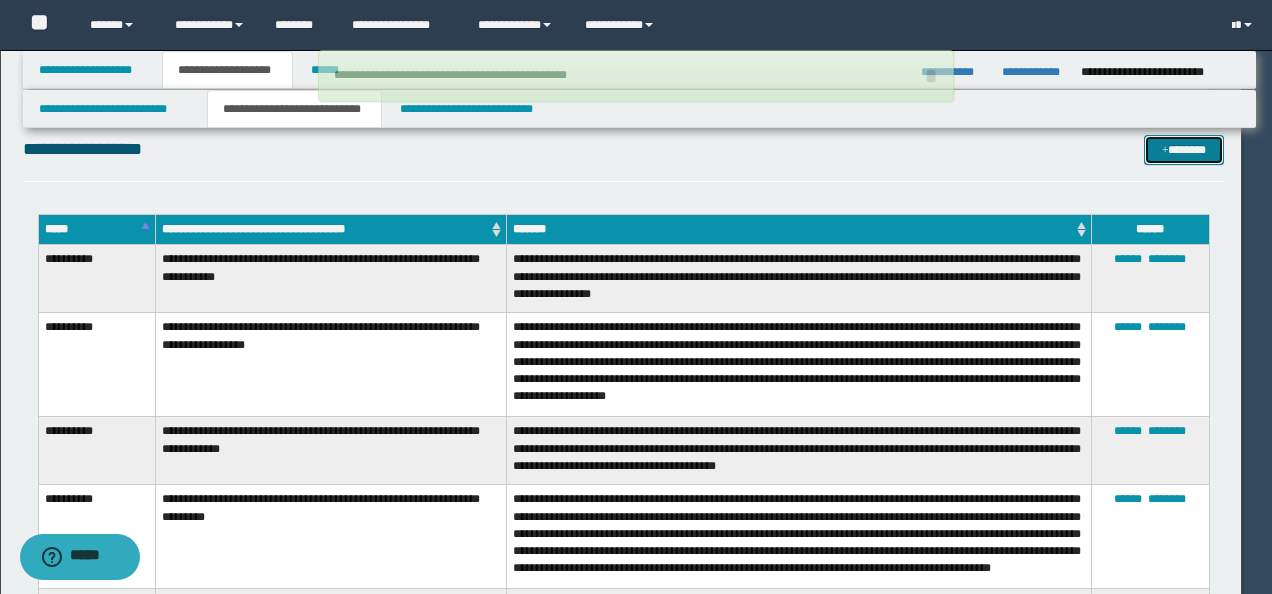 type 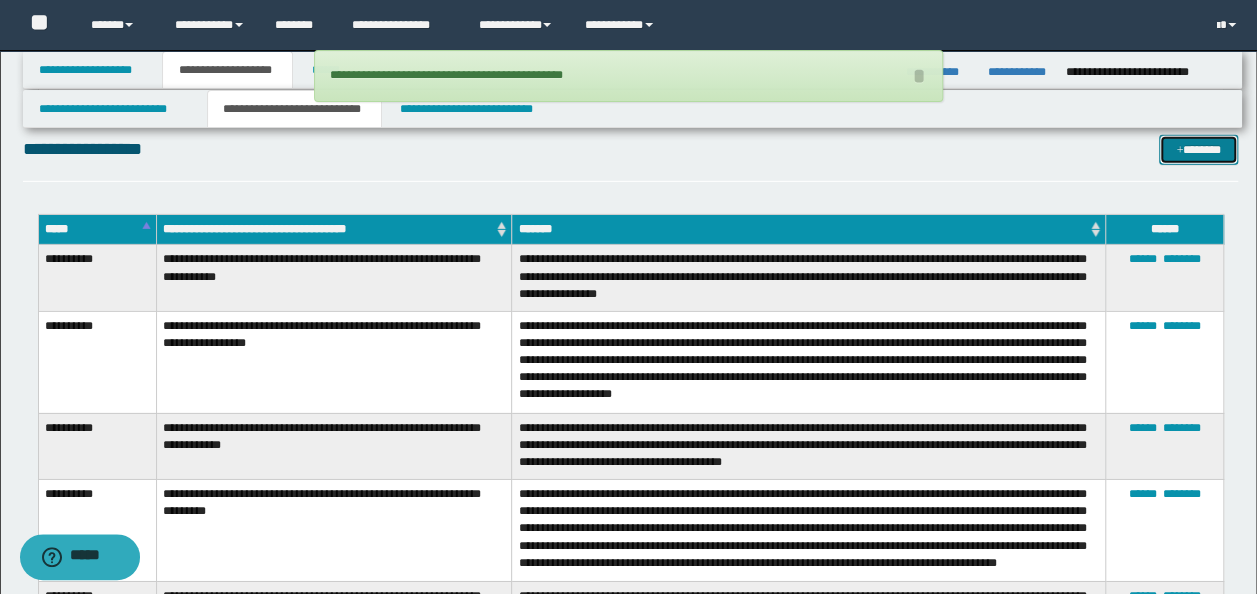 click on "*******" at bounding box center (1198, 149) 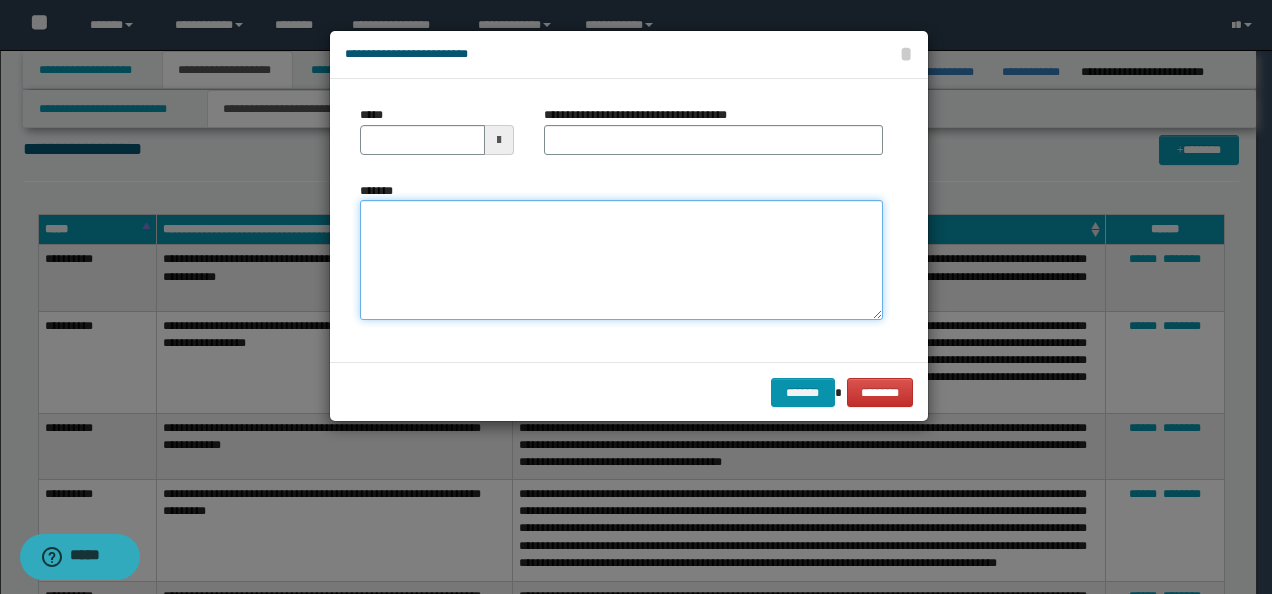 click on "*******" at bounding box center (621, 259) 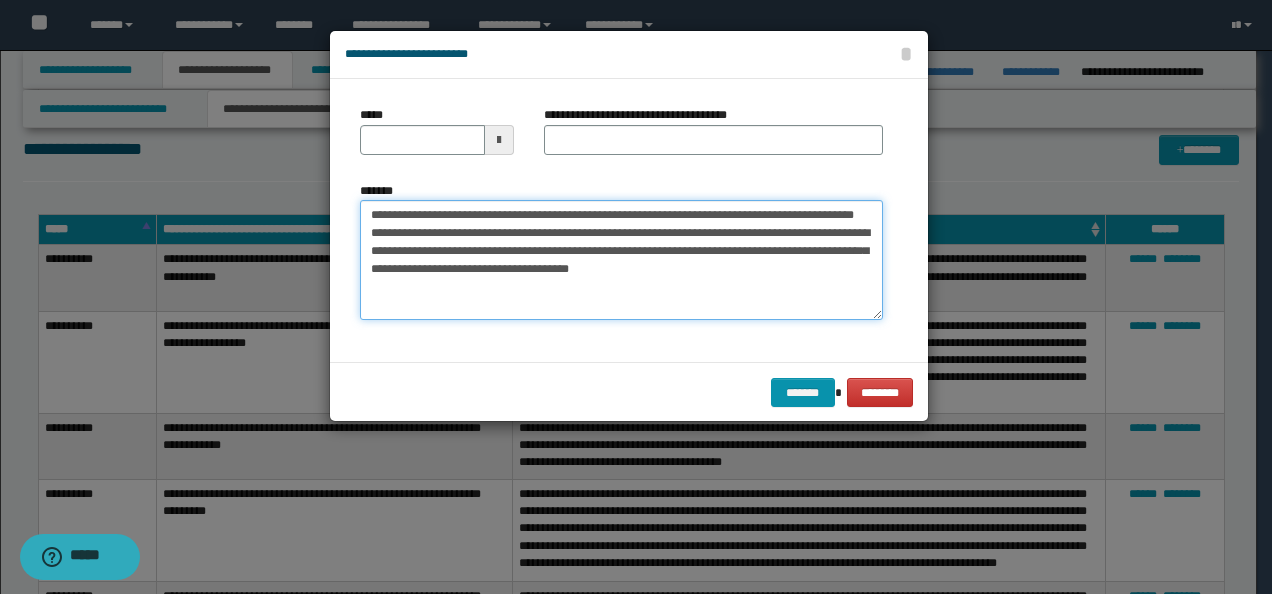 drag, startPoint x: 431, startPoint y: 218, endPoint x: 222, endPoint y: 201, distance: 209.69025 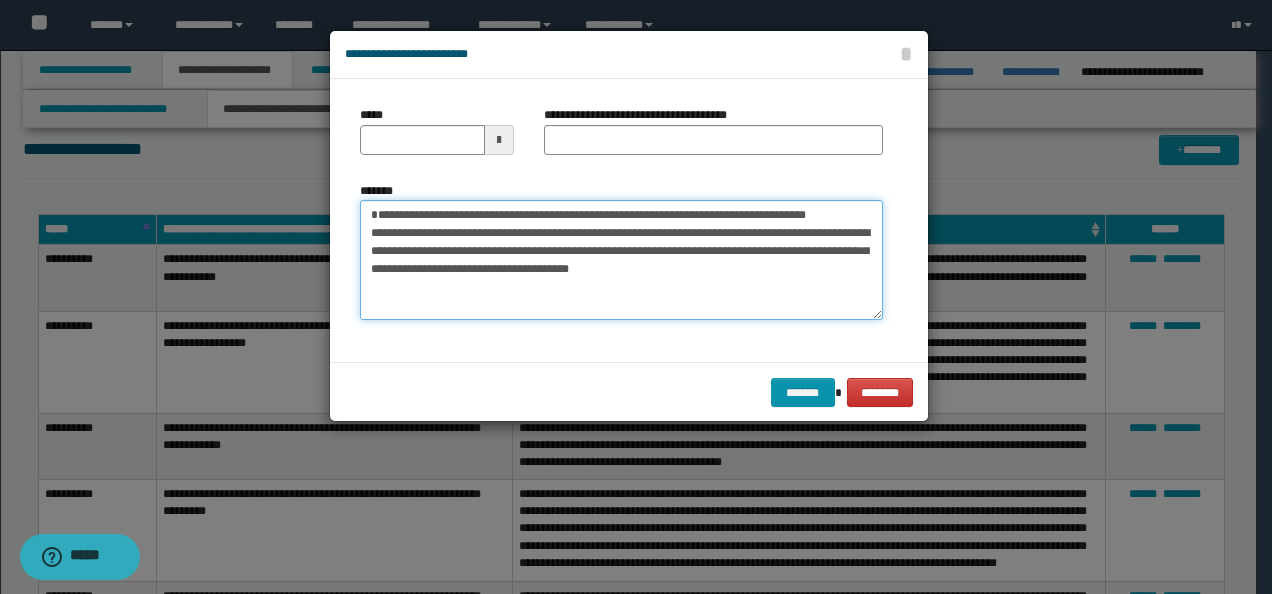 type 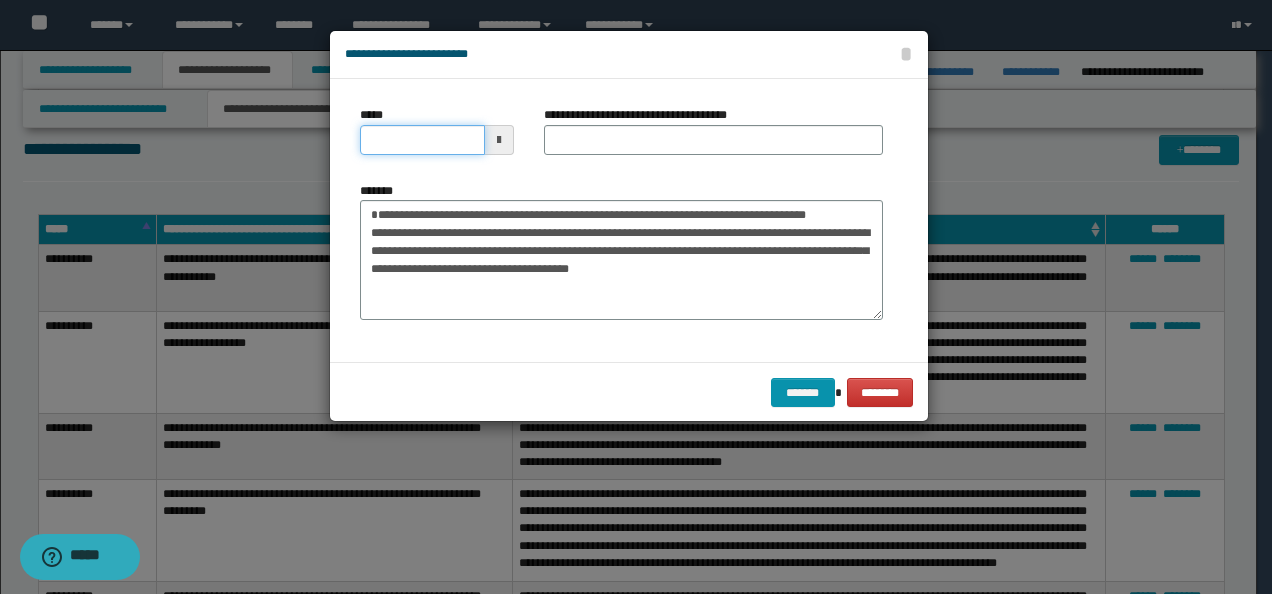 click on "*****" at bounding box center (422, 140) 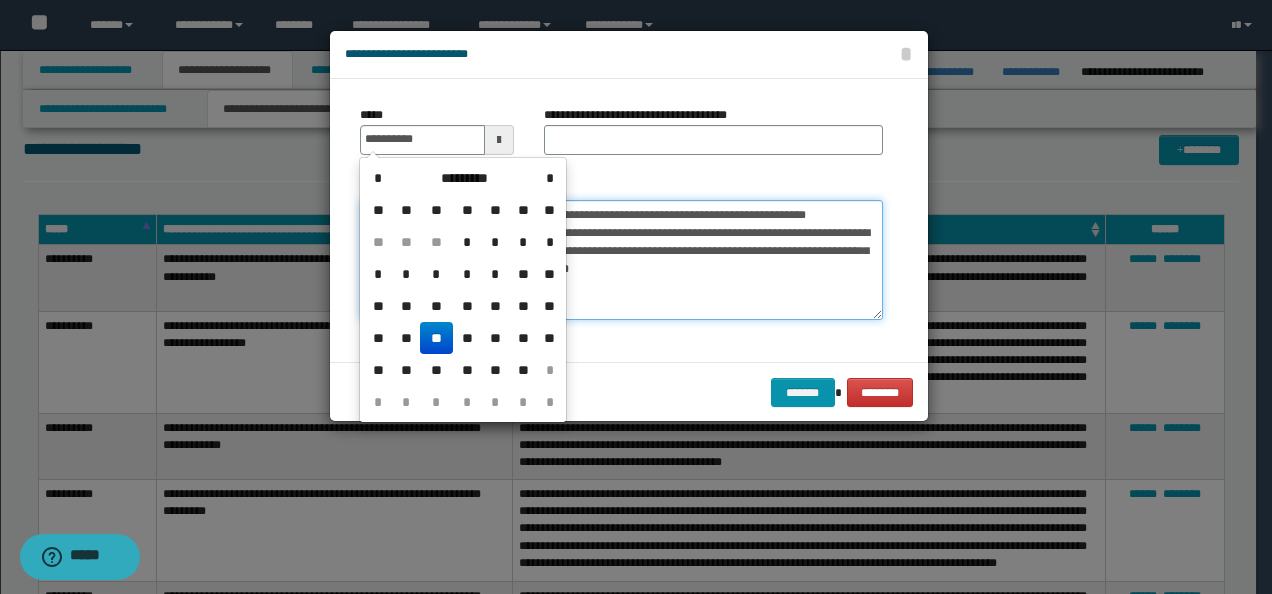 type on "**********" 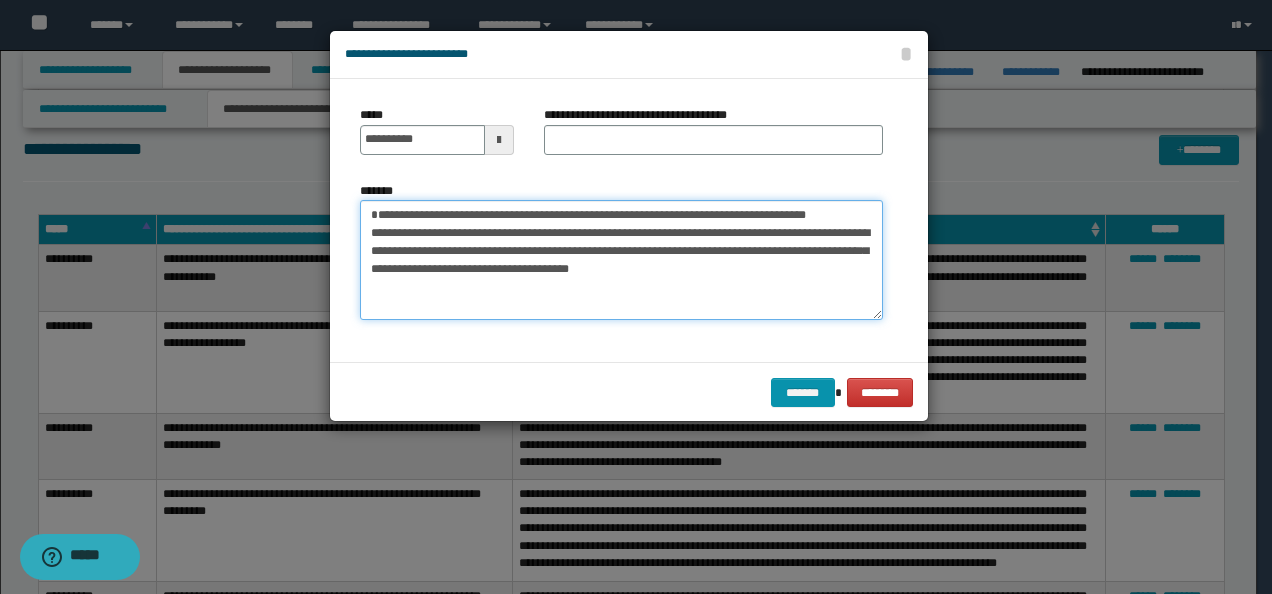 drag, startPoint x: 865, startPoint y: 212, endPoint x: 294, endPoint y: 174, distance: 572.26306 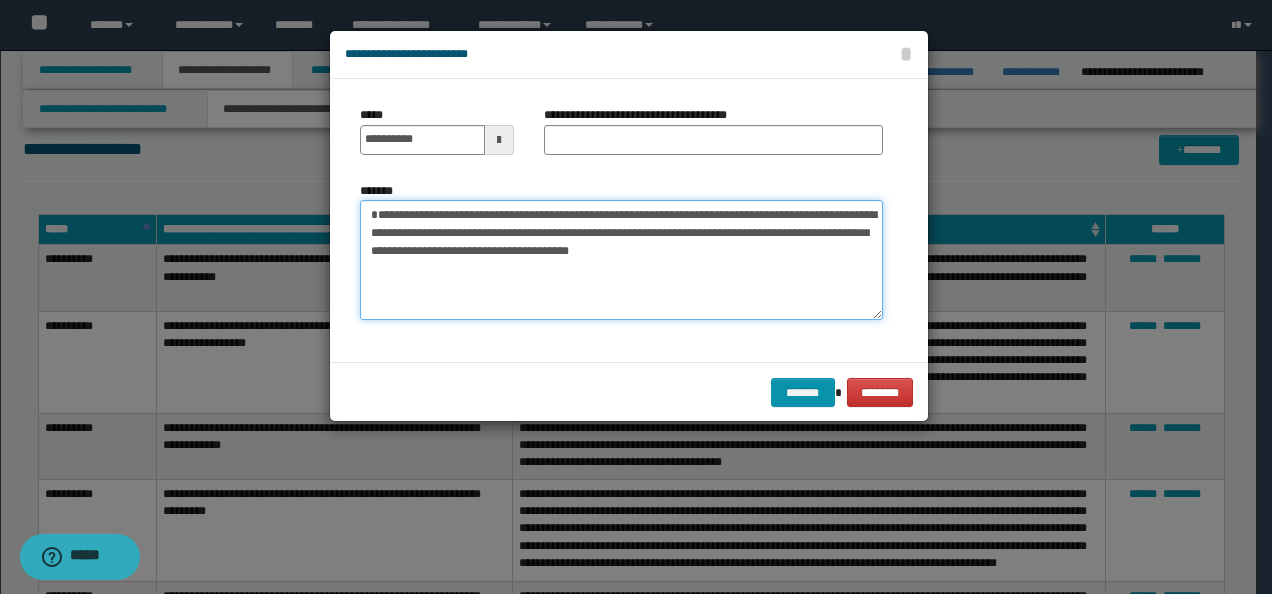 type on "**********" 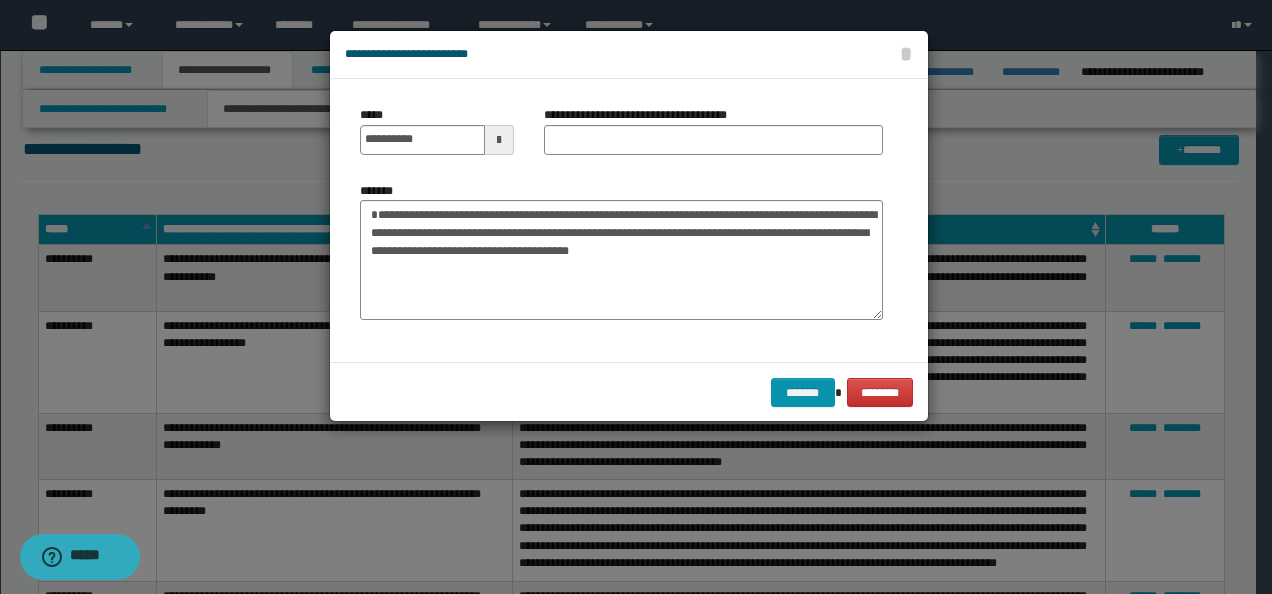 click on "**********" at bounding box center (643, 115) 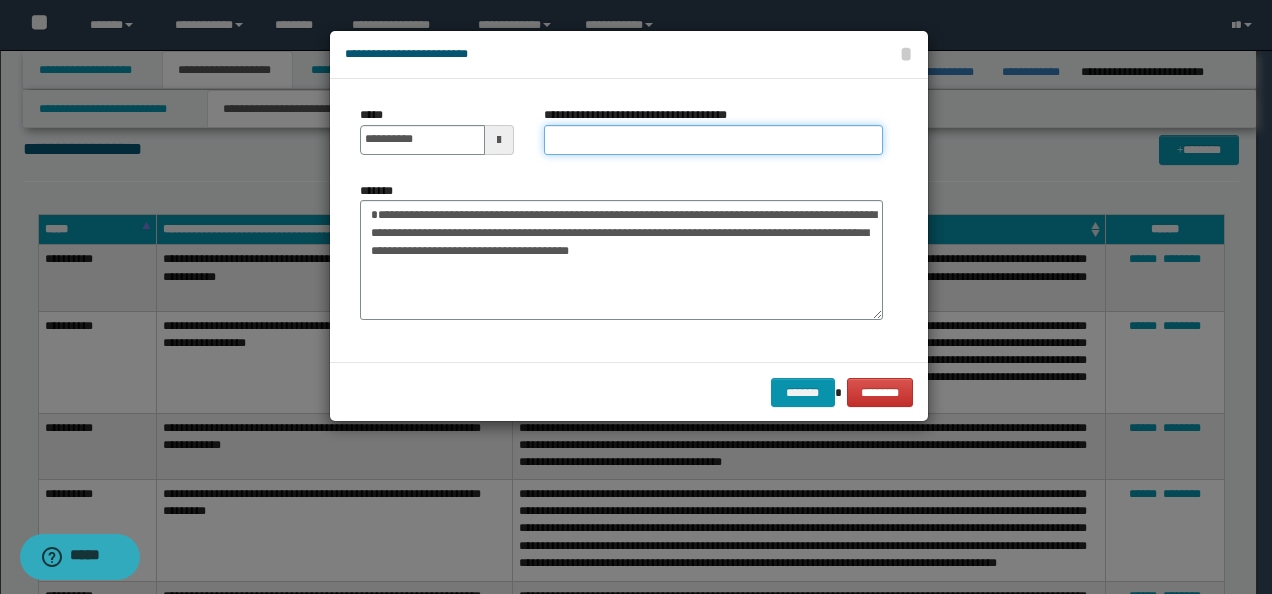 click on "**********" at bounding box center (713, 140) 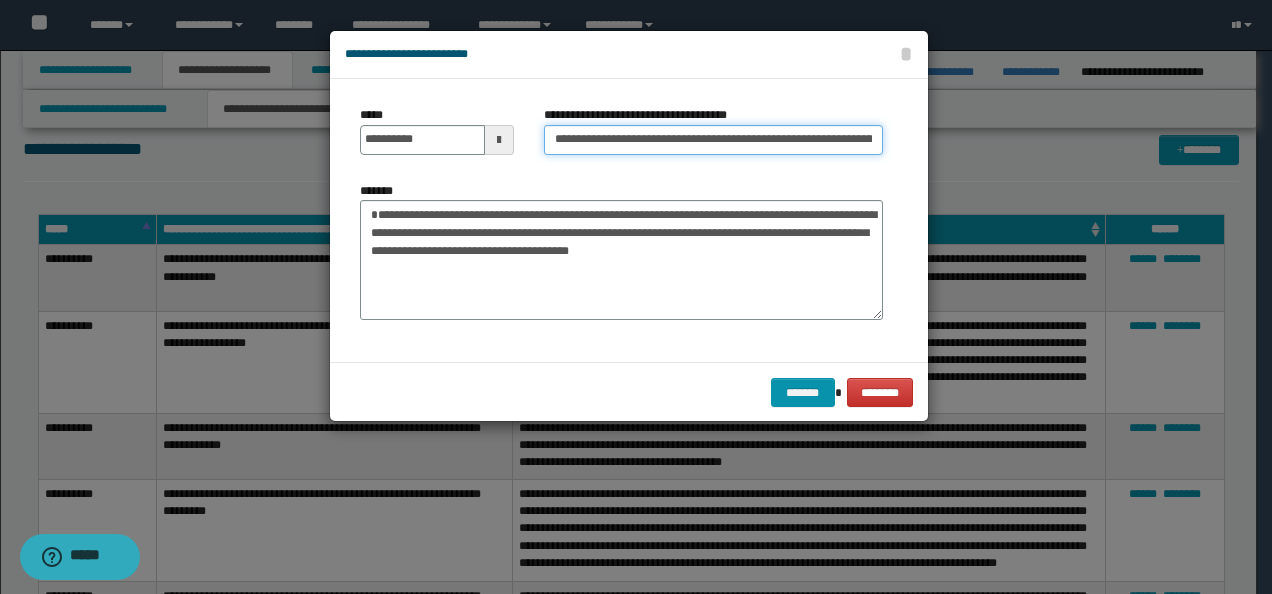 scroll, scrollTop: 0, scrollLeft: 175, axis: horizontal 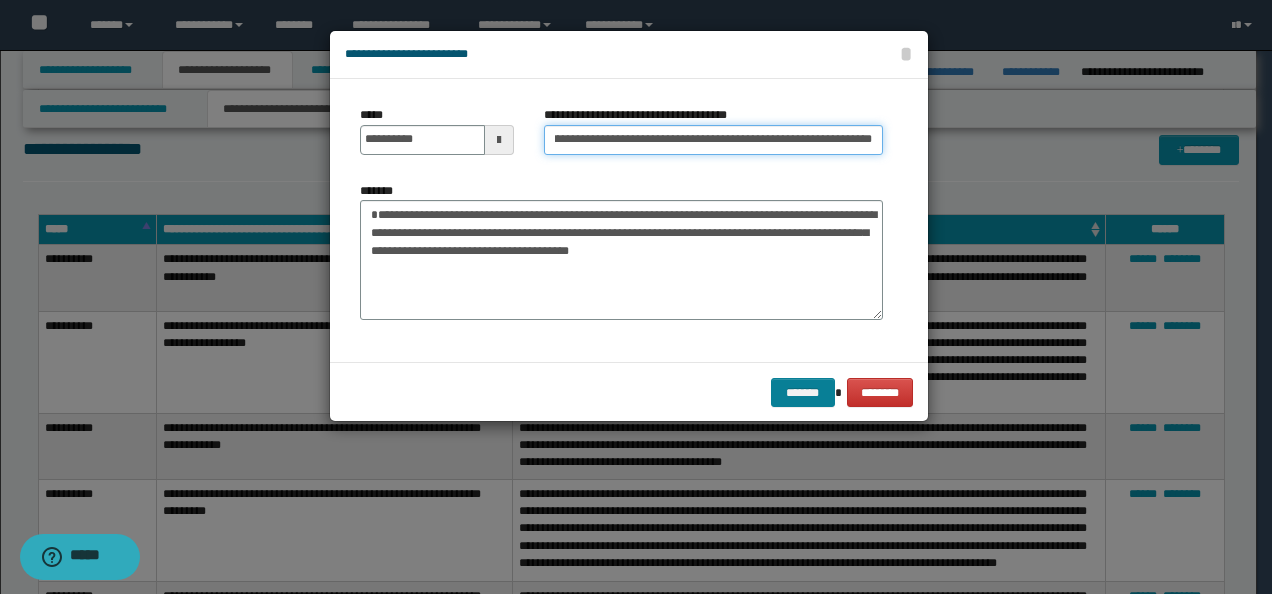 type on "**********" 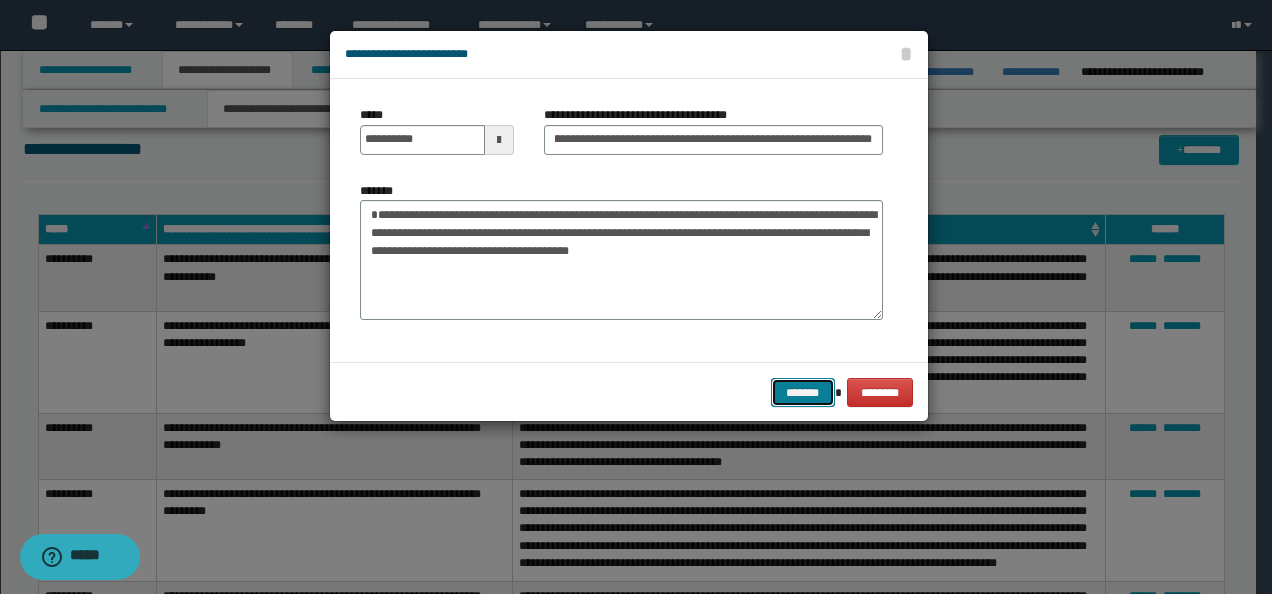 click on "*******" at bounding box center (803, 392) 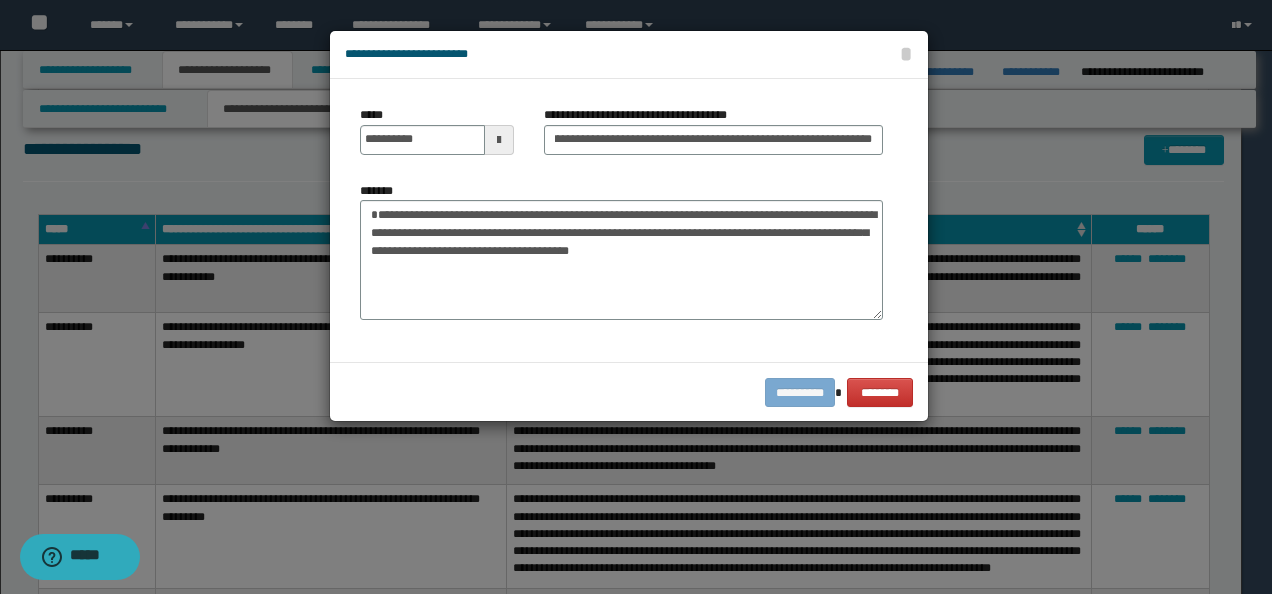 scroll, scrollTop: 0, scrollLeft: 0, axis: both 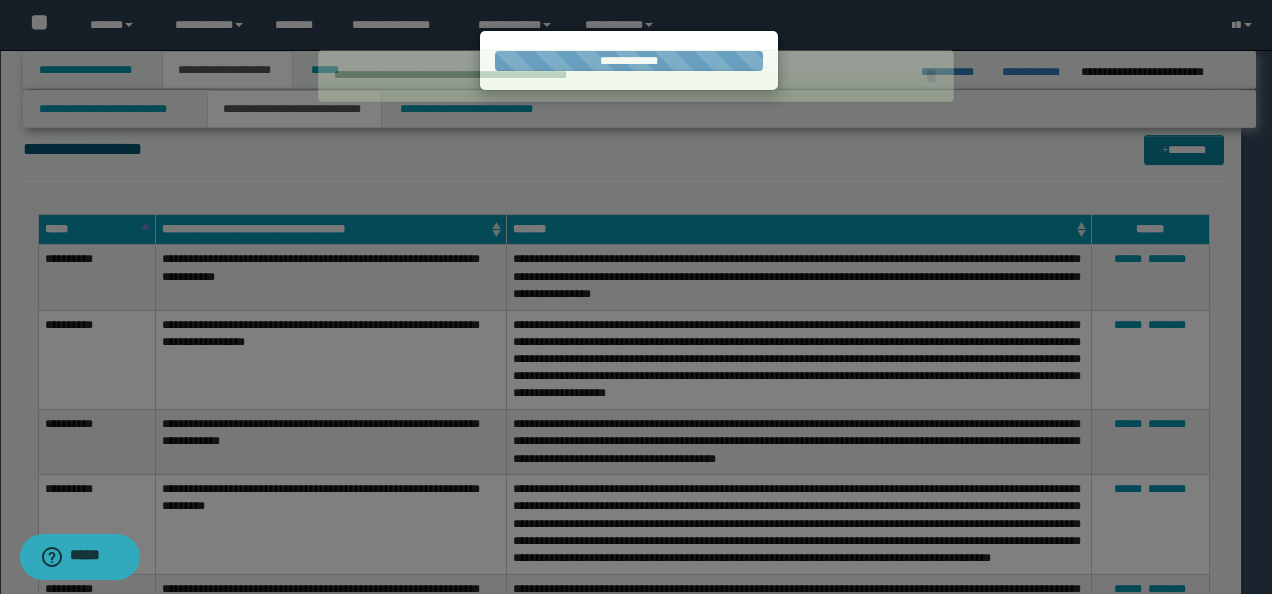 type 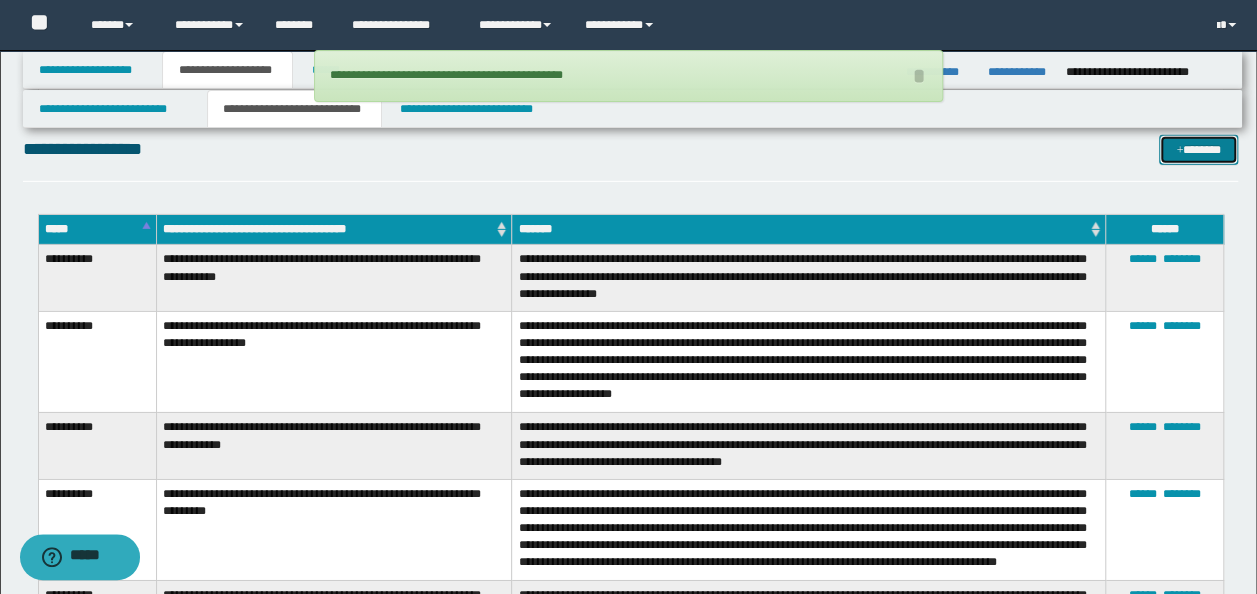 click at bounding box center (1179, 151) 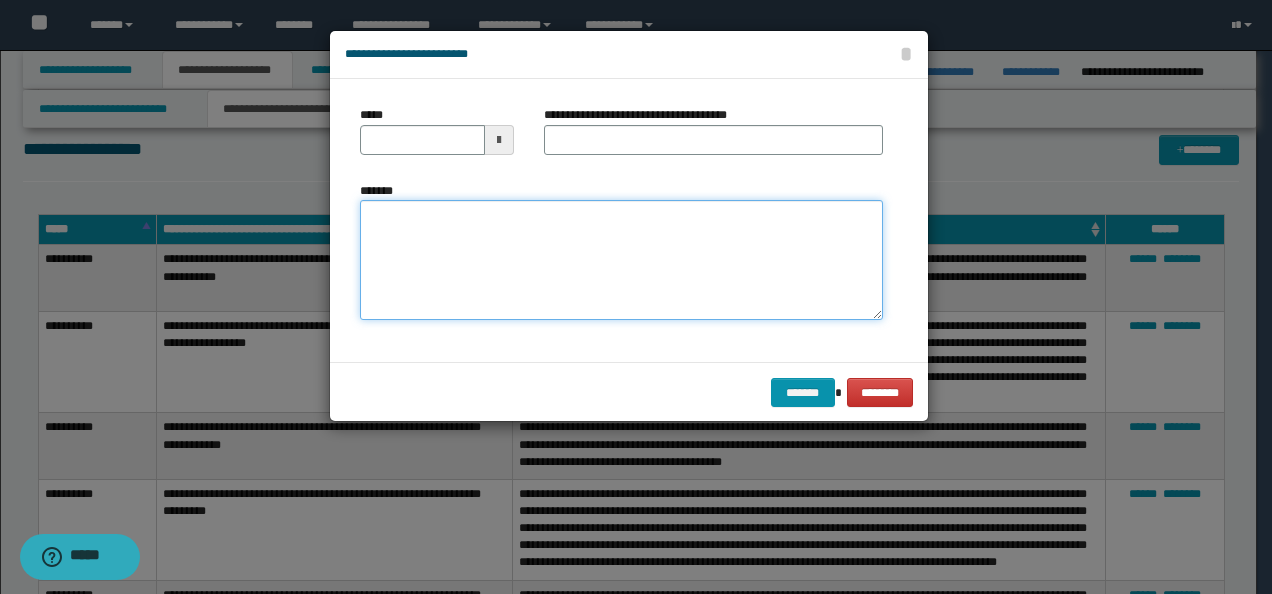click on "*******" at bounding box center (621, 259) 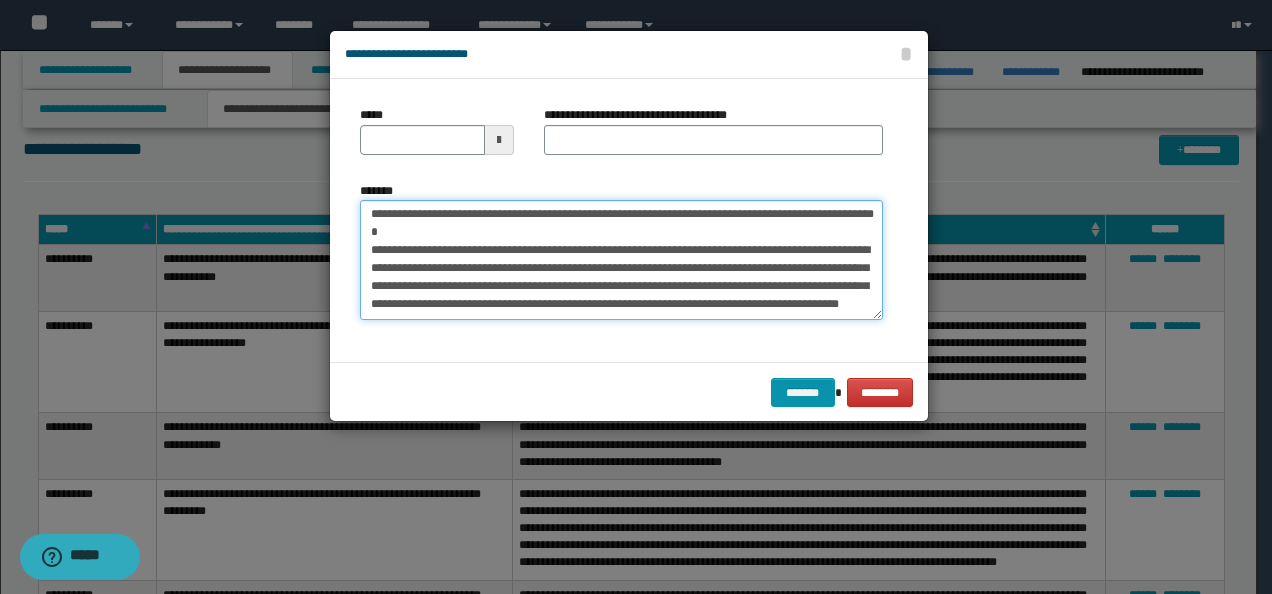 scroll, scrollTop: 0, scrollLeft: 0, axis: both 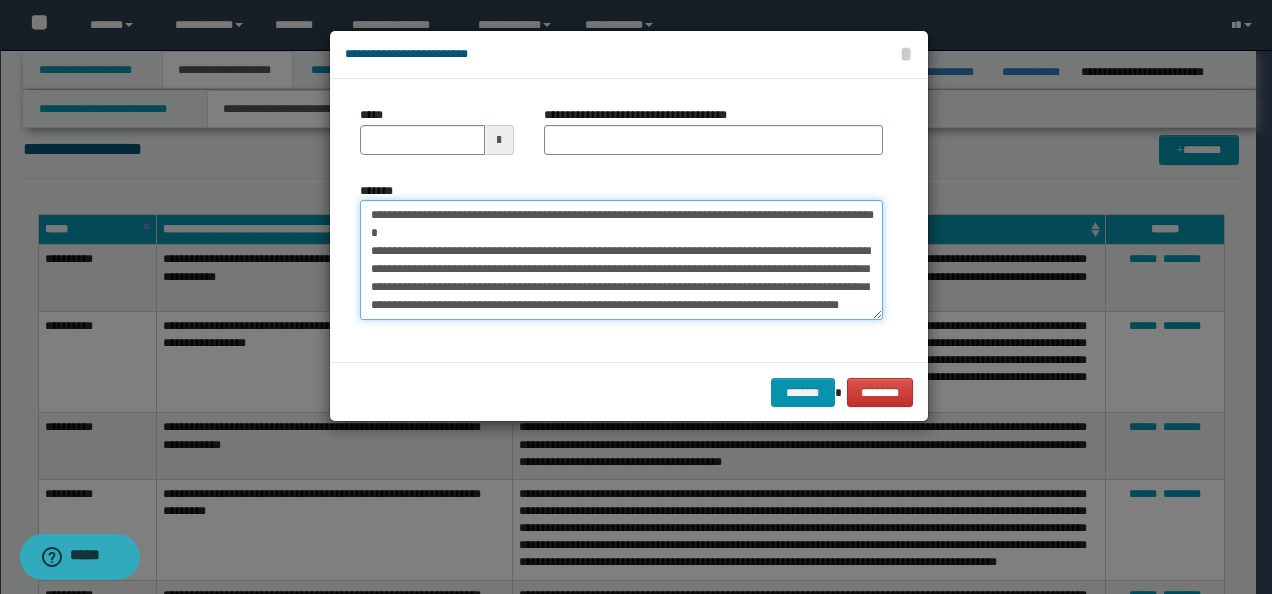 drag, startPoint x: 432, startPoint y: 215, endPoint x: 234, endPoint y: 212, distance: 198.02272 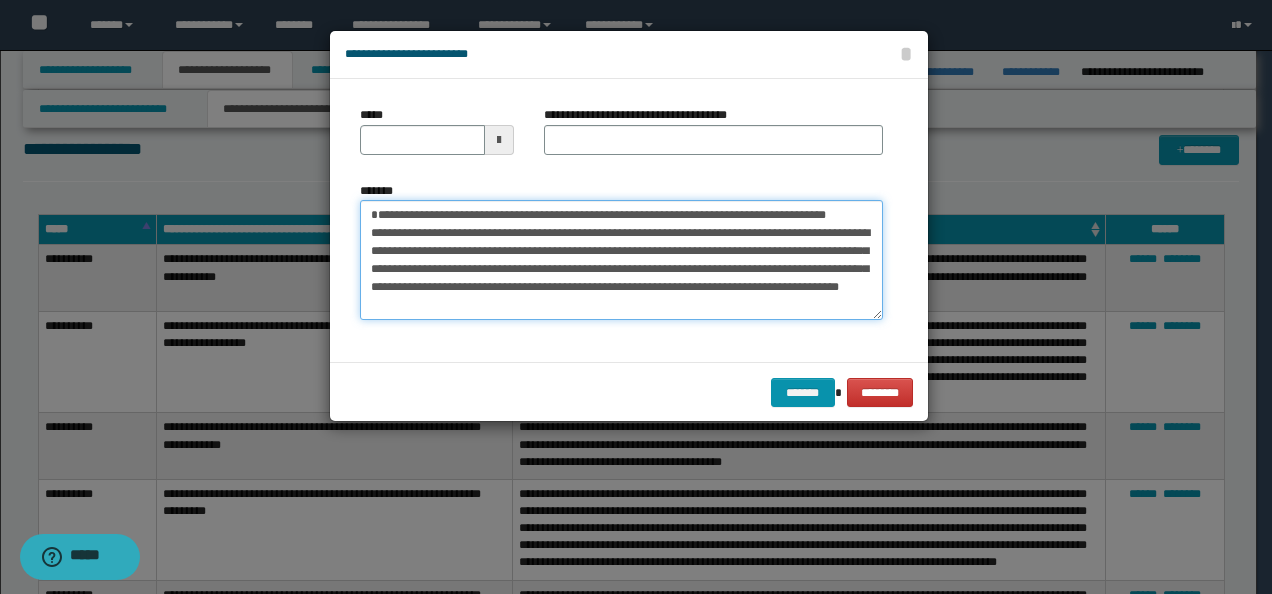 type 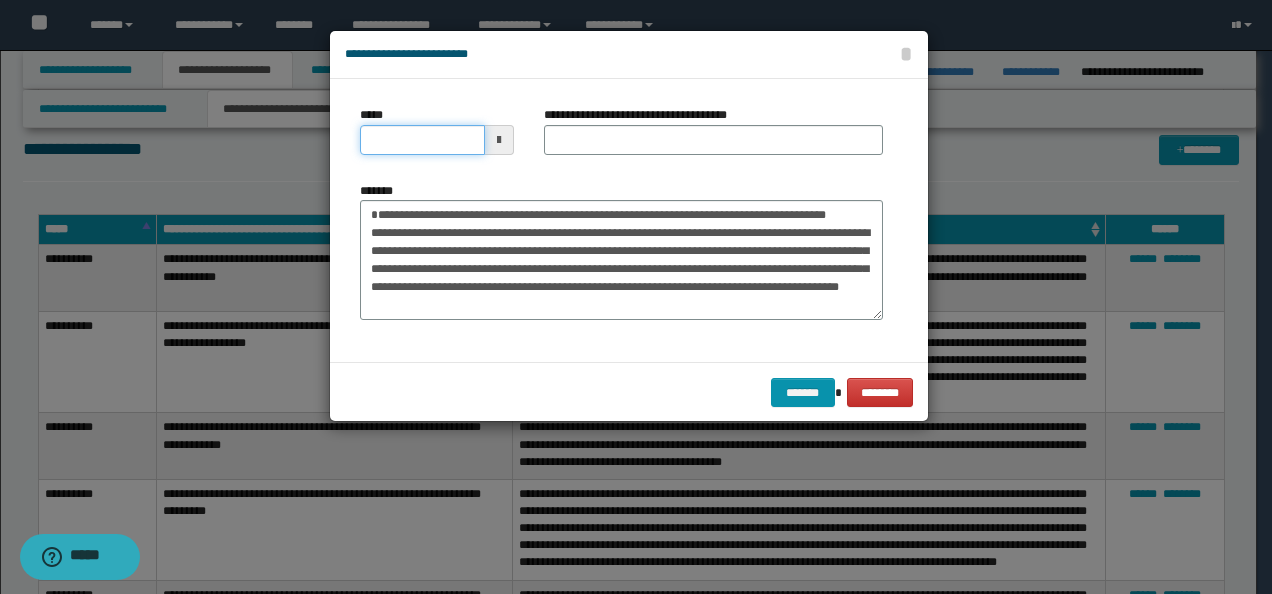 click on "*****" at bounding box center (422, 140) 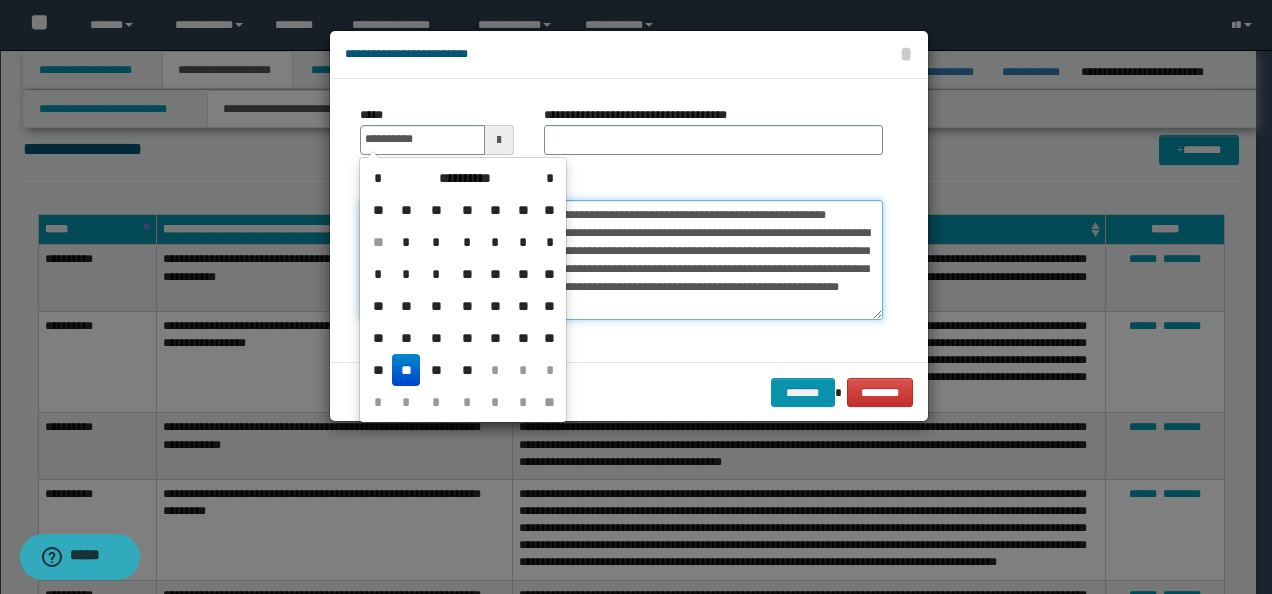 type on "**********" 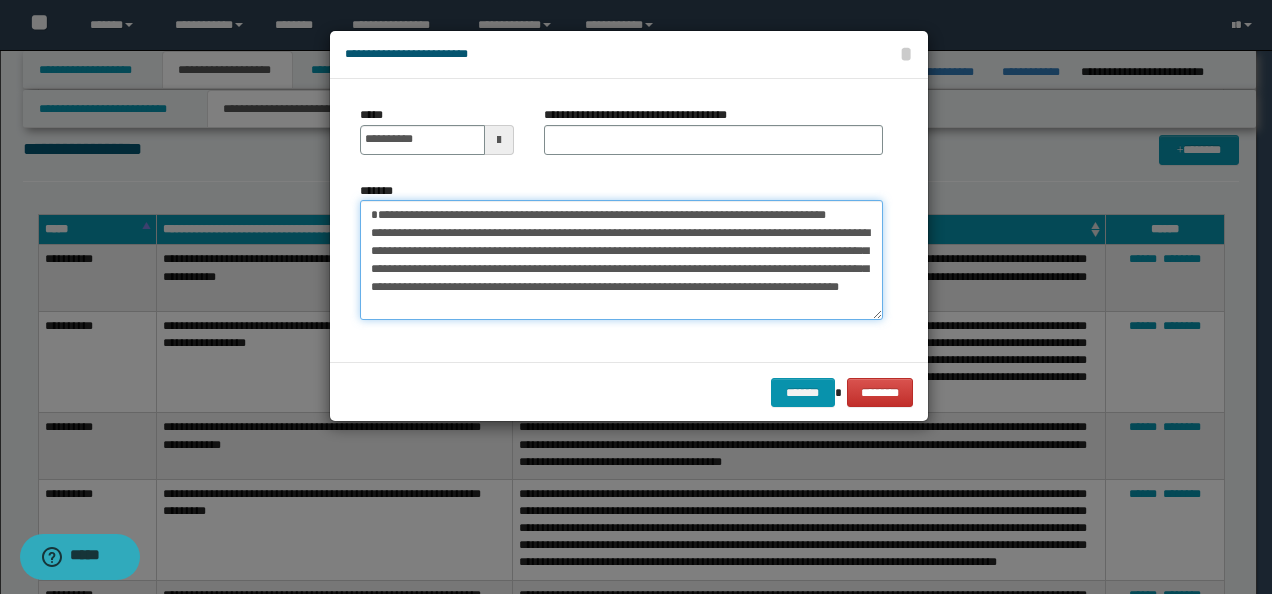 drag, startPoint x: 386, startPoint y: 220, endPoint x: 296, endPoint y: 188, distance: 95.51963 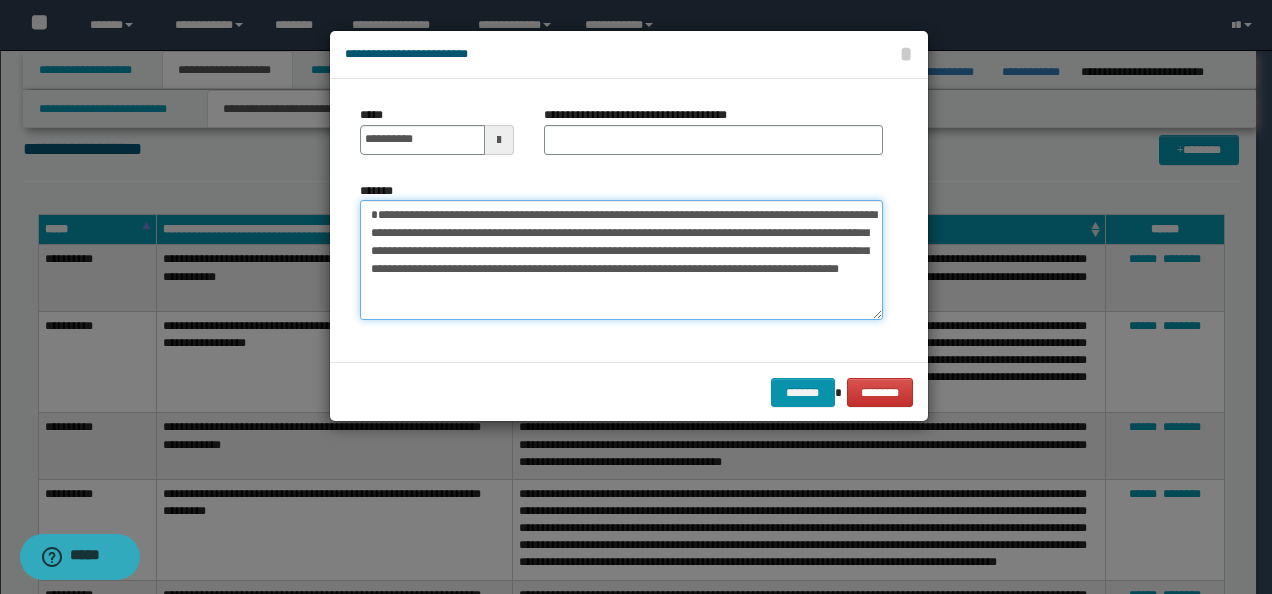 type on "**********" 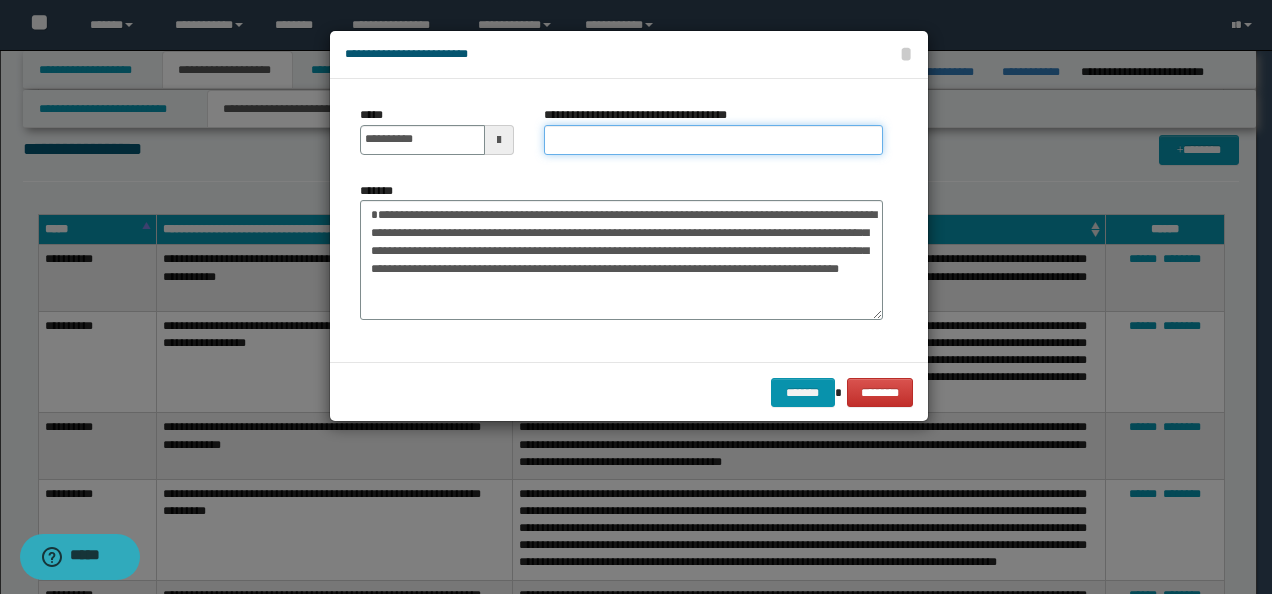 click on "**********" at bounding box center [713, 140] 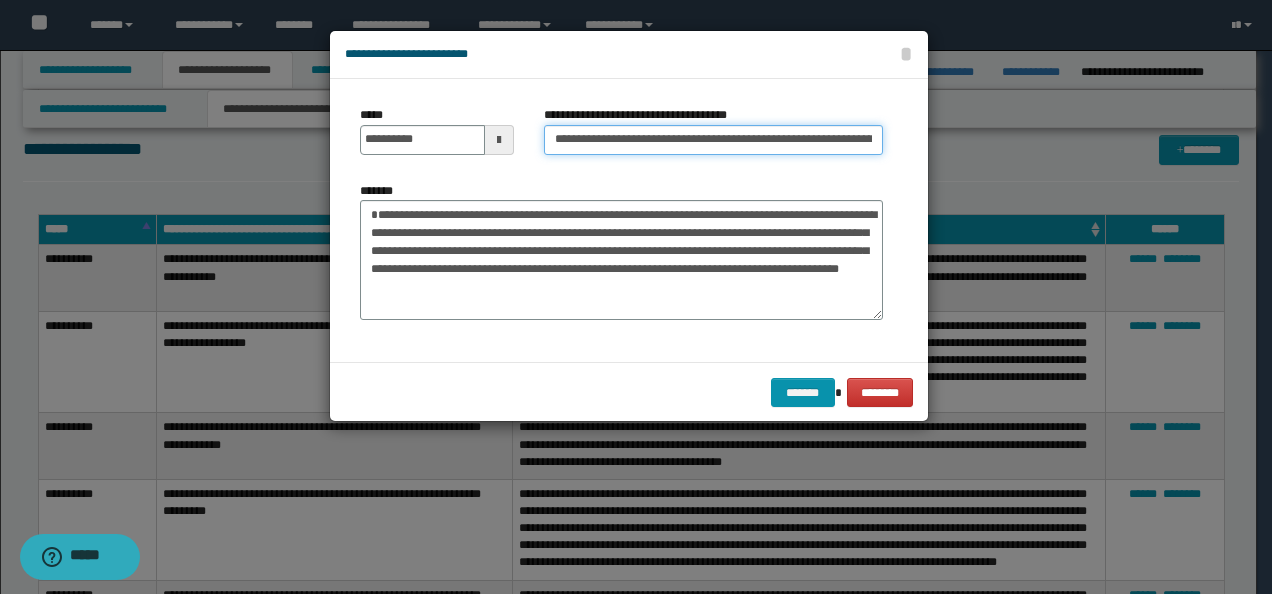 scroll, scrollTop: 0, scrollLeft: 200, axis: horizontal 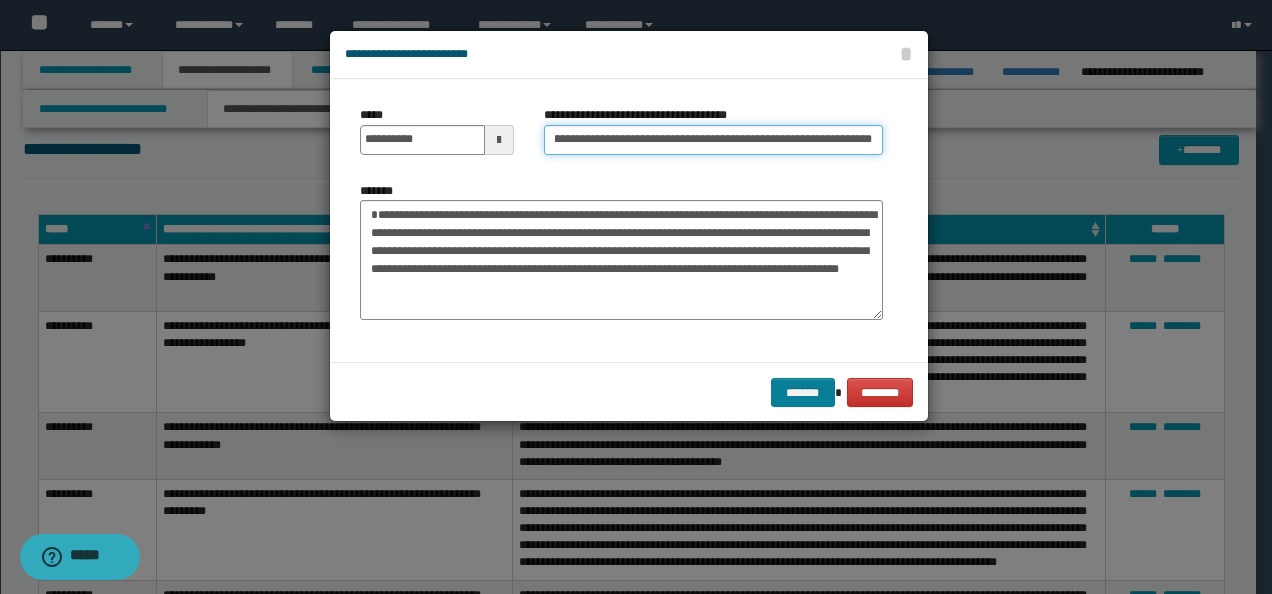 type on "**********" 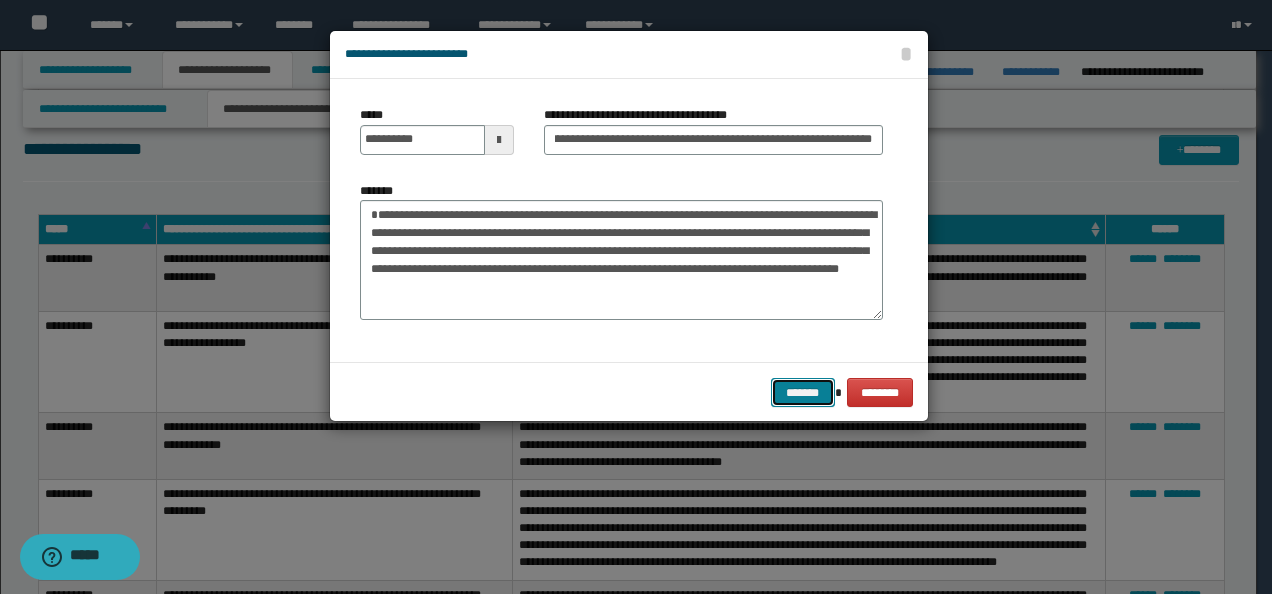 click on "*******" at bounding box center [803, 392] 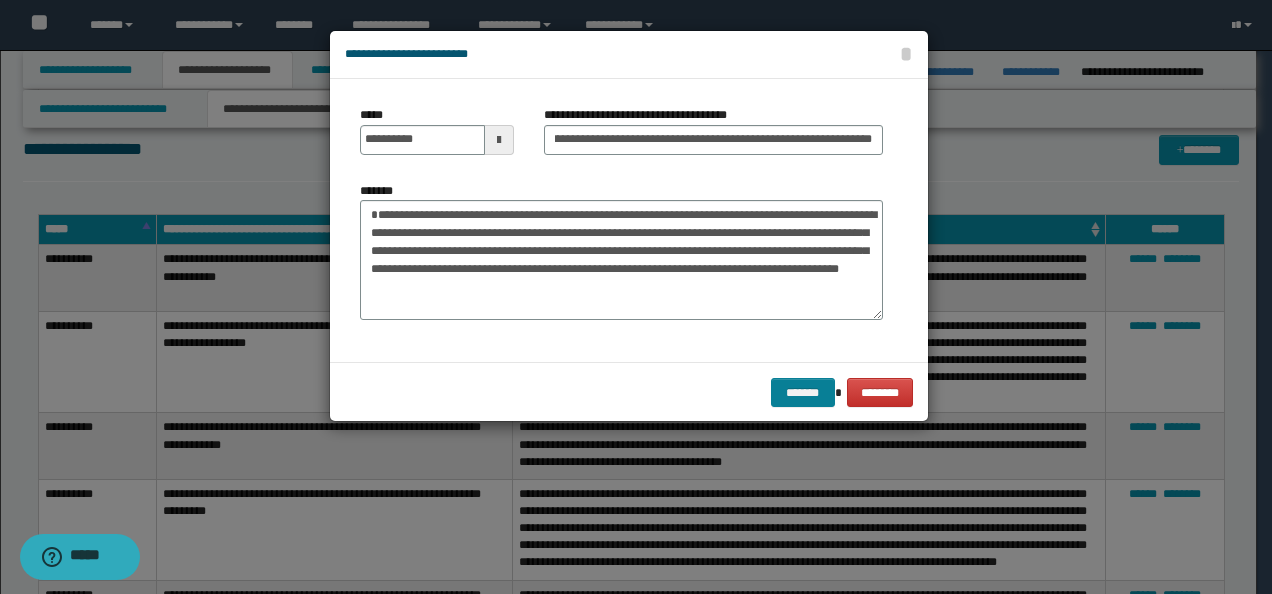 scroll, scrollTop: 0, scrollLeft: 0, axis: both 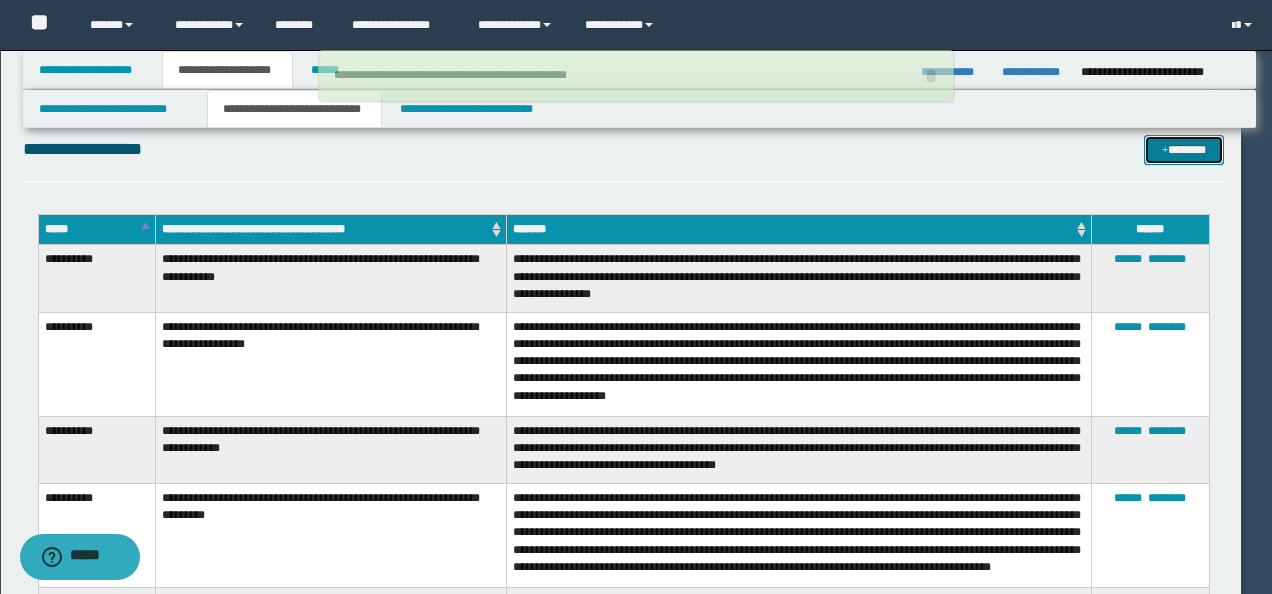 type 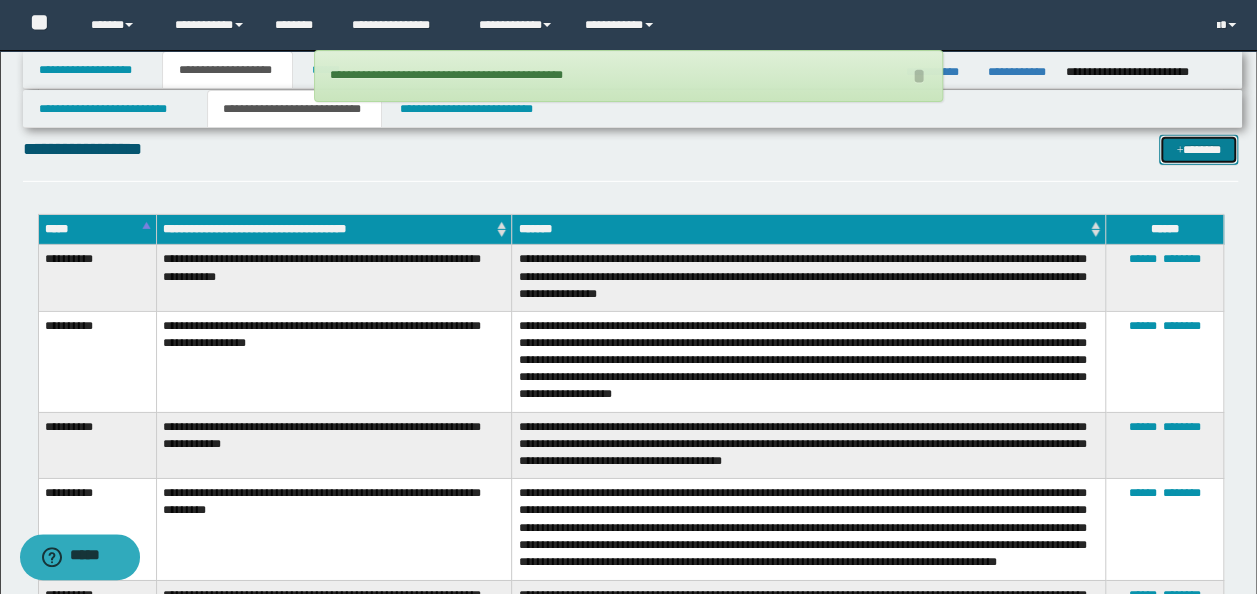click at bounding box center (1179, 151) 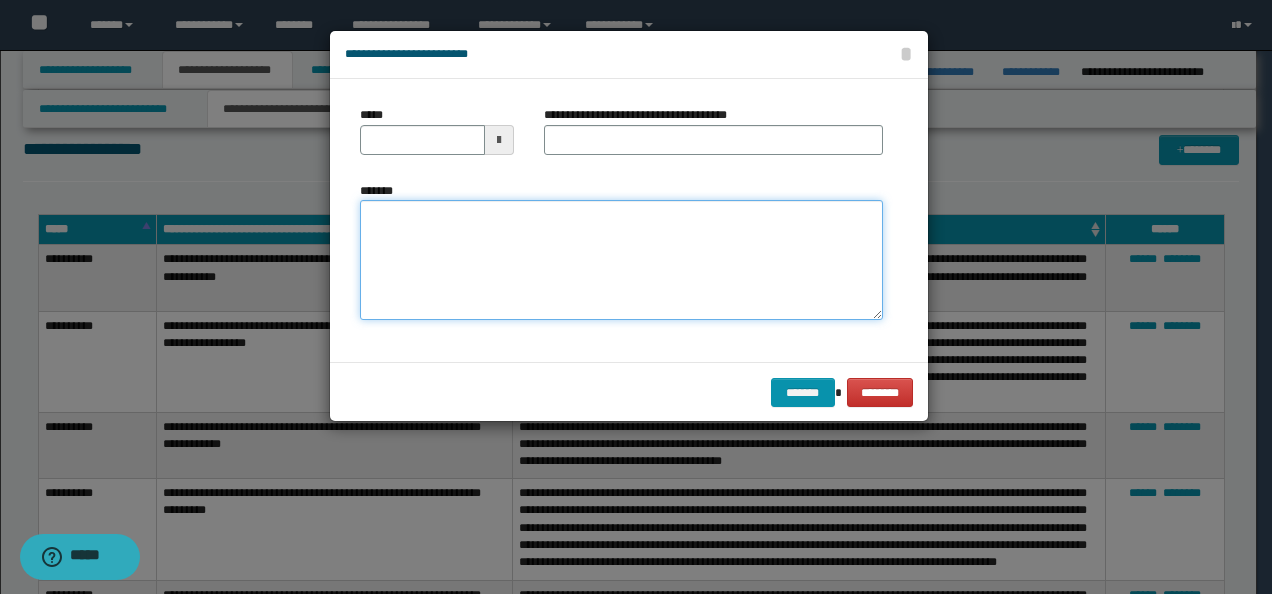 click on "*******" at bounding box center (621, 259) 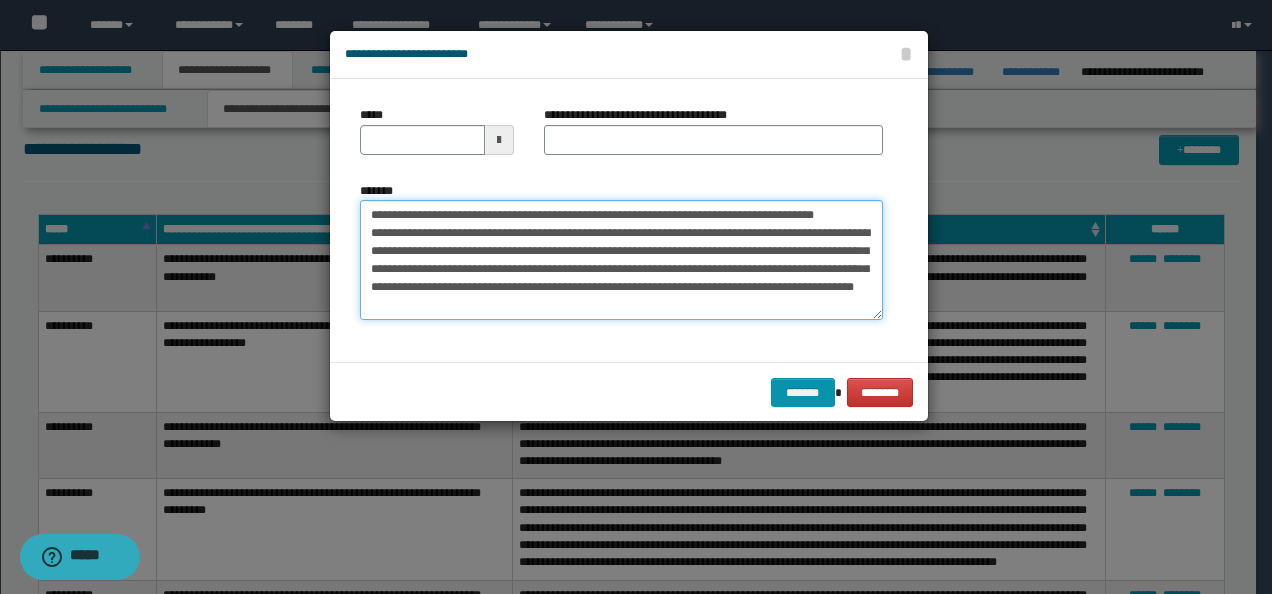 scroll, scrollTop: 0, scrollLeft: 0, axis: both 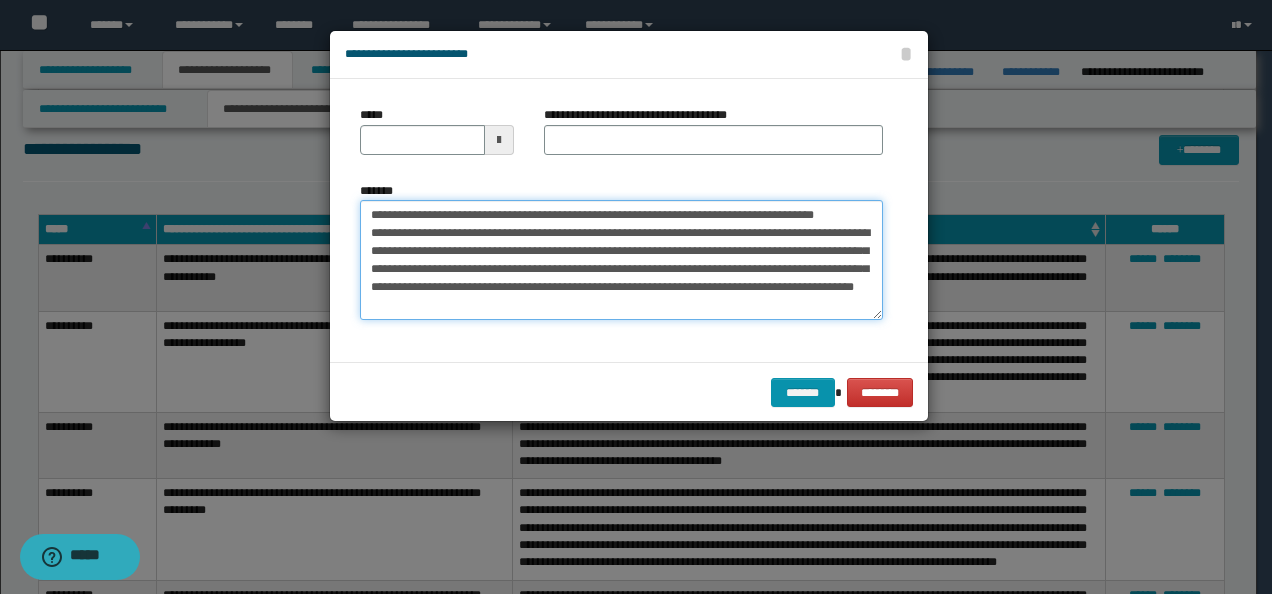 drag, startPoint x: 430, startPoint y: 216, endPoint x: 274, endPoint y: 210, distance: 156.11534 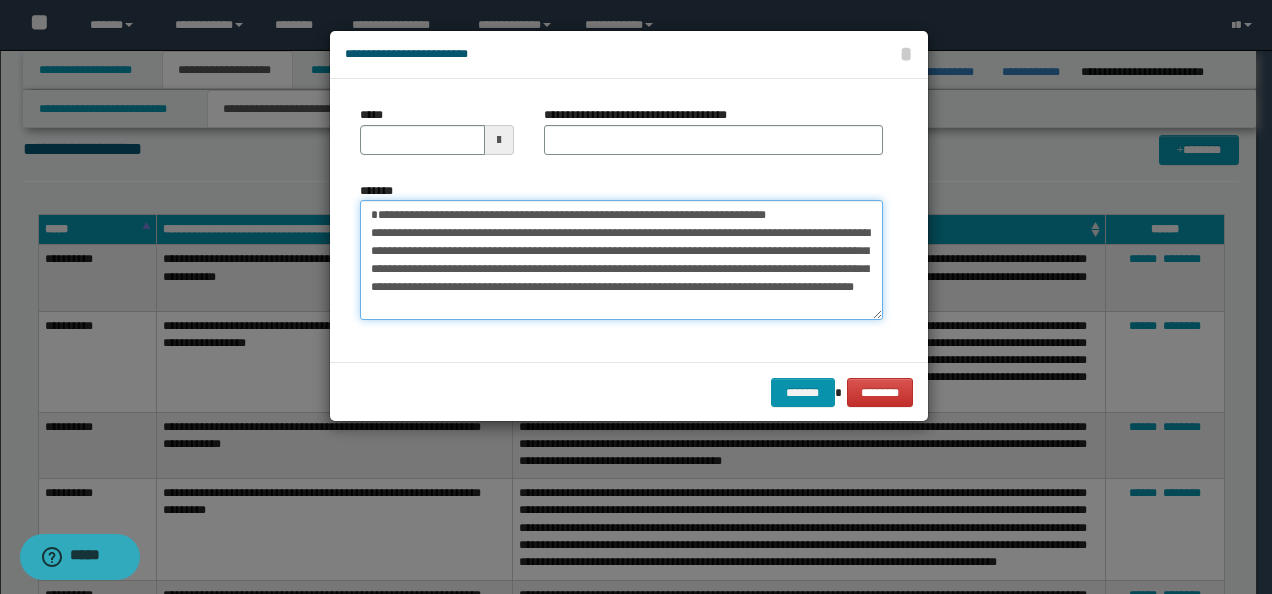 type 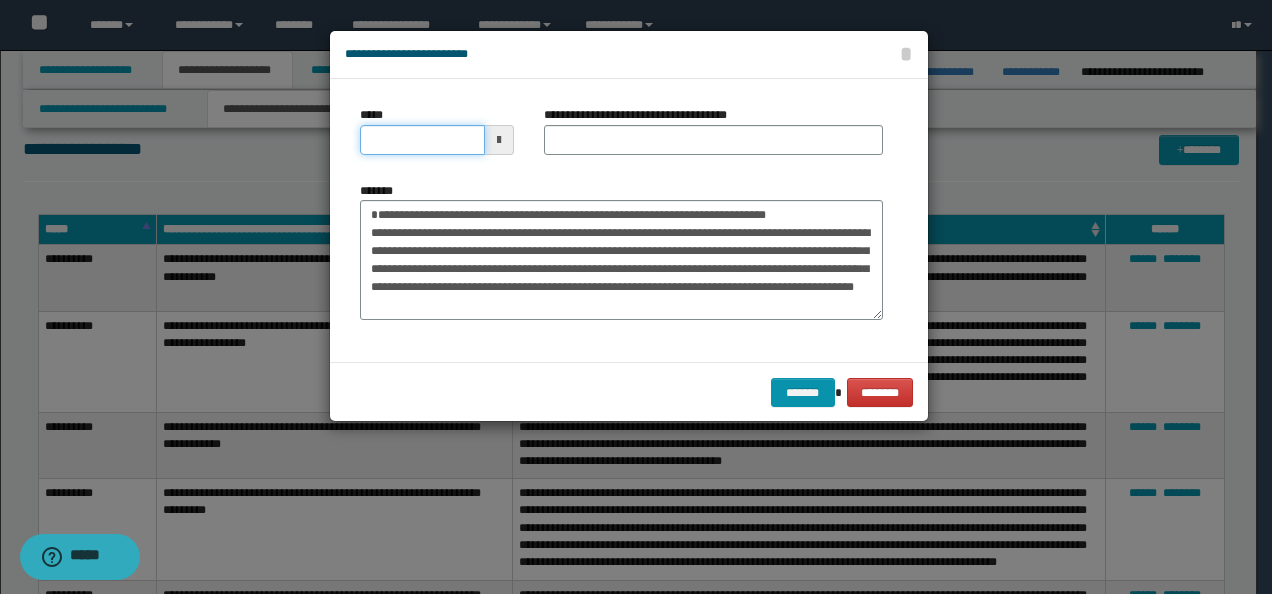 click on "*****" at bounding box center (422, 140) 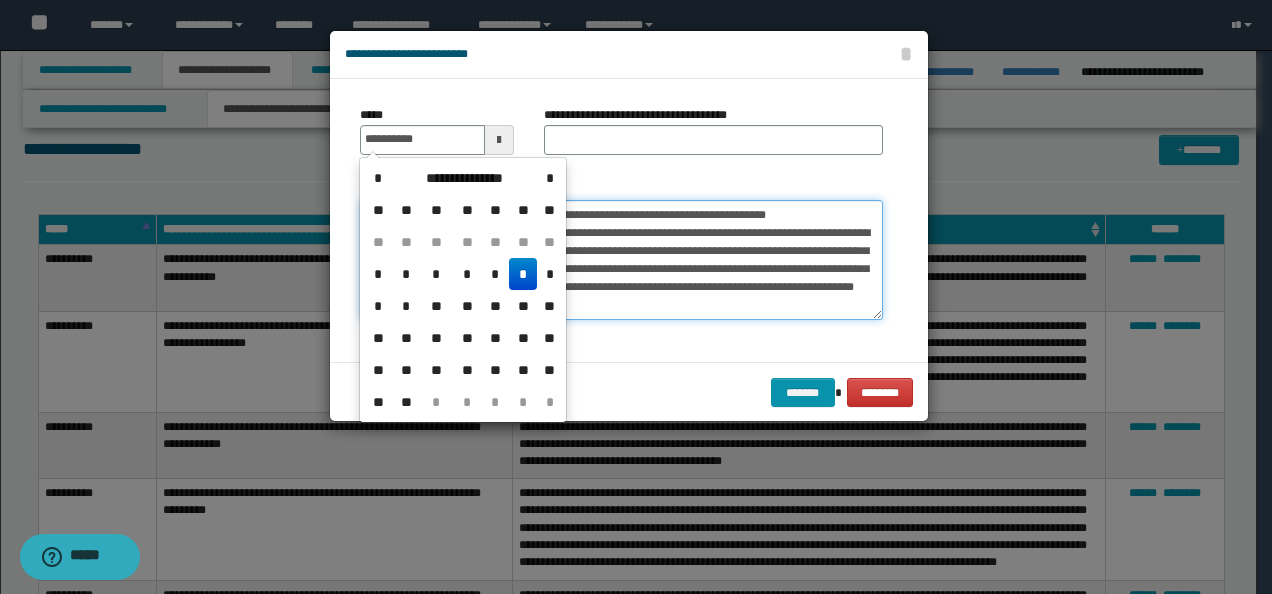 type on "**********" 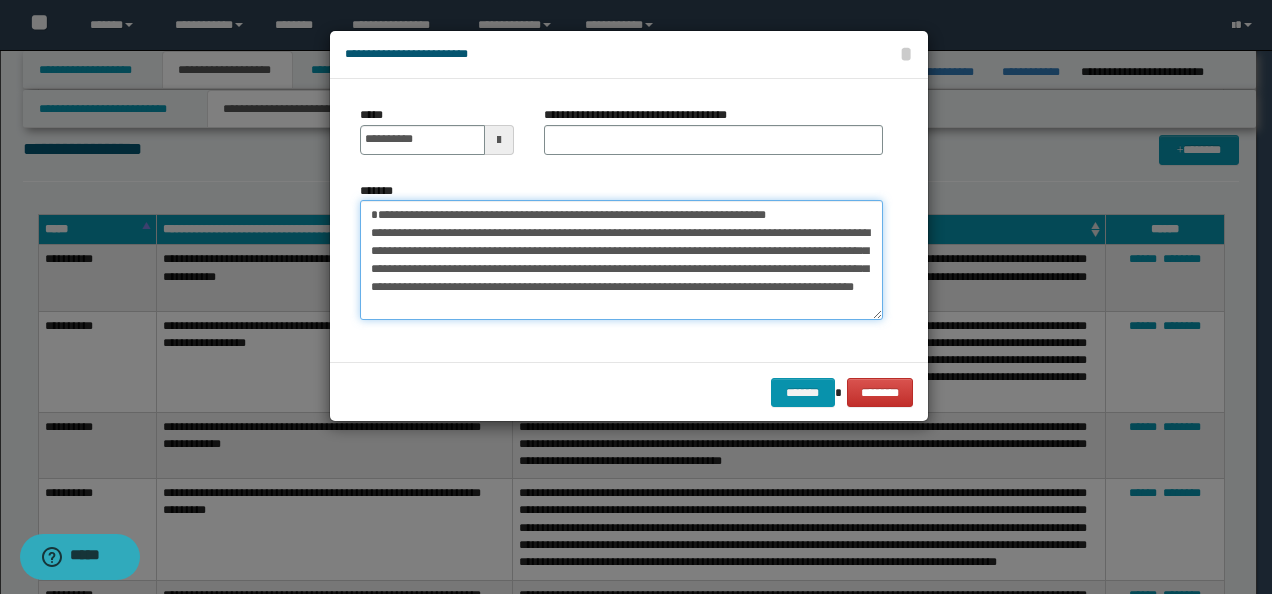 drag, startPoint x: 825, startPoint y: 218, endPoint x: 112, endPoint y: 195, distance: 713.37085 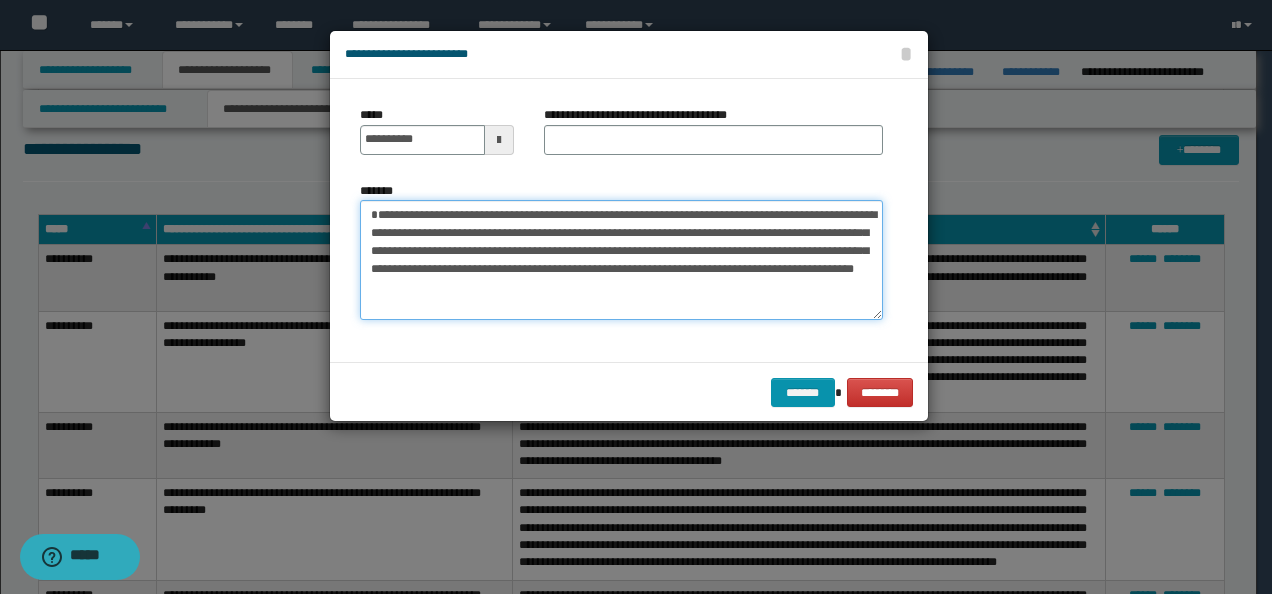 type on "**********" 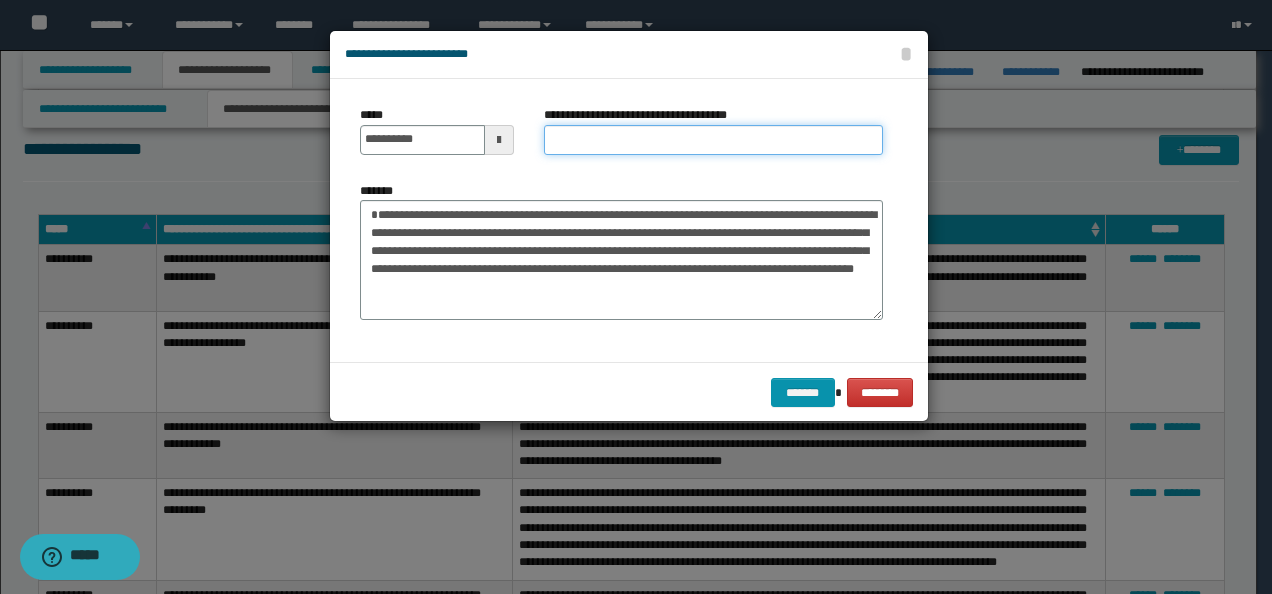 click on "**********" at bounding box center [713, 140] 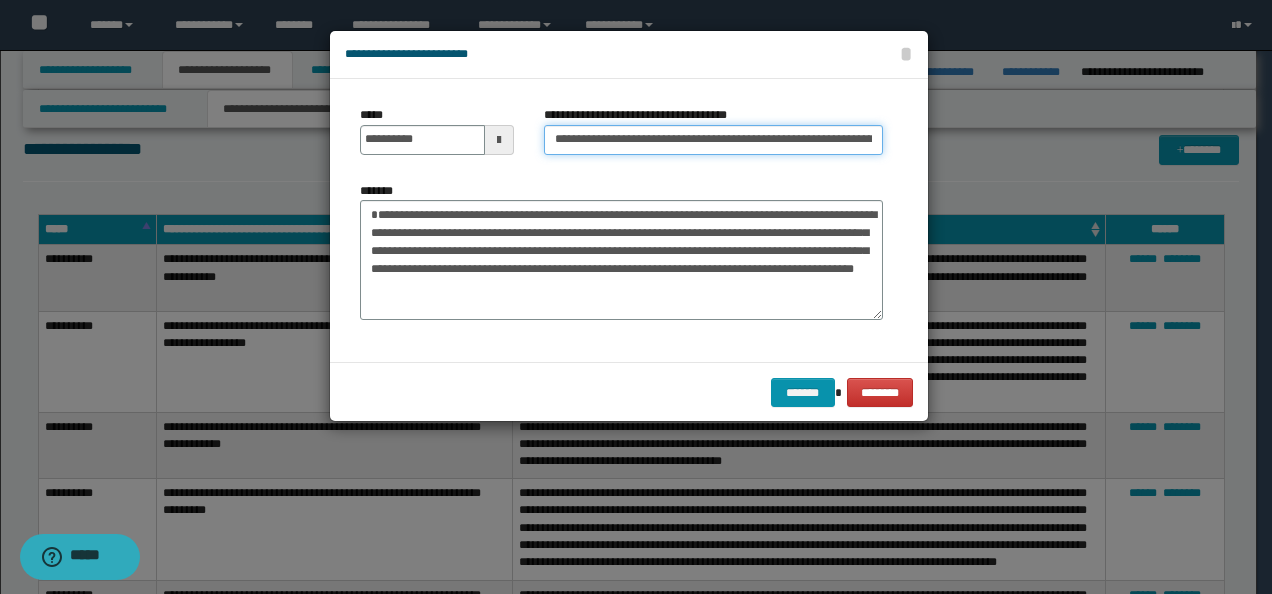 scroll, scrollTop: 0, scrollLeft: 123, axis: horizontal 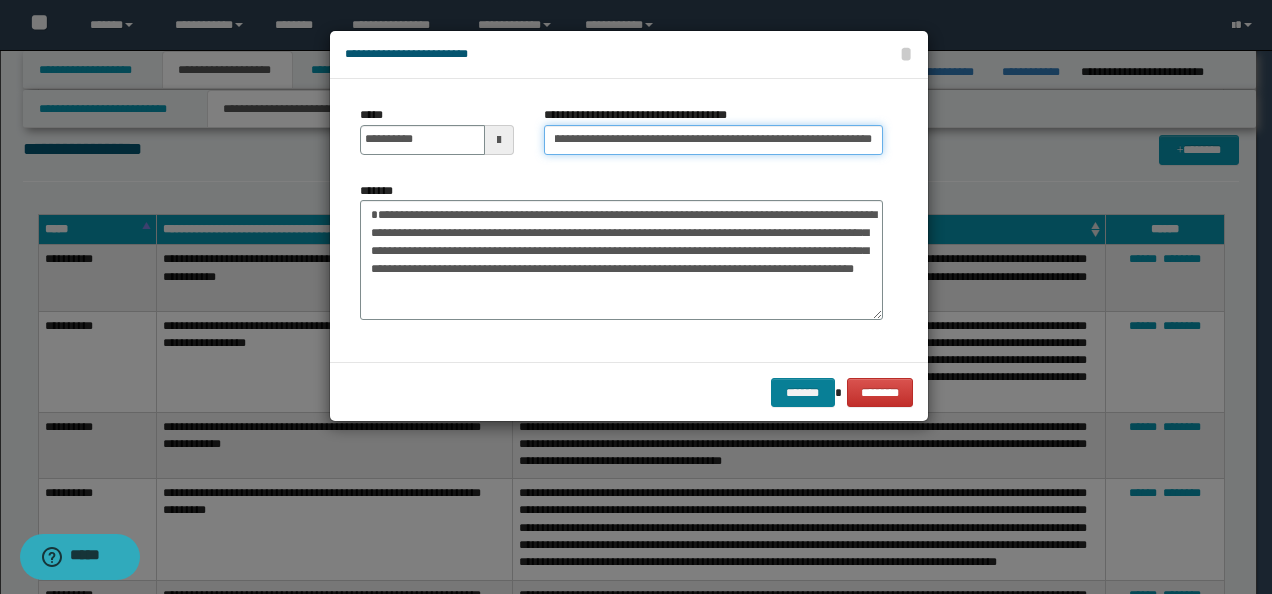 type on "**********" 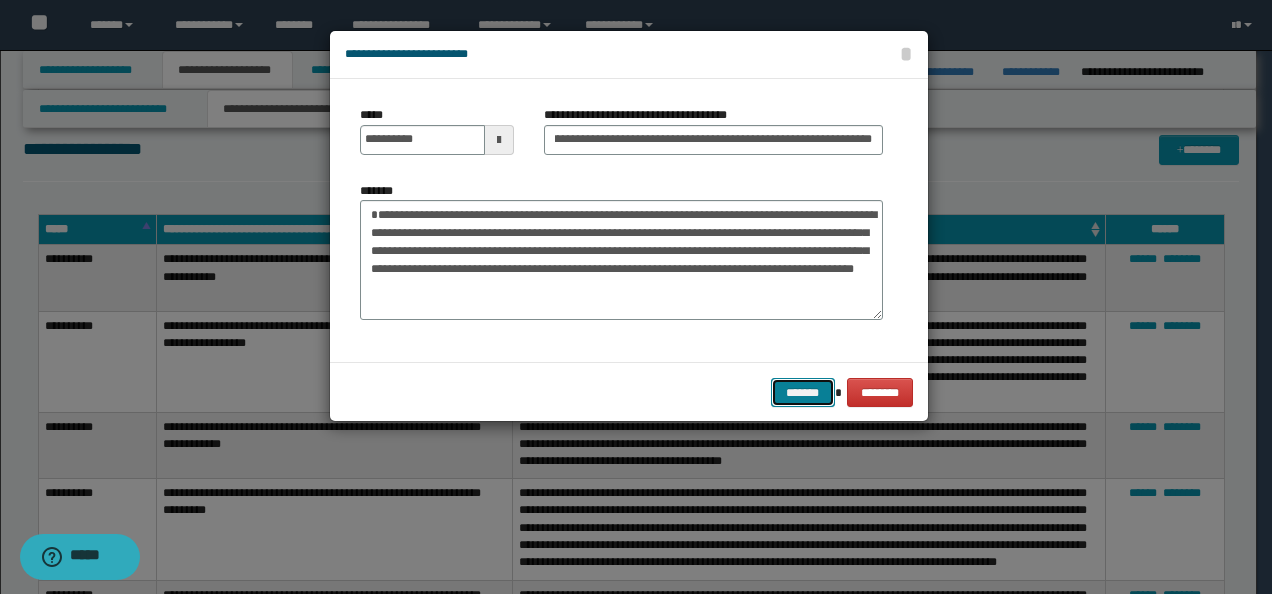 click on "*******" at bounding box center (803, 392) 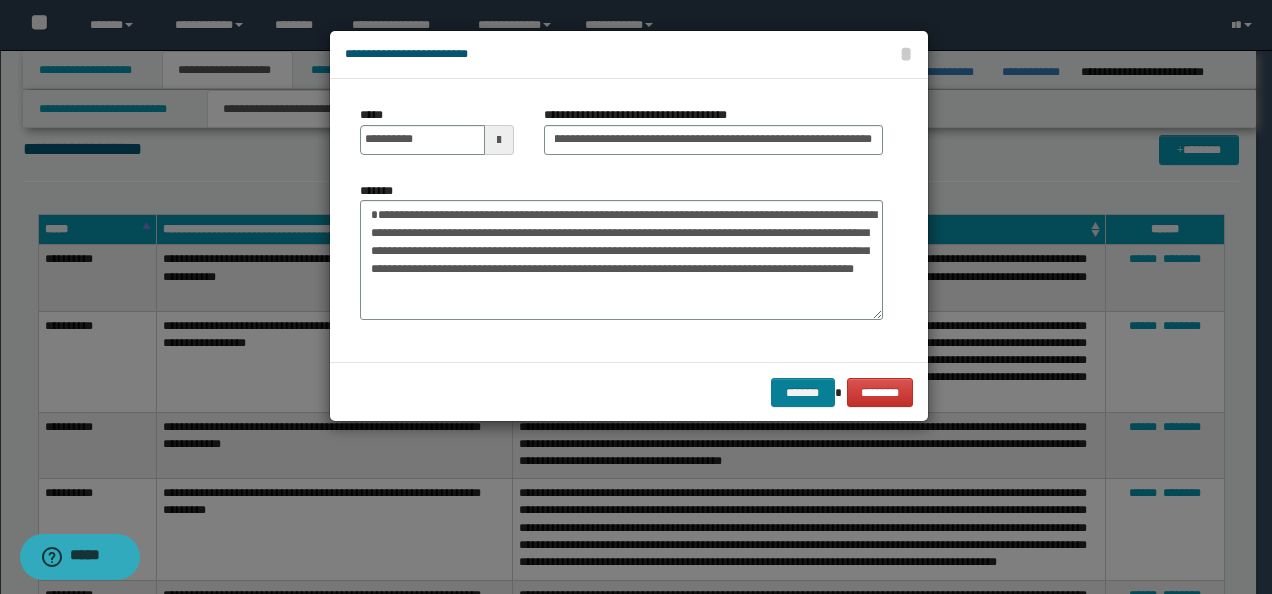 scroll, scrollTop: 0, scrollLeft: 0, axis: both 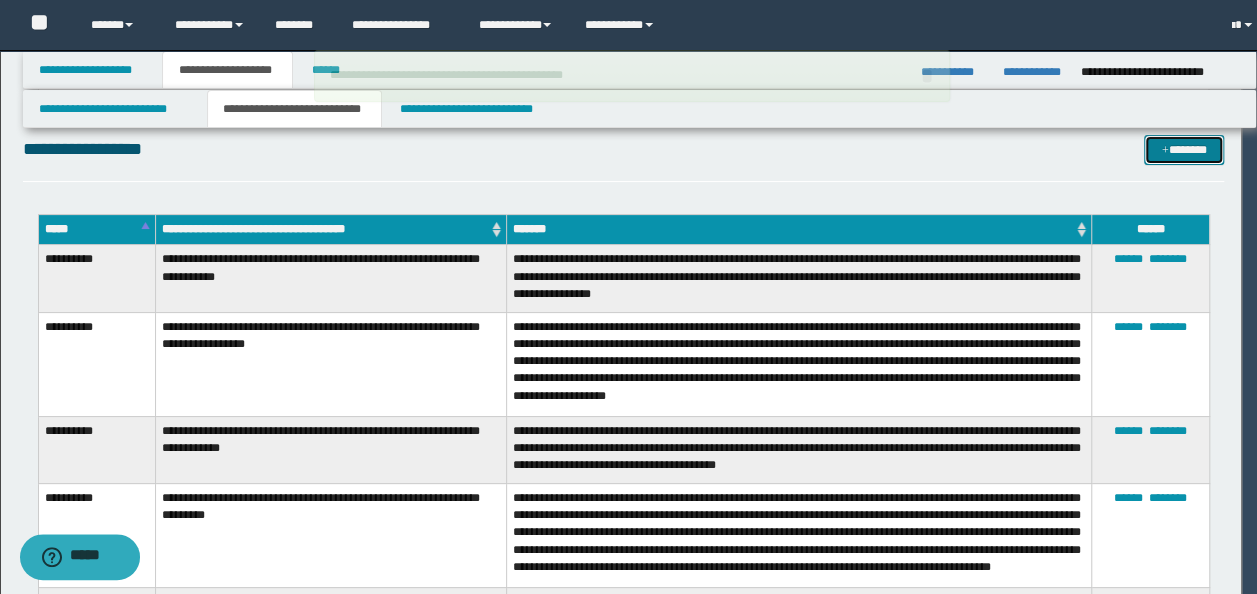type 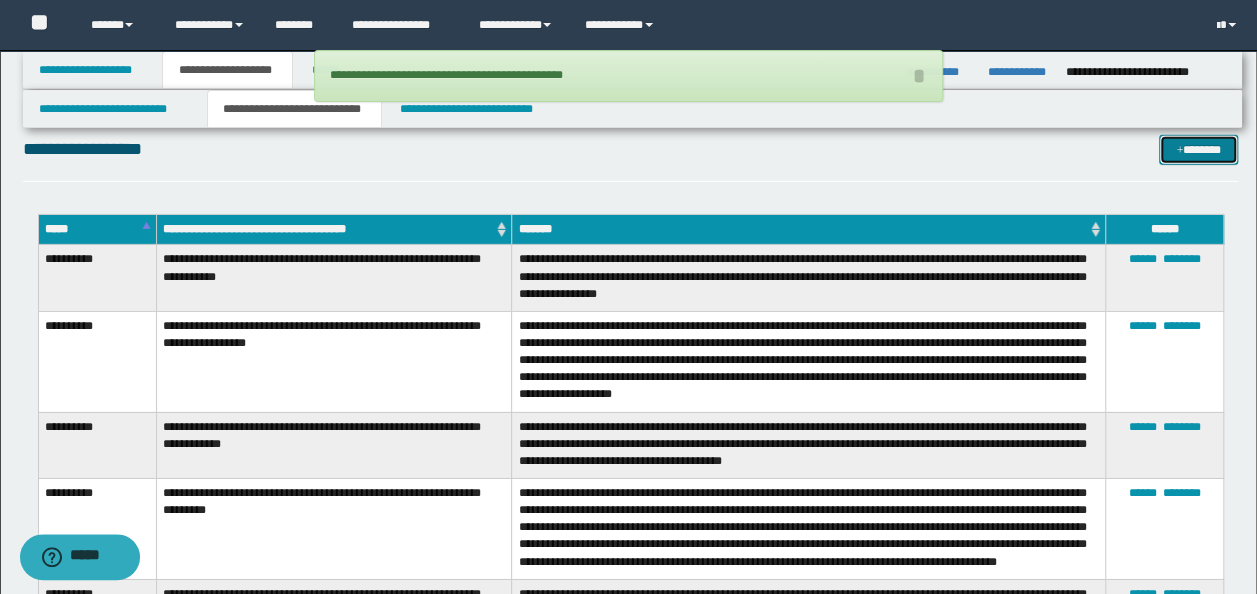 click on "*******" at bounding box center [1198, 149] 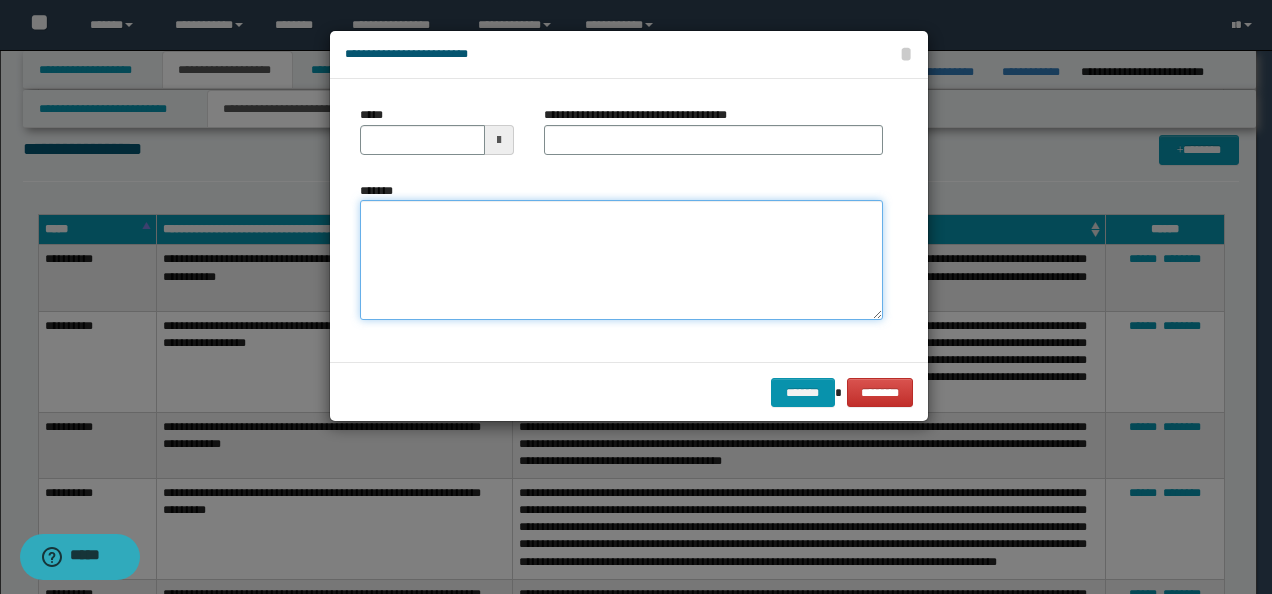 click on "*******" at bounding box center [621, 259] 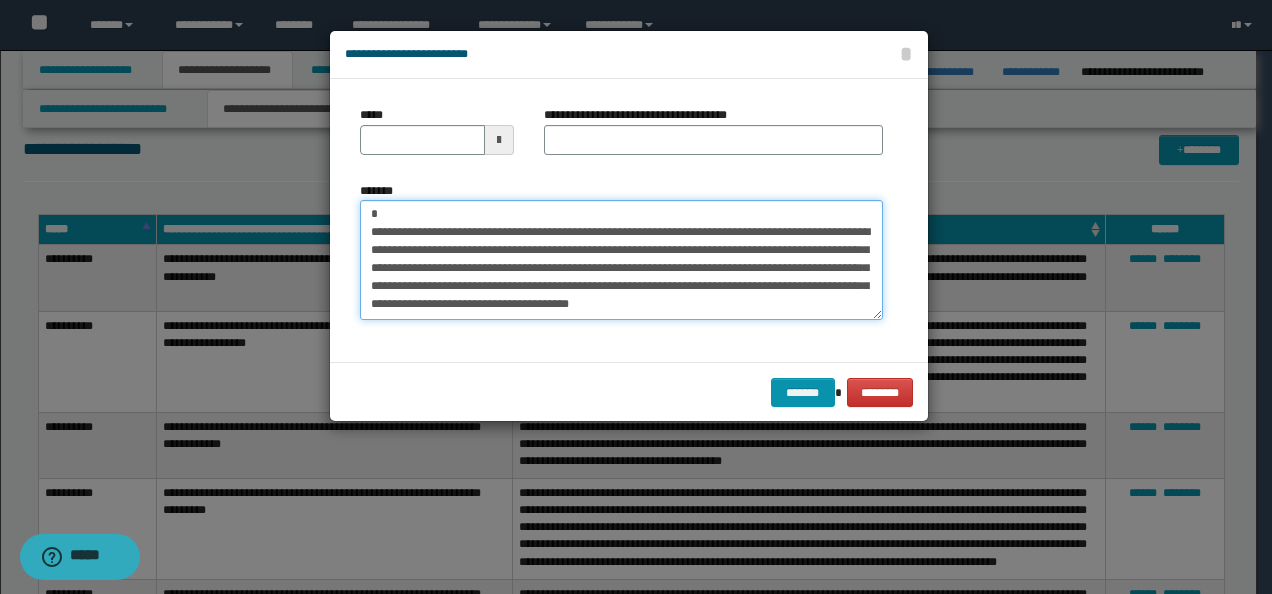 scroll, scrollTop: 0, scrollLeft: 0, axis: both 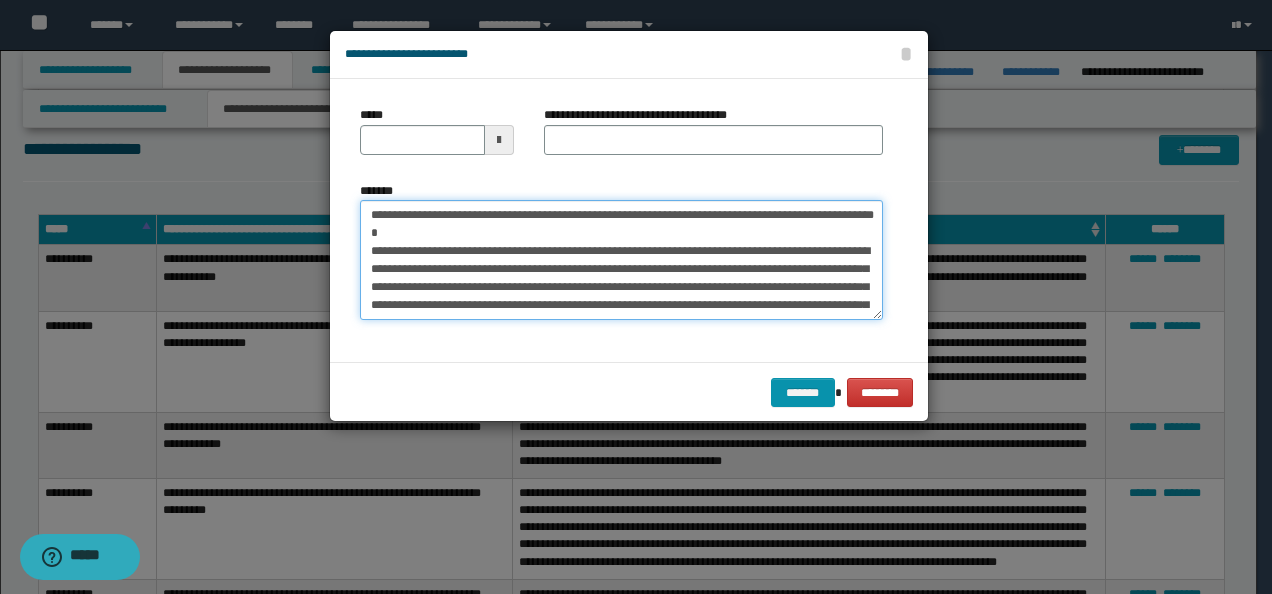 drag, startPoint x: 432, startPoint y: 216, endPoint x: 226, endPoint y: 206, distance: 206.24257 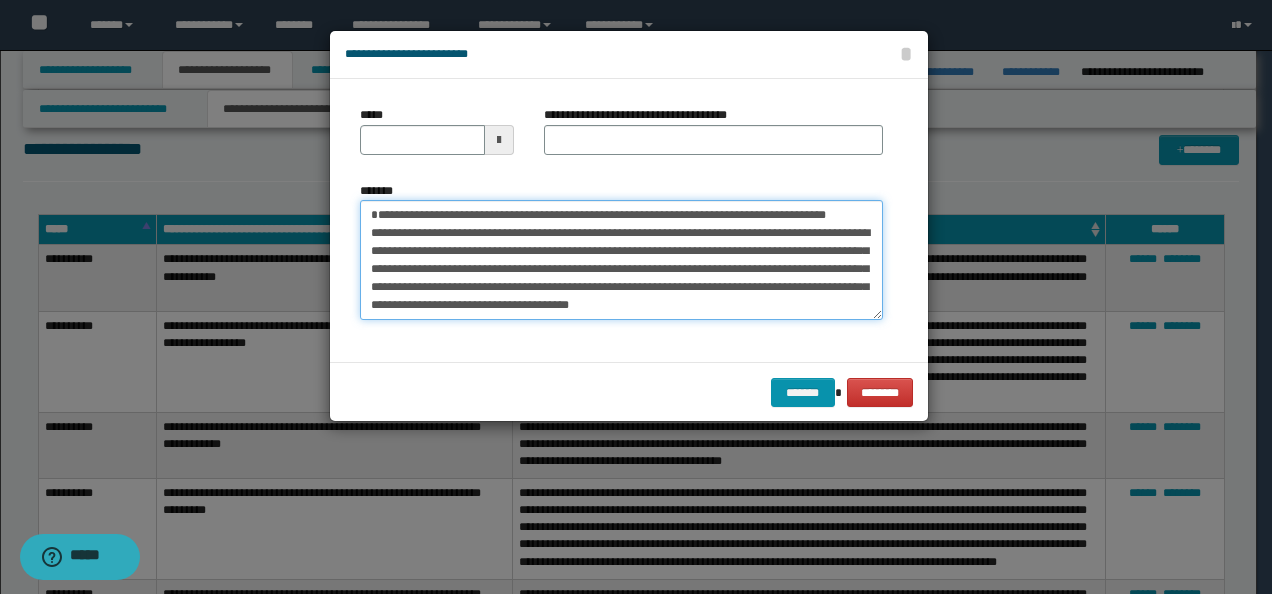 type on "**********" 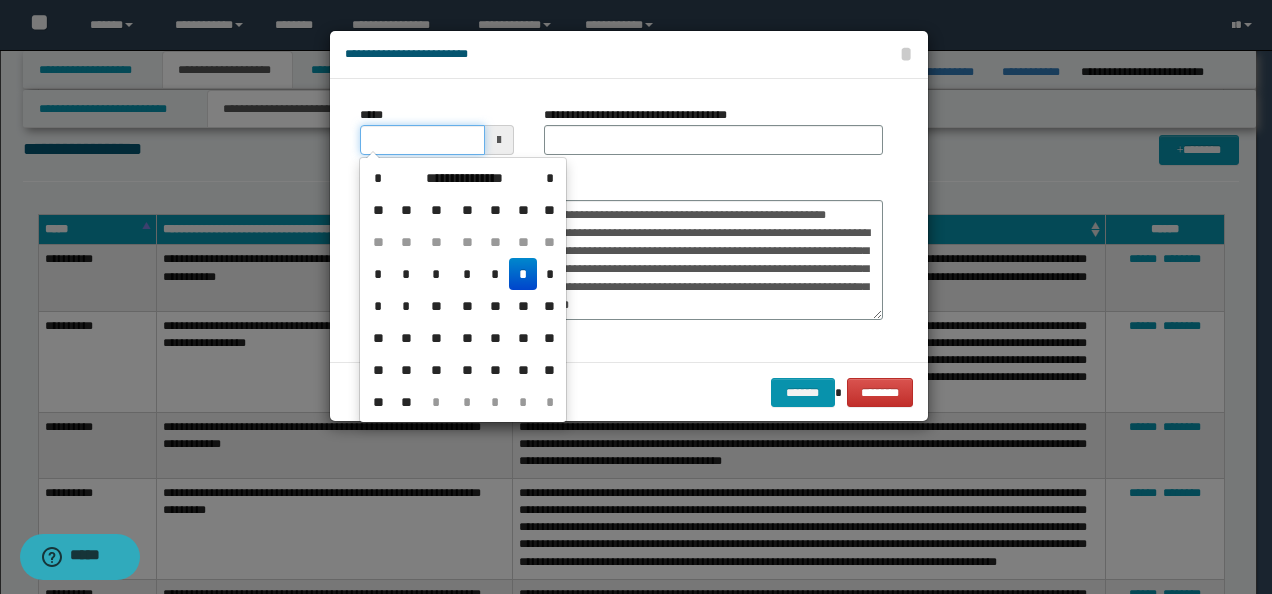 click on "*****" at bounding box center [422, 140] 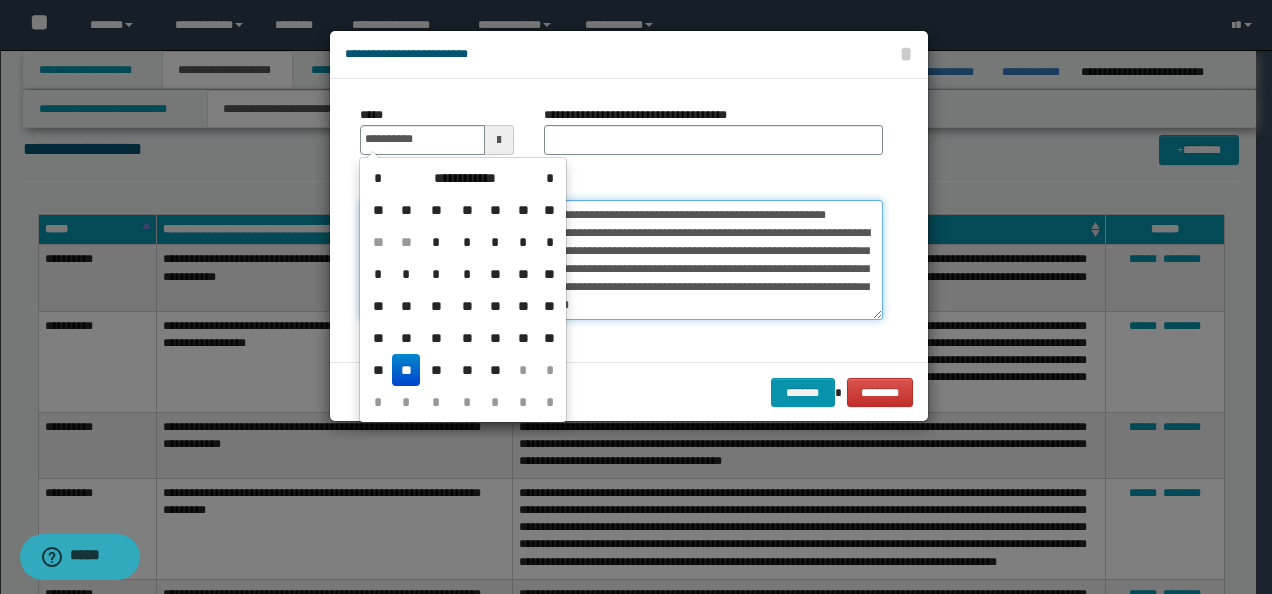 type on "**********" 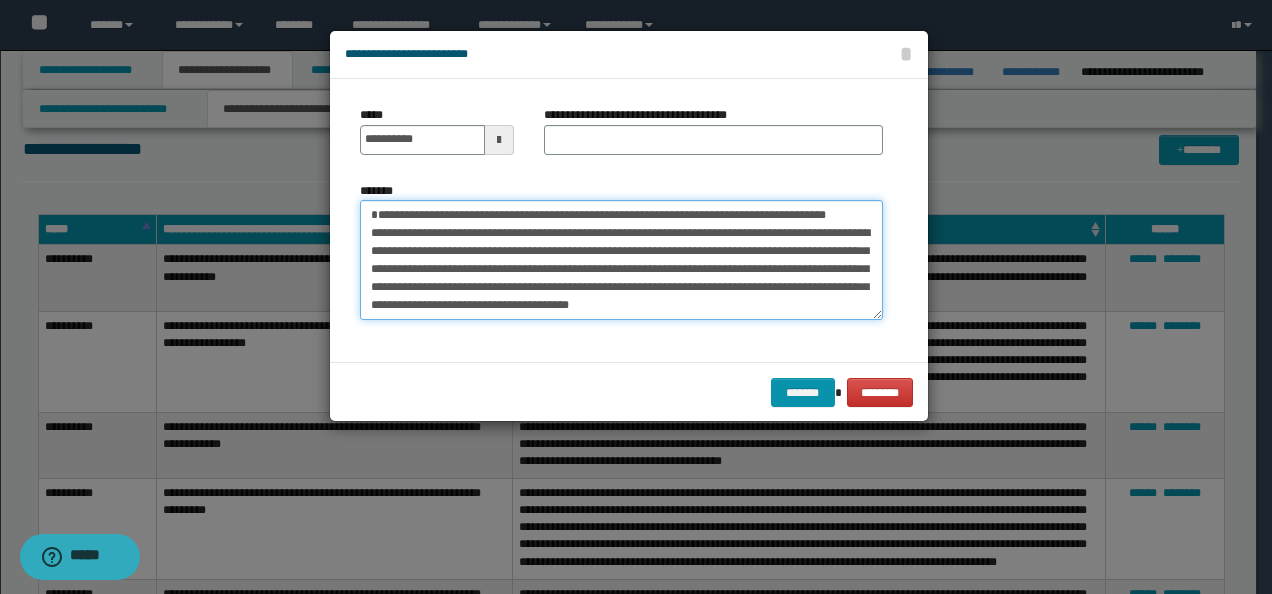 click on "**********" at bounding box center (621, 259) 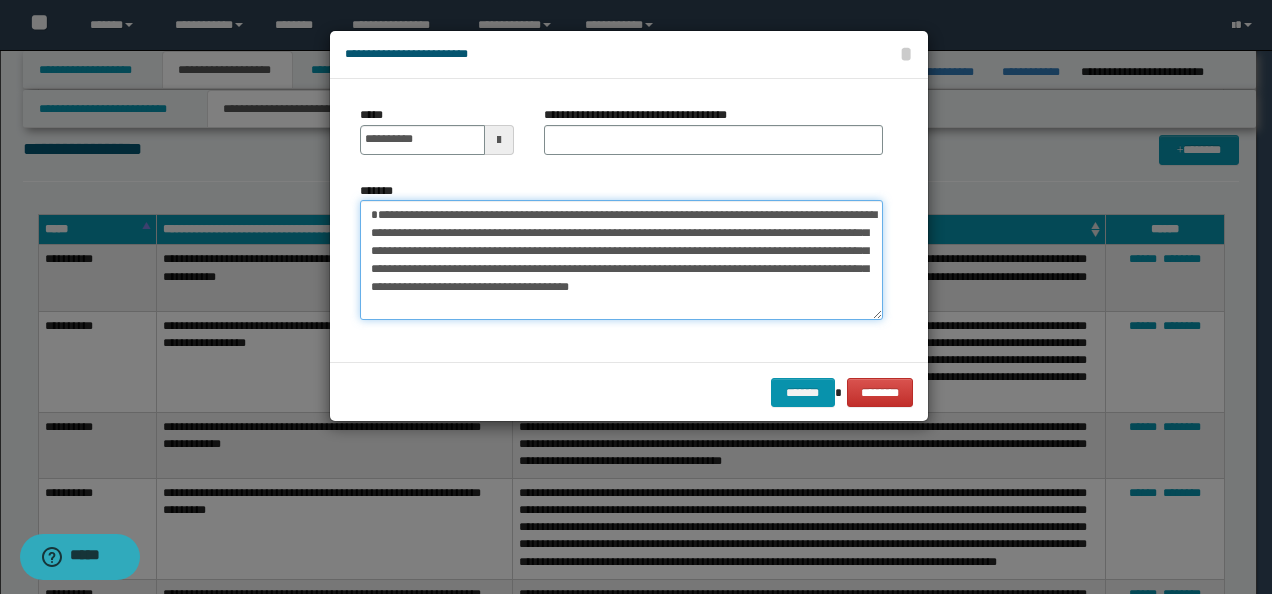 type on "**********" 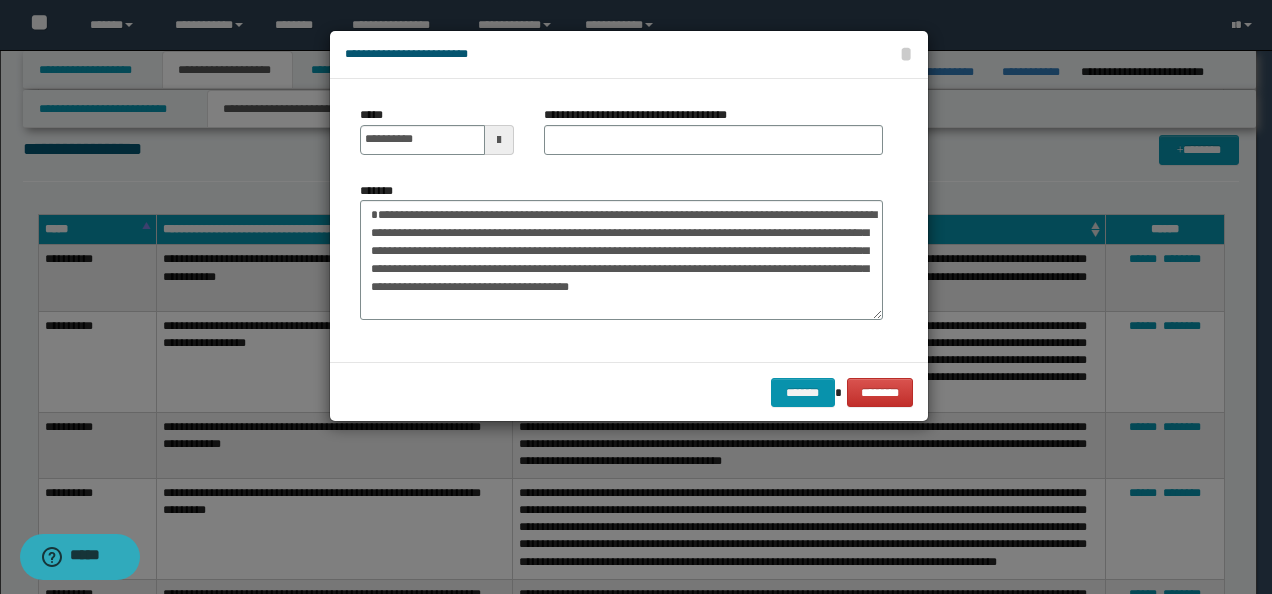 click on "**********" at bounding box center (643, 115) 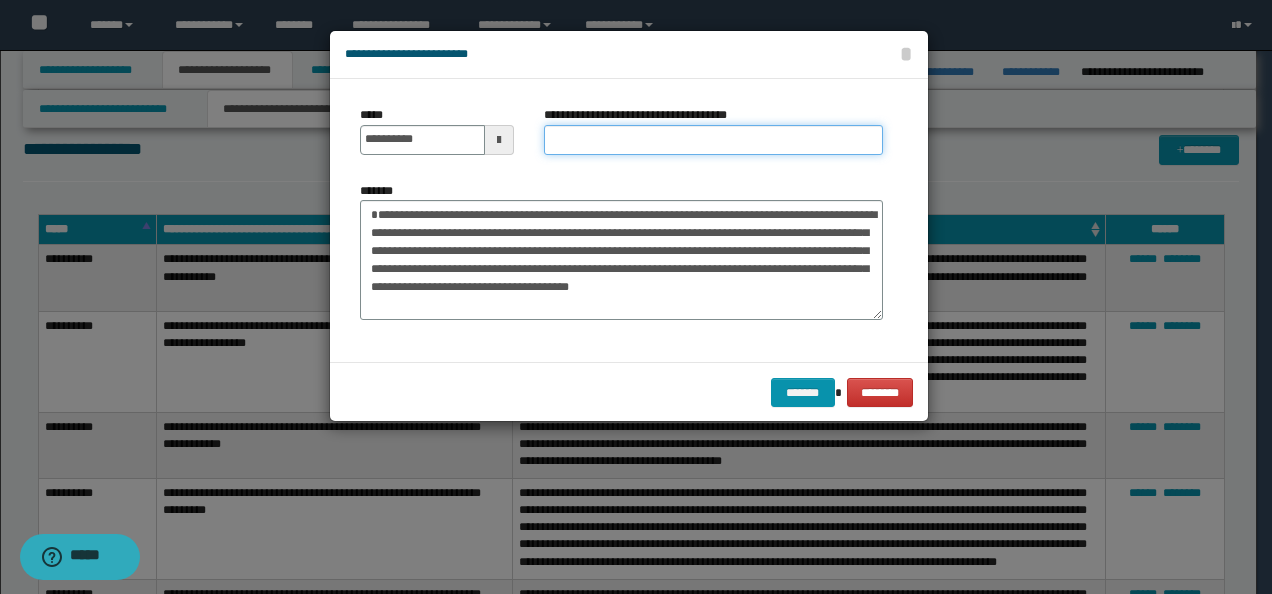 click on "**********" at bounding box center (713, 140) 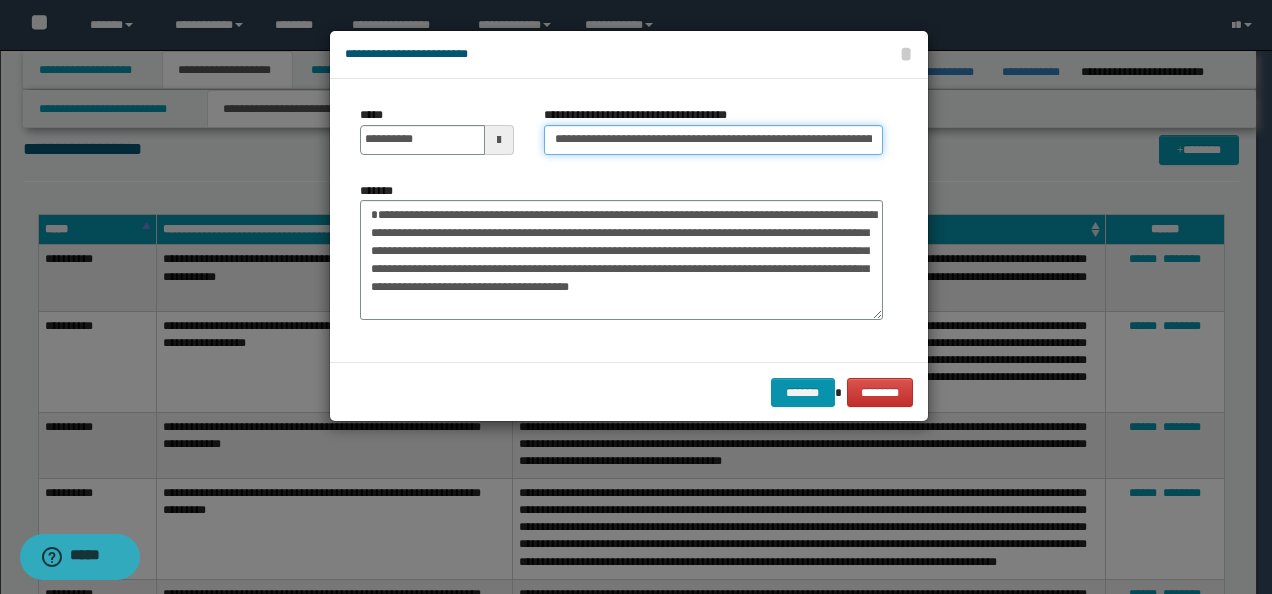 scroll, scrollTop: 0, scrollLeft: 200, axis: horizontal 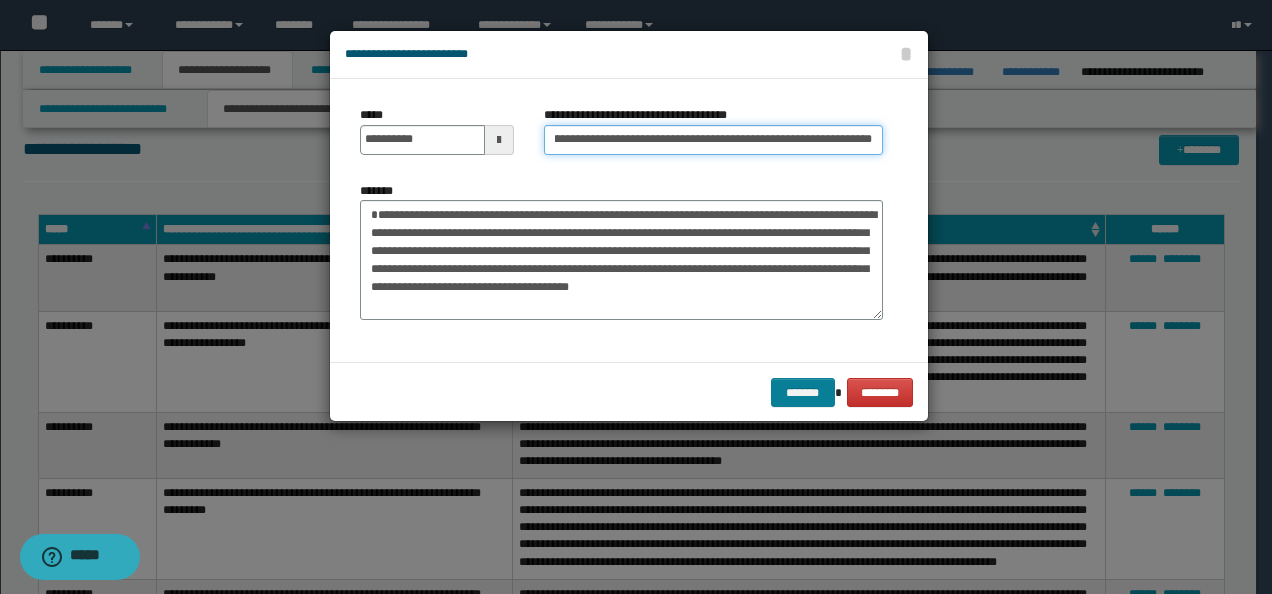type on "**********" 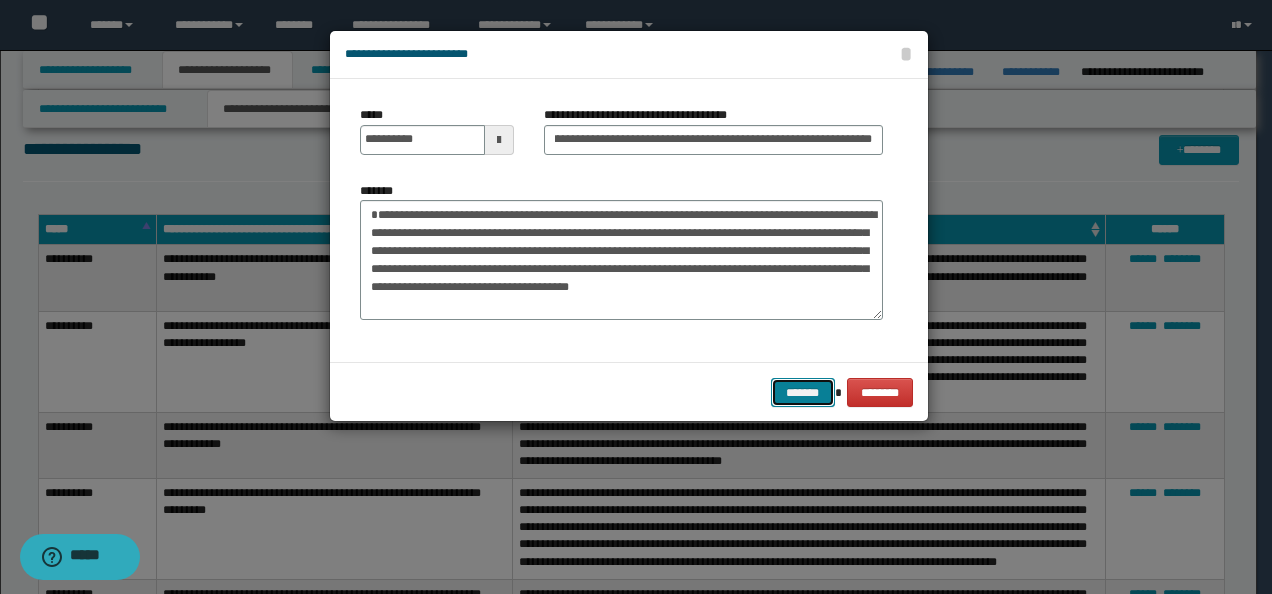 scroll, scrollTop: 0, scrollLeft: 0, axis: both 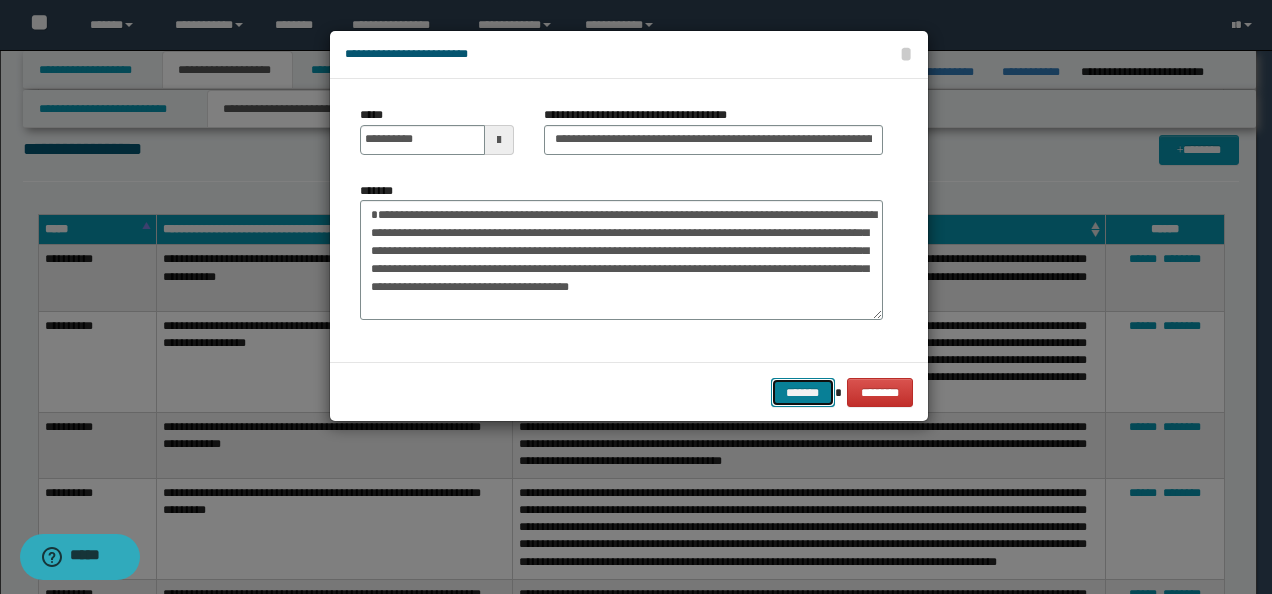 click on "*******" at bounding box center (803, 392) 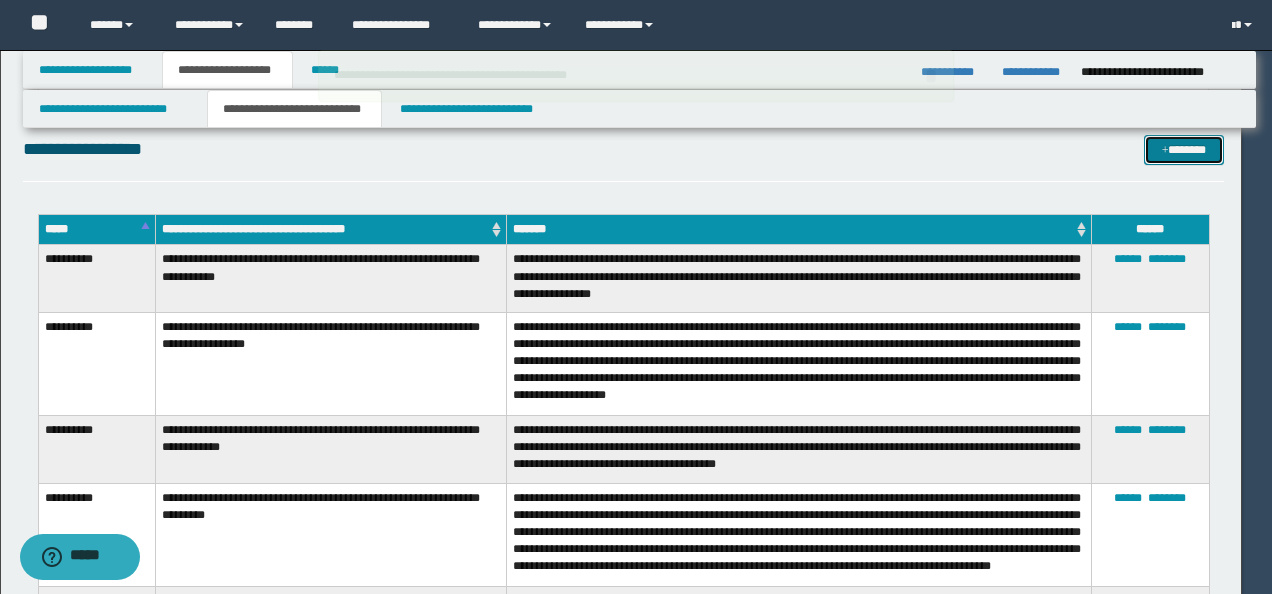 type 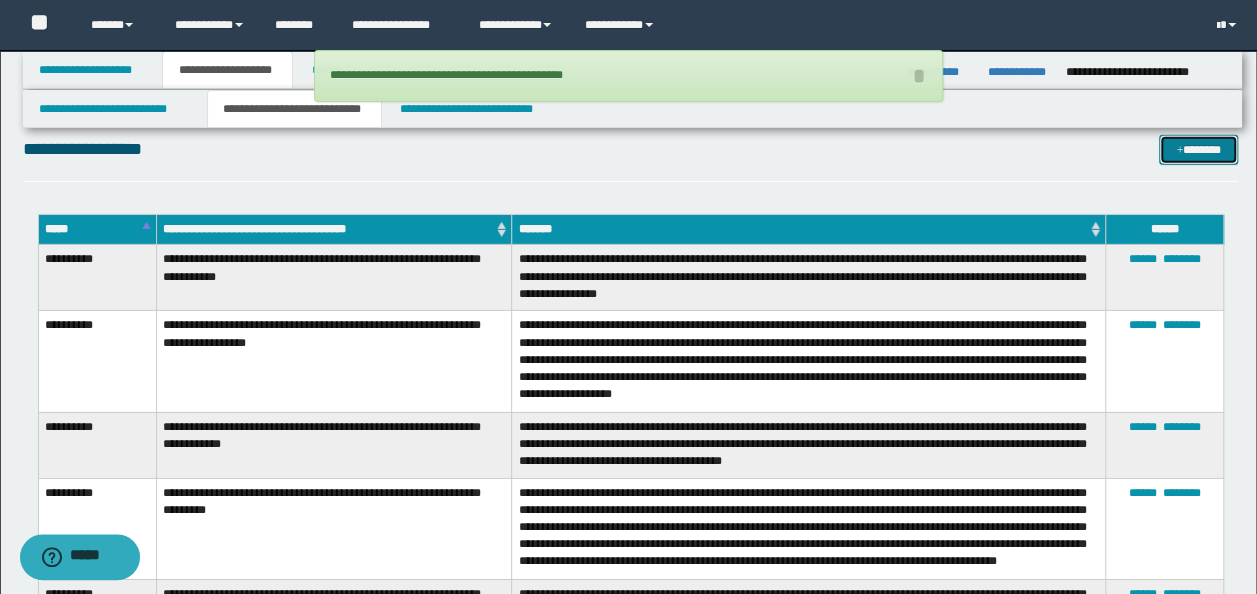 click on "*******" at bounding box center (1198, 149) 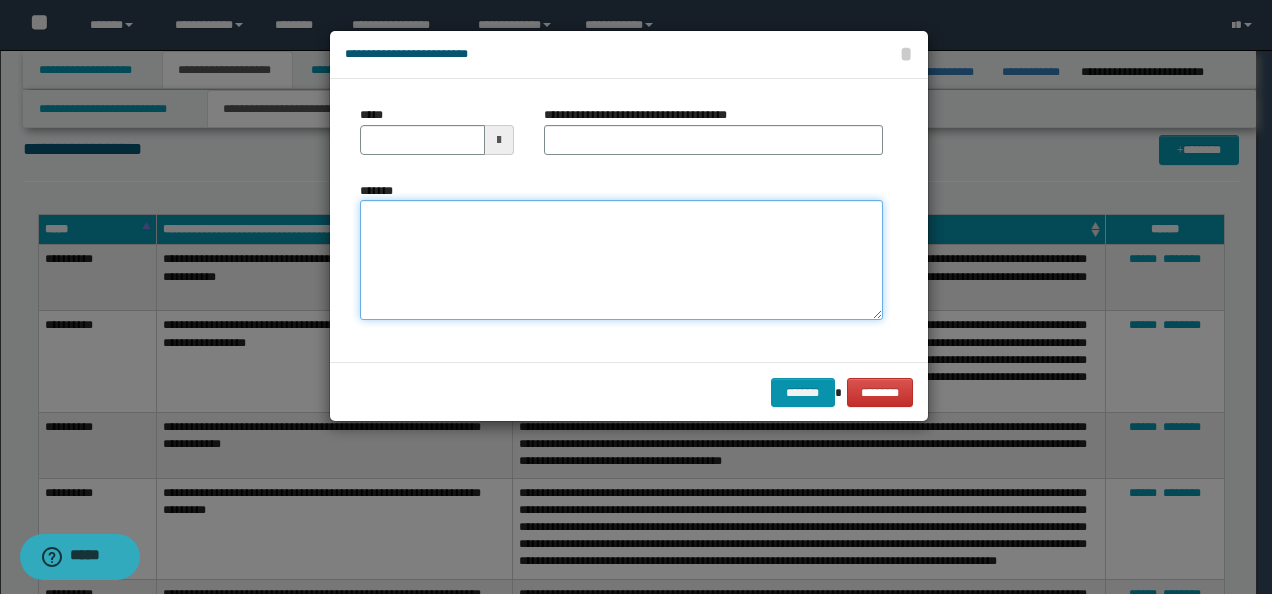 click on "*******" at bounding box center (621, 259) 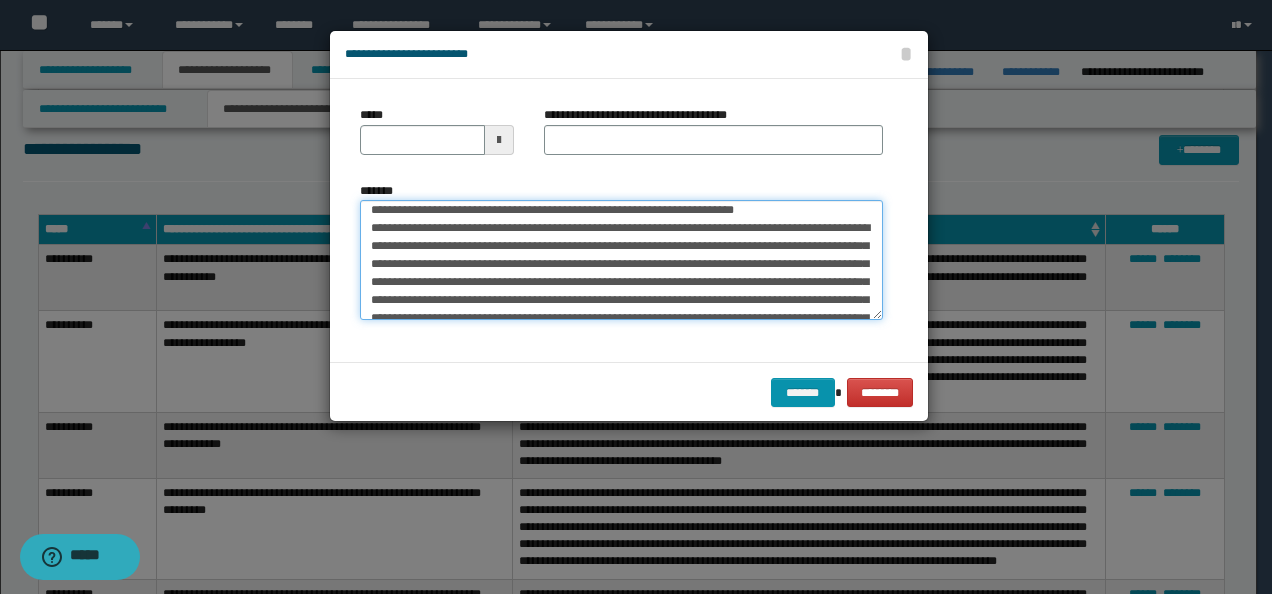 scroll, scrollTop: 0, scrollLeft: 0, axis: both 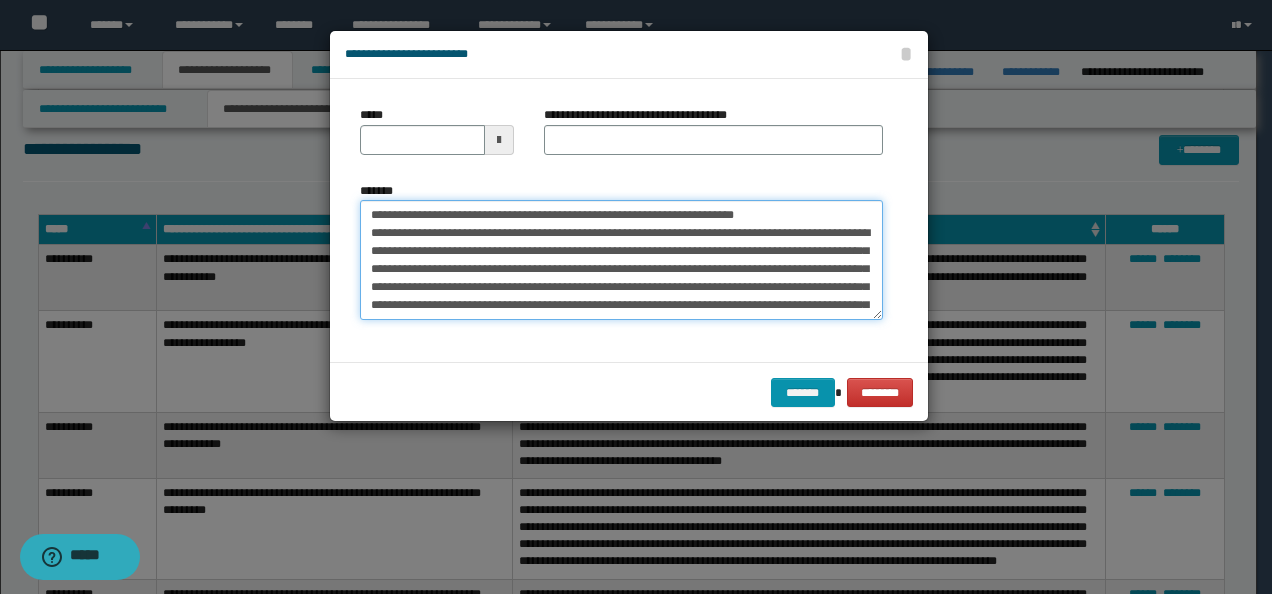 drag, startPoint x: 430, startPoint y: 210, endPoint x: 238, endPoint y: 199, distance: 192.31485 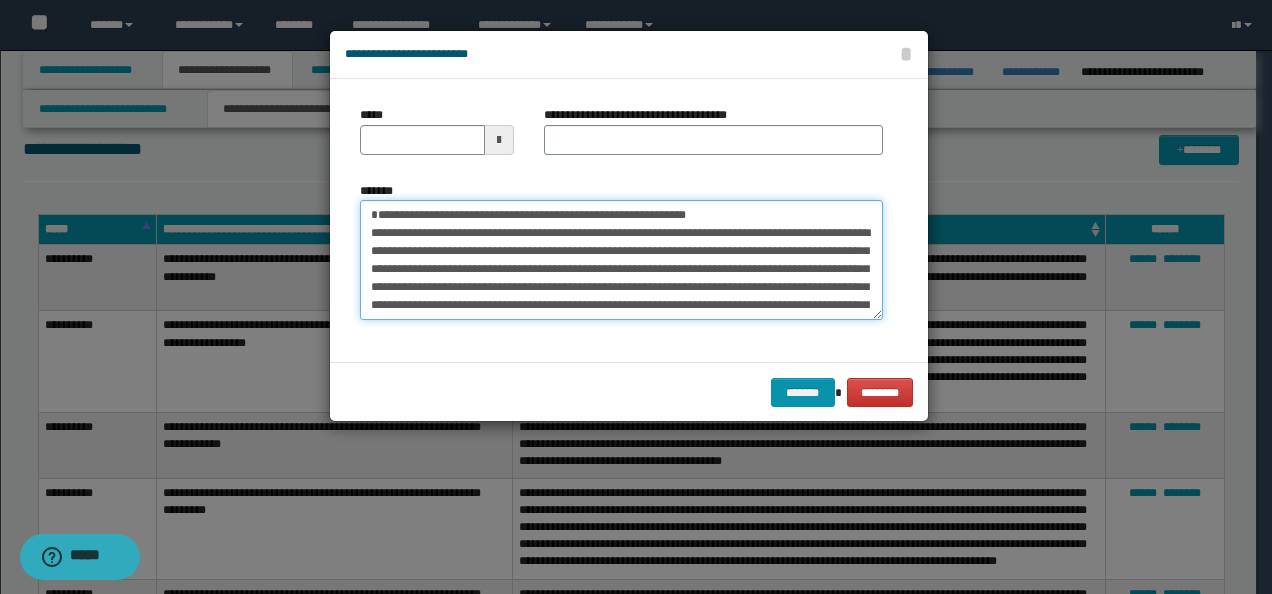 type 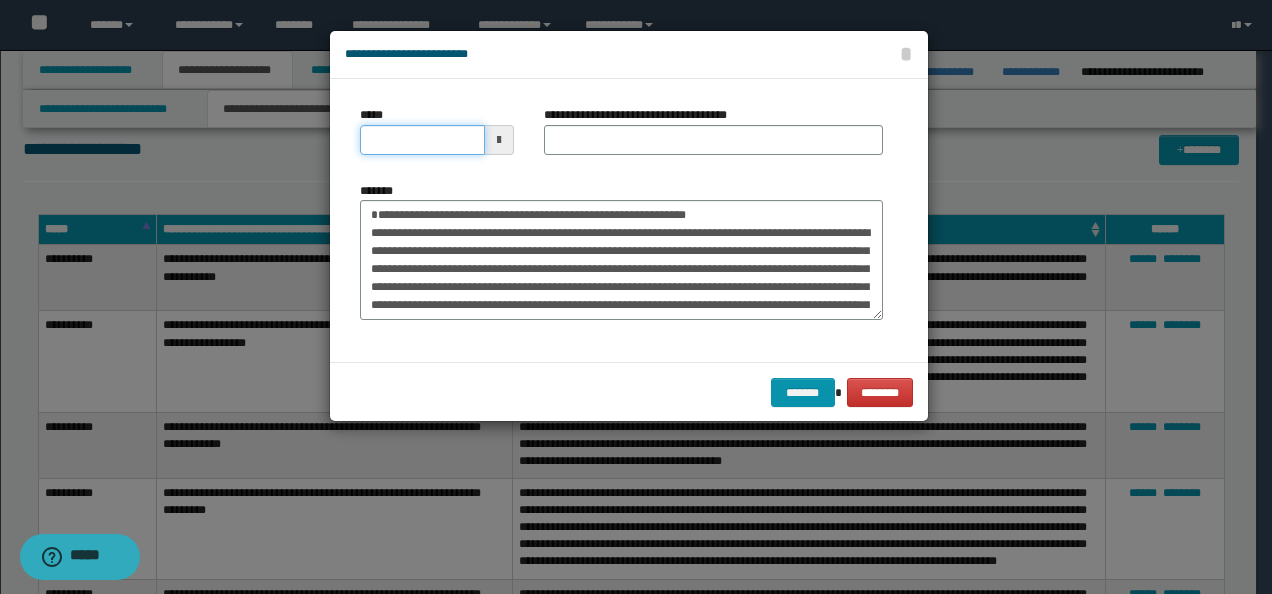 click on "*****" at bounding box center (422, 140) 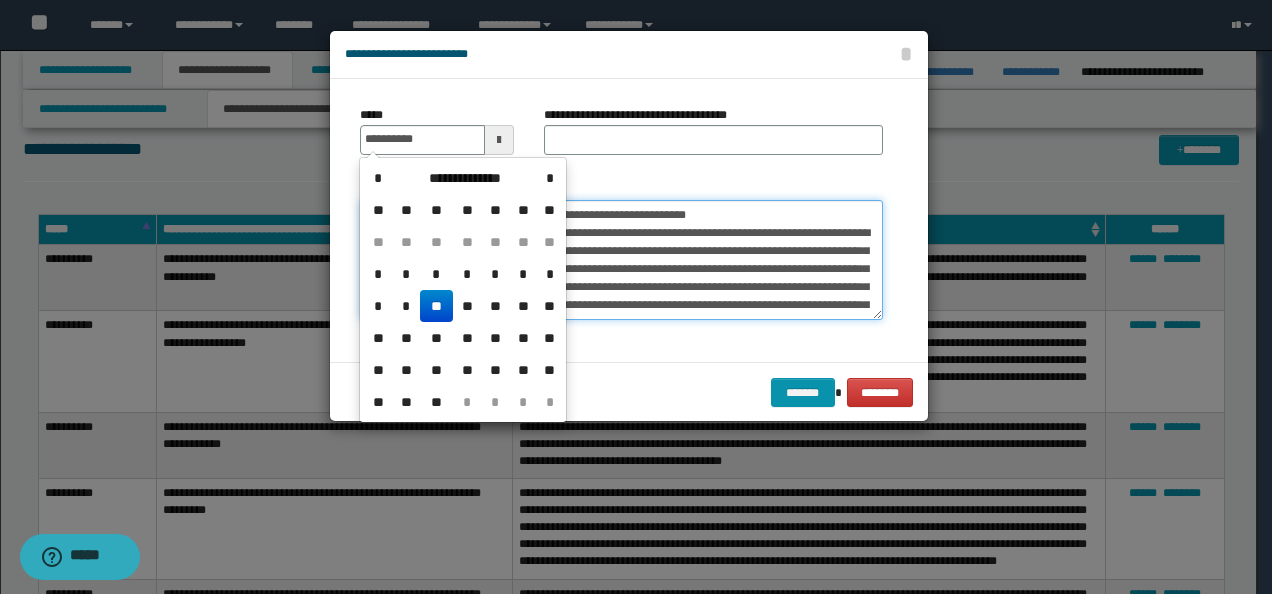 type on "**********" 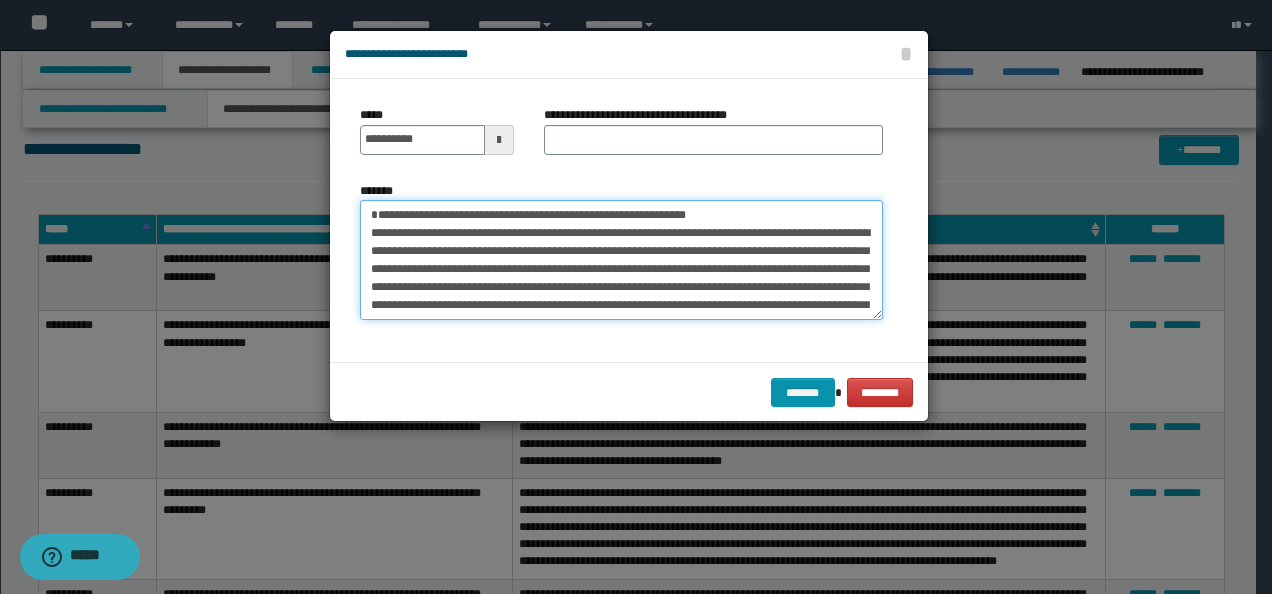 drag, startPoint x: 757, startPoint y: 219, endPoint x: 128, endPoint y: 212, distance: 629.03894 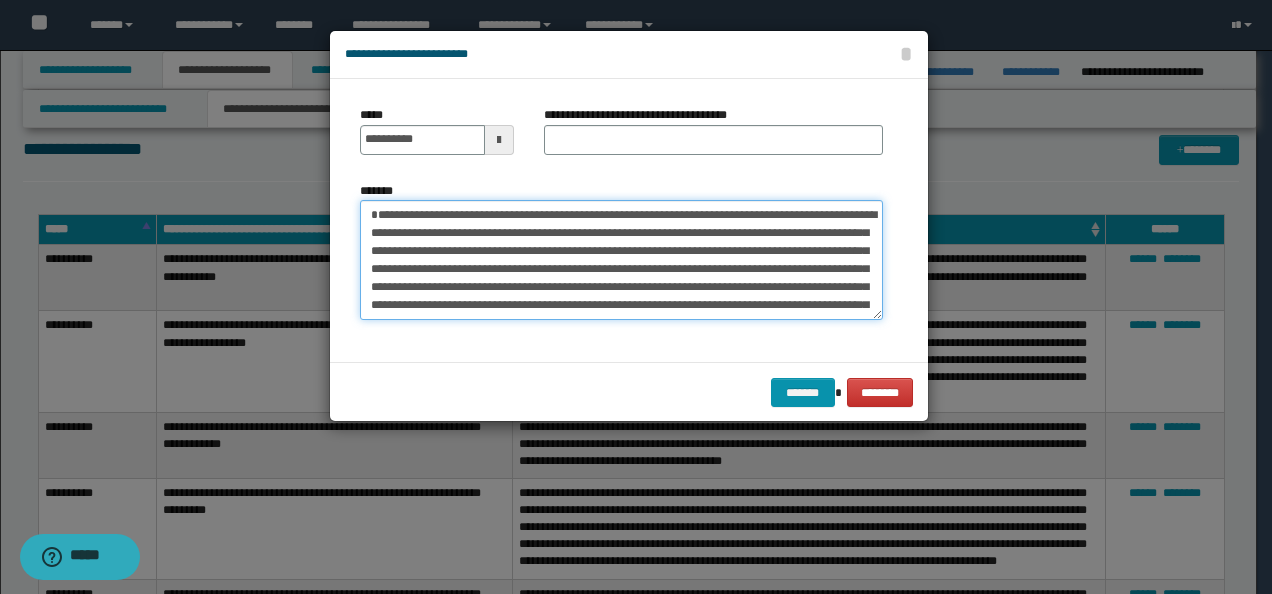 type on "**********" 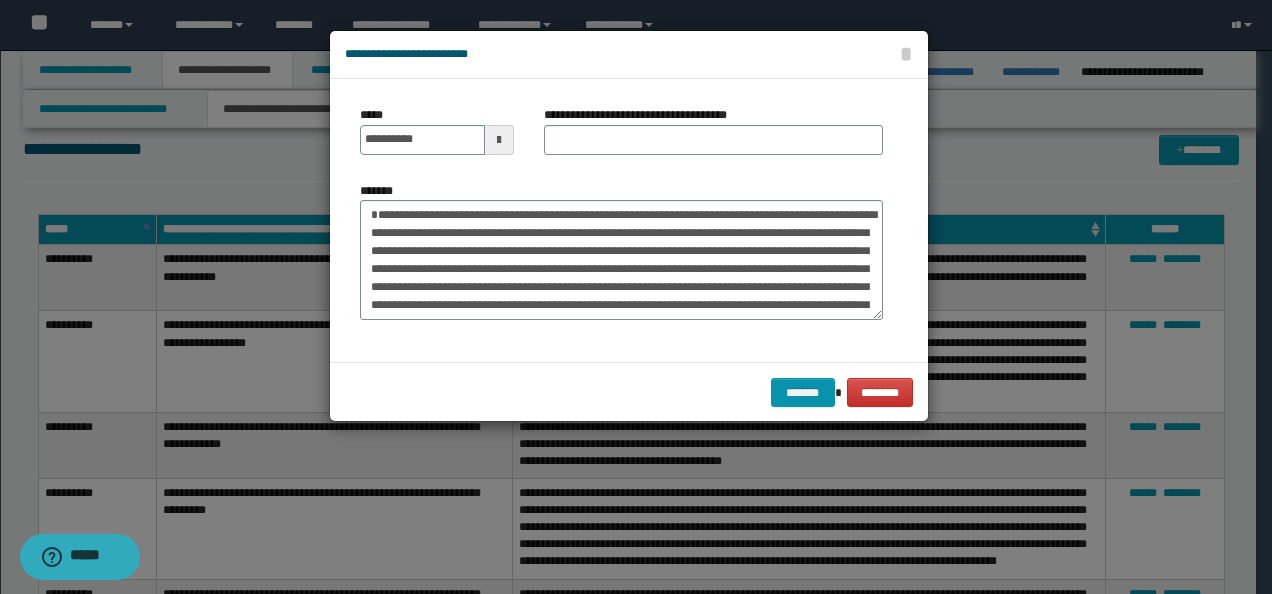 click on "**********" at bounding box center [713, 130] 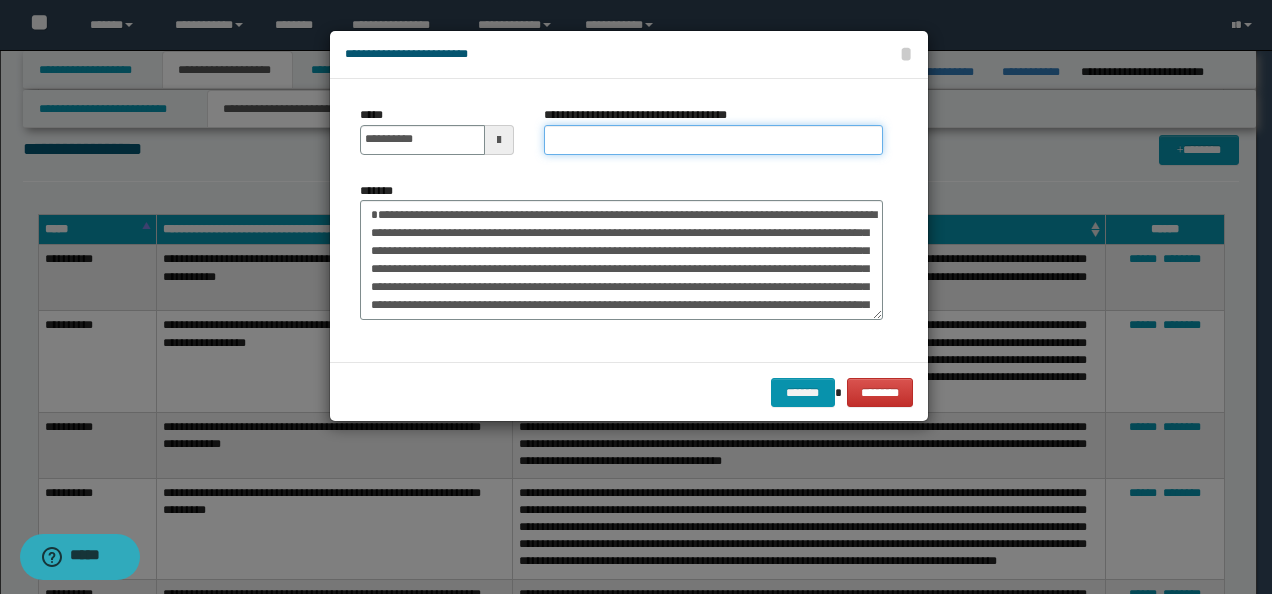 click on "**********" at bounding box center (713, 140) 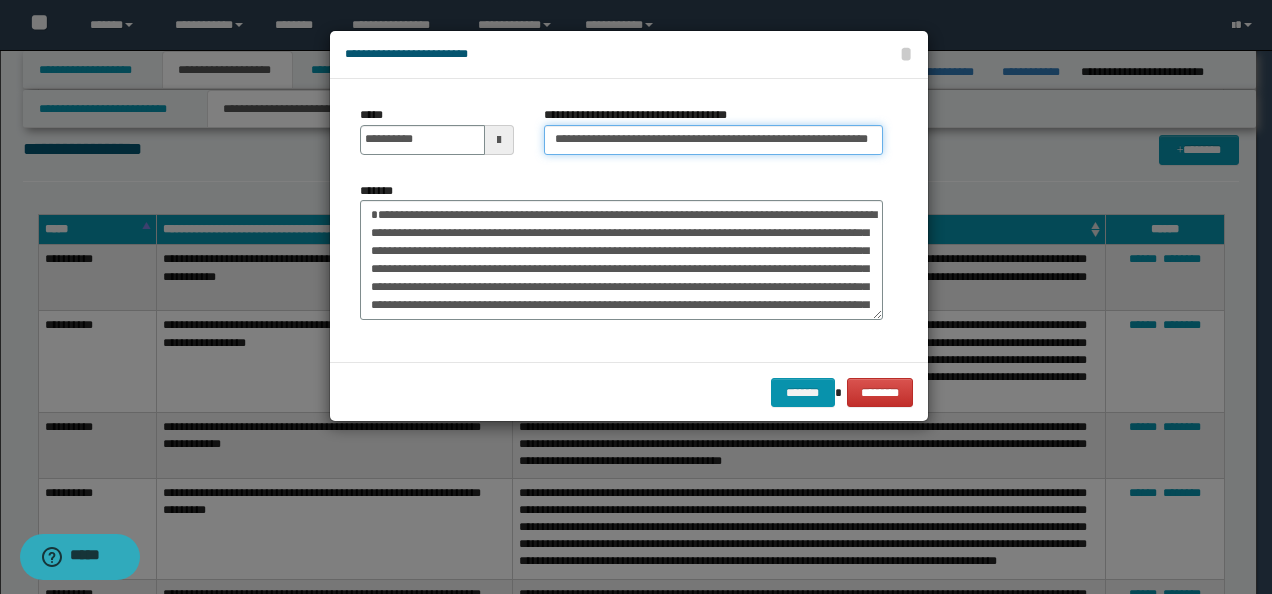 scroll, scrollTop: 0, scrollLeft: 32, axis: horizontal 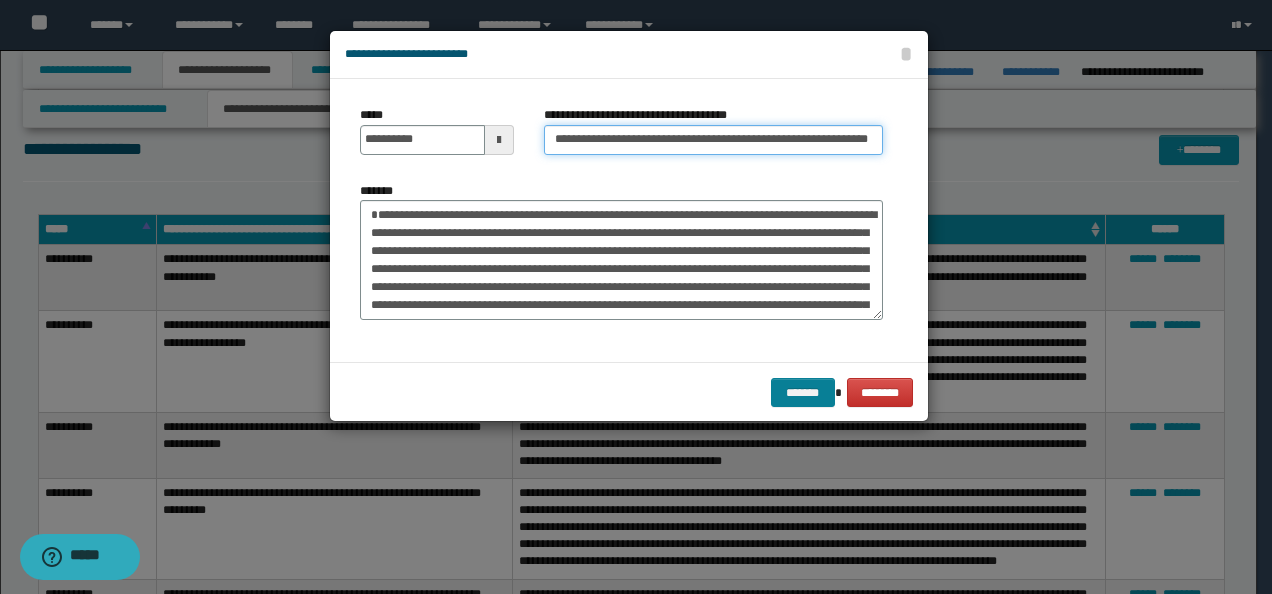 type on "**********" 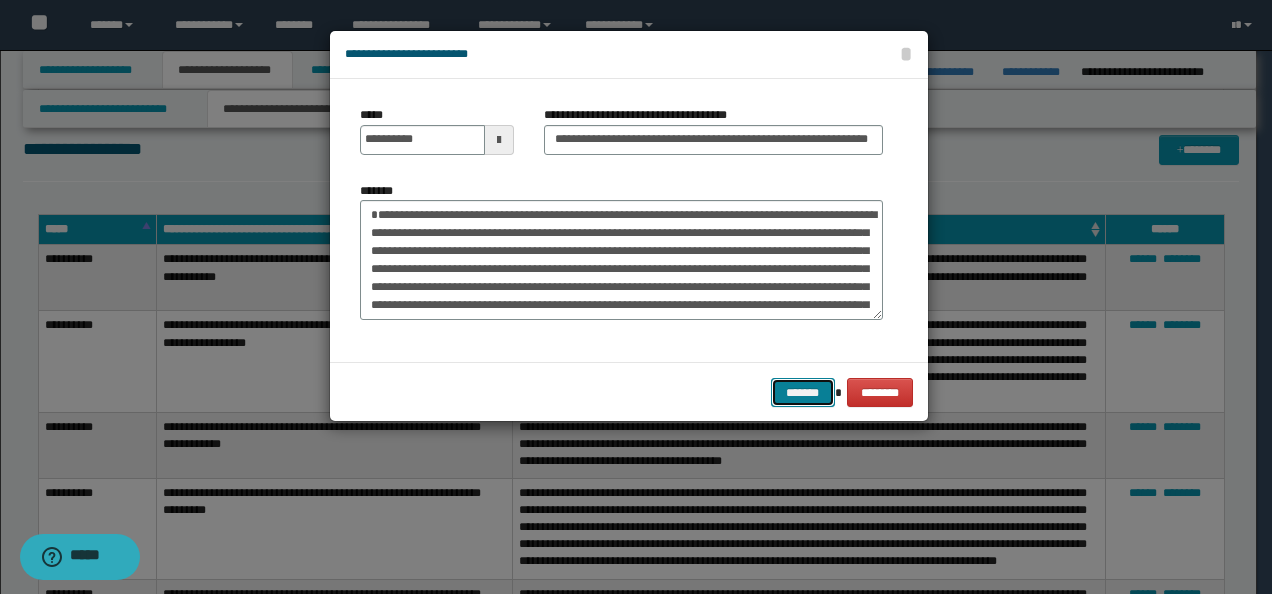click on "*******" at bounding box center (803, 392) 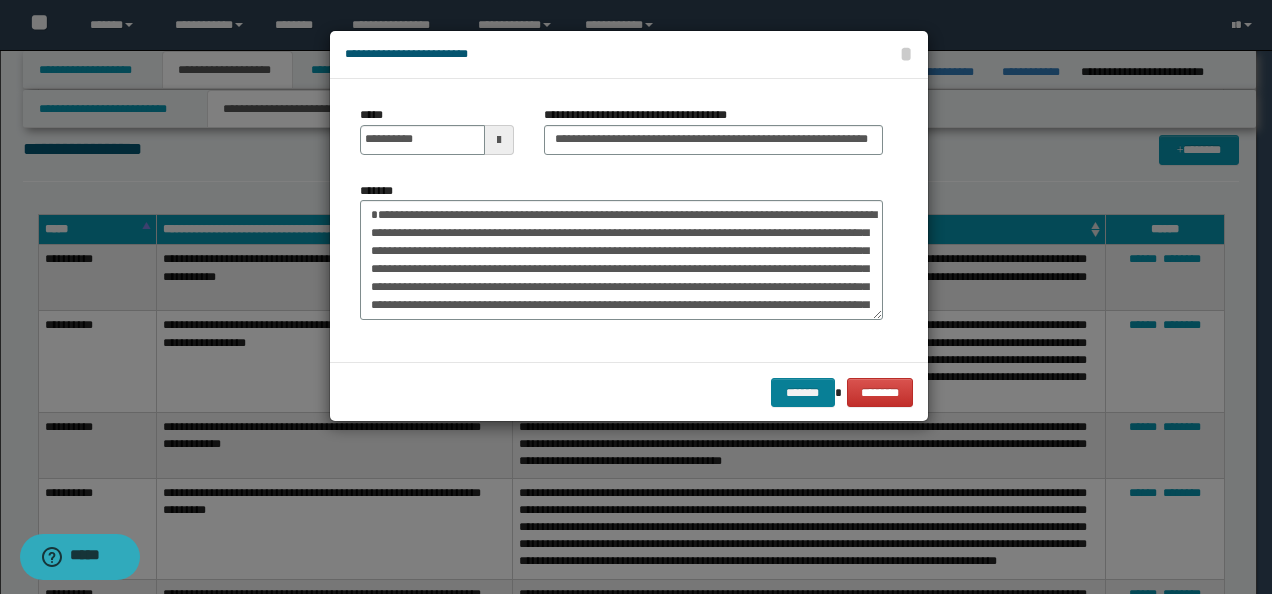 scroll, scrollTop: 0, scrollLeft: 0, axis: both 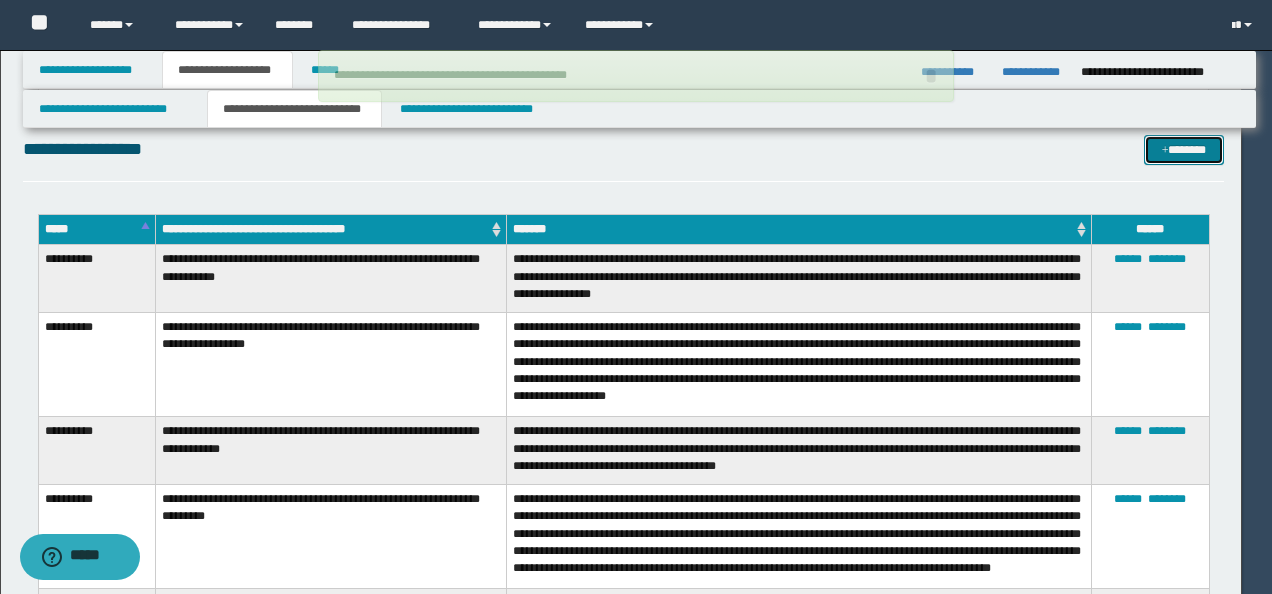 type 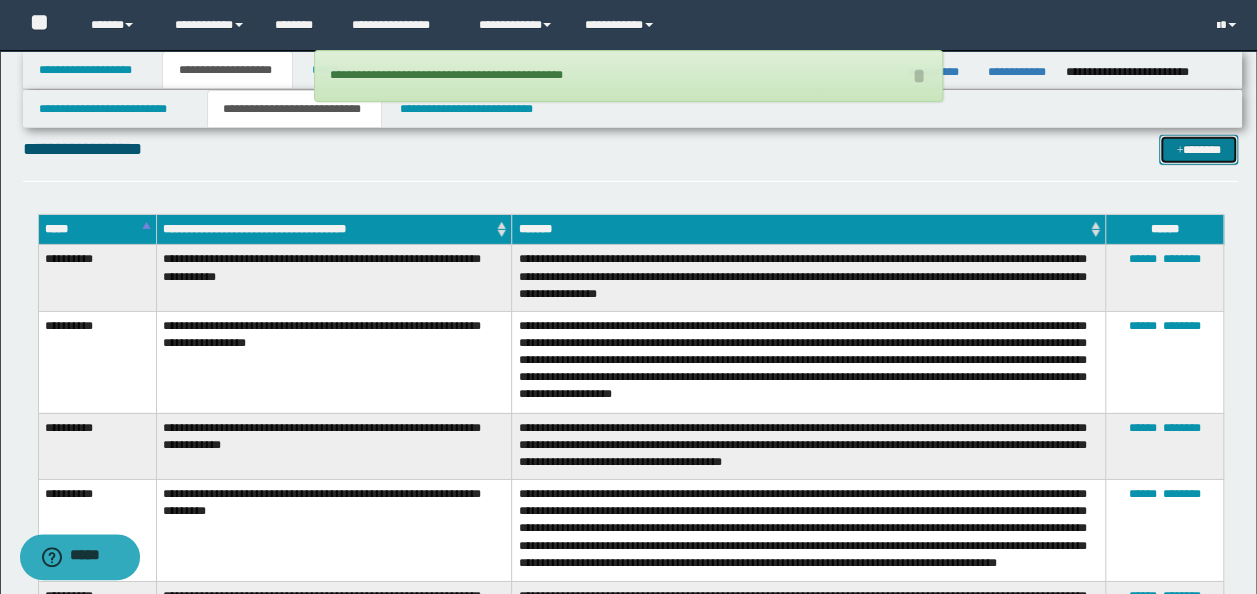 click on "*******" at bounding box center [1198, 149] 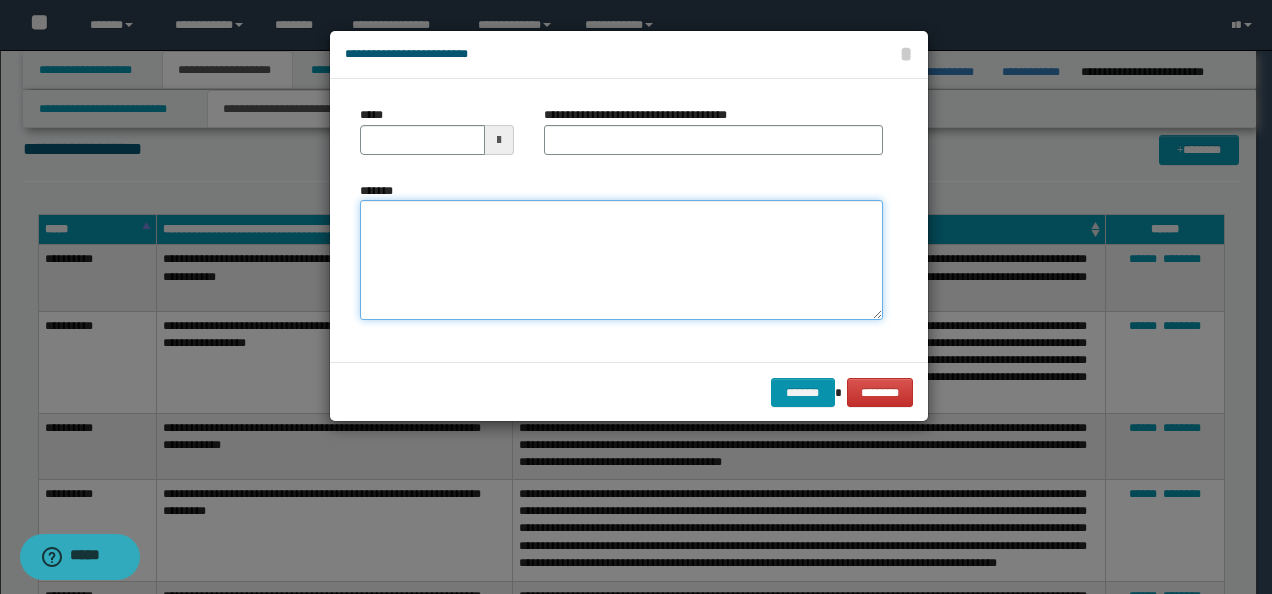 click on "*******" at bounding box center (621, 259) 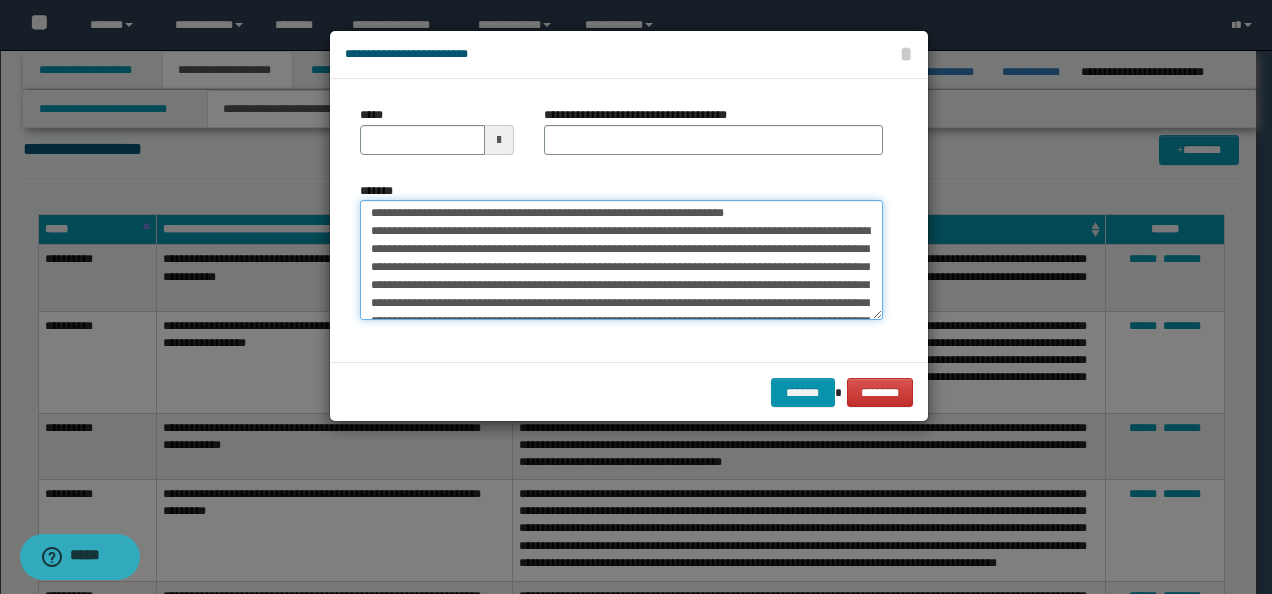 scroll, scrollTop: 0, scrollLeft: 0, axis: both 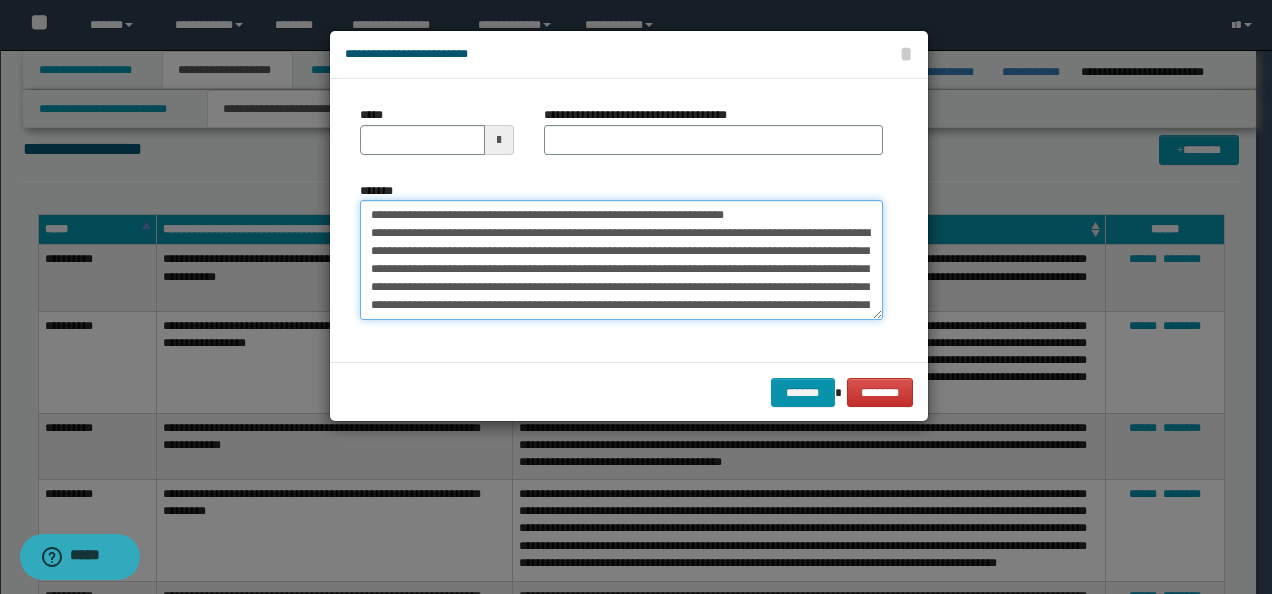 drag, startPoint x: 430, startPoint y: 212, endPoint x: 265, endPoint y: 204, distance: 165.19383 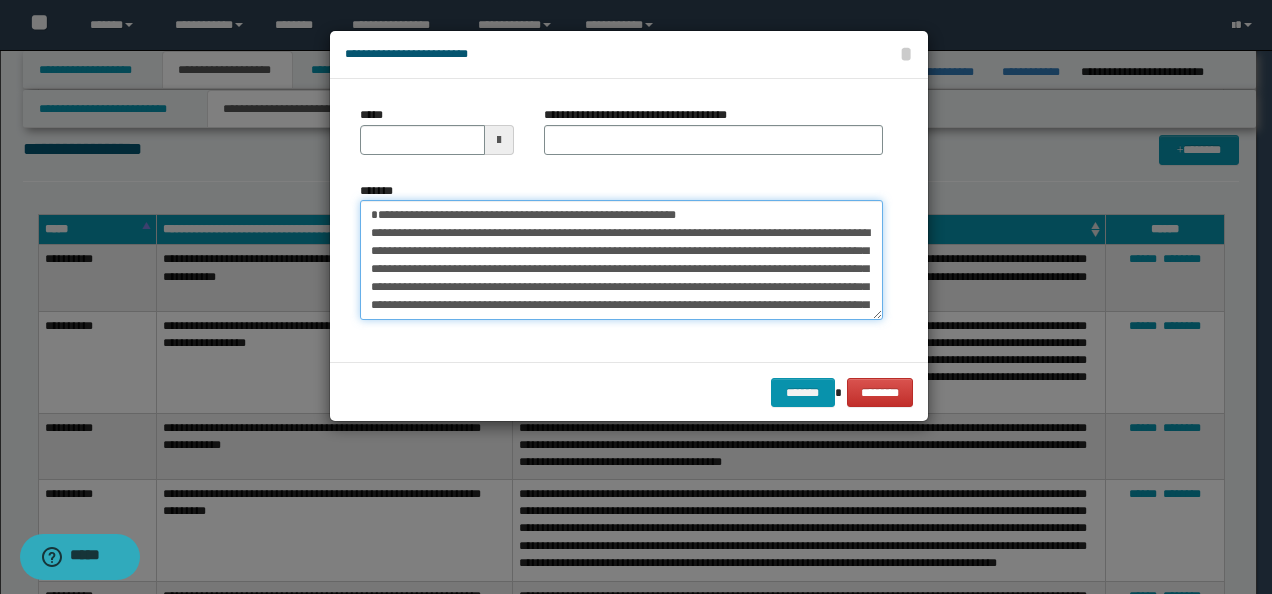 type 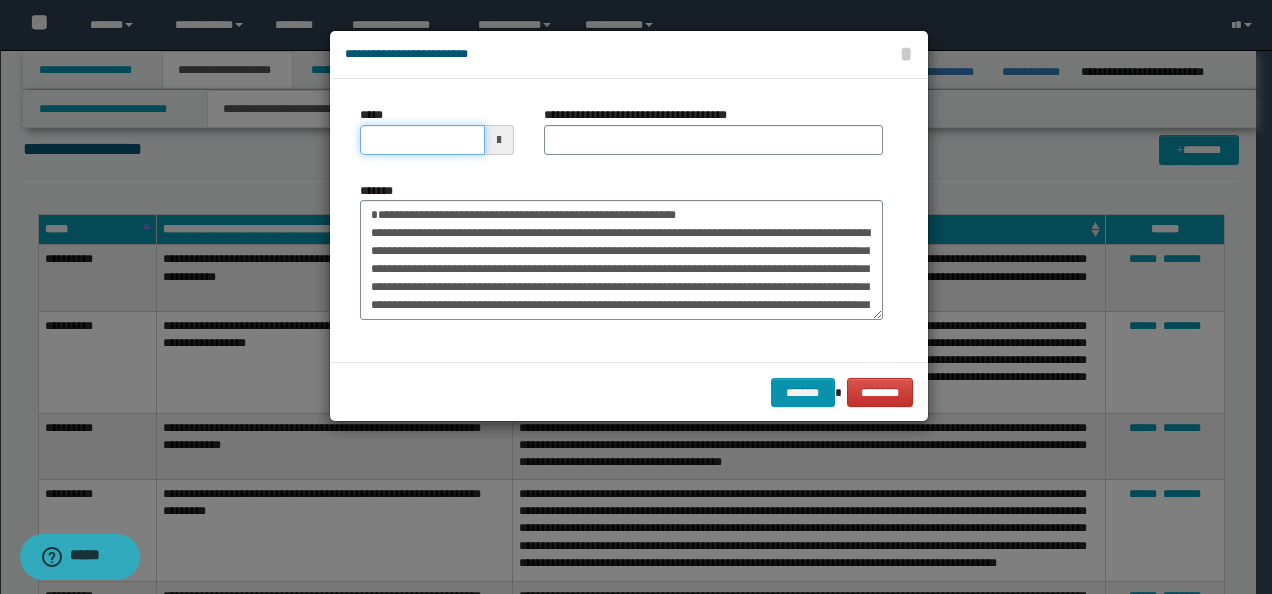 click on "*****" at bounding box center [422, 140] 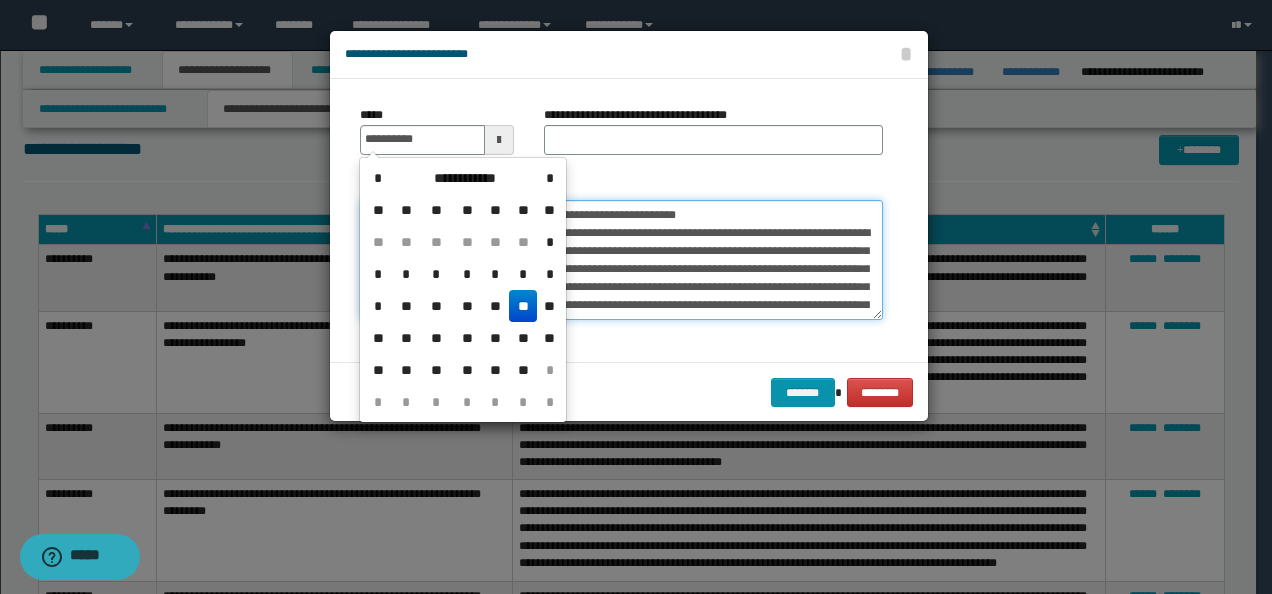 type on "**********" 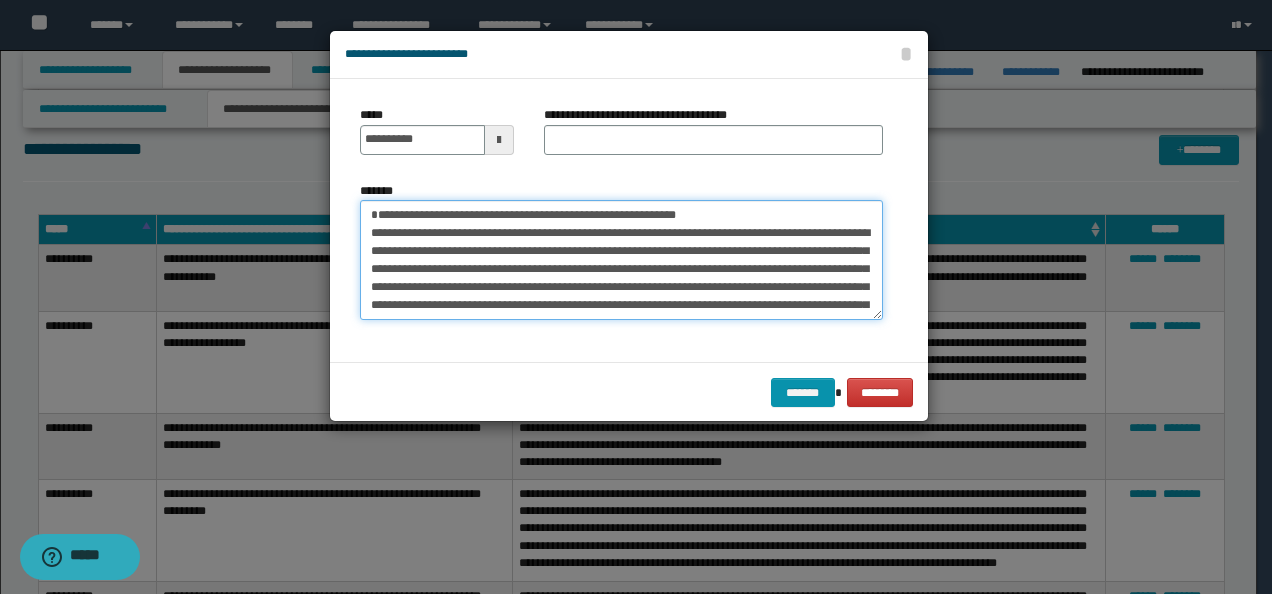 drag, startPoint x: 703, startPoint y: 212, endPoint x: 445, endPoint y: 194, distance: 258.62714 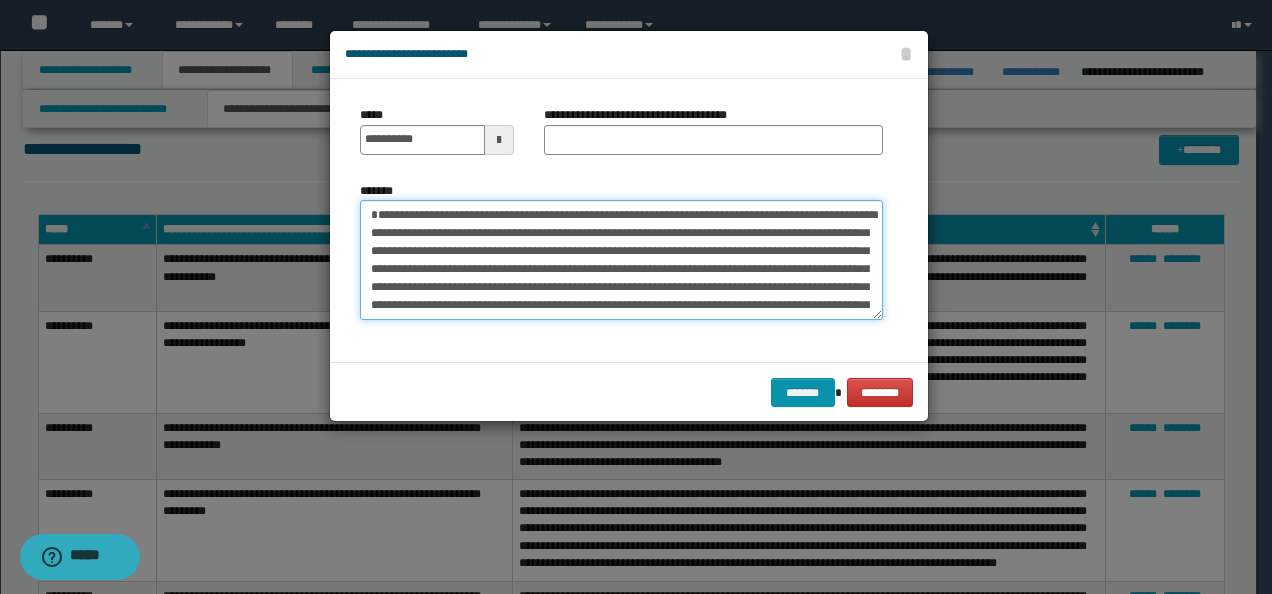 type on "**********" 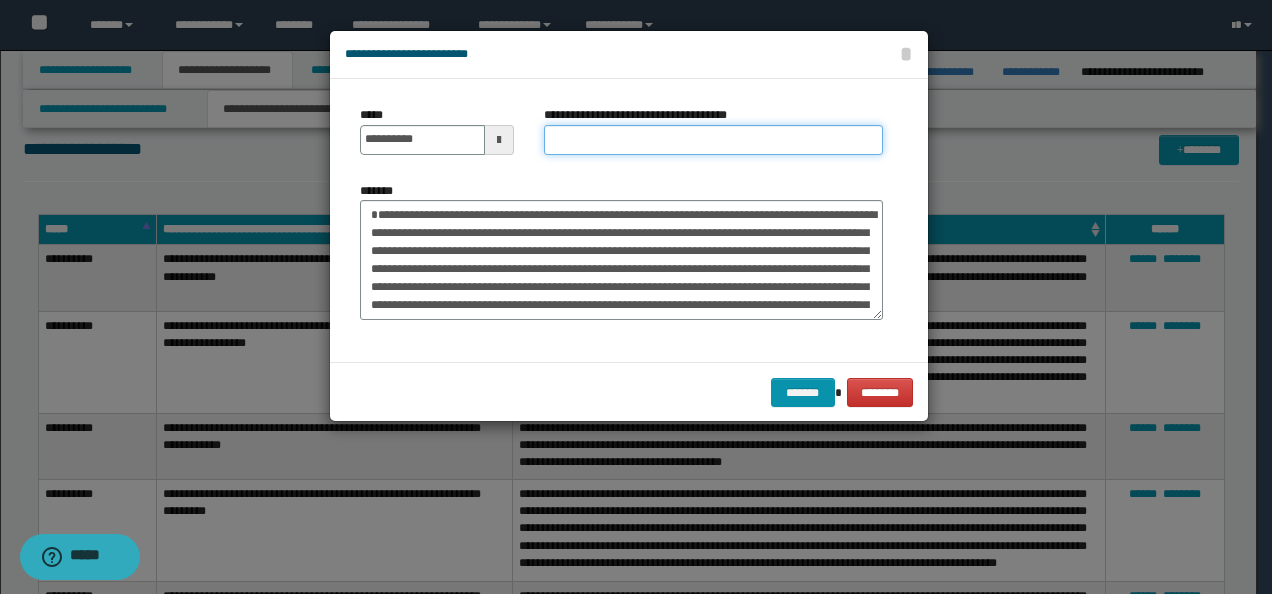 click on "**********" at bounding box center (713, 140) 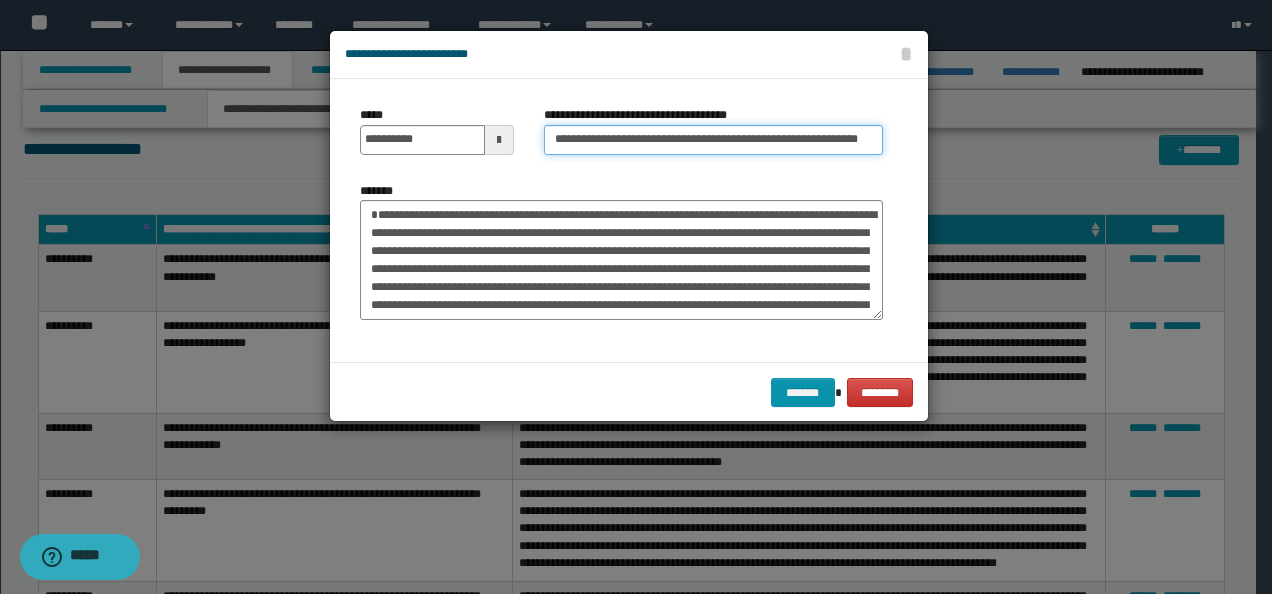 scroll, scrollTop: 0, scrollLeft: 4, axis: horizontal 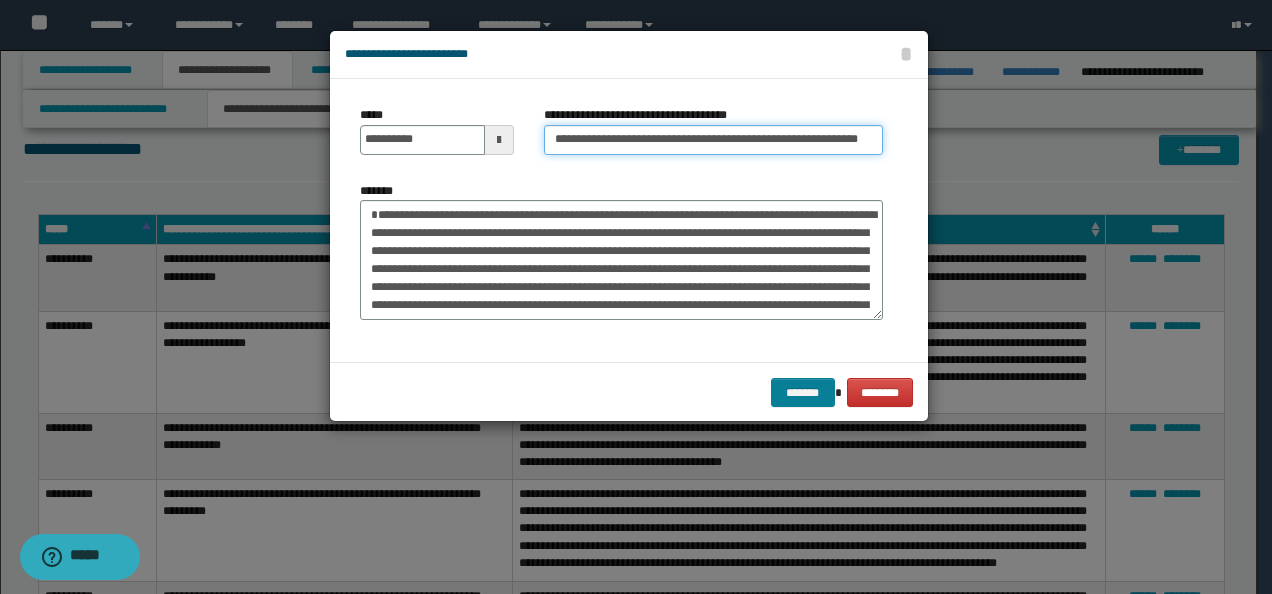 type on "**********" 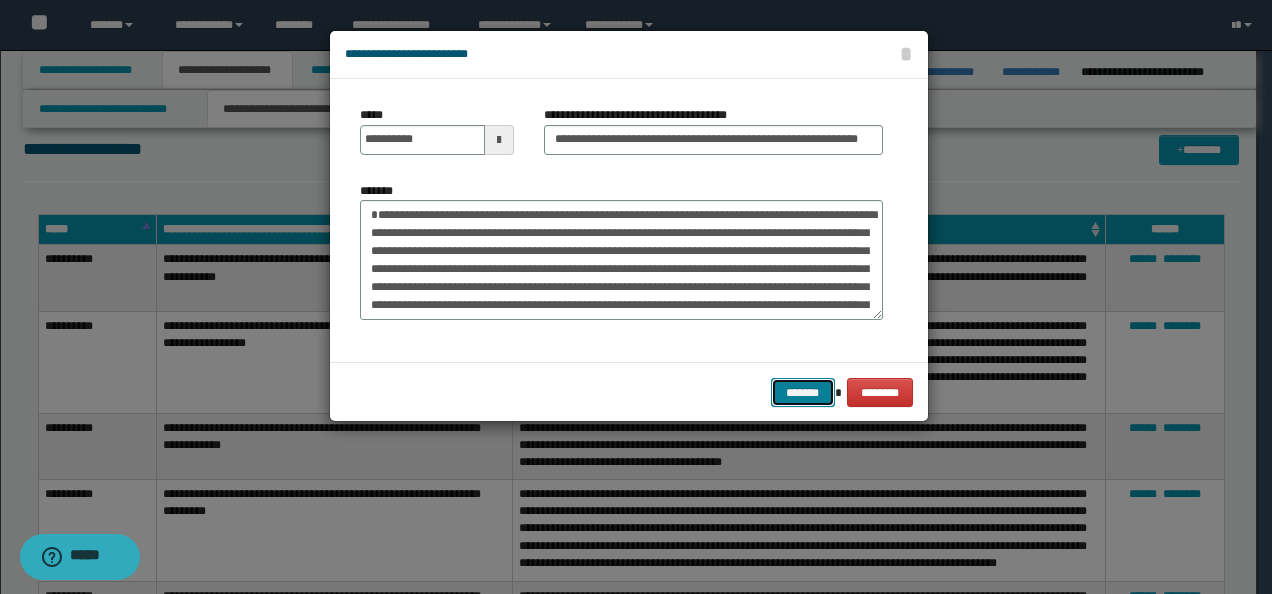 scroll, scrollTop: 0, scrollLeft: 0, axis: both 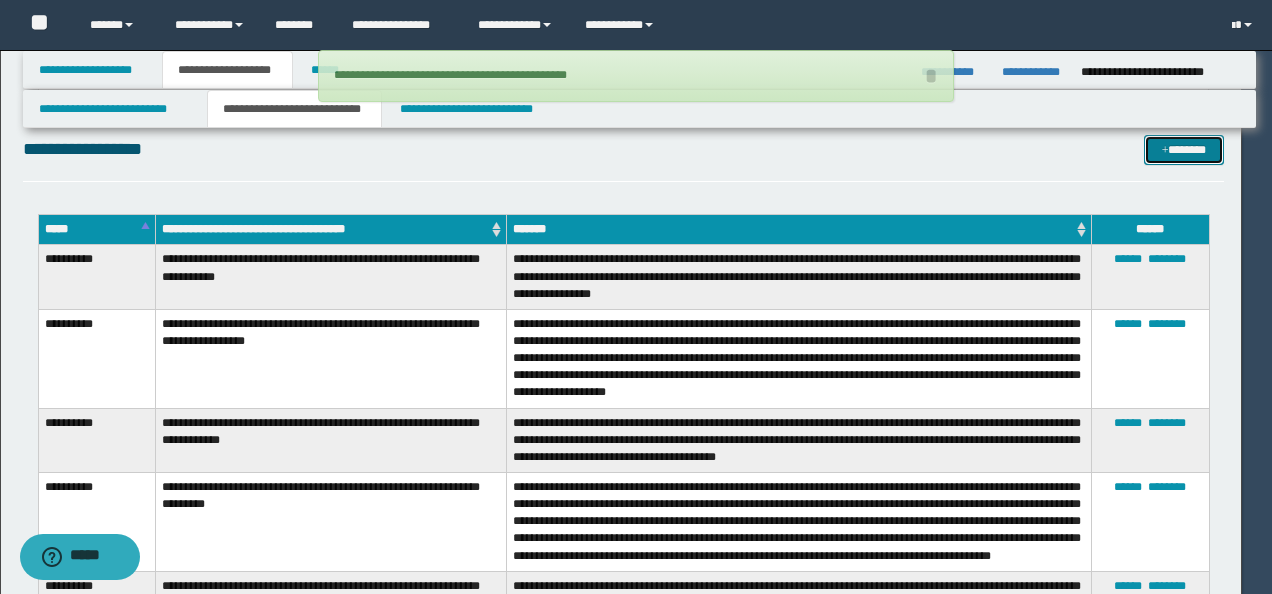 type 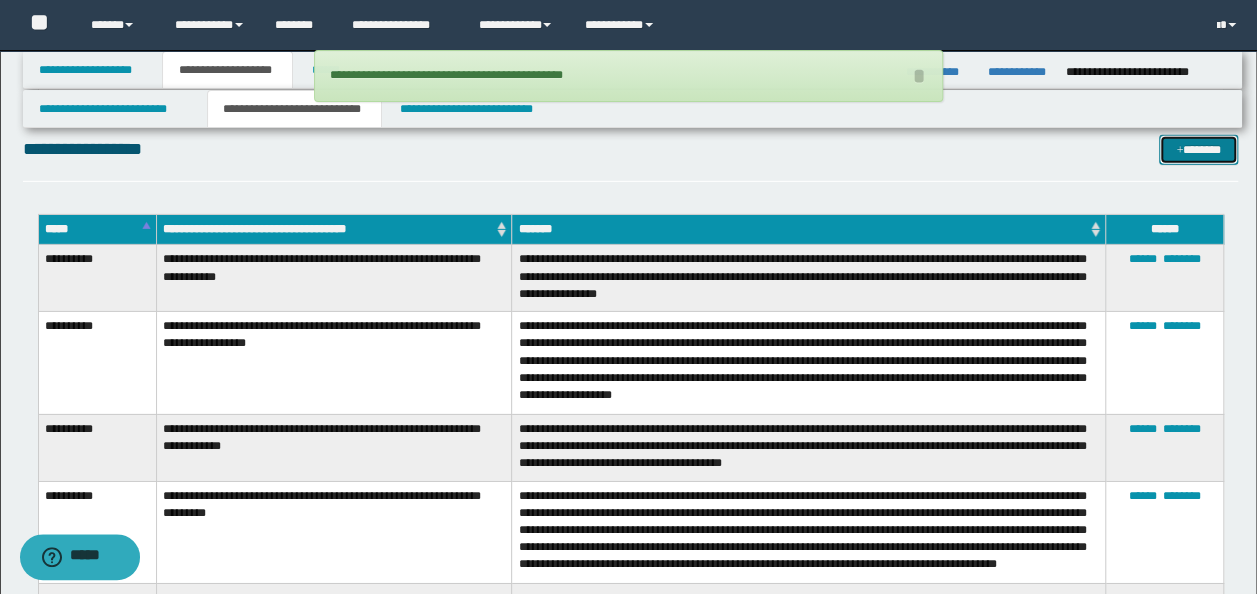 click on "*******" at bounding box center (1198, 149) 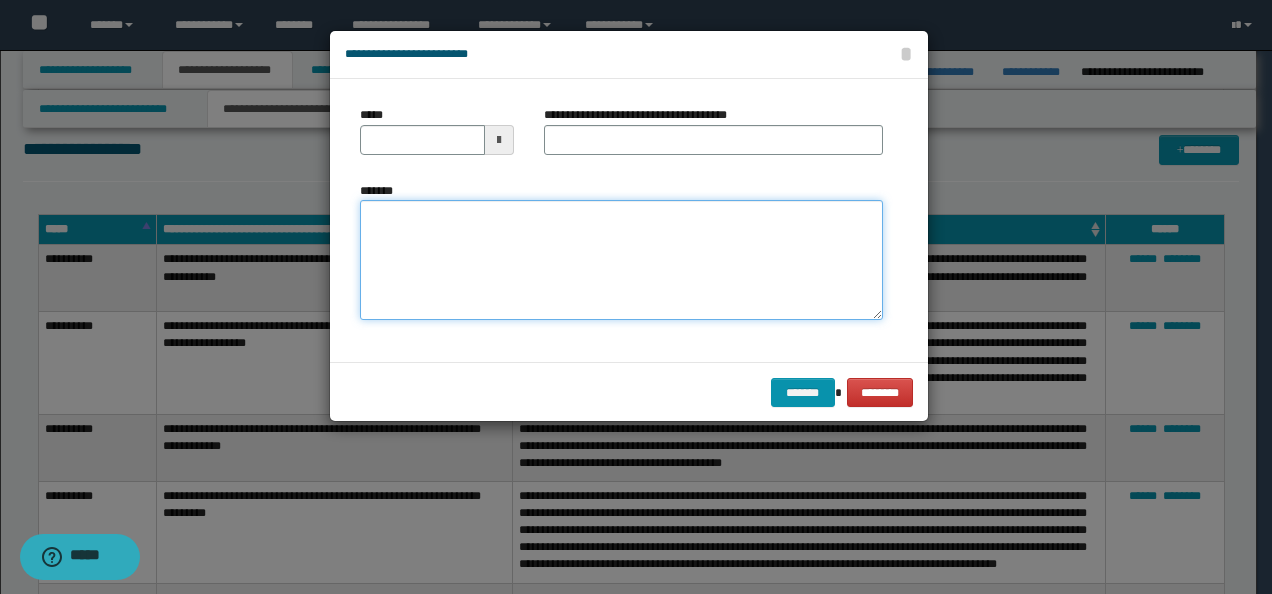 click on "*******" at bounding box center (621, 259) 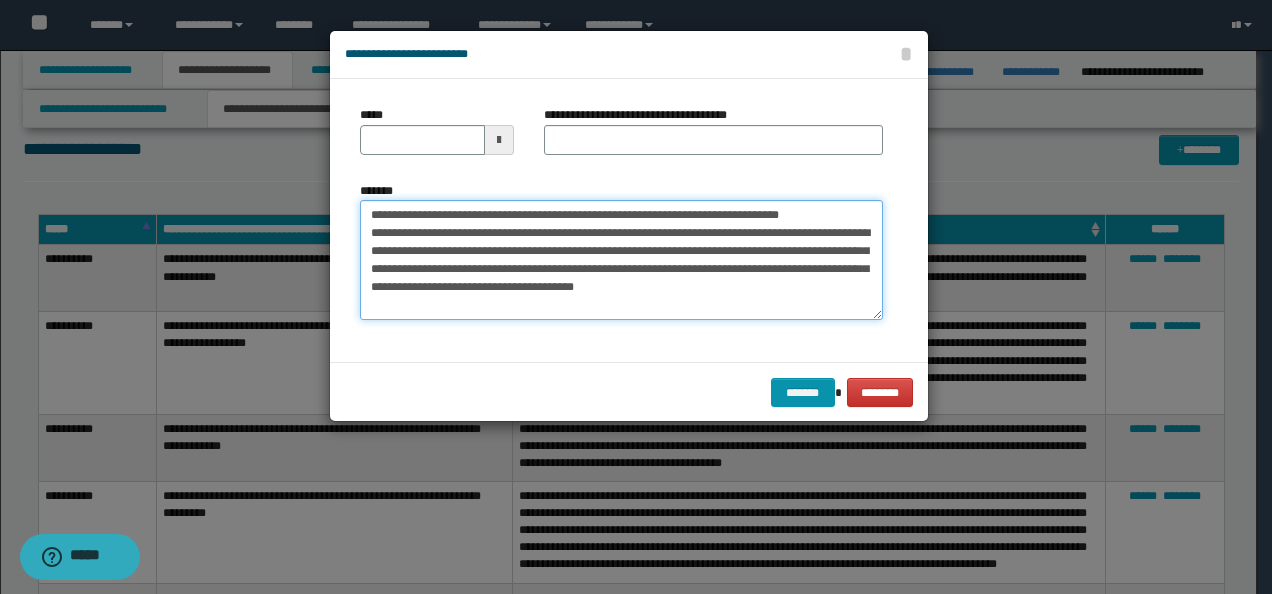 drag, startPoint x: 433, startPoint y: 213, endPoint x: 208, endPoint y: 211, distance: 225.0089 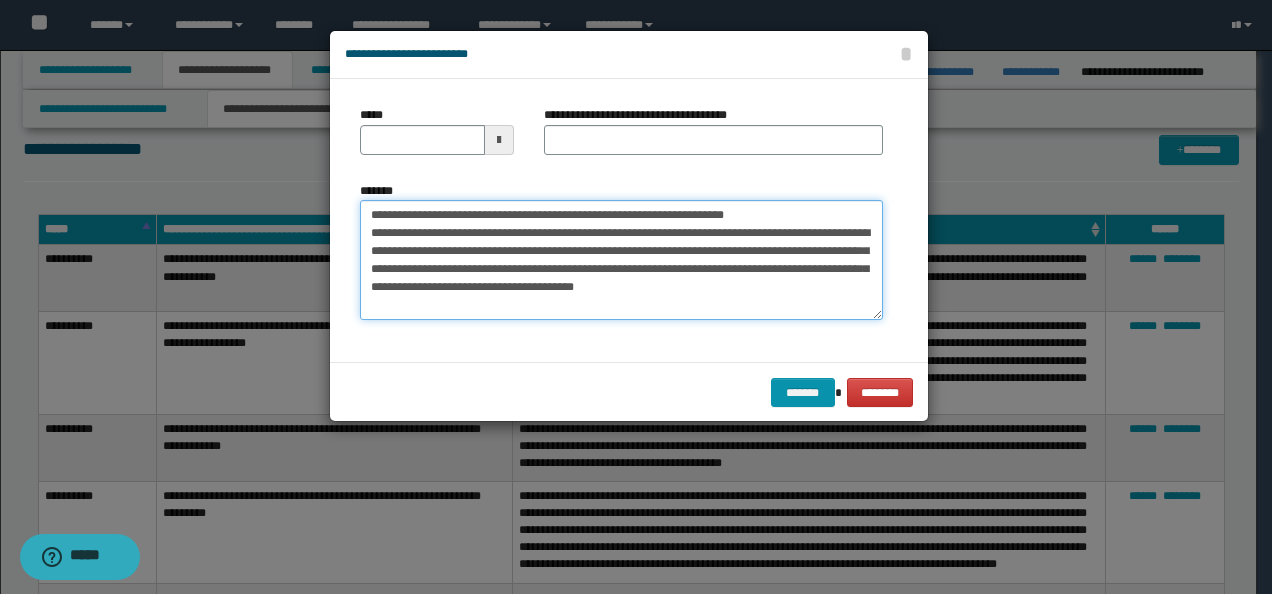 type 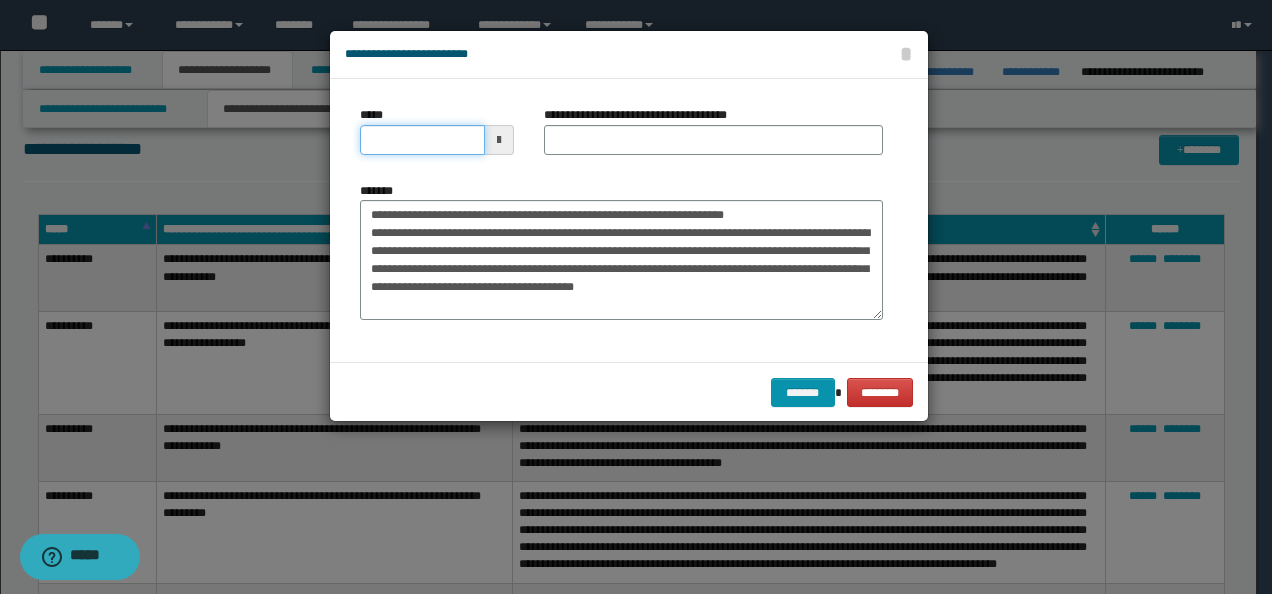 click on "*****" at bounding box center (422, 140) 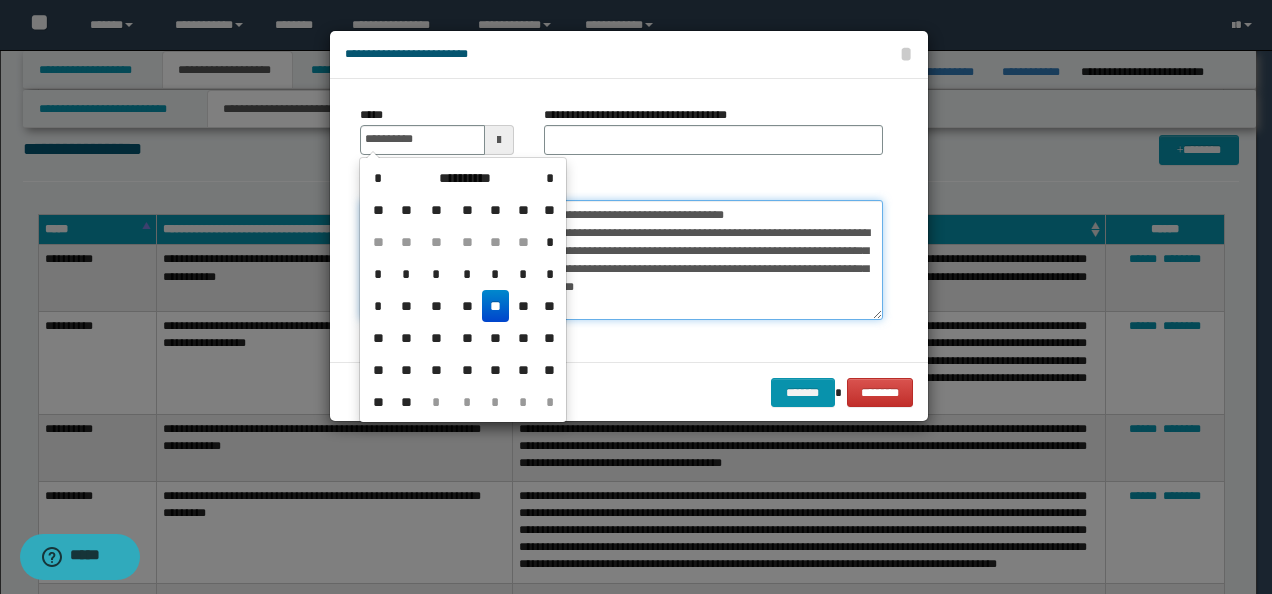 type on "**********" 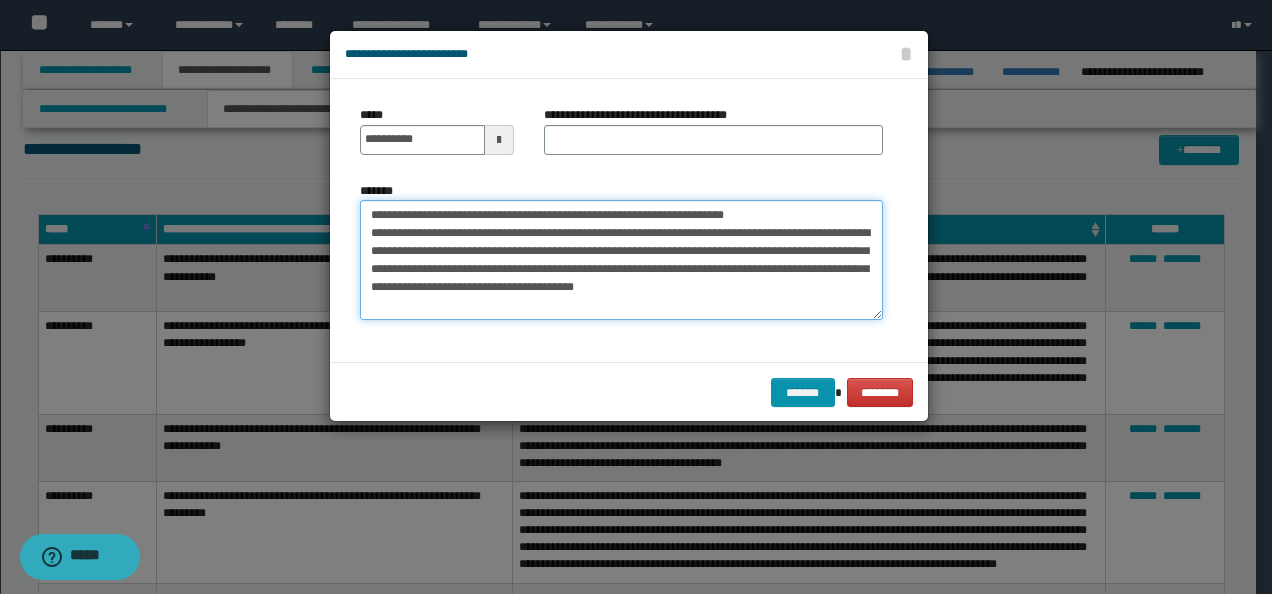 drag, startPoint x: 783, startPoint y: 208, endPoint x: 159, endPoint y: 201, distance: 624.03925 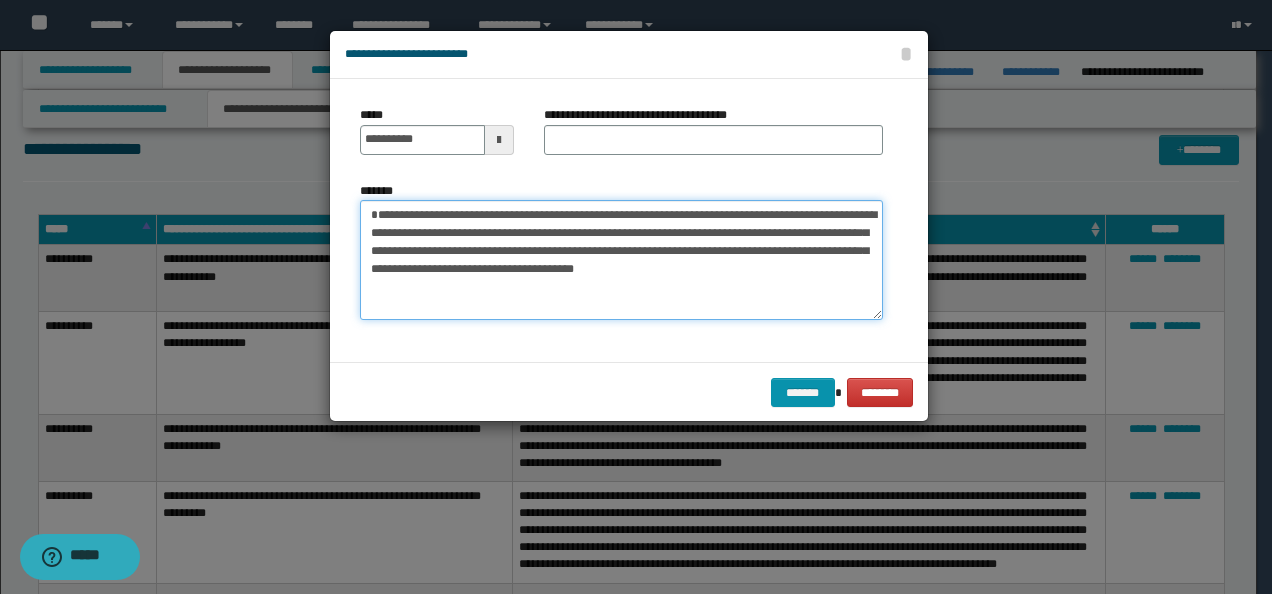 type on "**********" 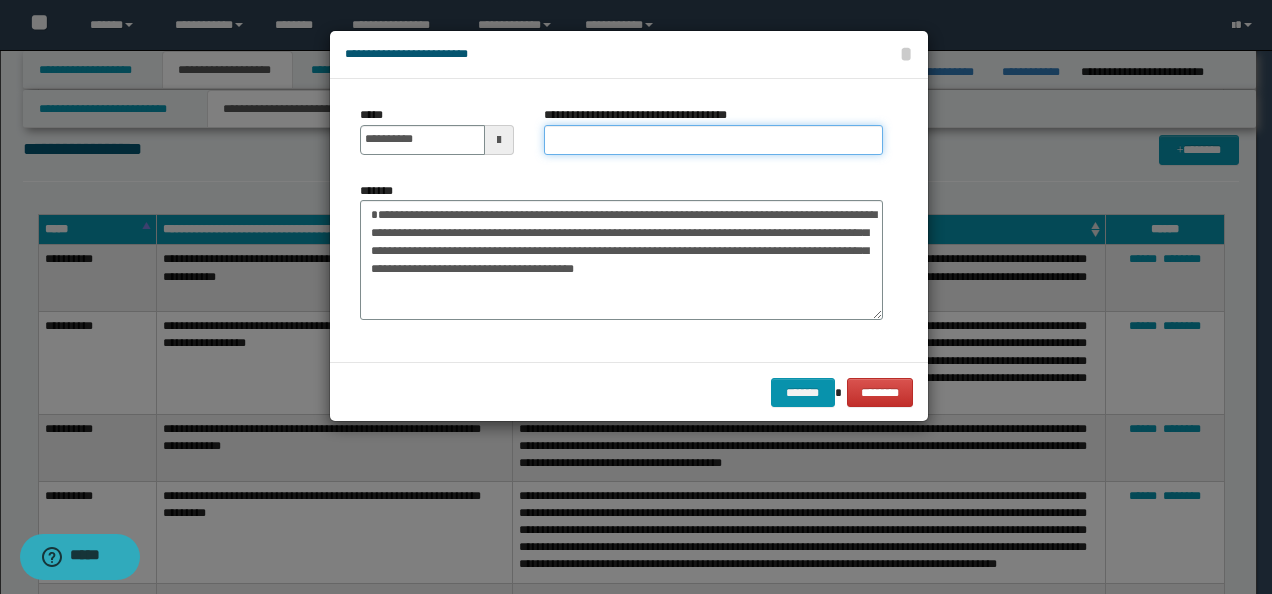 click on "**********" at bounding box center [713, 140] 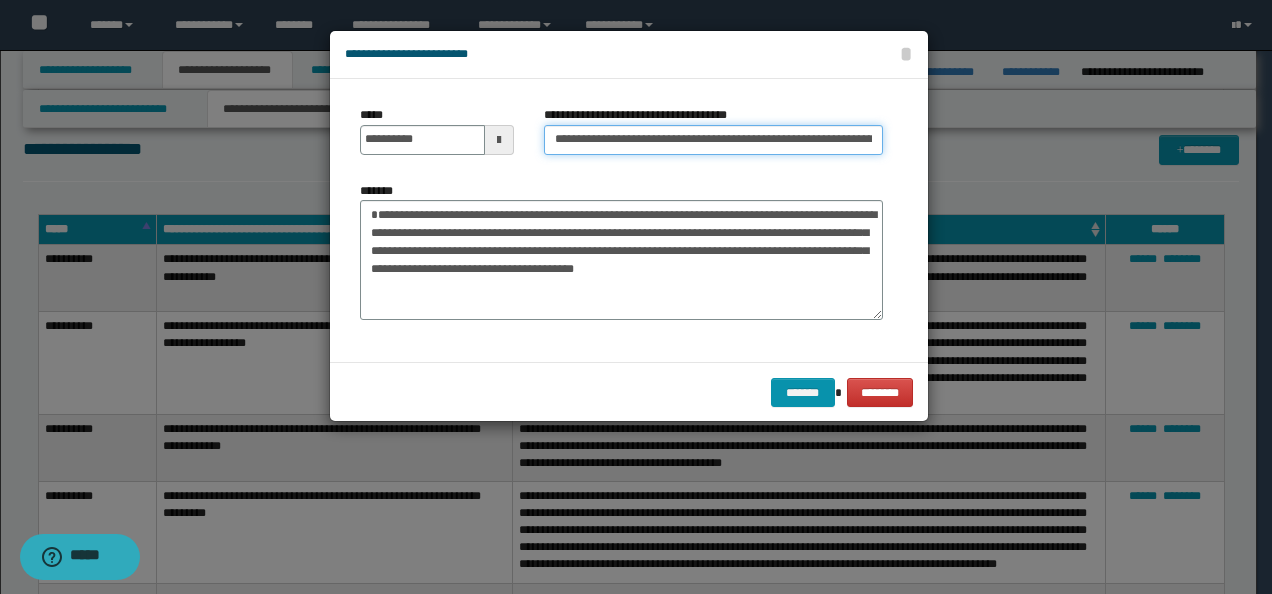 scroll, scrollTop: 0, scrollLeft: 78, axis: horizontal 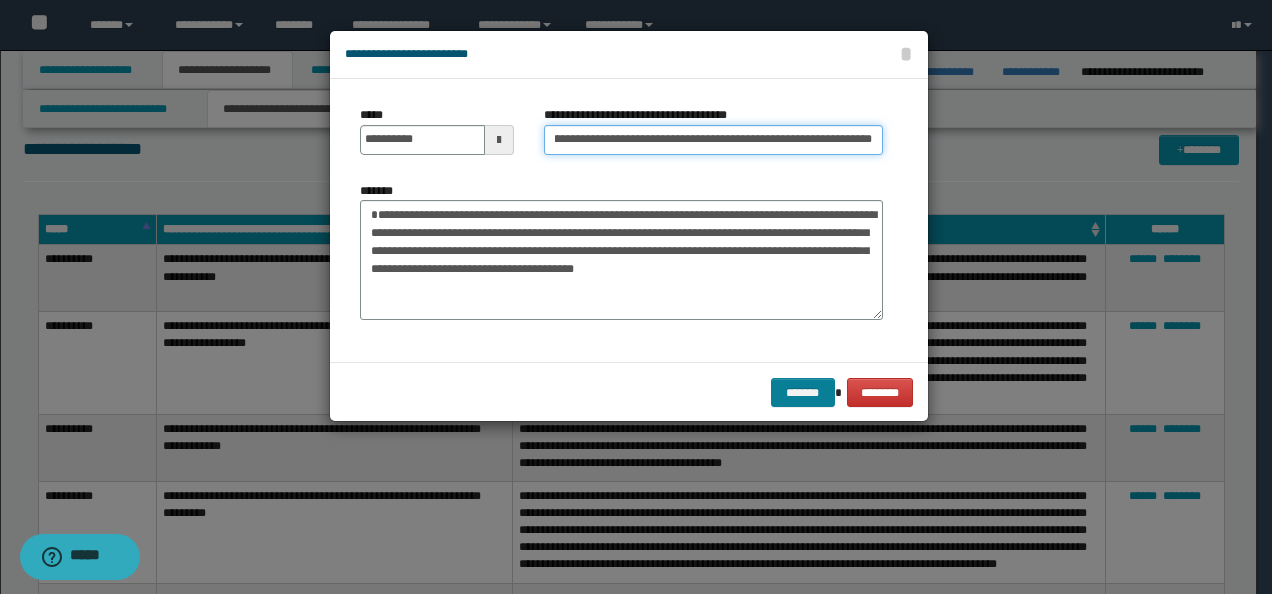 type on "**********" 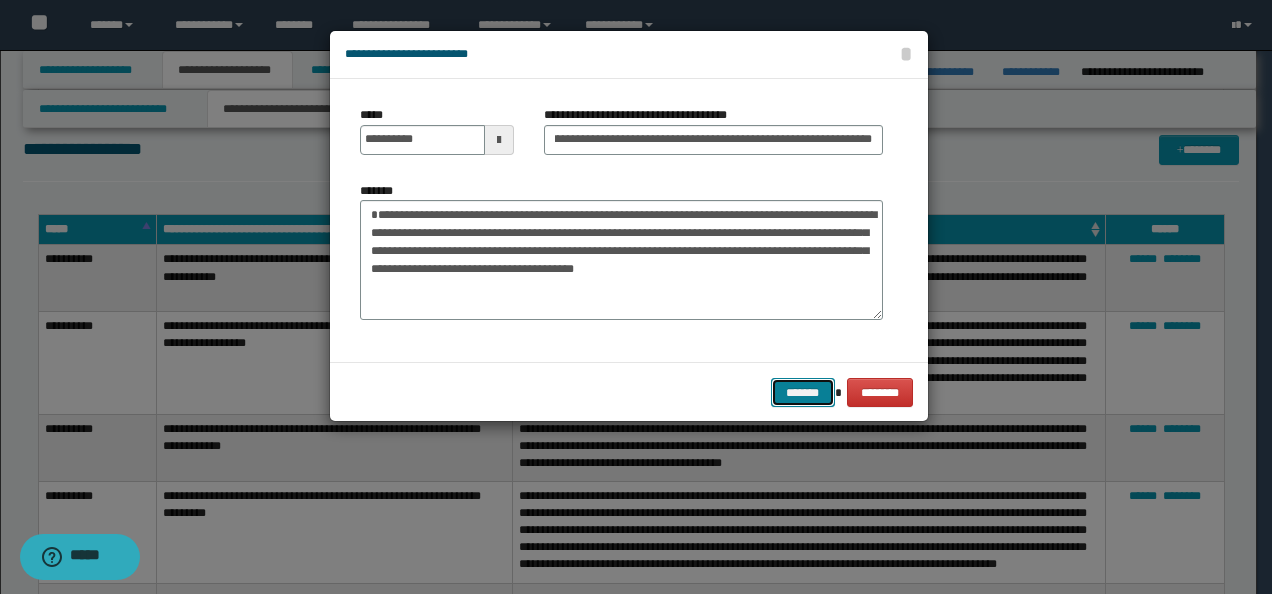 click on "*******" at bounding box center [803, 392] 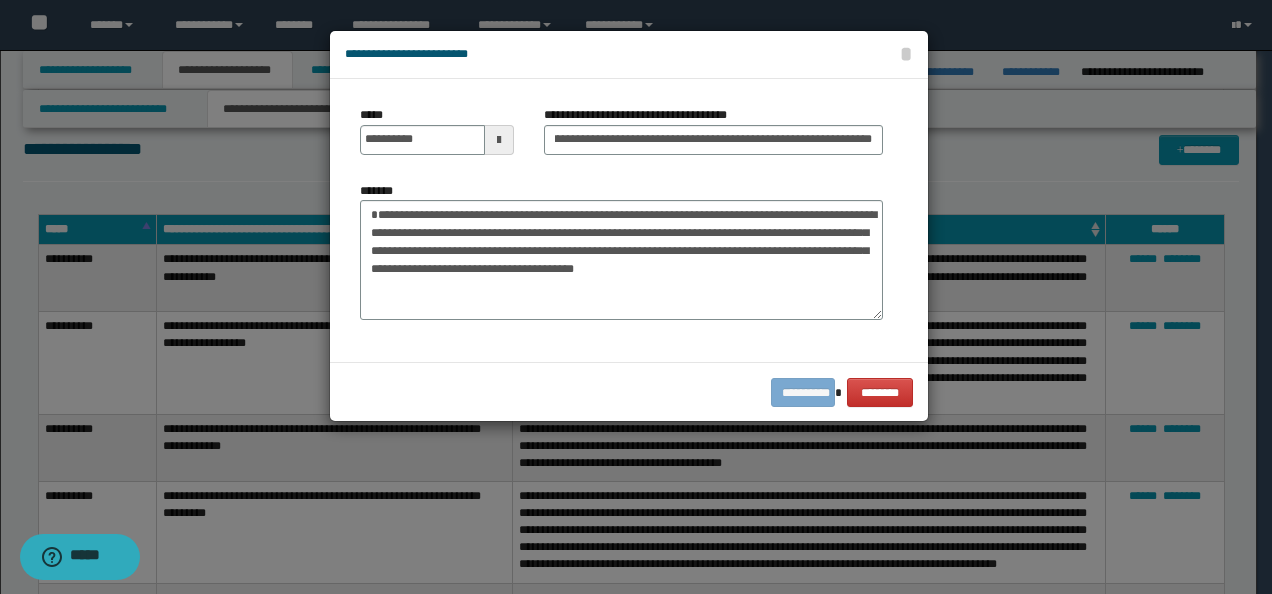 scroll, scrollTop: 0, scrollLeft: 0, axis: both 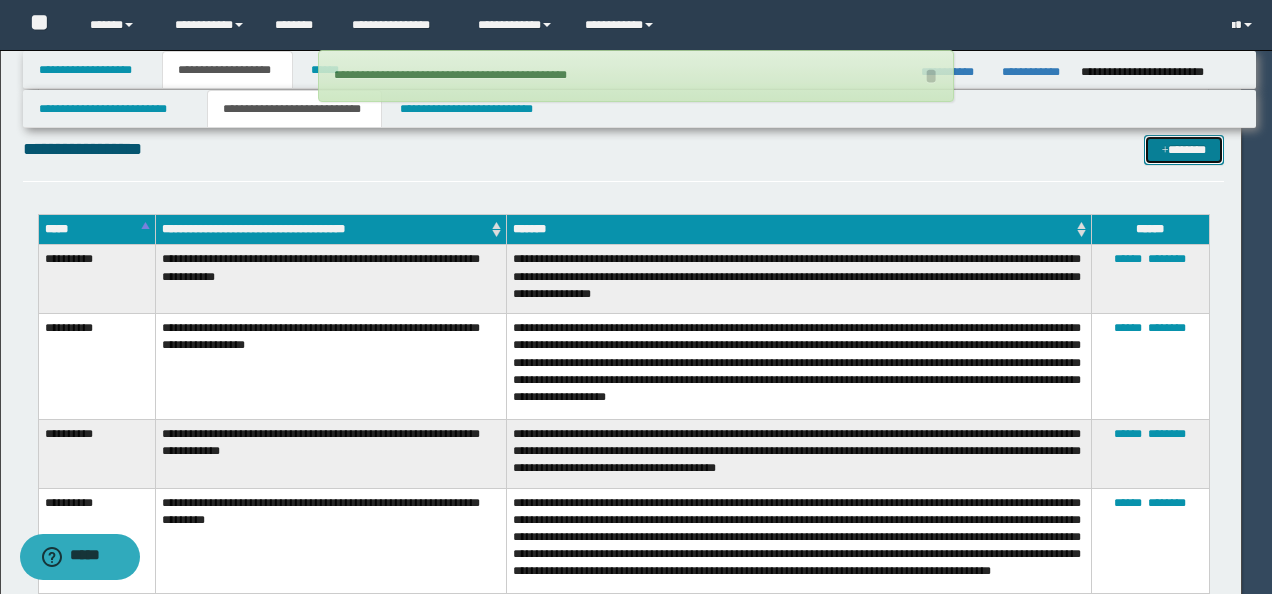 type 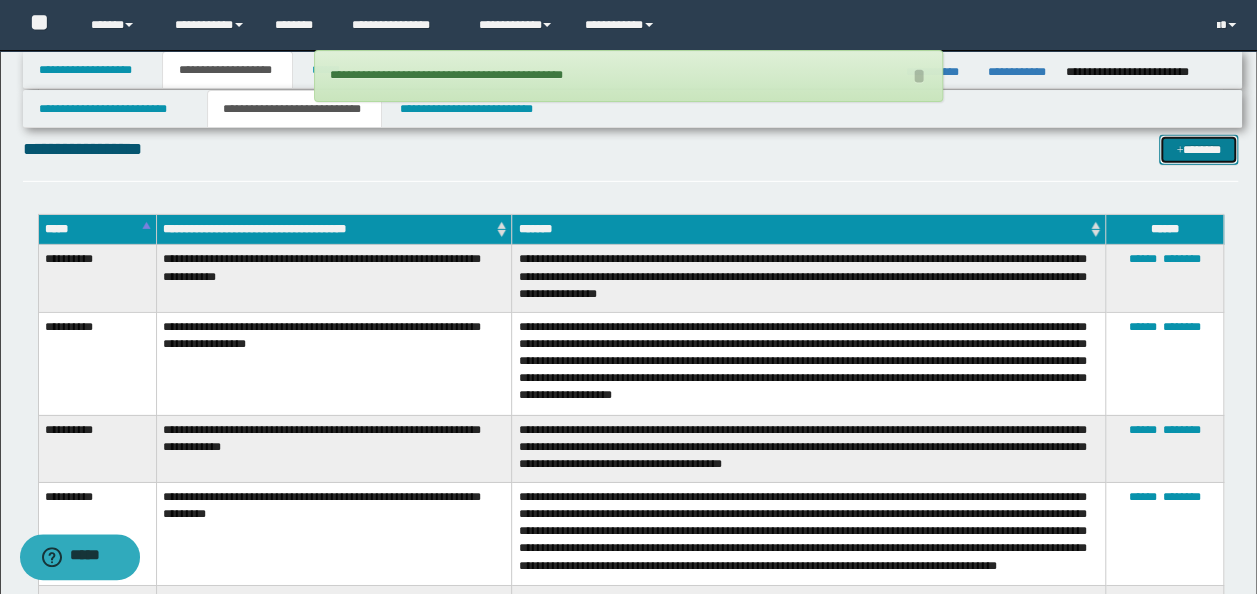 click on "*******" at bounding box center [1198, 149] 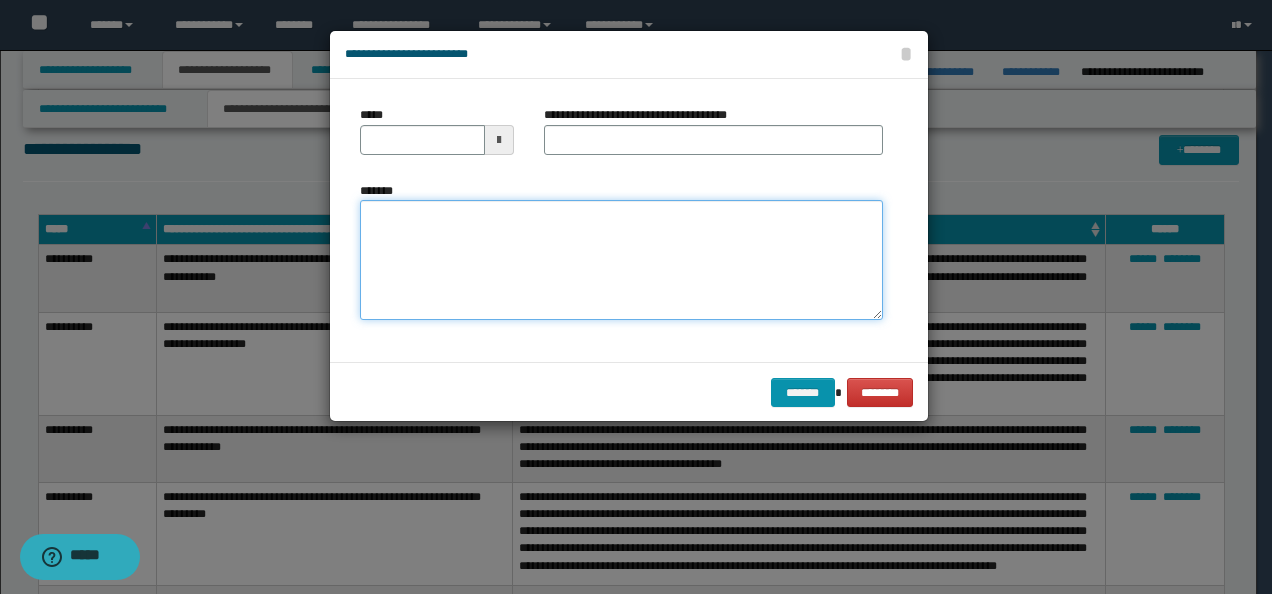 click on "*******" at bounding box center (621, 259) 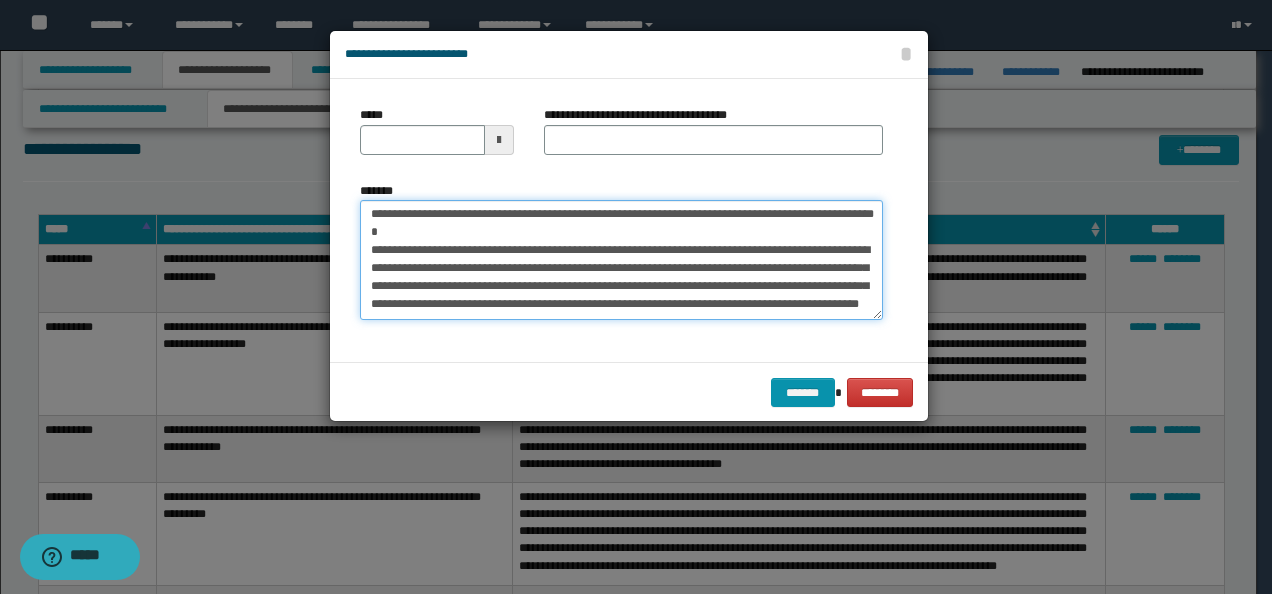 scroll, scrollTop: 0, scrollLeft: 0, axis: both 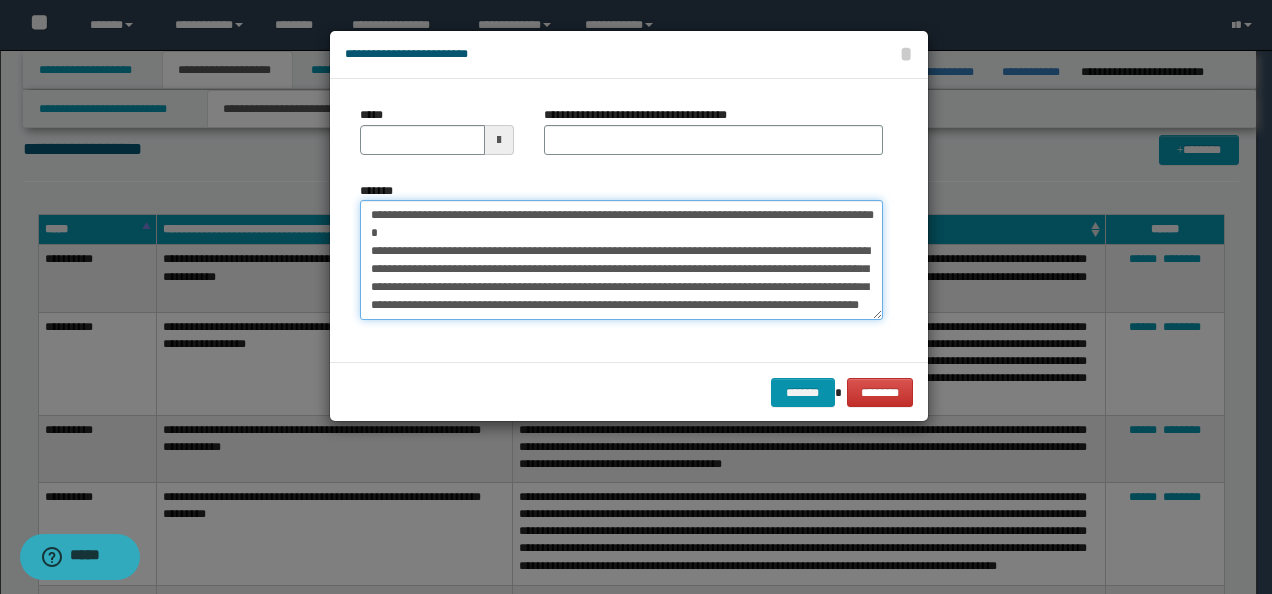 drag, startPoint x: 432, startPoint y: 210, endPoint x: 212, endPoint y: 198, distance: 220.32703 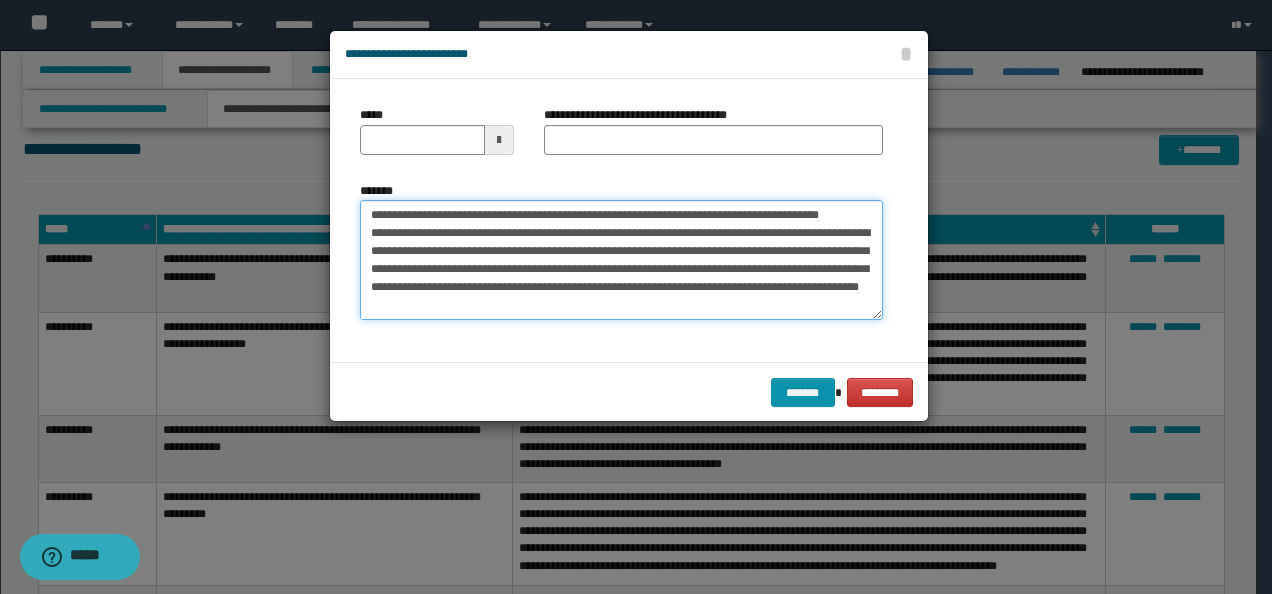 type 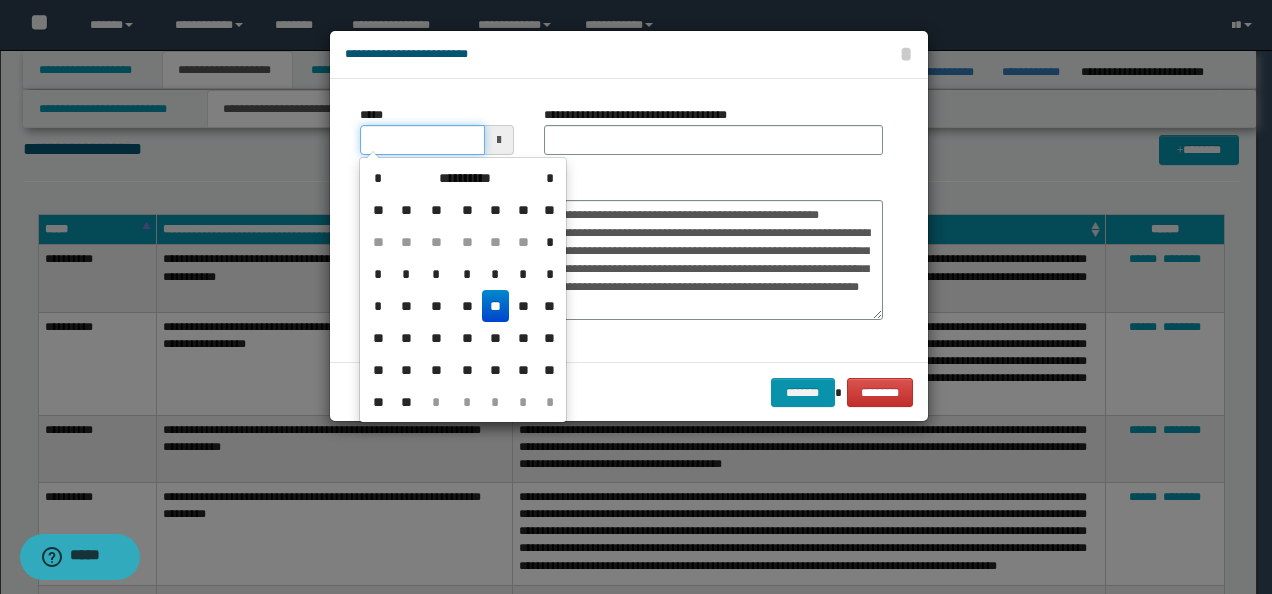 click on "*****" at bounding box center (422, 140) 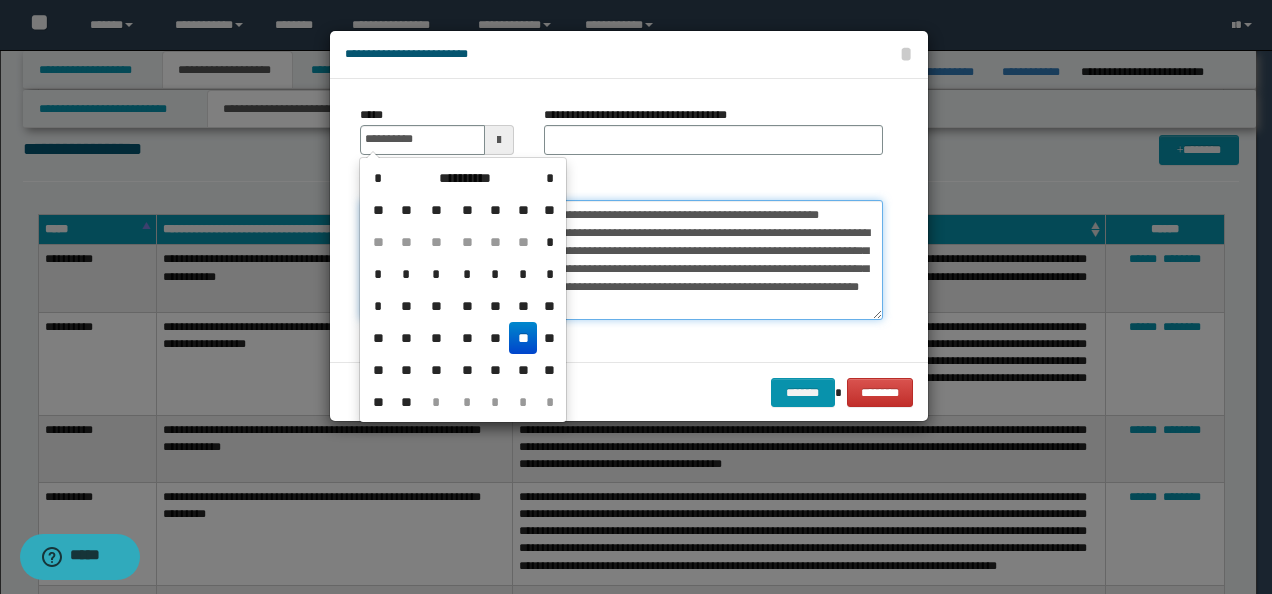 type on "**********" 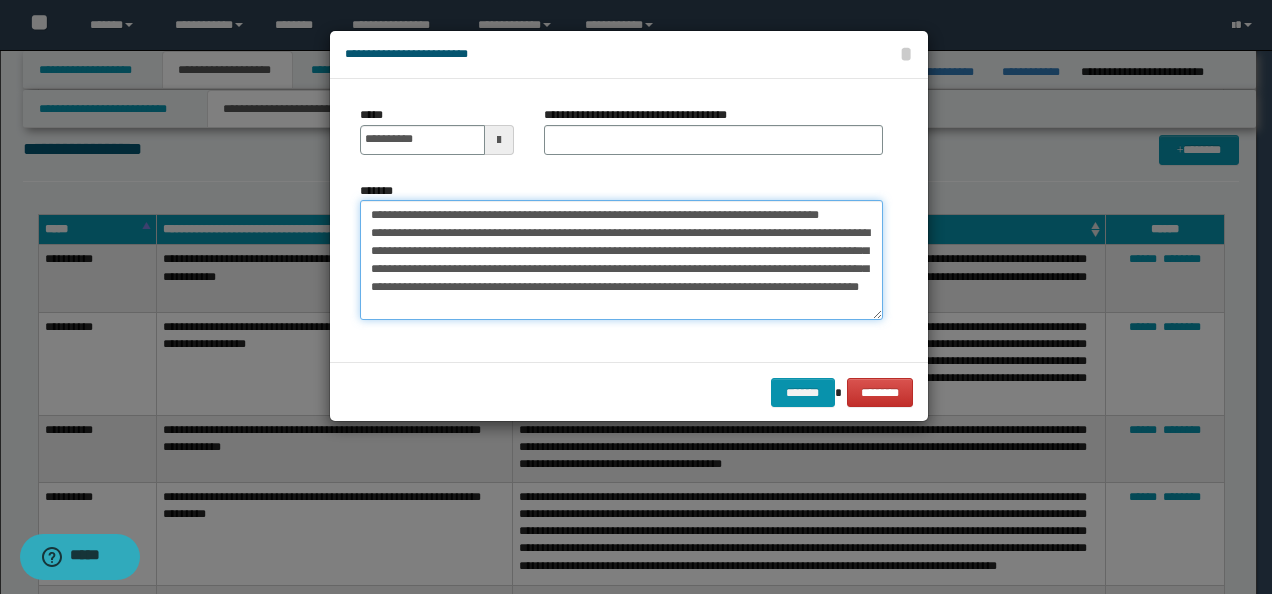 click on "**********" at bounding box center (621, 259) 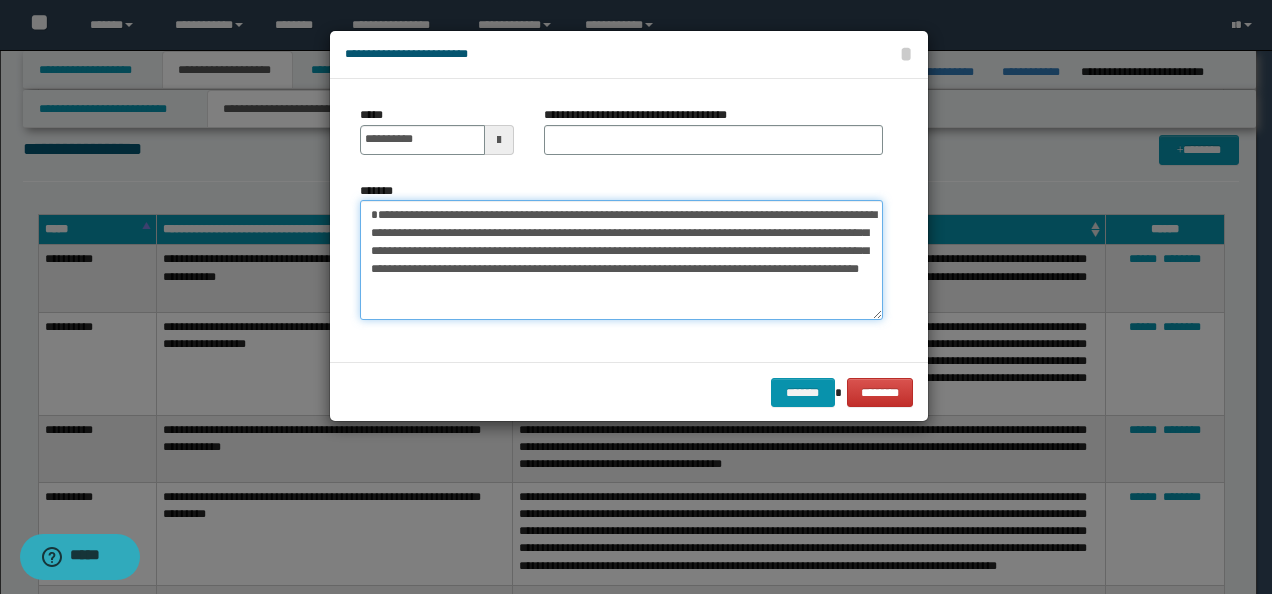 type on "**********" 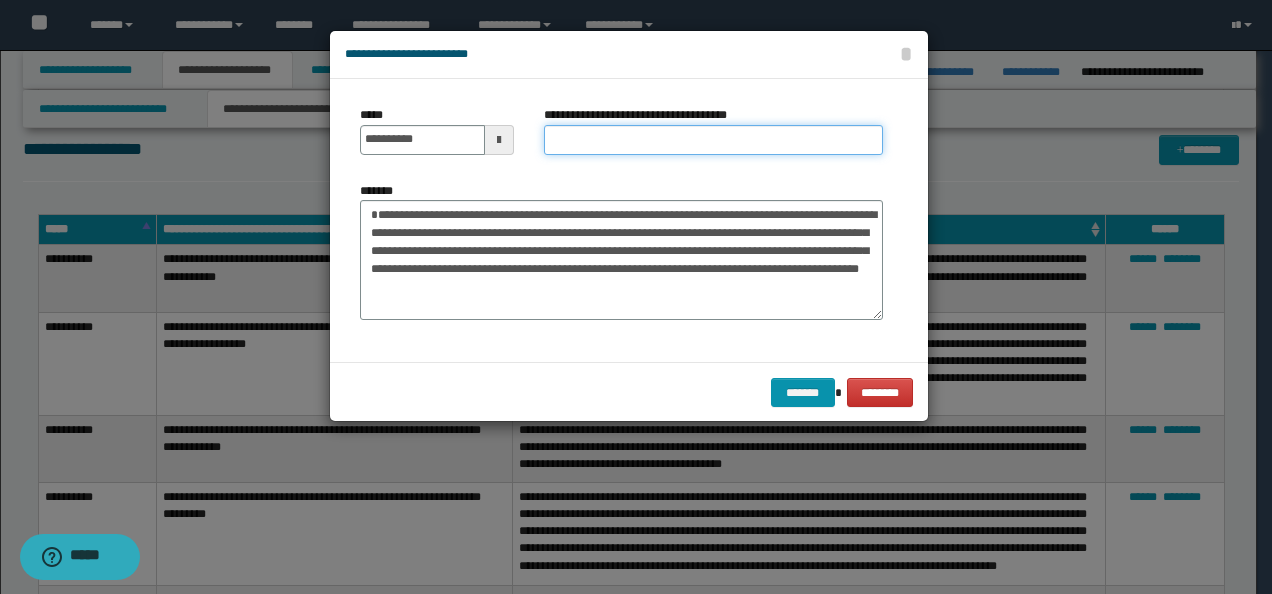 click on "**********" at bounding box center (713, 140) 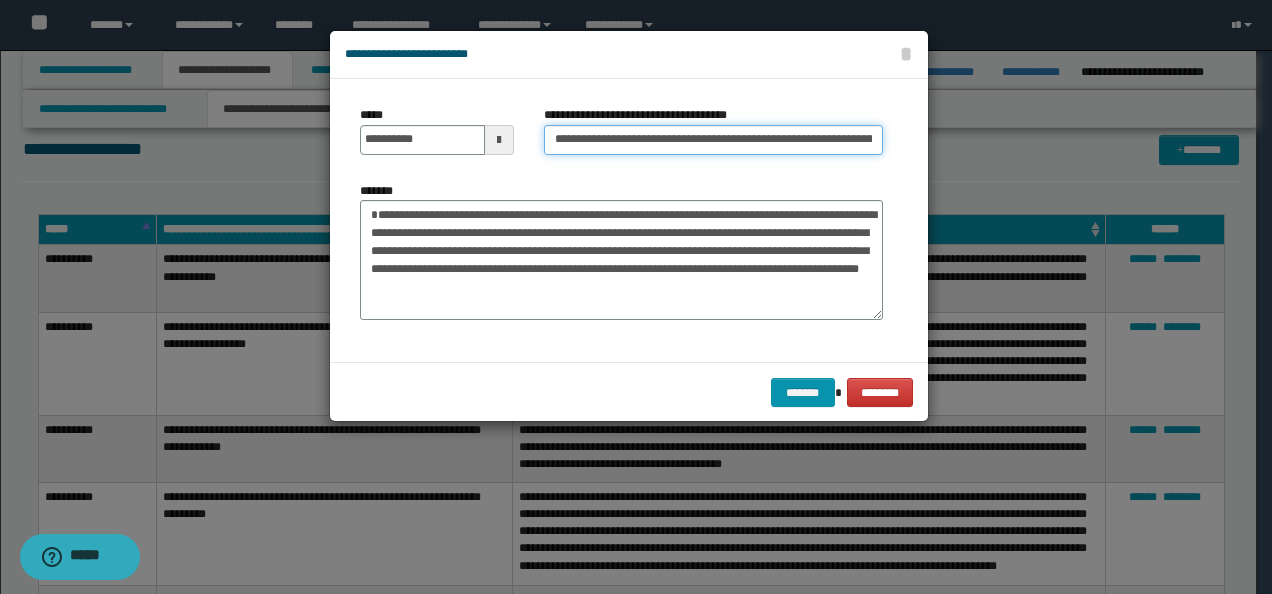 scroll, scrollTop: 0, scrollLeft: 196, axis: horizontal 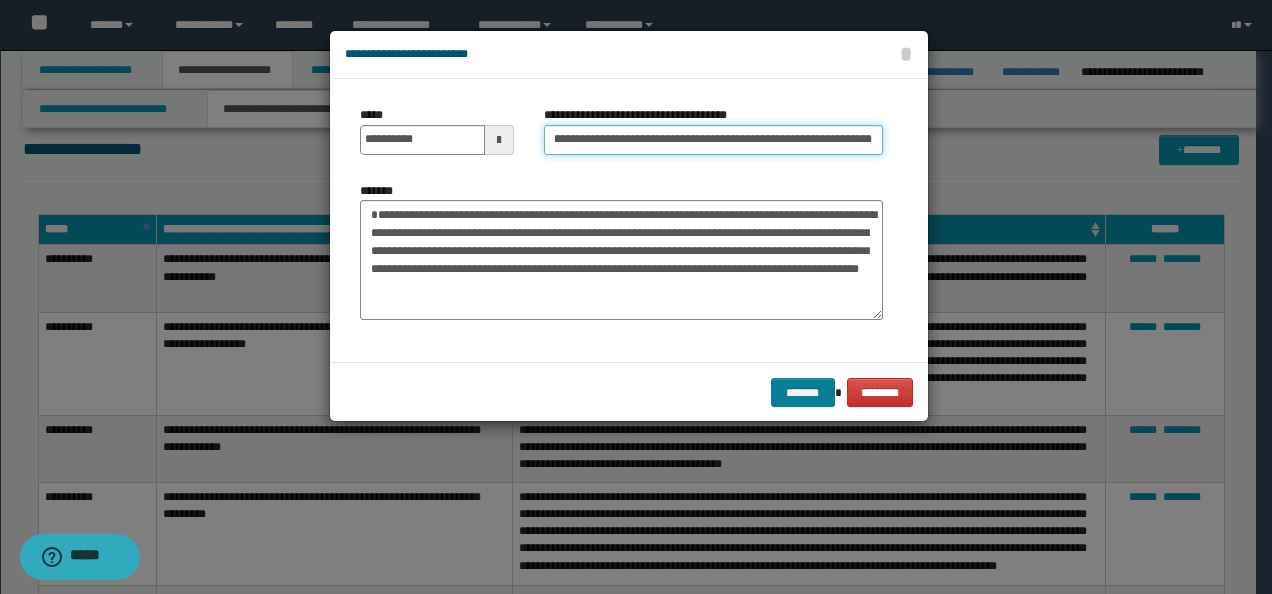 type on "**********" 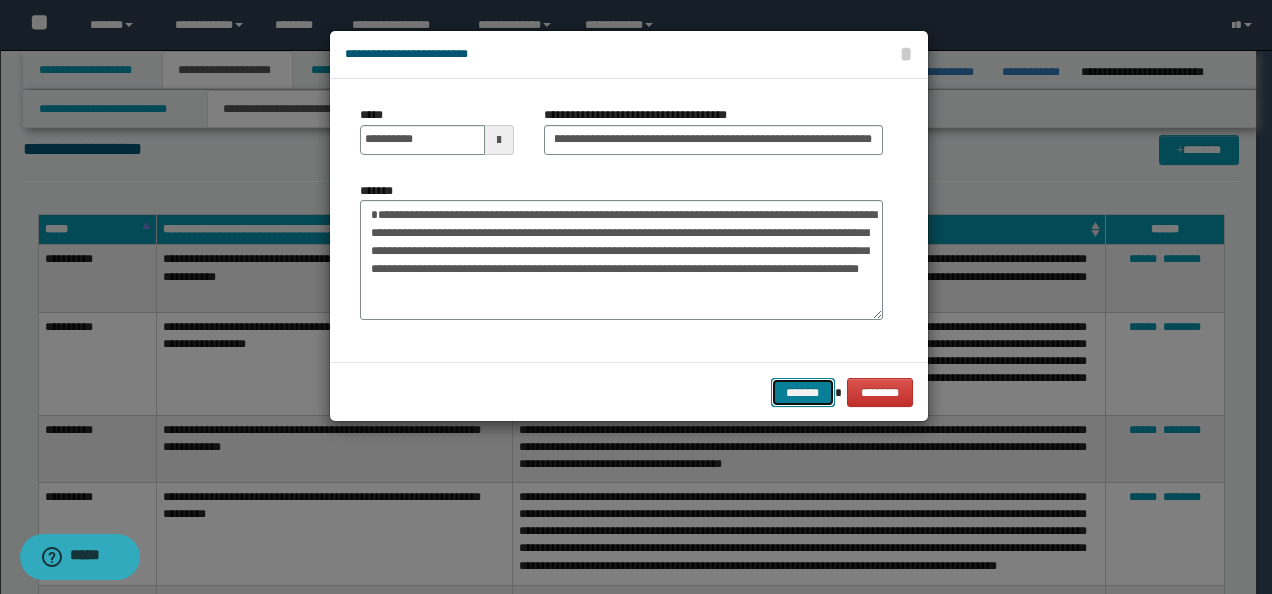 click on "*******" at bounding box center (803, 392) 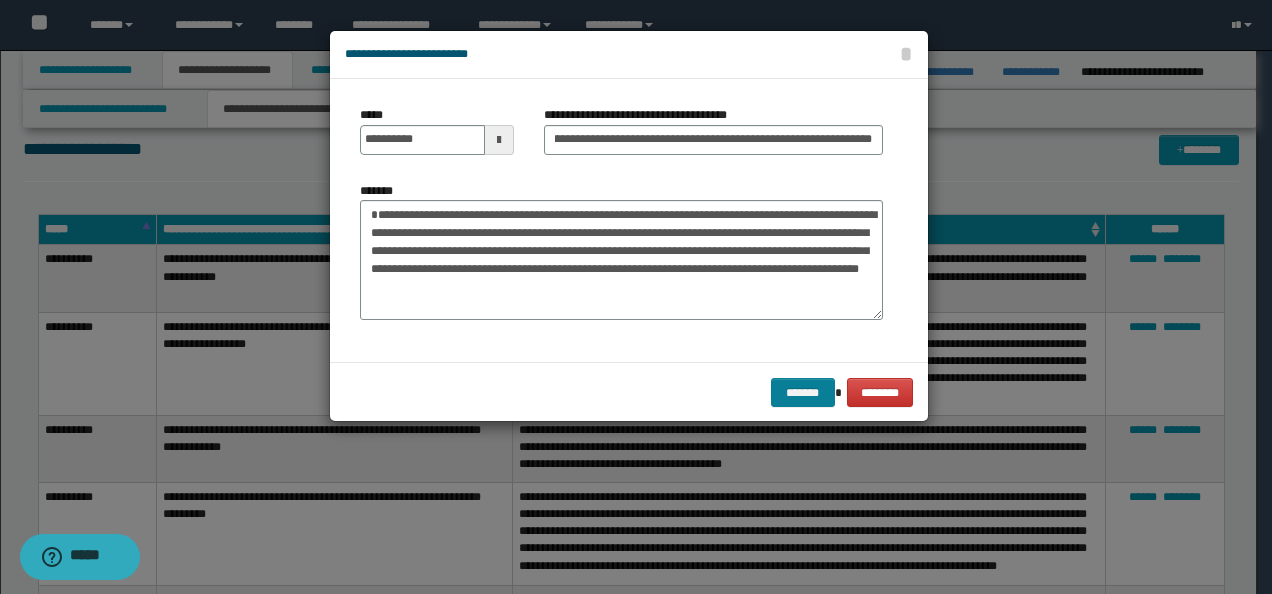 scroll, scrollTop: 0, scrollLeft: 0, axis: both 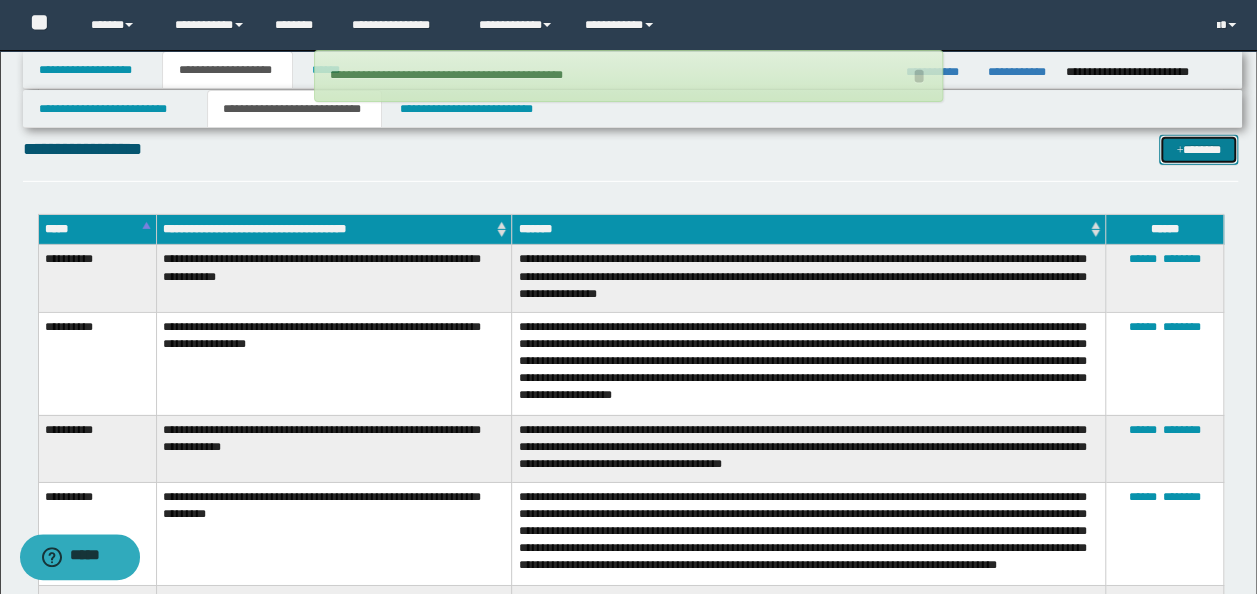 type 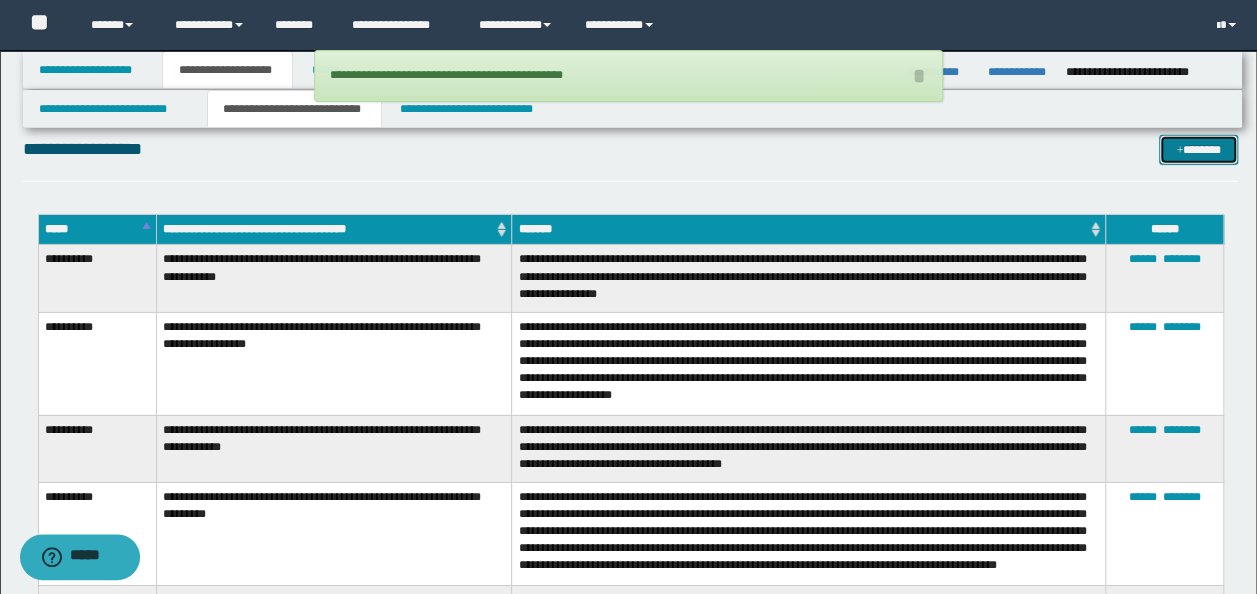click on "*******" at bounding box center [1198, 149] 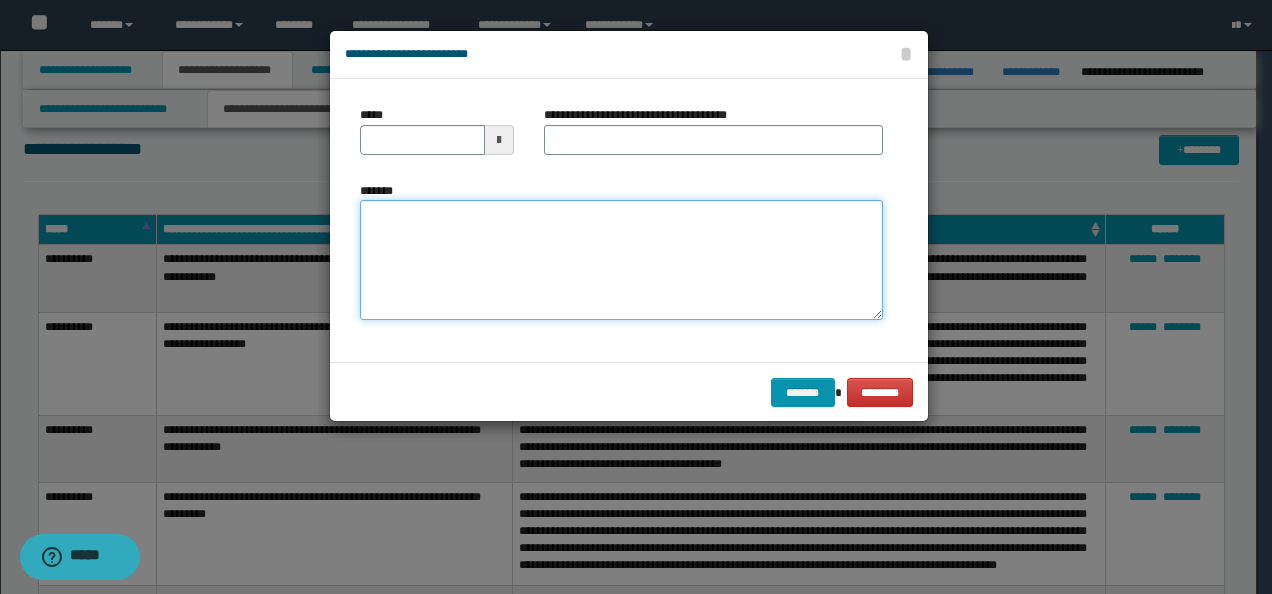 click on "*******" at bounding box center (621, 259) 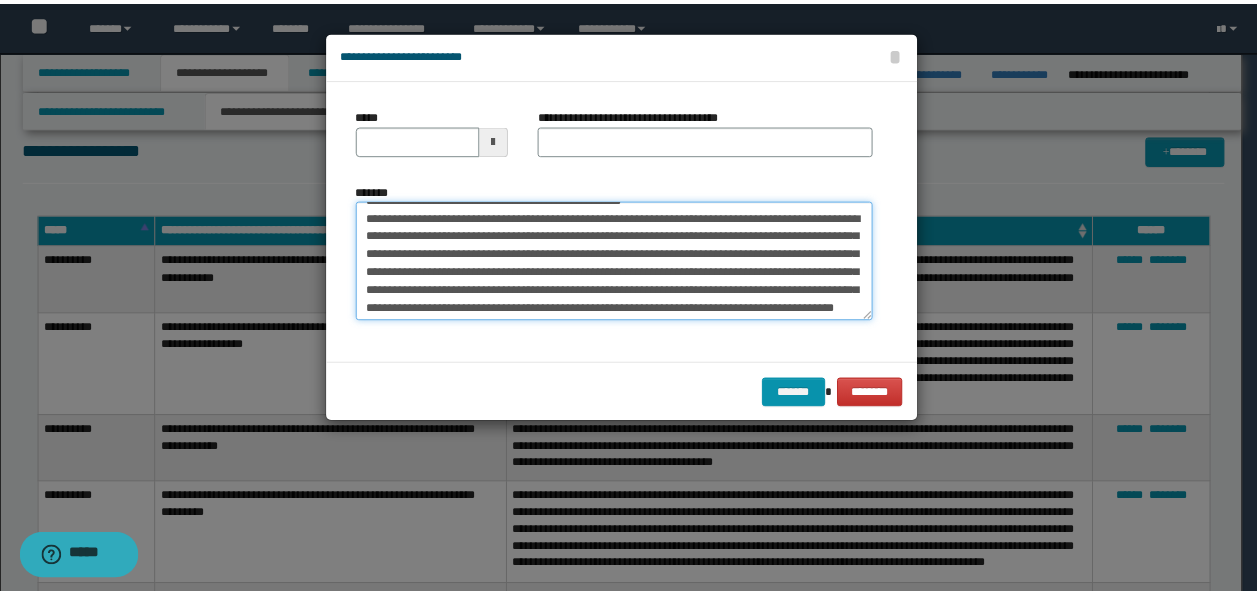 scroll, scrollTop: 0, scrollLeft: 0, axis: both 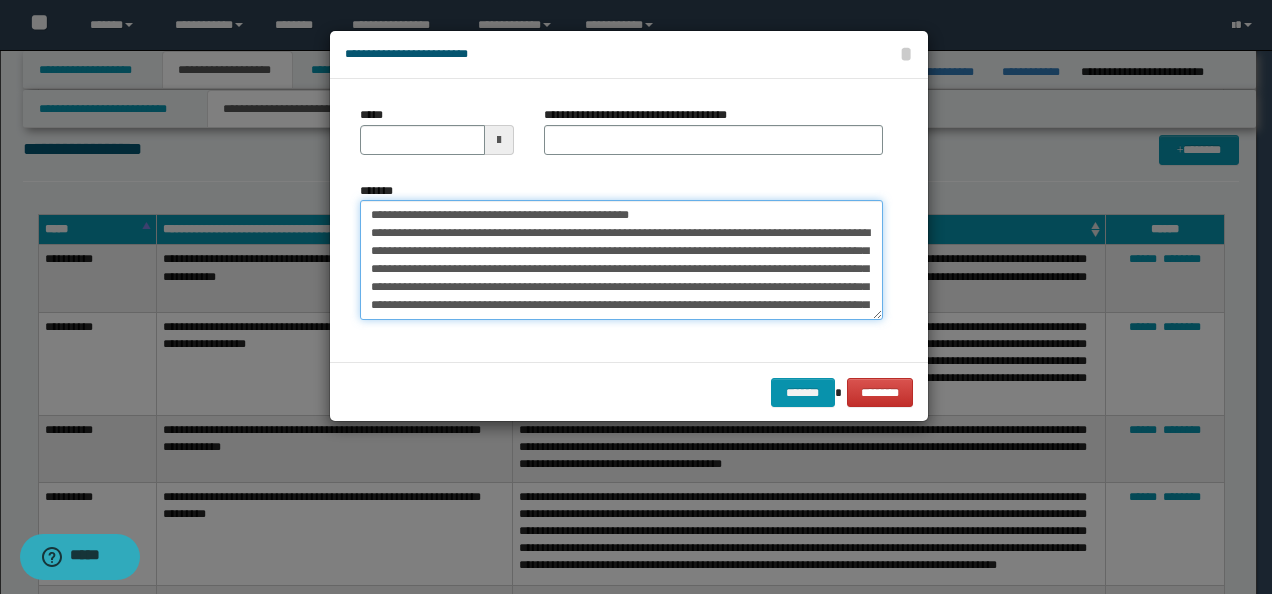 drag, startPoint x: 435, startPoint y: 210, endPoint x: 202, endPoint y: 200, distance: 233.2145 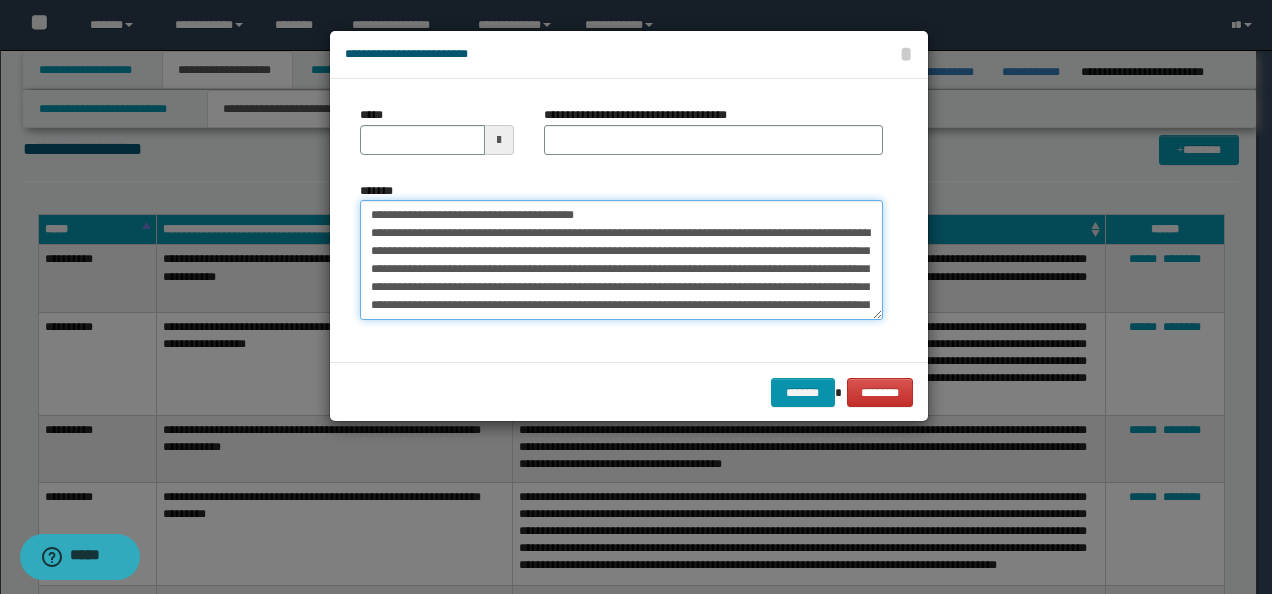 type 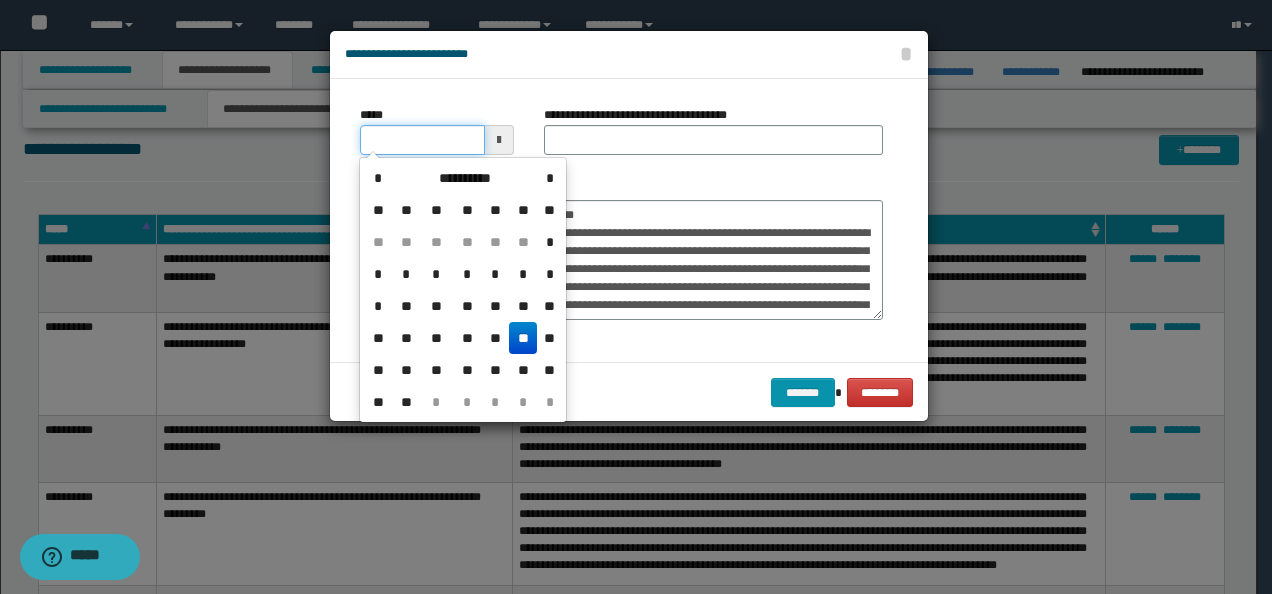 click on "*****" at bounding box center (422, 140) 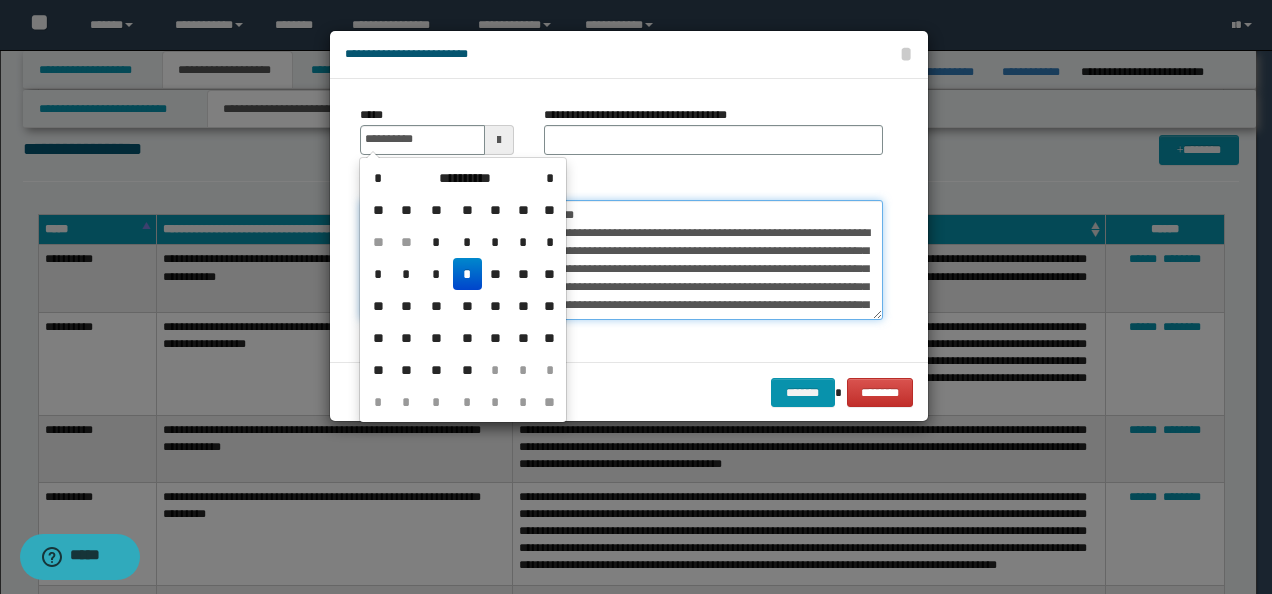 type on "**********" 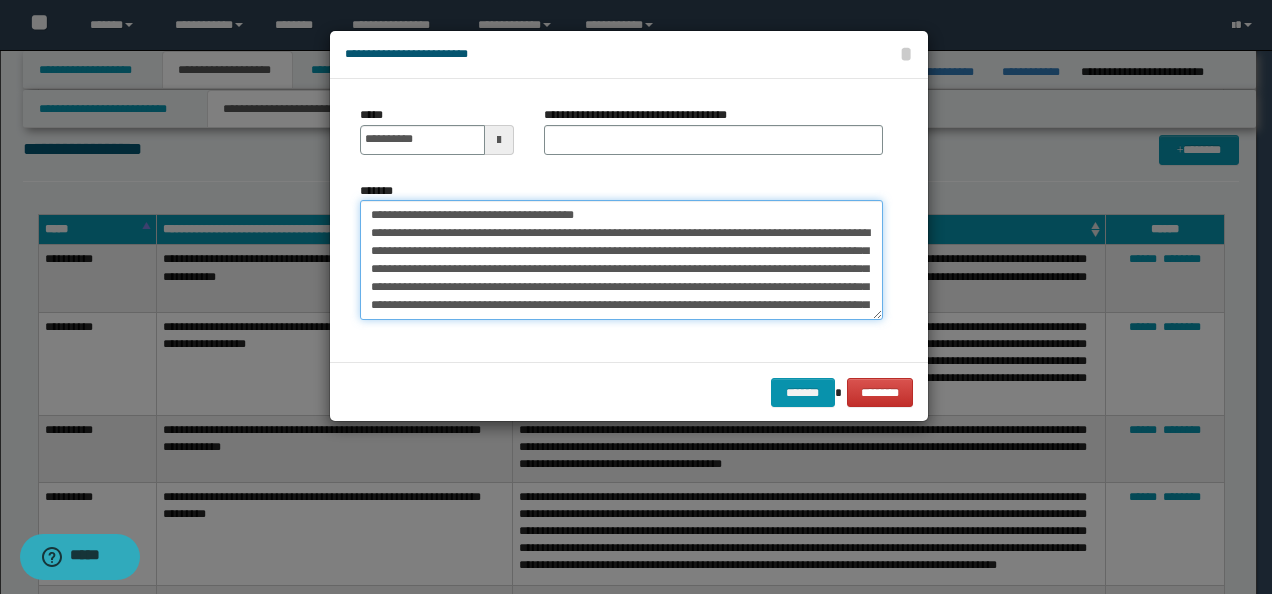 drag, startPoint x: 632, startPoint y: 206, endPoint x: 190, endPoint y: 204, distance: 442.00452 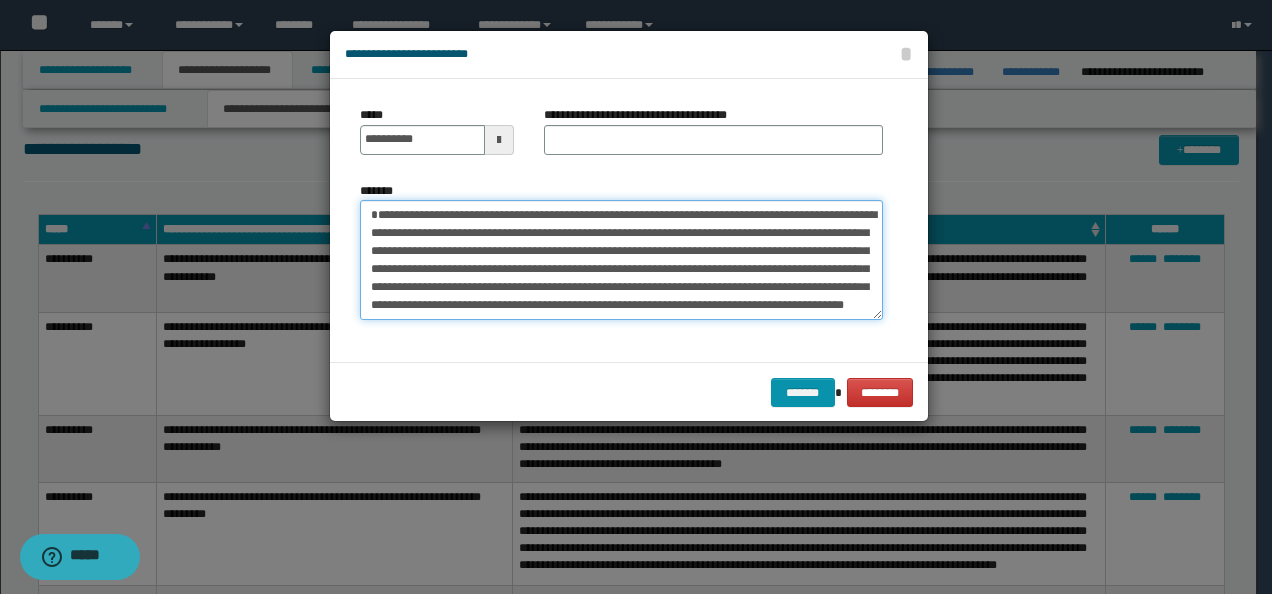 type on "**********" 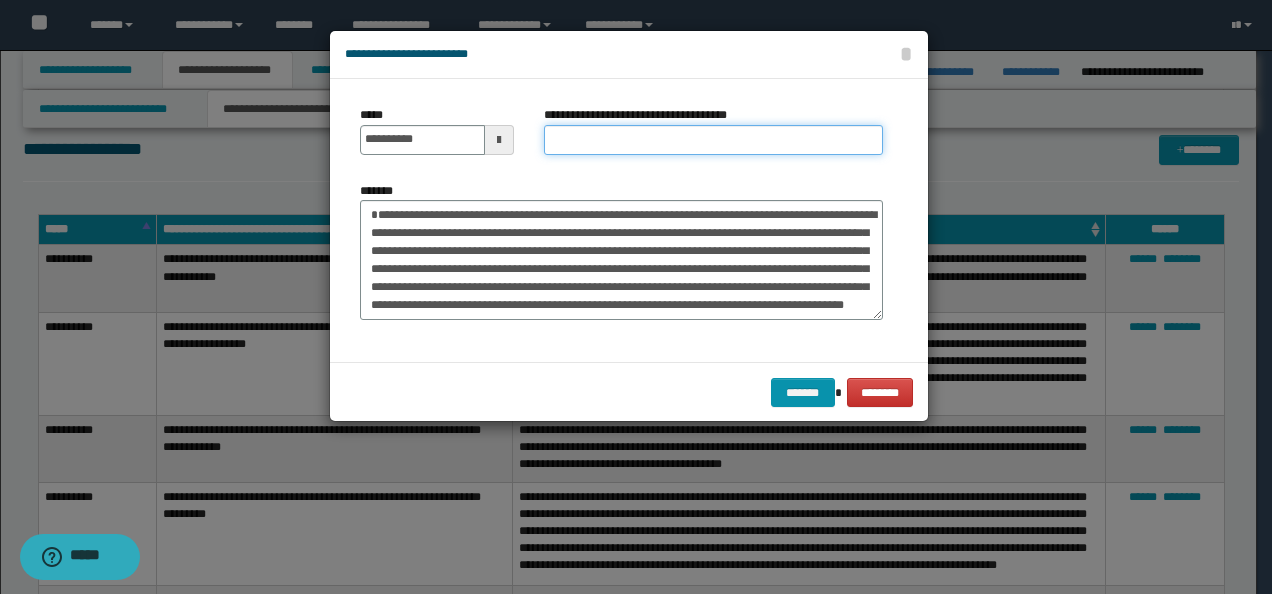 drag, startPoint x: 624, startPoint y: 139, endPoint x: 638, endPoint y: 144, distance: 14.866069 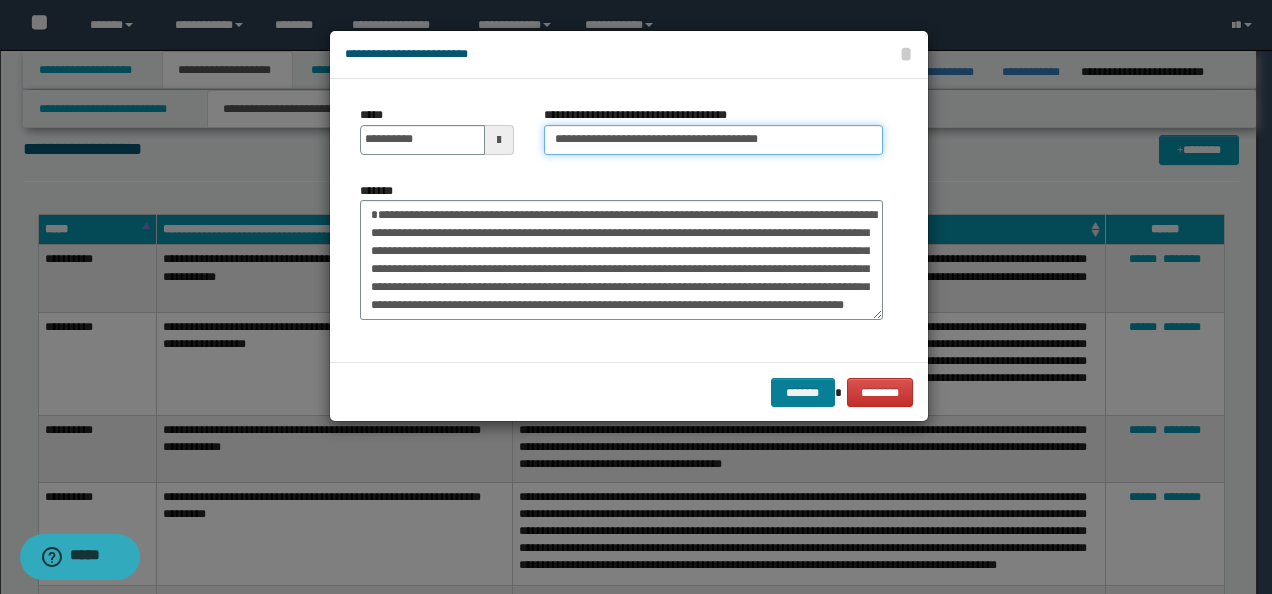 type on "**********" 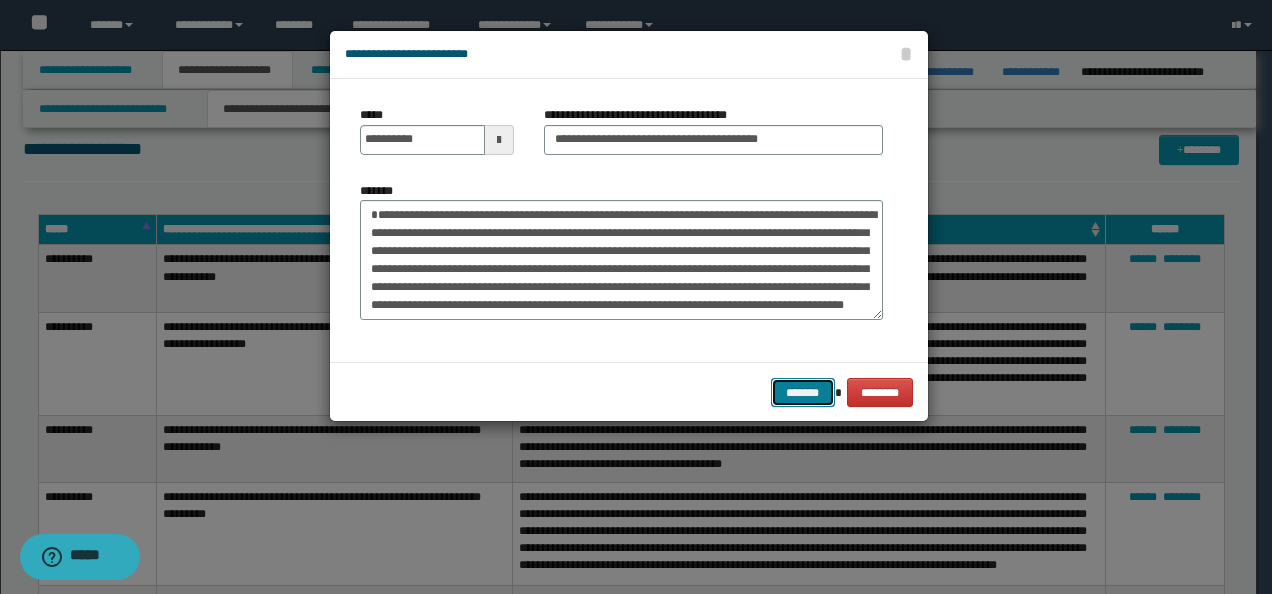 click on "*******" at bounding box center (803, 392) 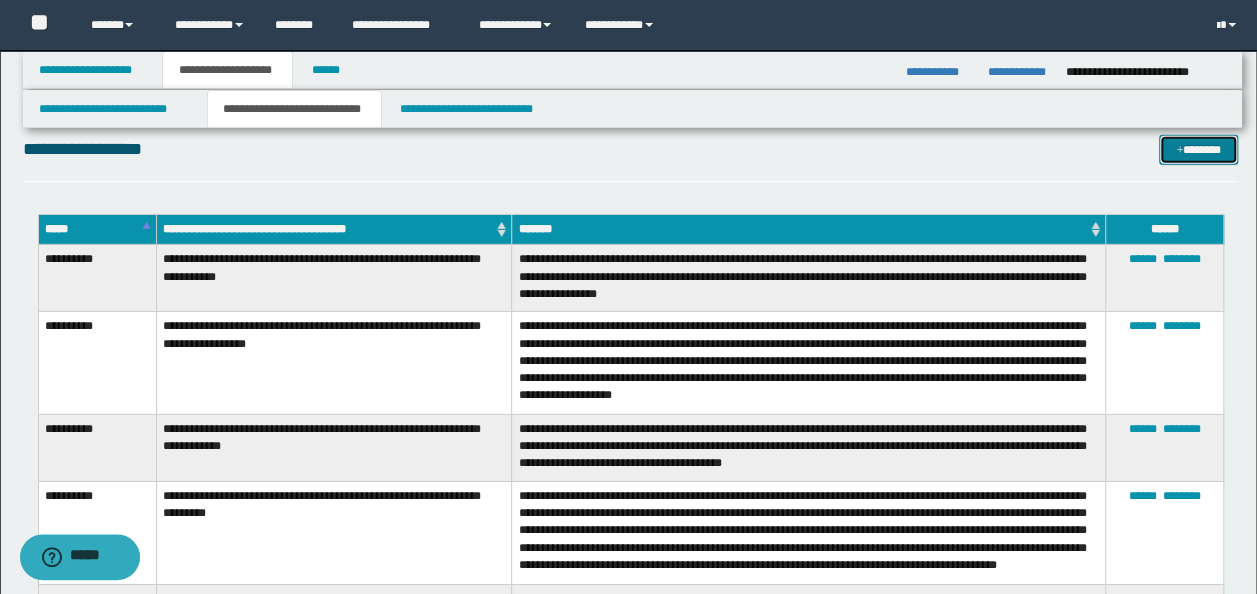 click on "*******" at bounding box center [1198, 149] 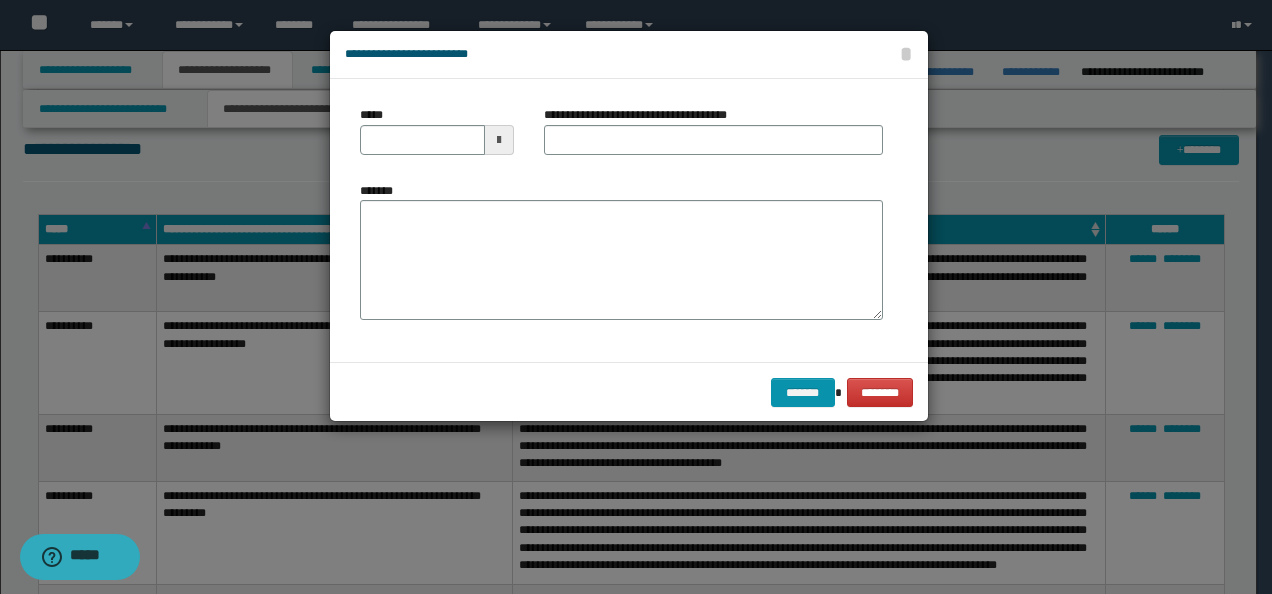 drag, startPoint x: 591, startPoint y: 184, endPoint x: 580, endPoint y: 199, distance: 18.601076 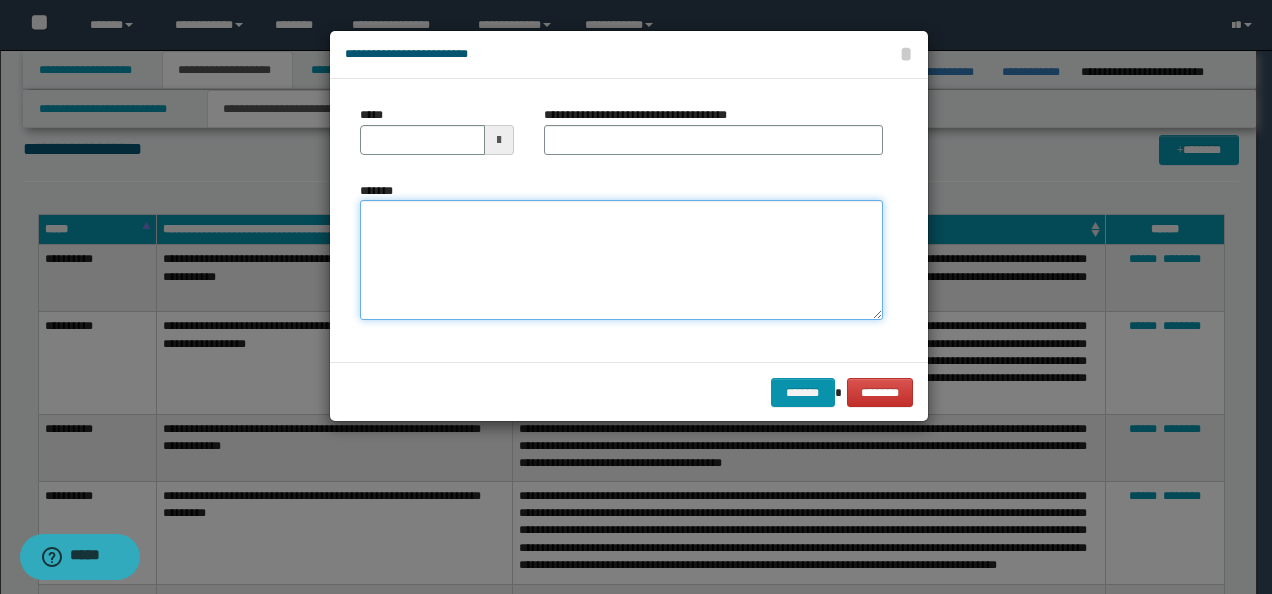 click on "*******" at bounding box center (621, 259) 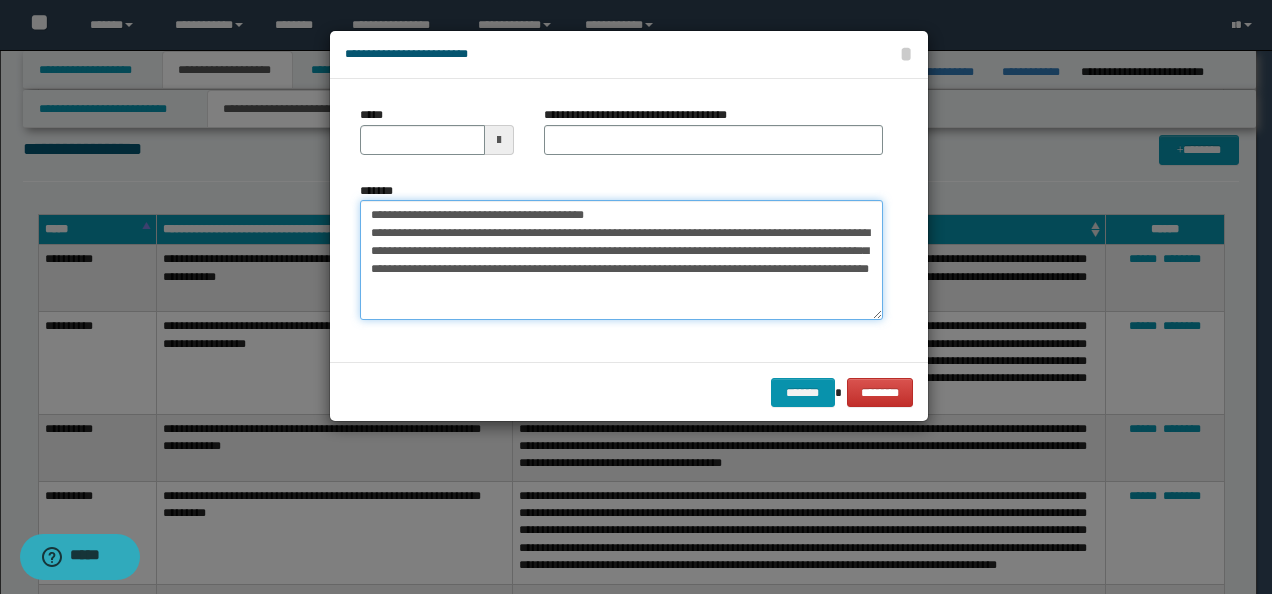 drag, startPoint x: 428, startPoint y: 211, endPoint x: 237, endPoint y: 196, distance: 191.5881 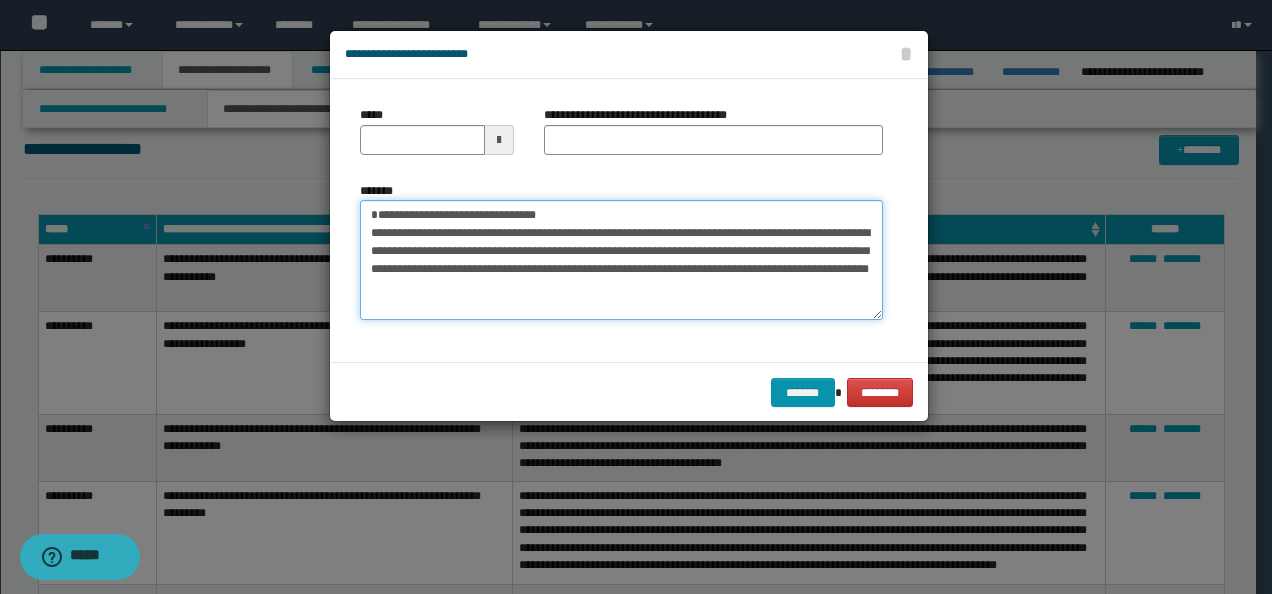type 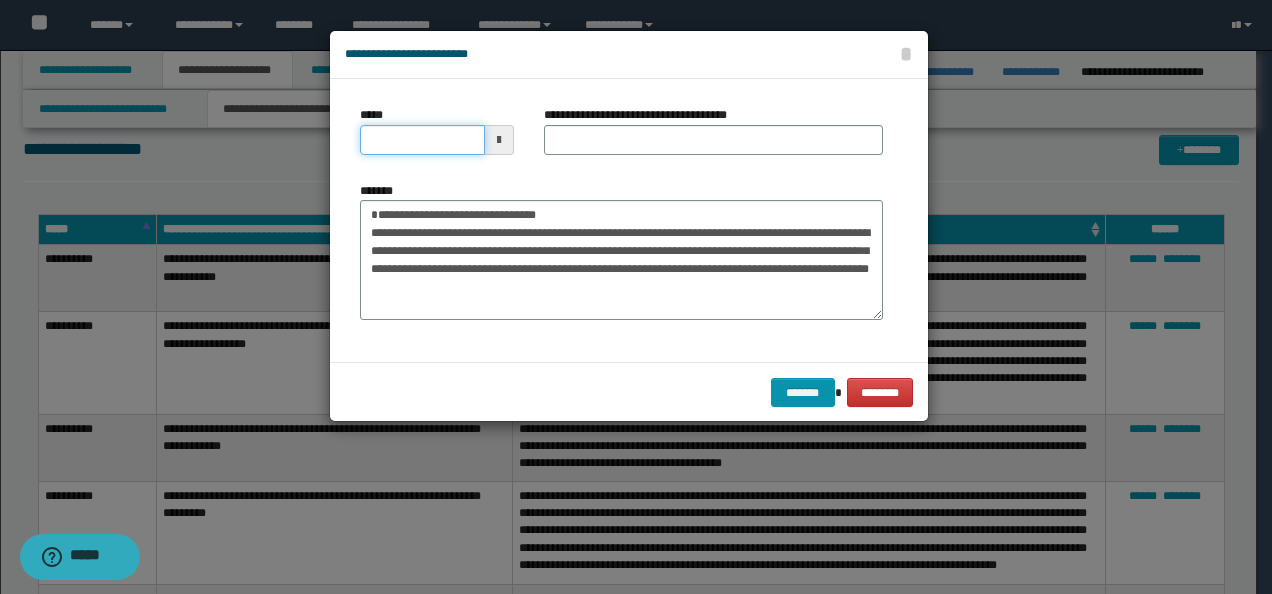 click on "*****" at bounding box center [422, 140] 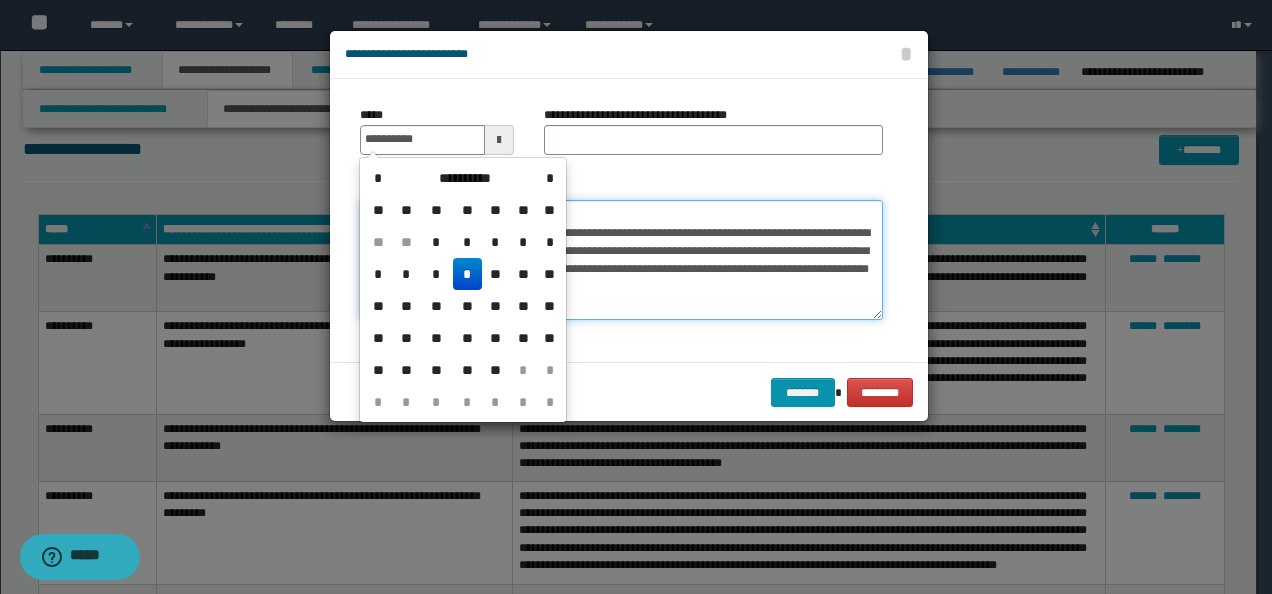 type on "**********" 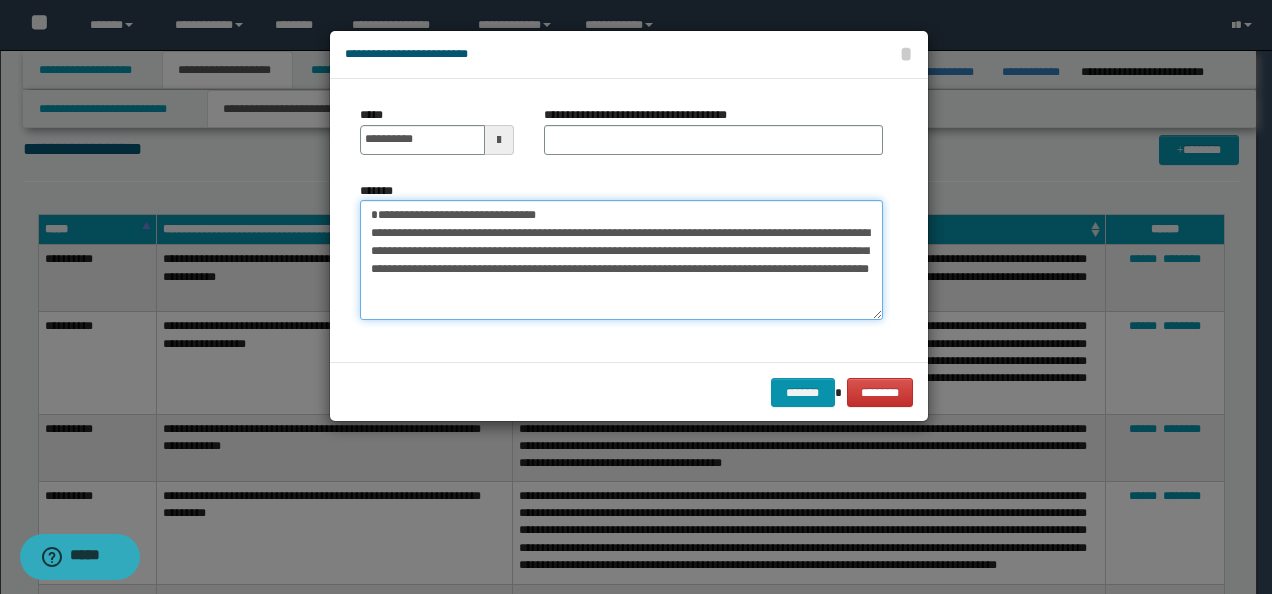 drag, startPoint x: 585, startPoint y: 204, endPoint x: 158, endPoint y: 206, distance: 427.00467 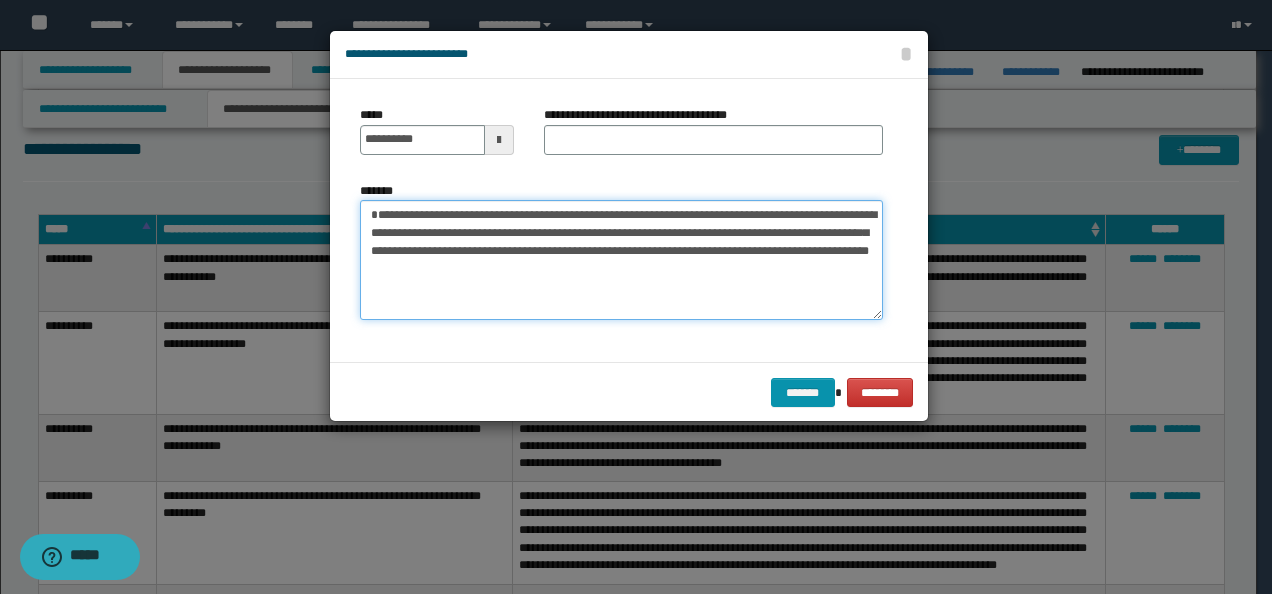 type on "**********" 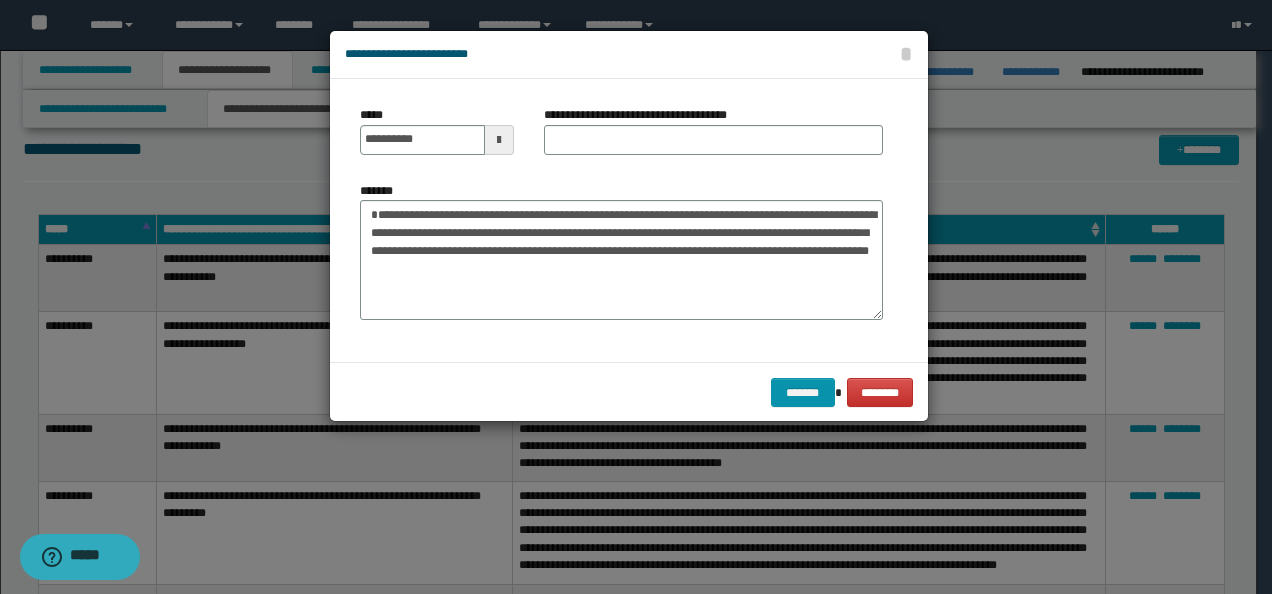 click on "**********" at bounding box center [713, 130] 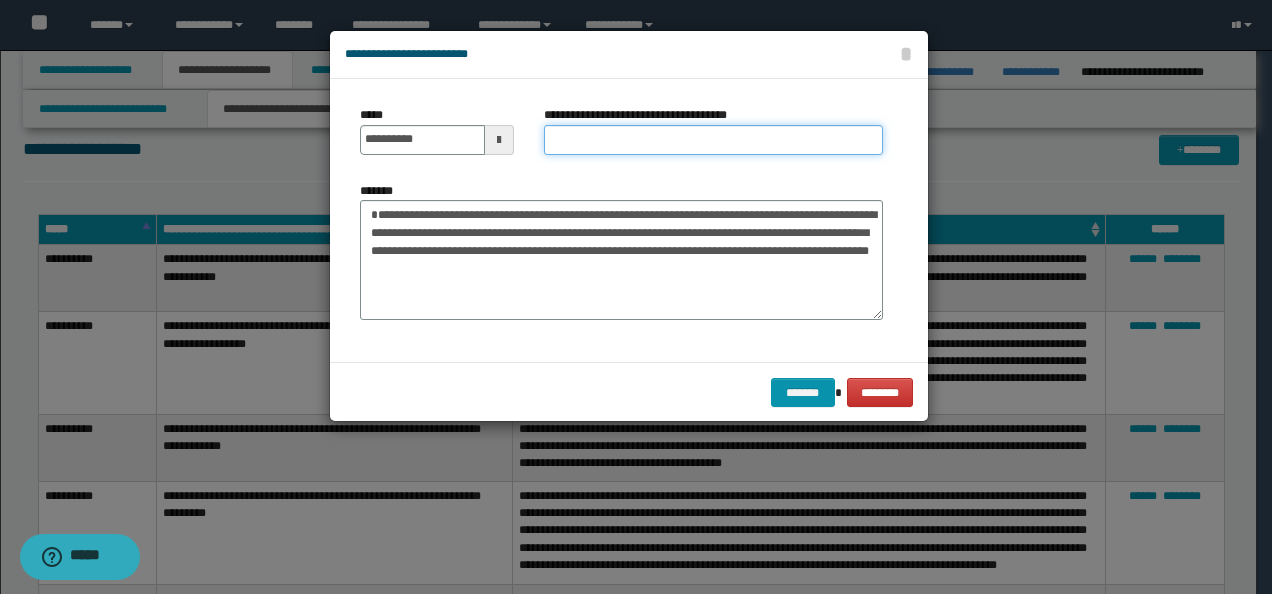 click on "**********" at bounding box center (713, 140) 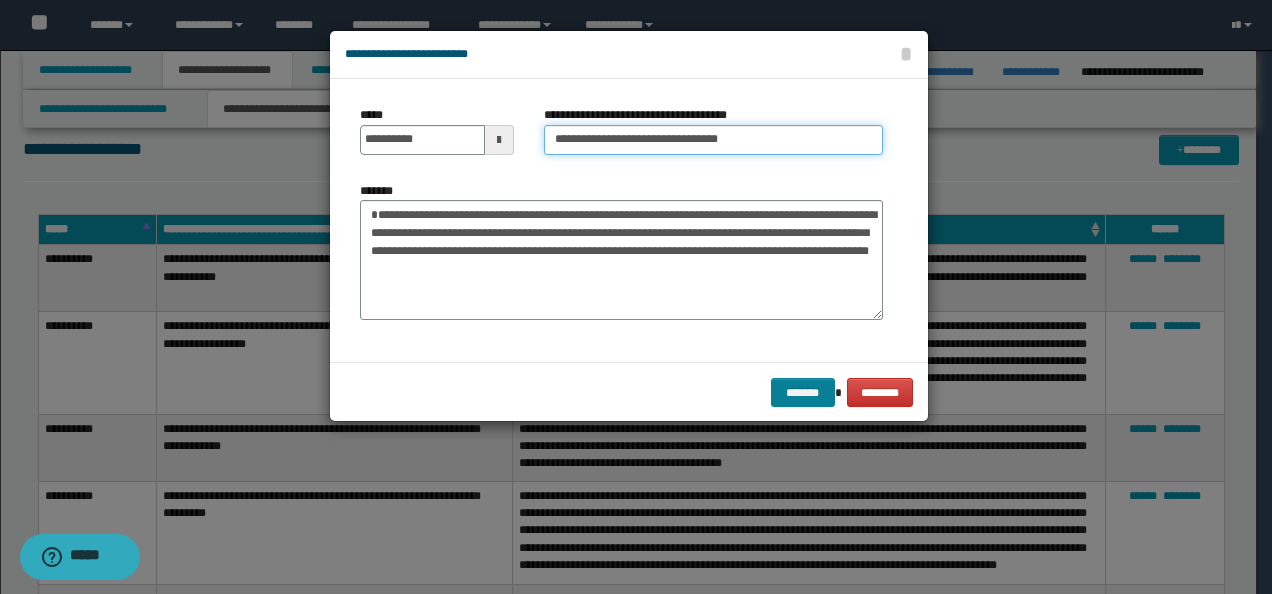 type on "**********" 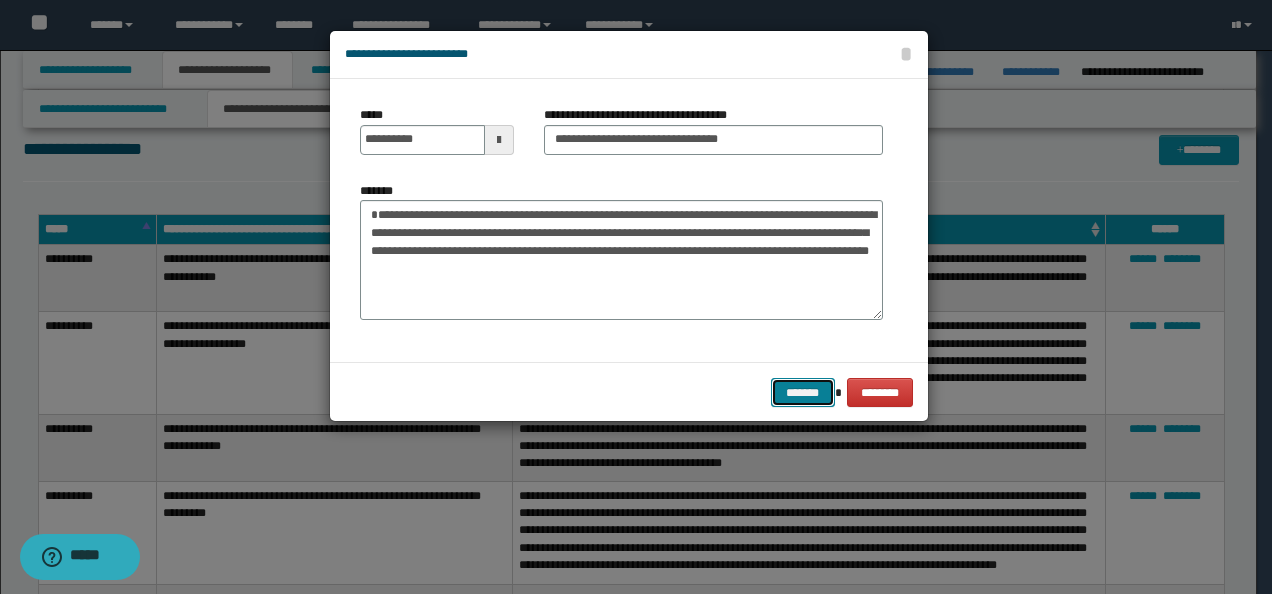click on "*******" at bounding box center (803, 392) 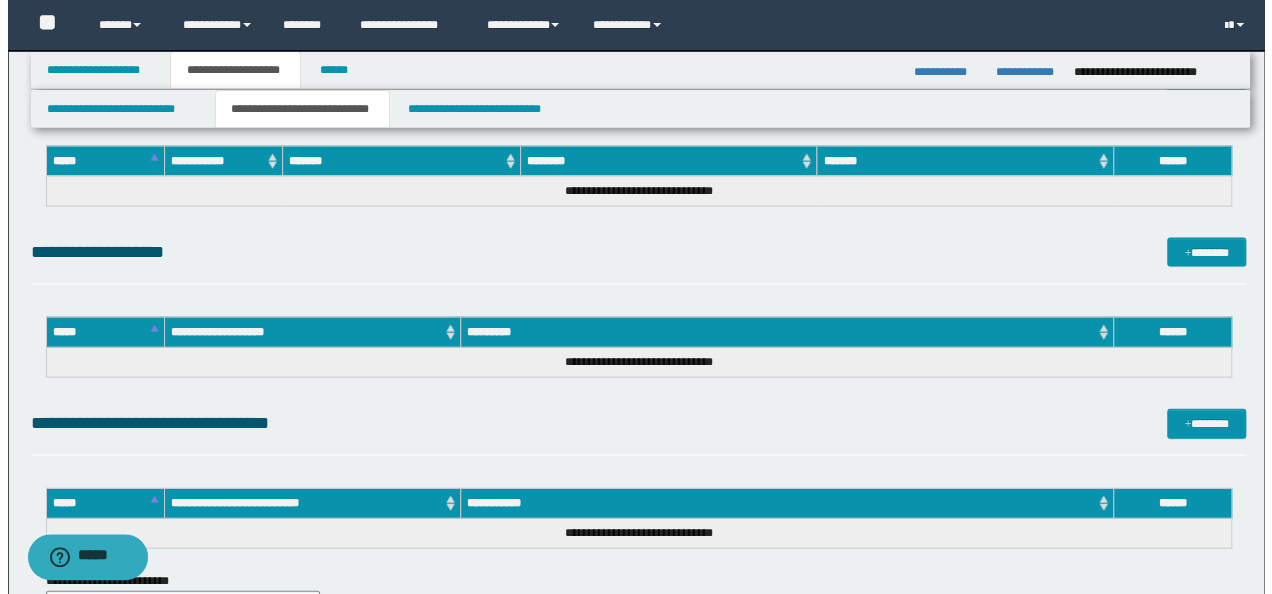scroll, scrollTop: 5860, scrollLeft: 0, axis: vertical 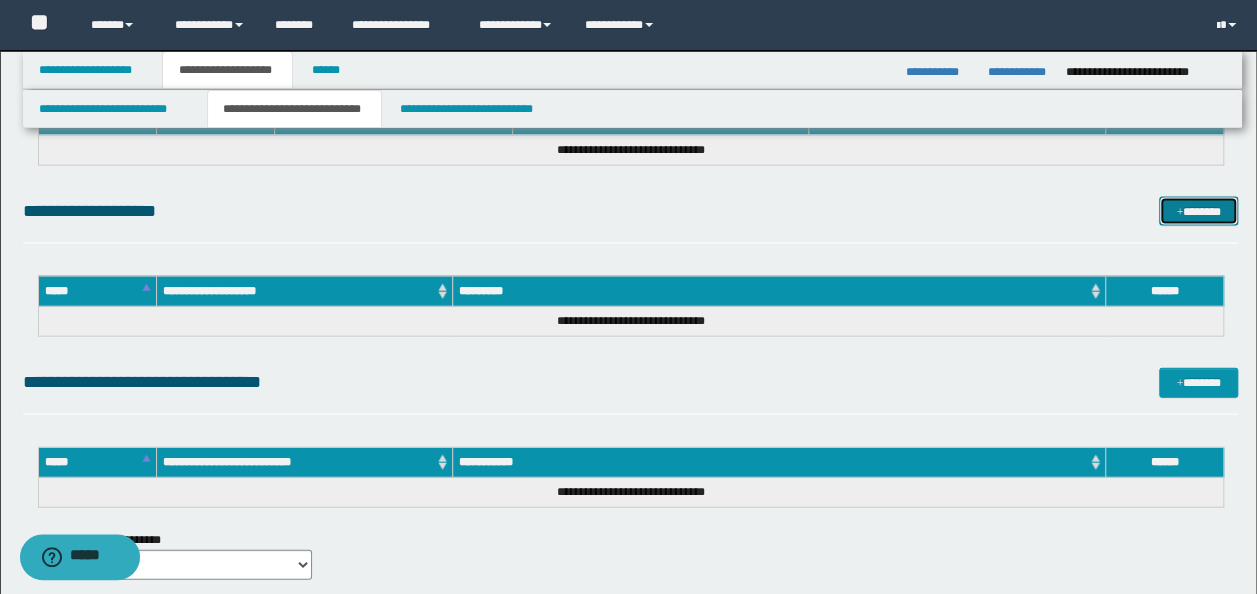click on "*******" at bounding box center [1198, 211] 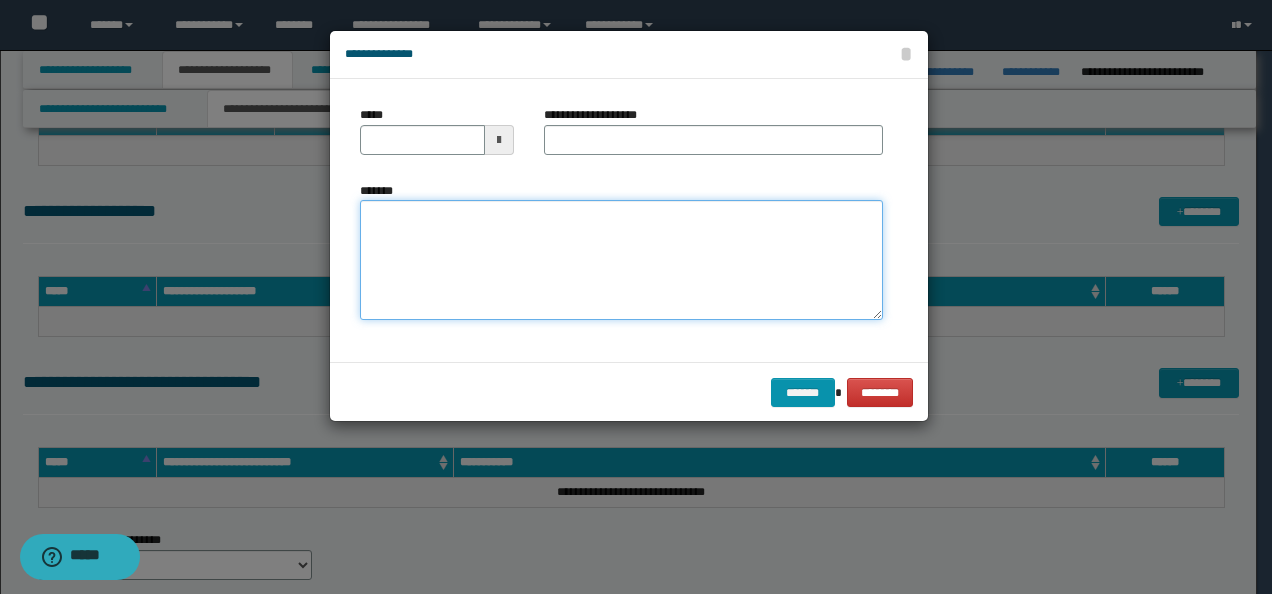 click on "*******" at bounding box center [621, 260] 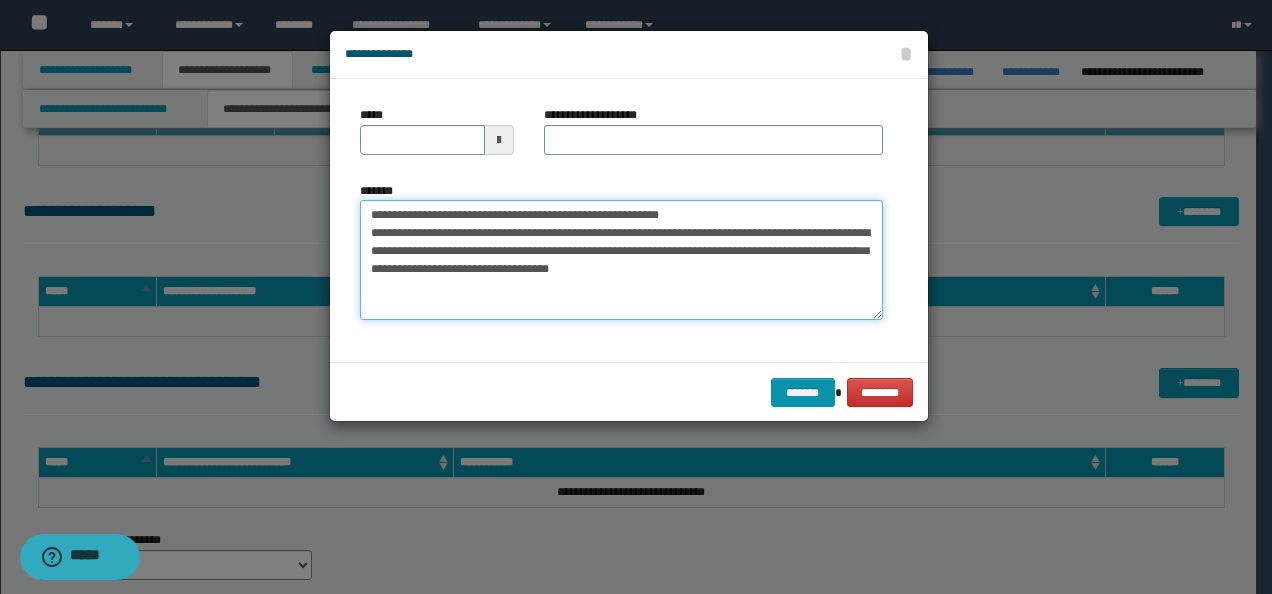 drag, startPoint x: 434, startPoint y: 210, endPoint x: 228, endPoint y: 194, distance: 206.62042 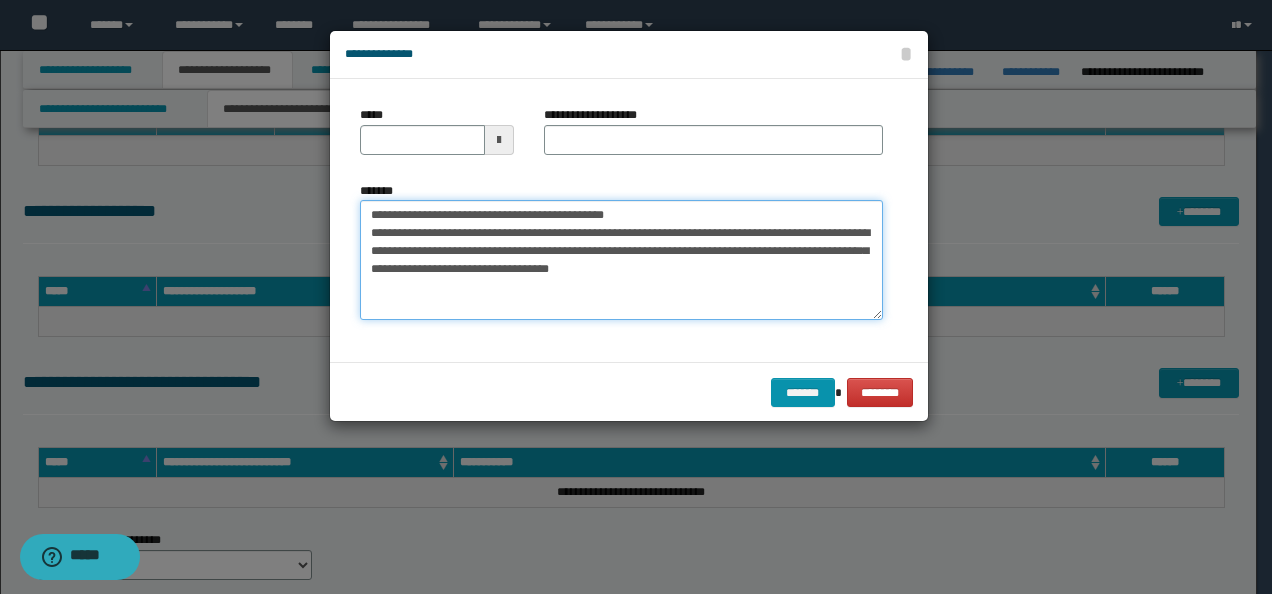 type 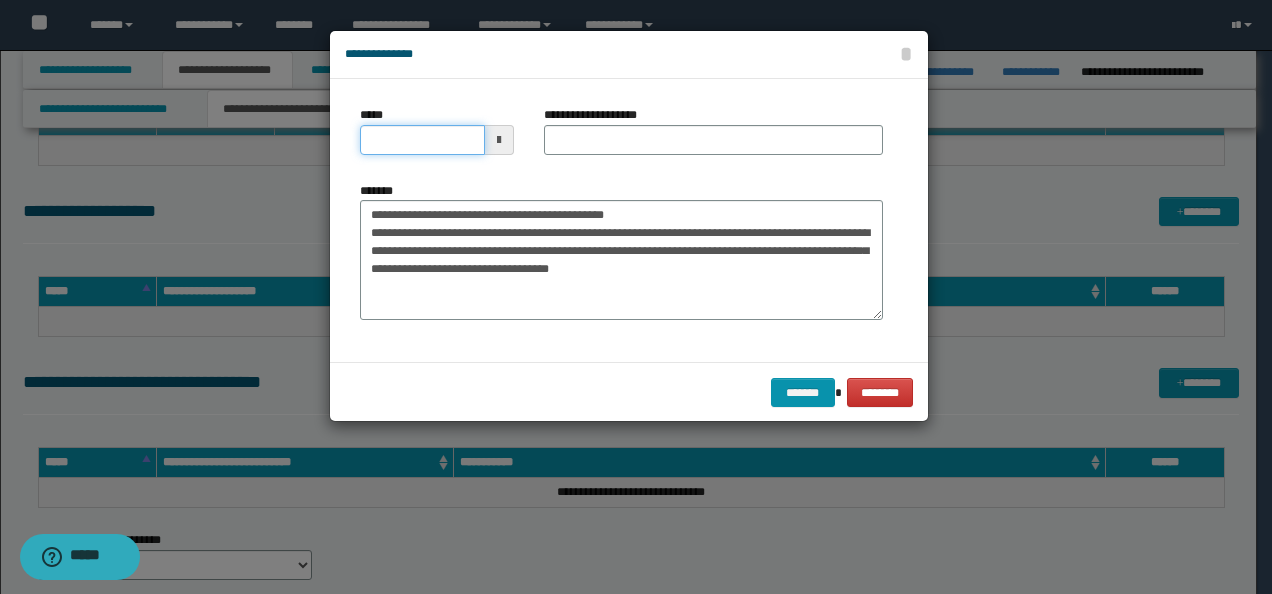 click on "*****" at bounding box center (422, 140) 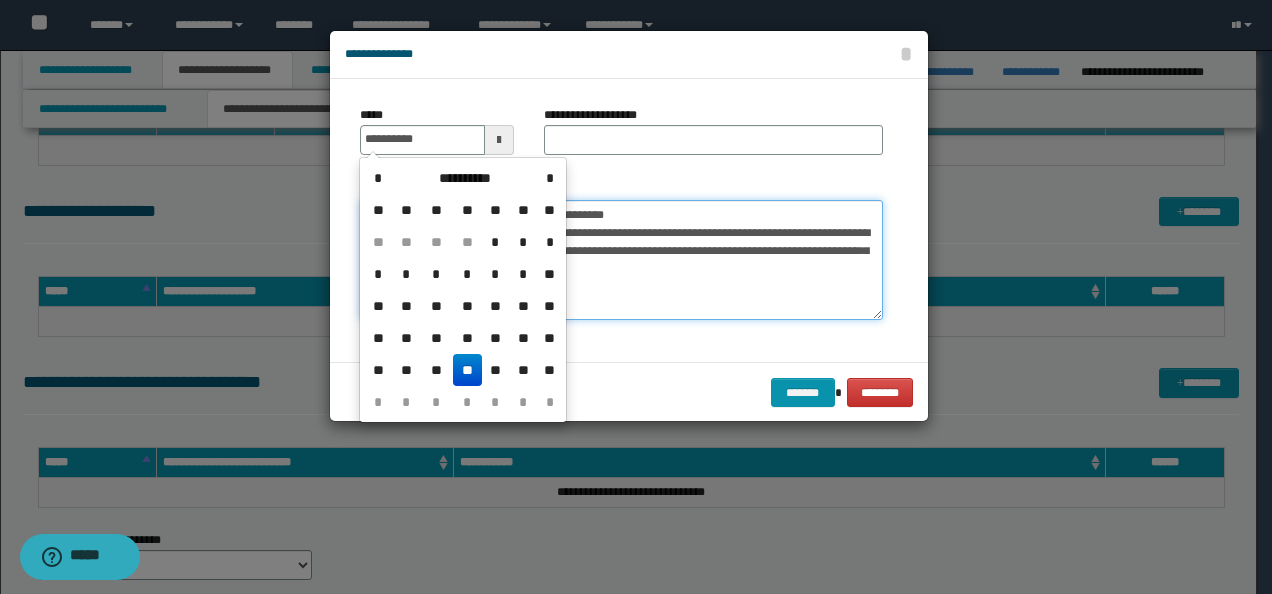 type on "**********" 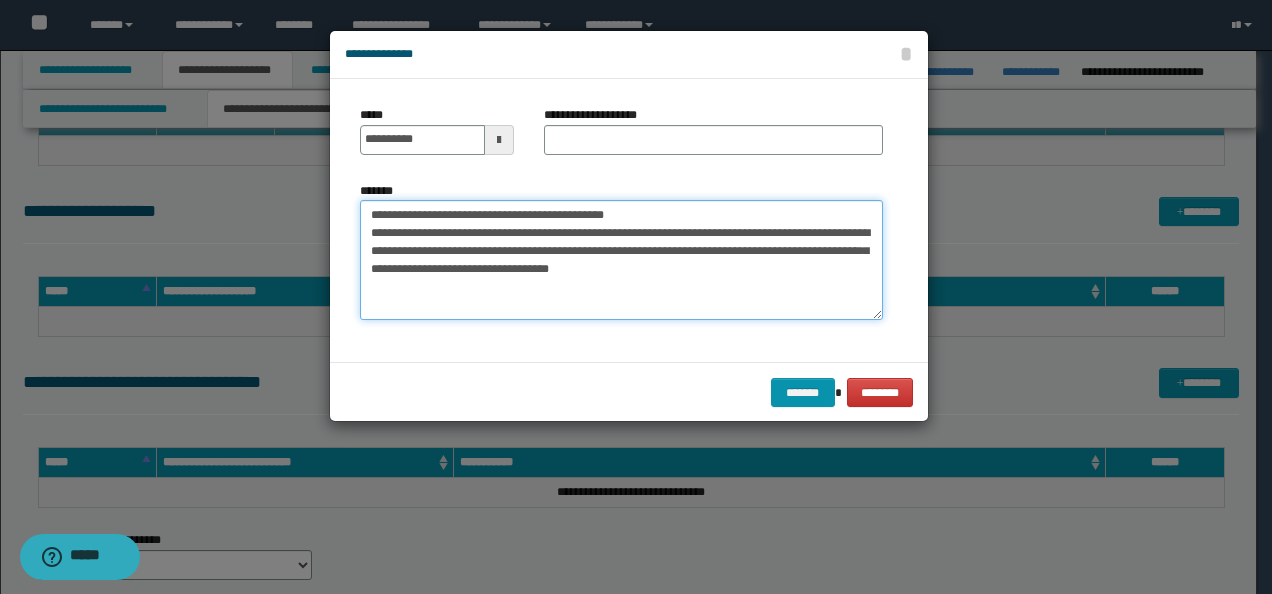 drag, startPoint x: 641, startPoint y: 208, endPoint x: 420, endPoint y: 184, distance: 222.29935 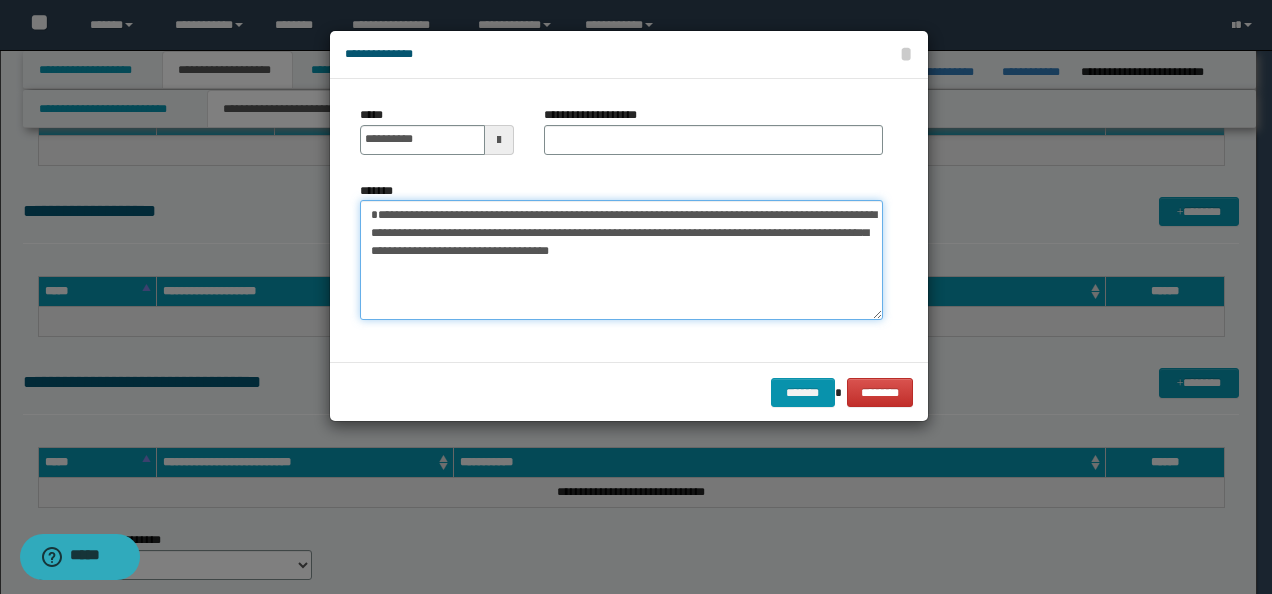 type on "**********" 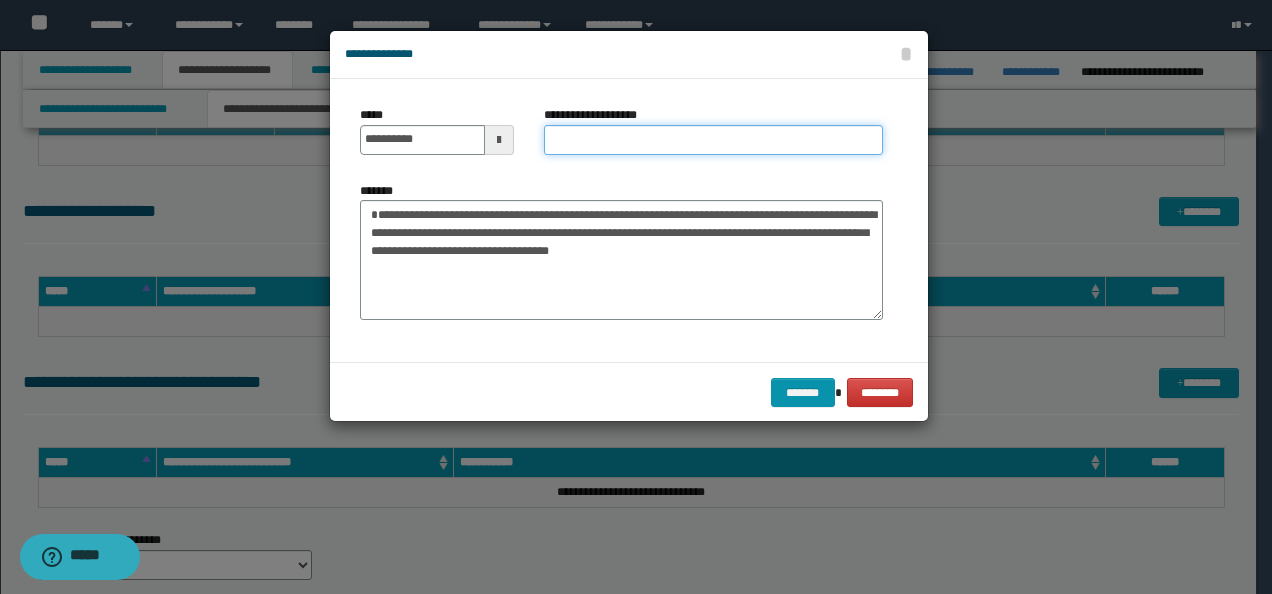 click on "**********" at bounding box center (713, 140) 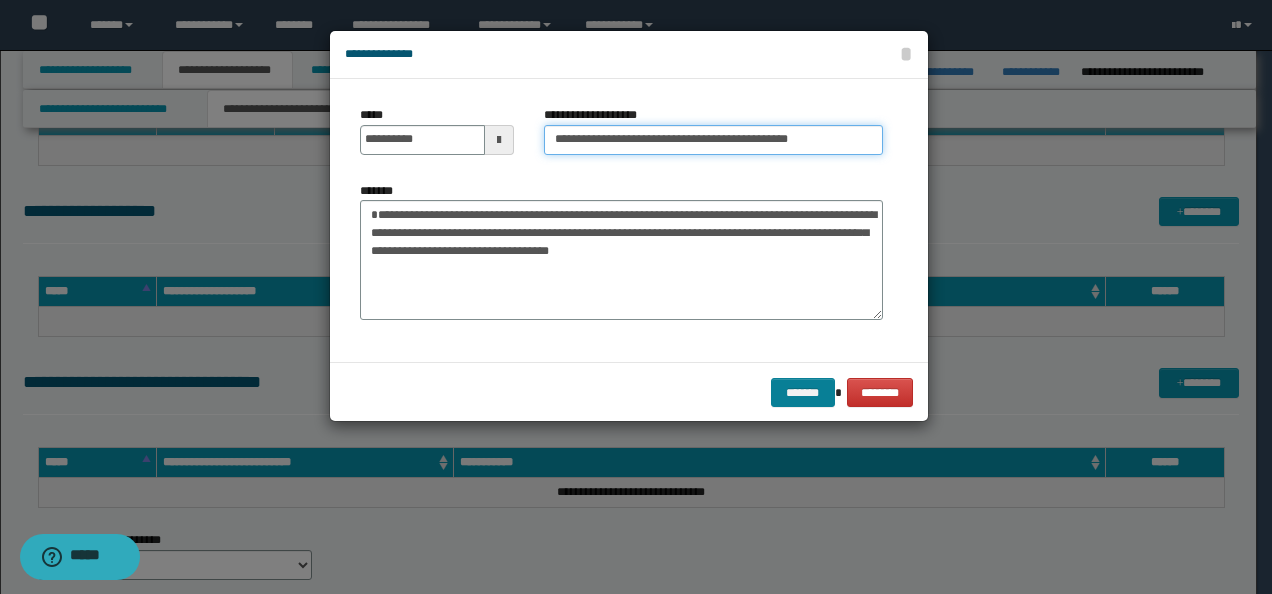 type on "**********" 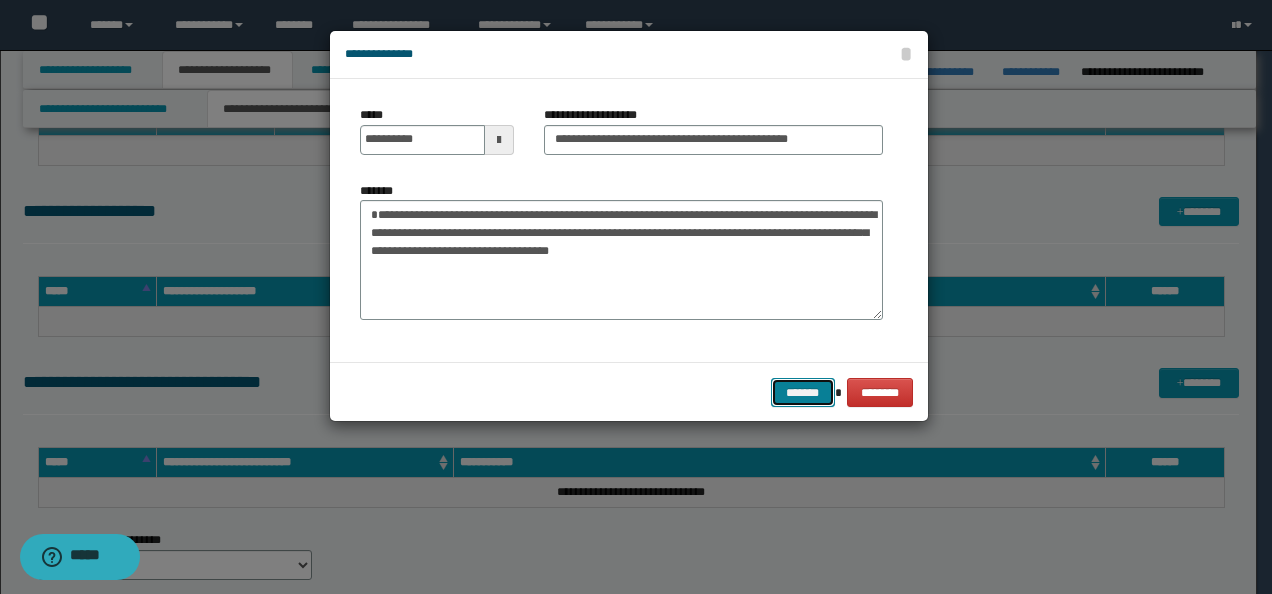 click on "*******" at bounding box center (803, 392) 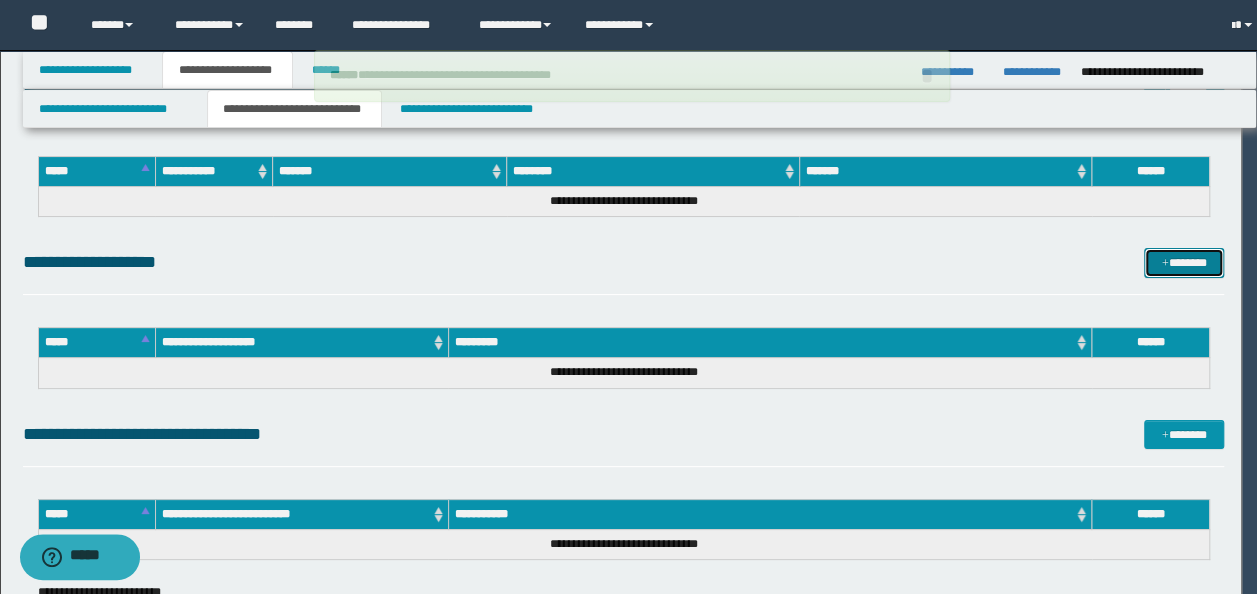 type 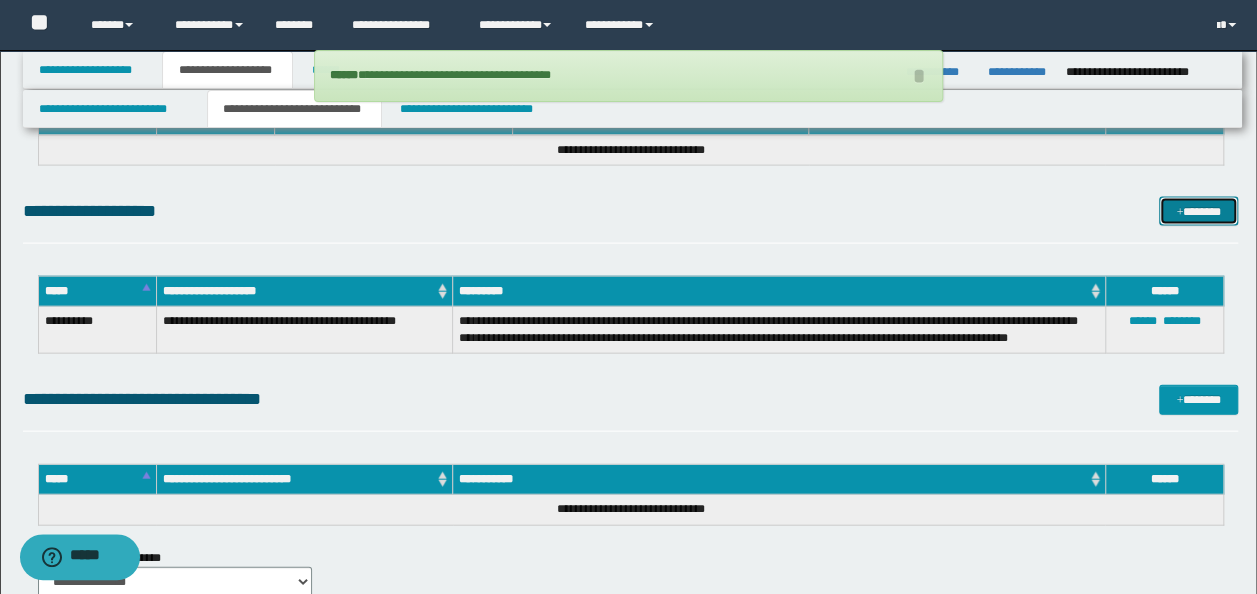 click on "*******" at bounding box center [1198, 211] 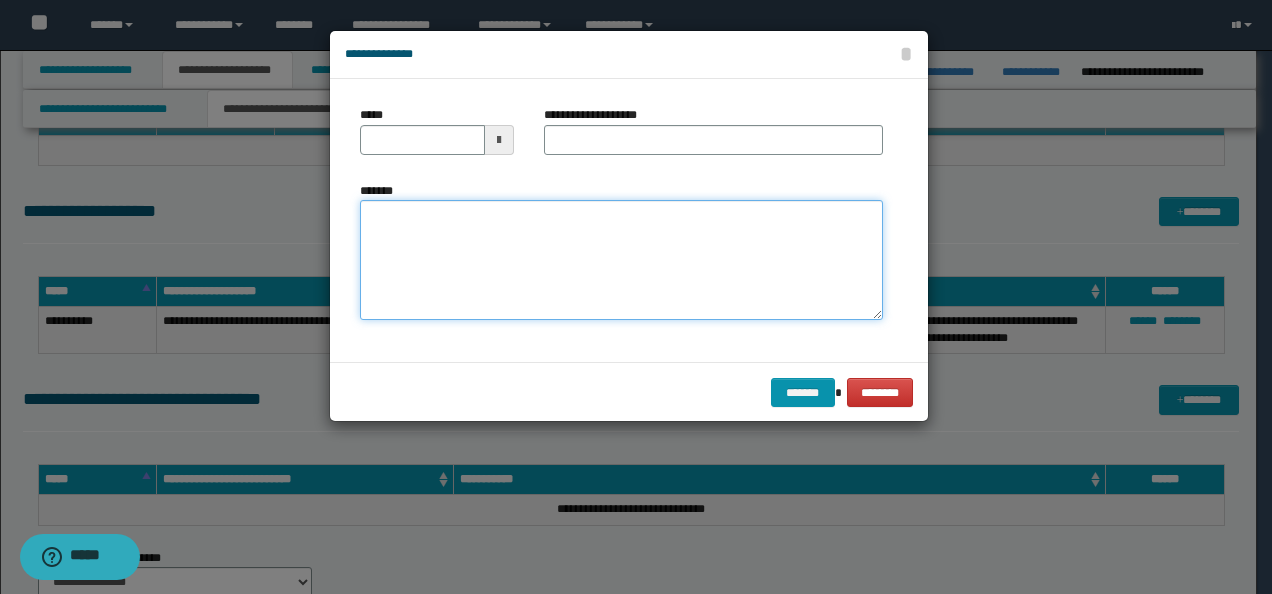 click on "*******" at bounding box center (621, 260) 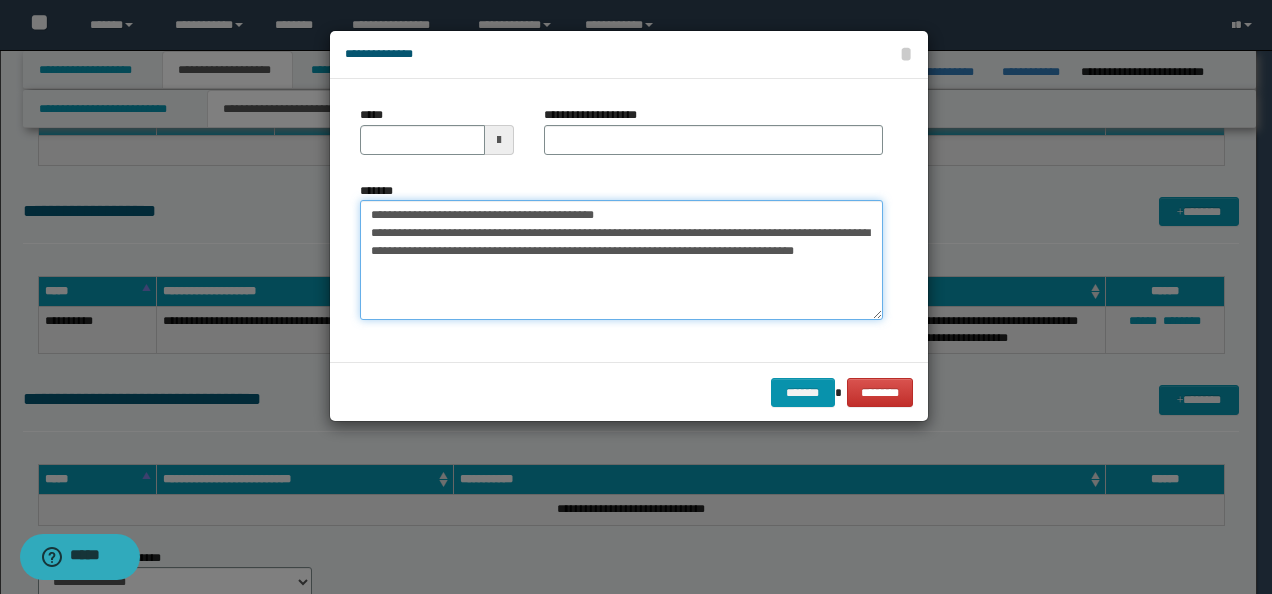 drag, startPoint x: 410, startPoint y: 207, endPoint x: 241, endPoint y: 199, distance: 169.18924 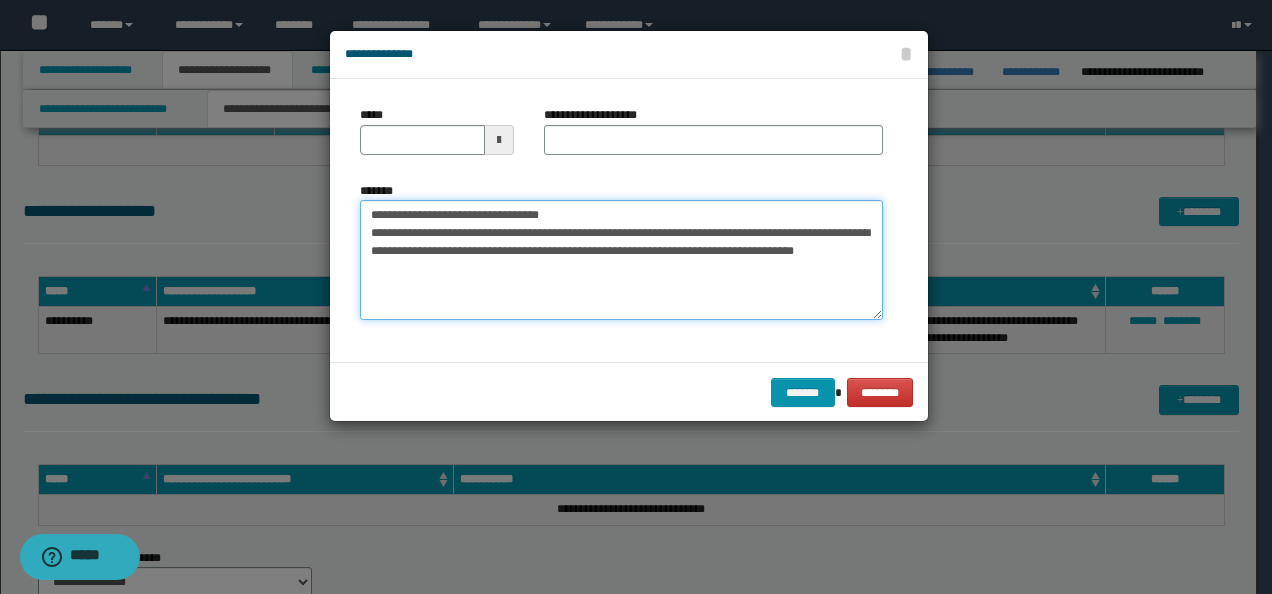 type 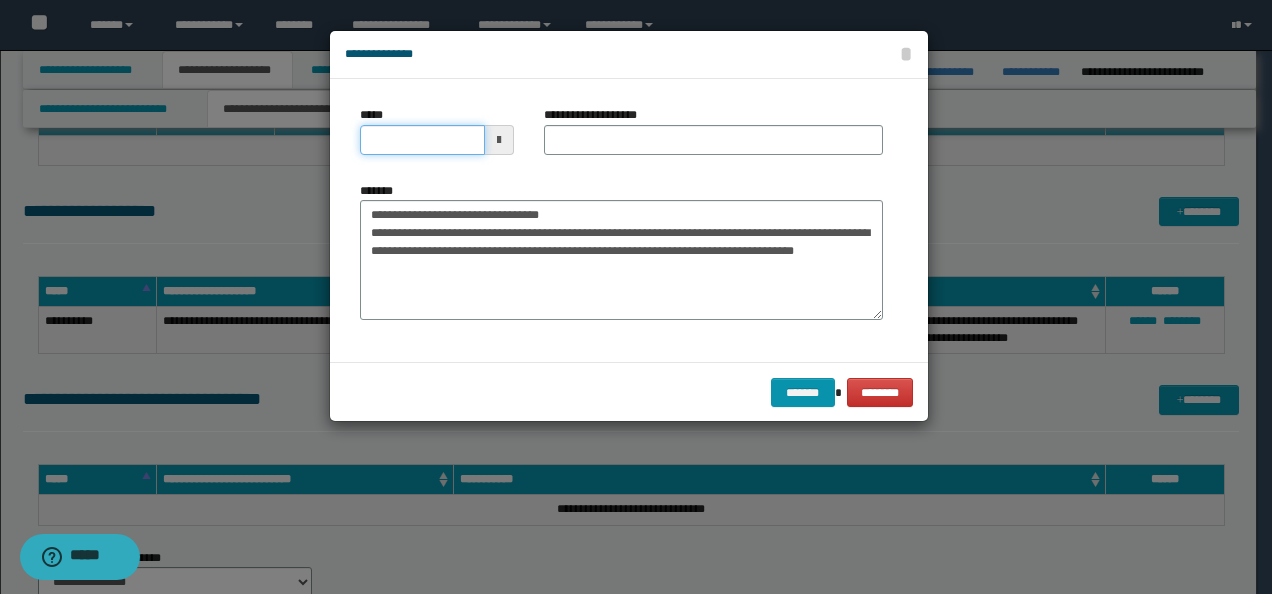 click on "*****" at bounding box center (422, 140) 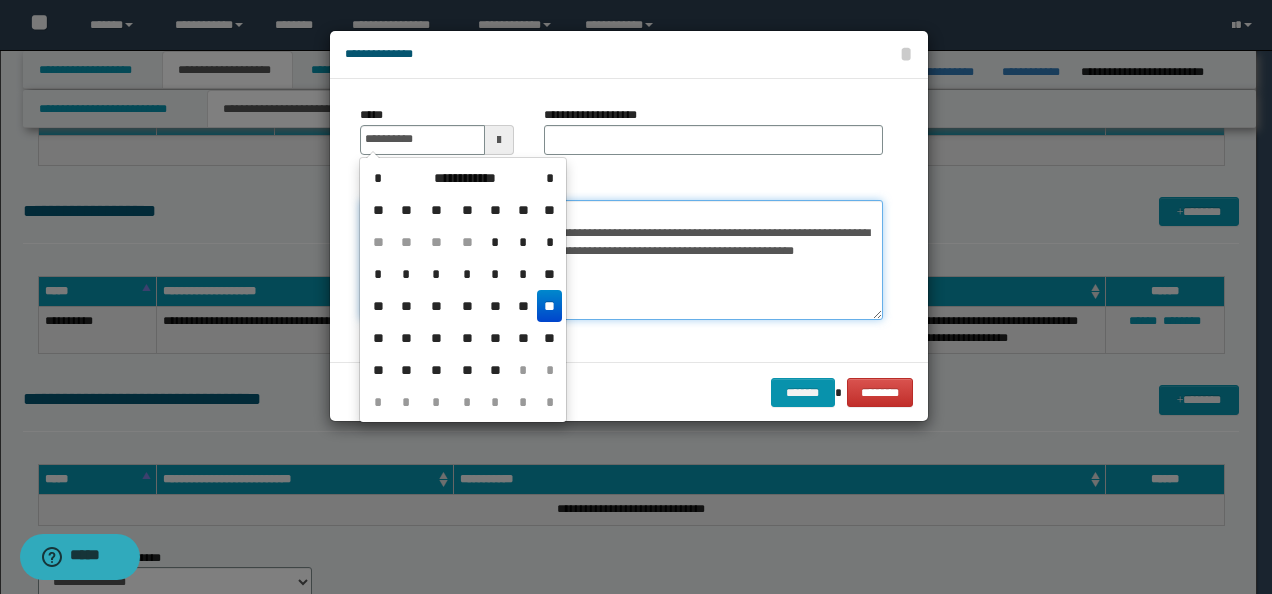 type 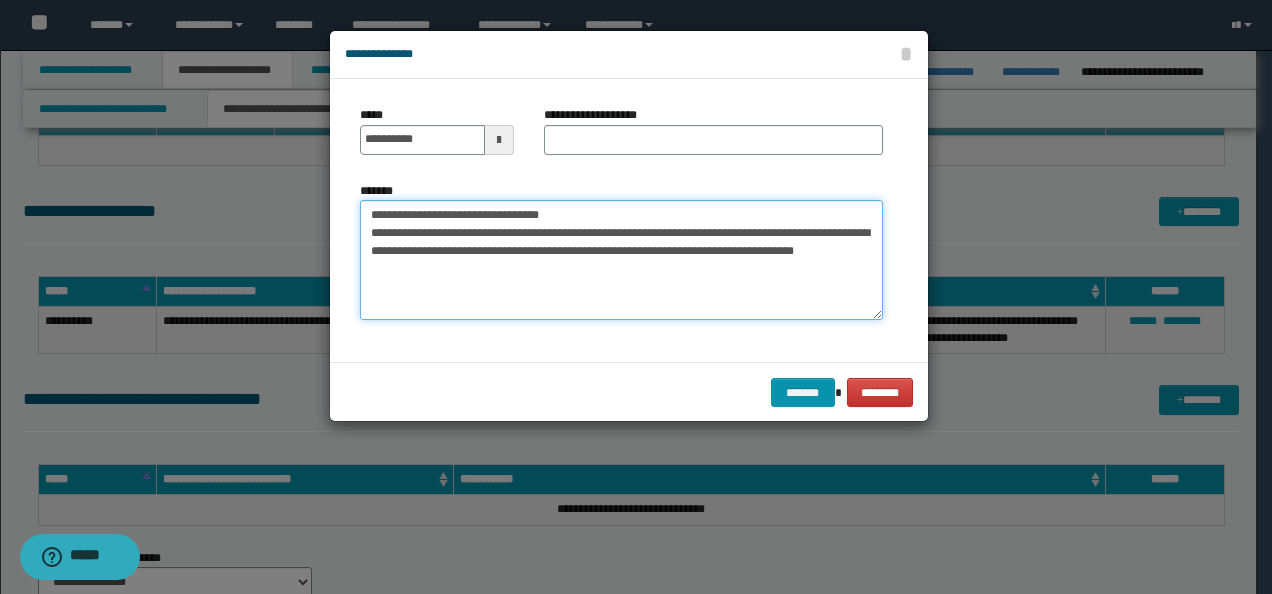 drag, startPoint x: 611, startPoint y: 210, endPoint x: 294, endPoint y: 207, distance: 317.0142 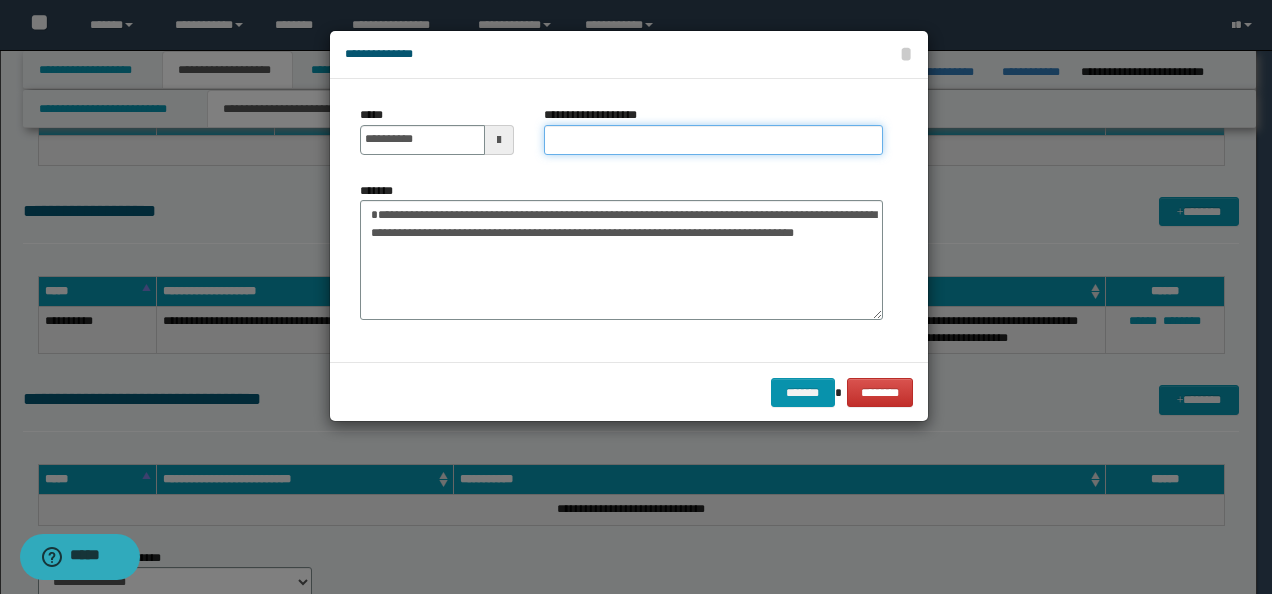 click on "**********" at bounding box center [713, 140] 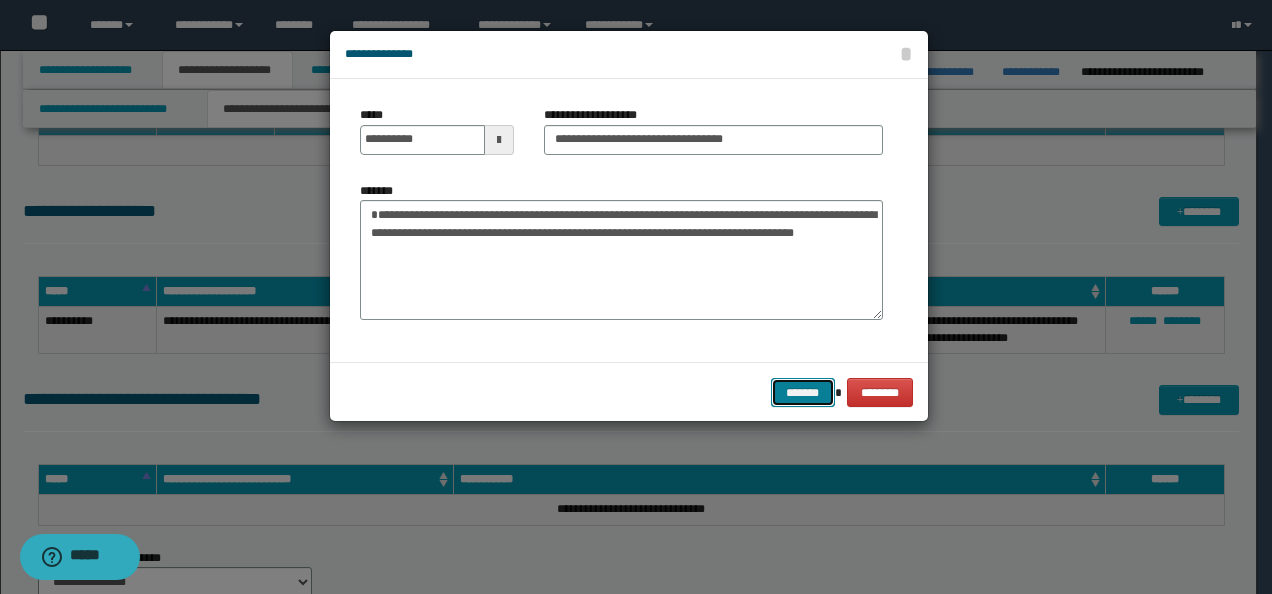 click on "*******" at bounding box center [803, 392] 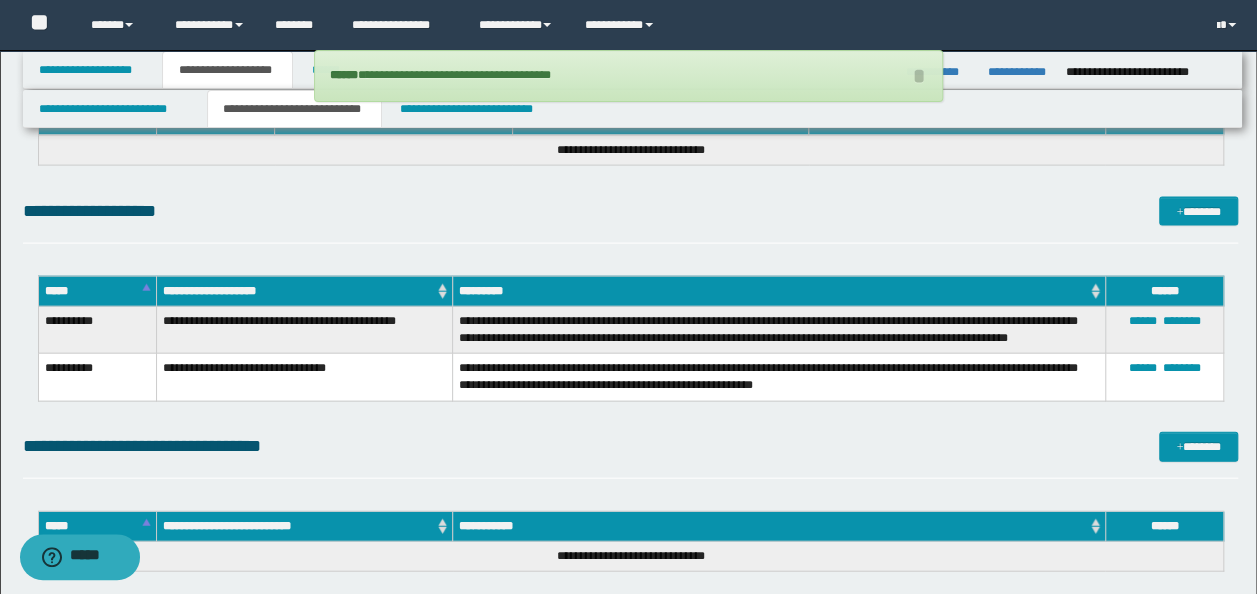 click on "**********" at bounding box center (628, -2473) 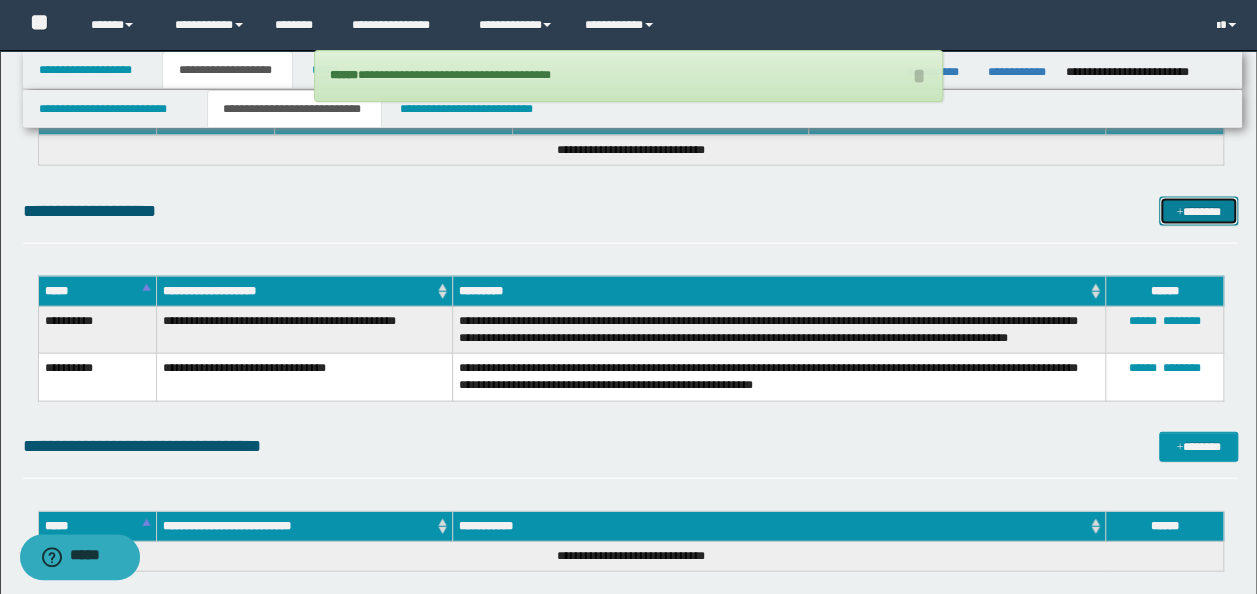 click on "*******" at bounding box center (1198, 211) 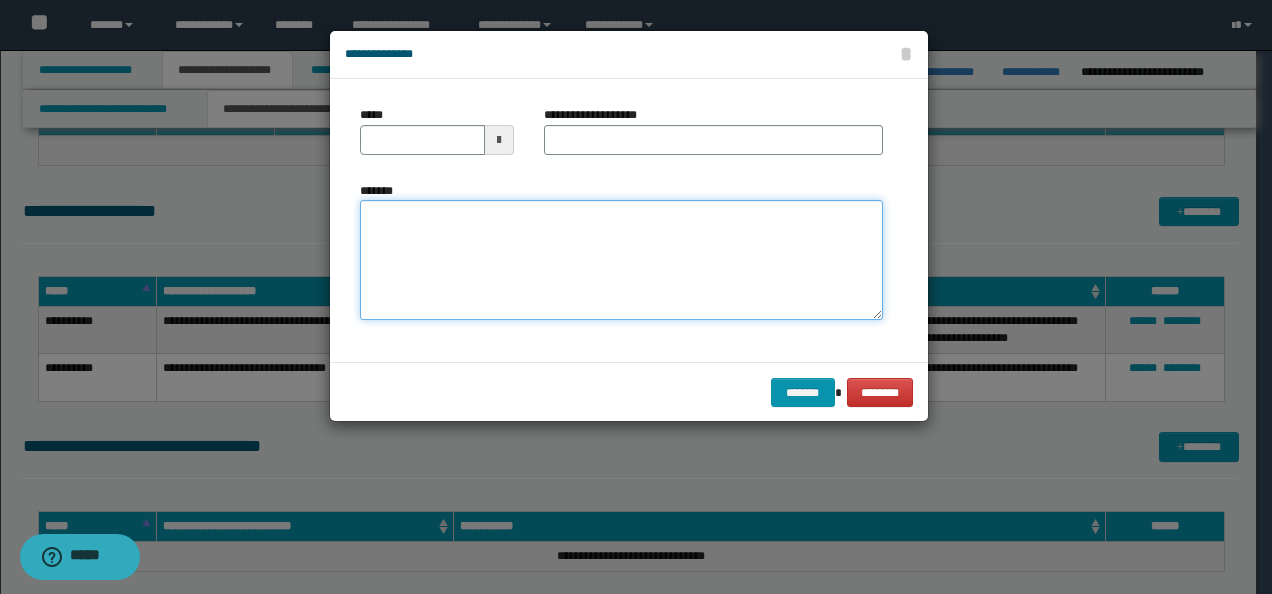 click on "*******" at bounding box center [621, 260] 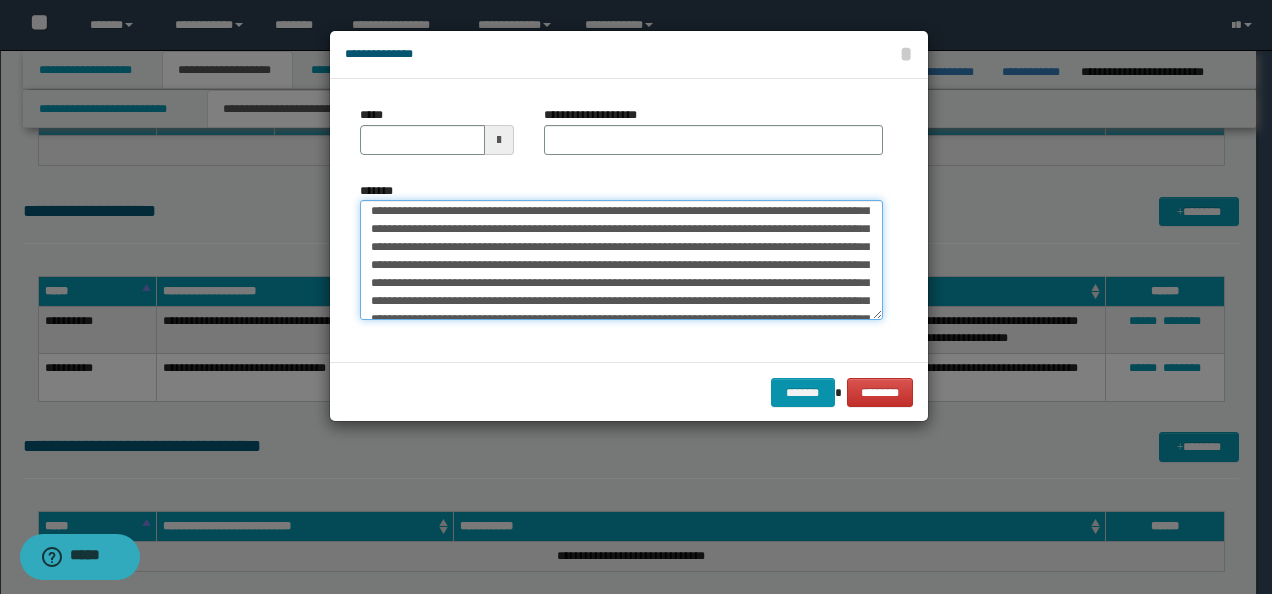 scroll, scrollTop: 0, scrollLeft: 0, axis: both 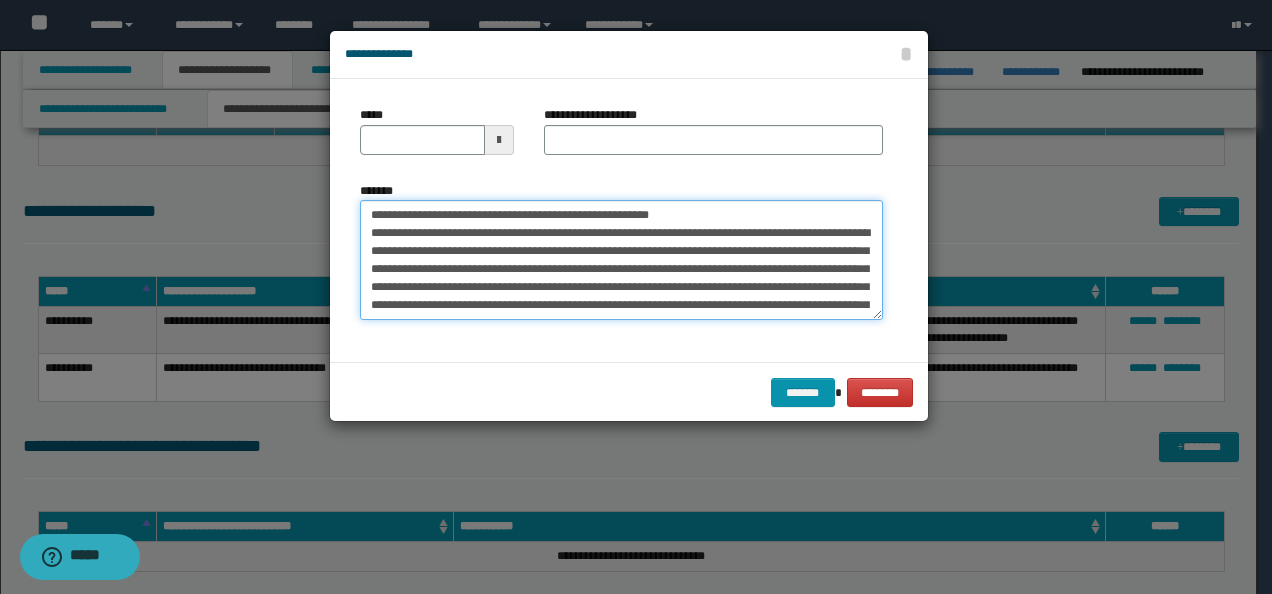 drag, startPoint x: 432, startPoint y: 211, endPoint x: 270, endPoint y: 194, distance: 162.88953 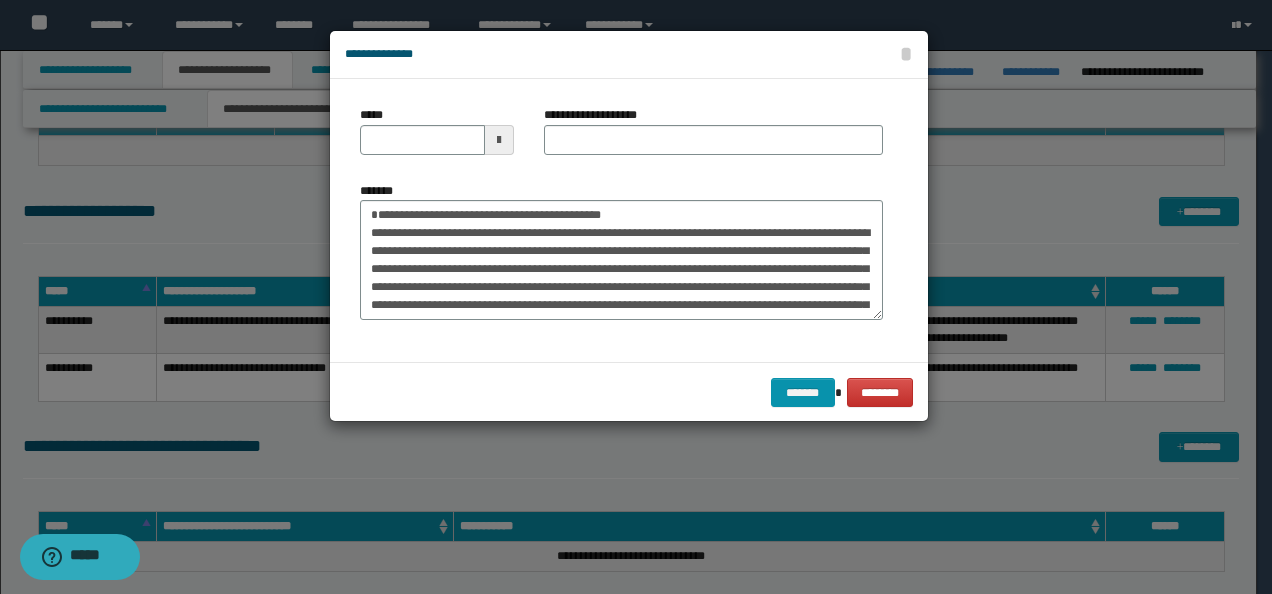 drag, startPoint x: 431, startPoint y: 162, endPoint x: 430, endPoint y: 150, distance: 12.0415945 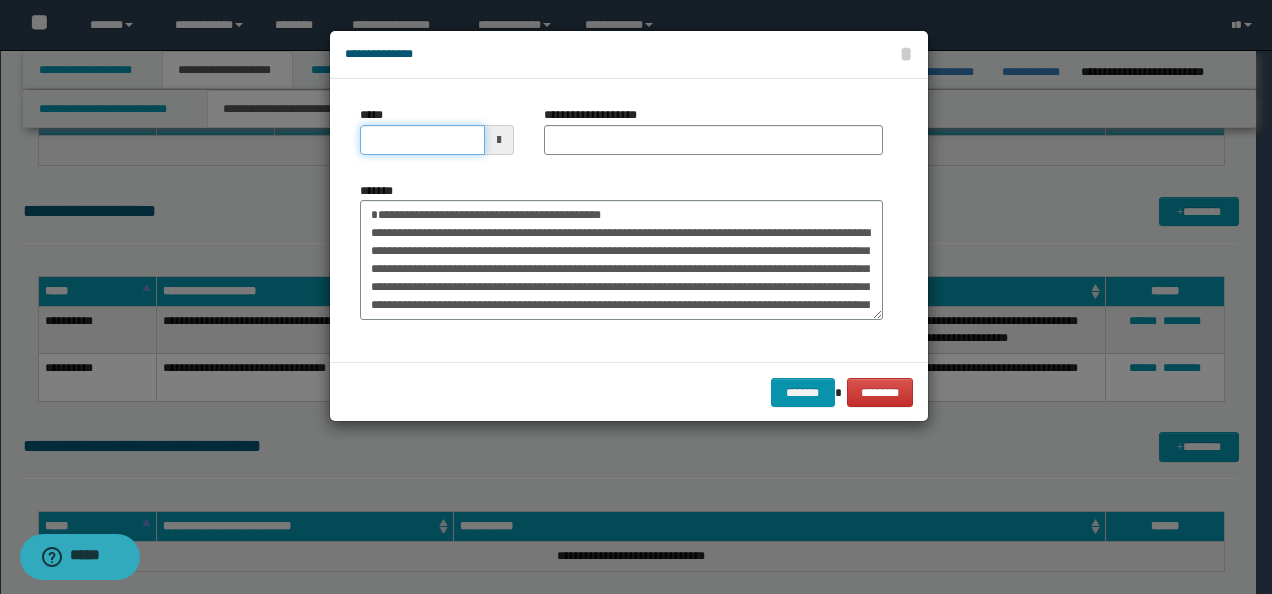 click on "*****" at bounding box center [422, 140] 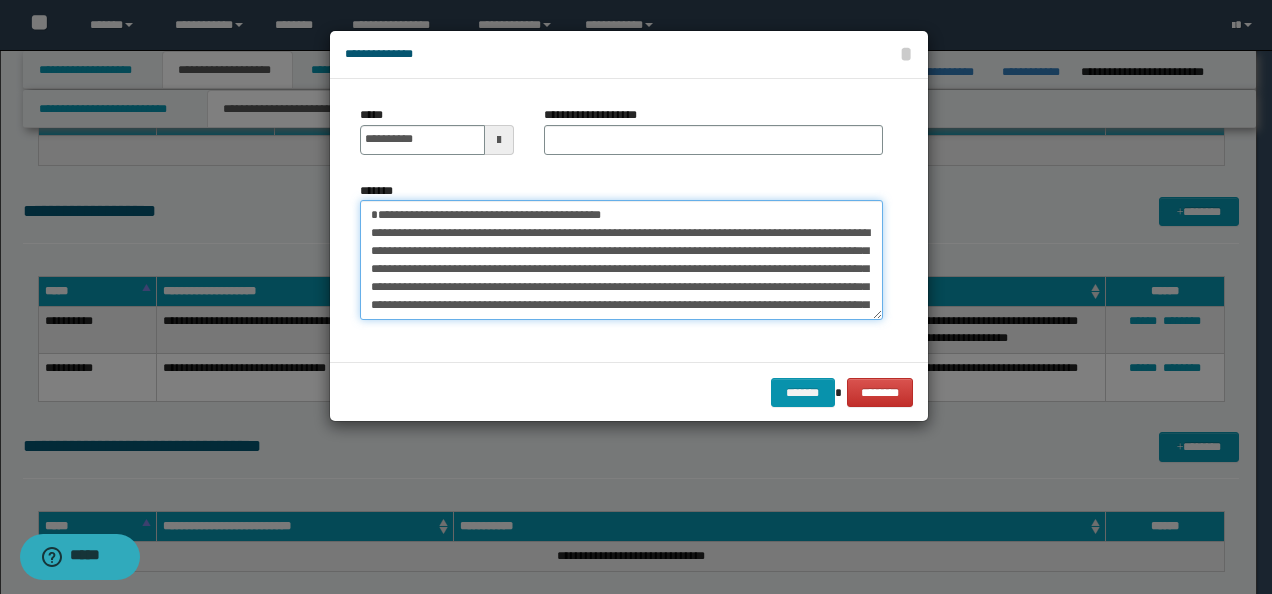 drag, startPoint x: 706, startPoint y: 208, endPoint x: 266, endPoint y: 166, distance: 442 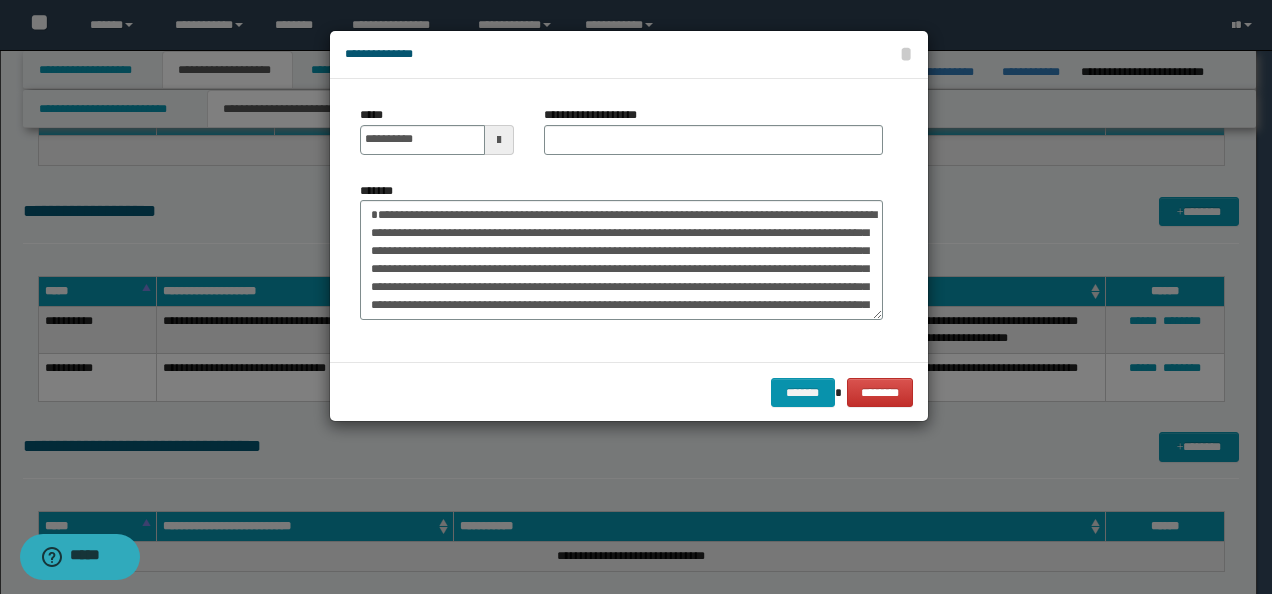 click on "**********" at bounding box center [713, 130] 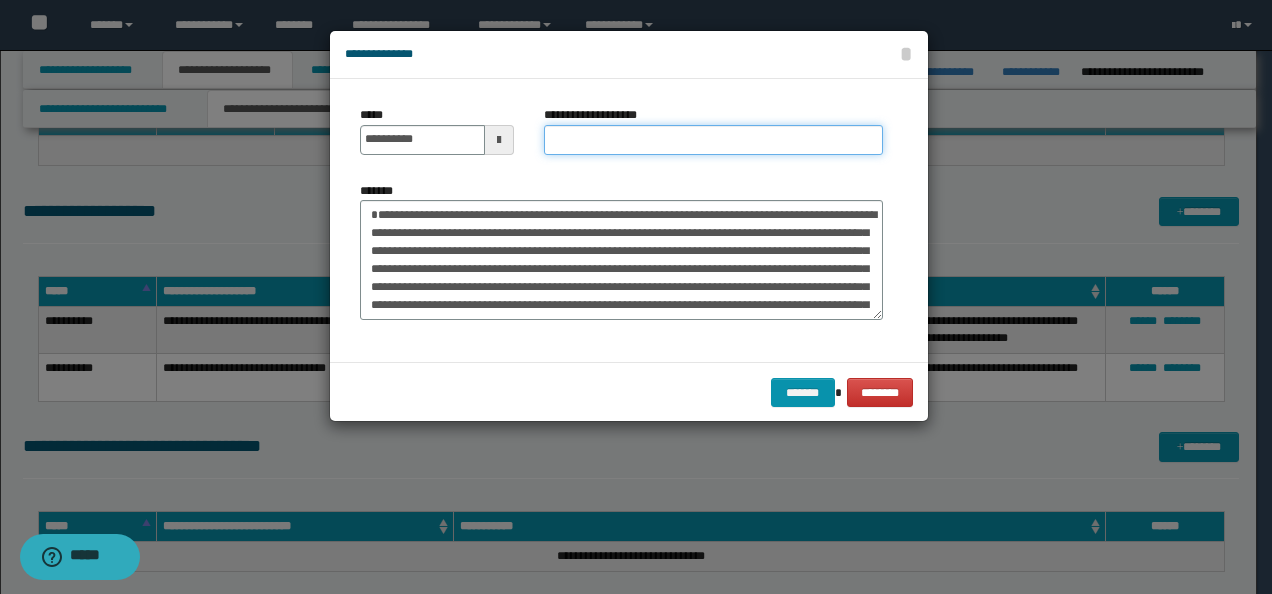 click on "**********" at bounding box center (713, 140) 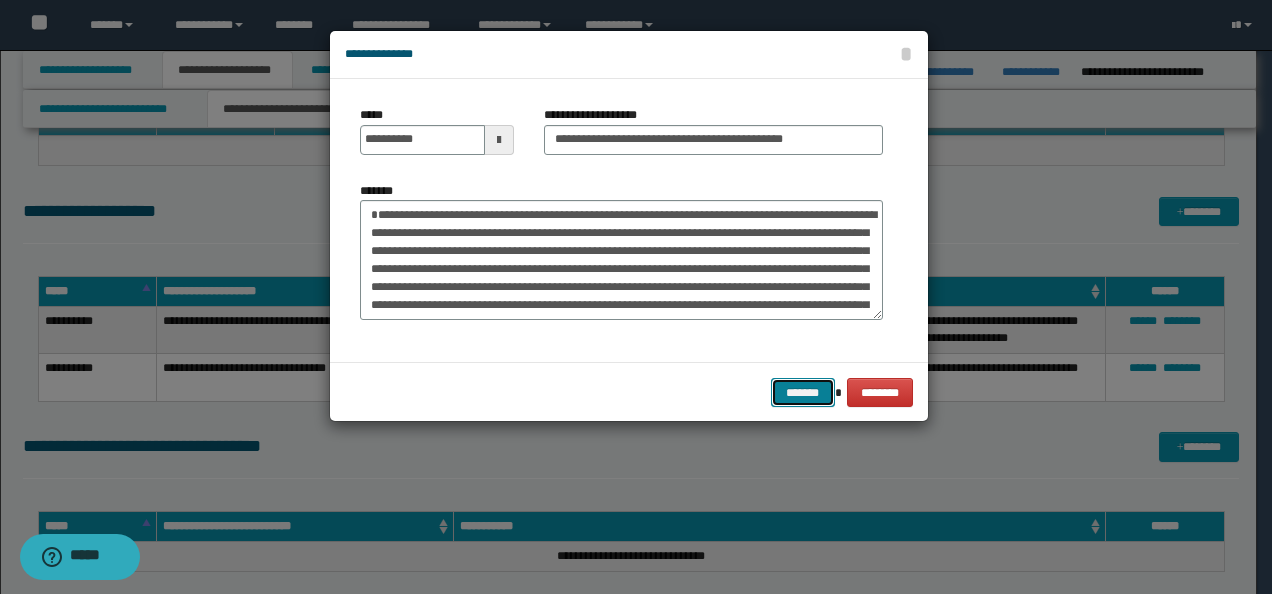 click on "*******" at bounding box center [803, 392] 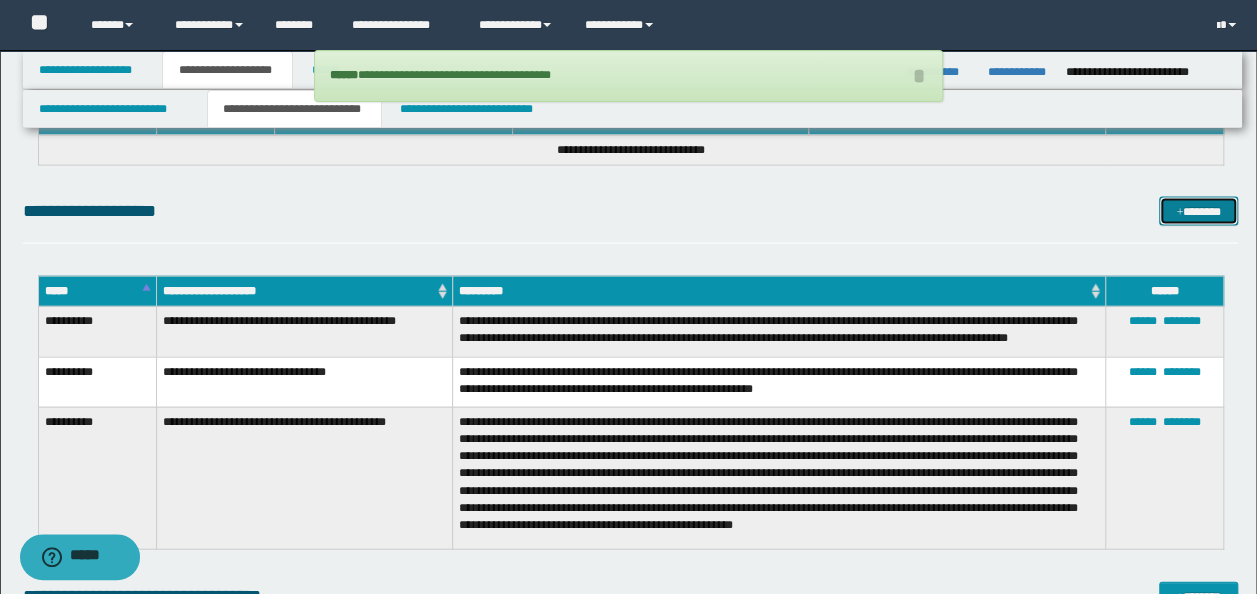 click on "*******" at bounding box center (1198, 211) 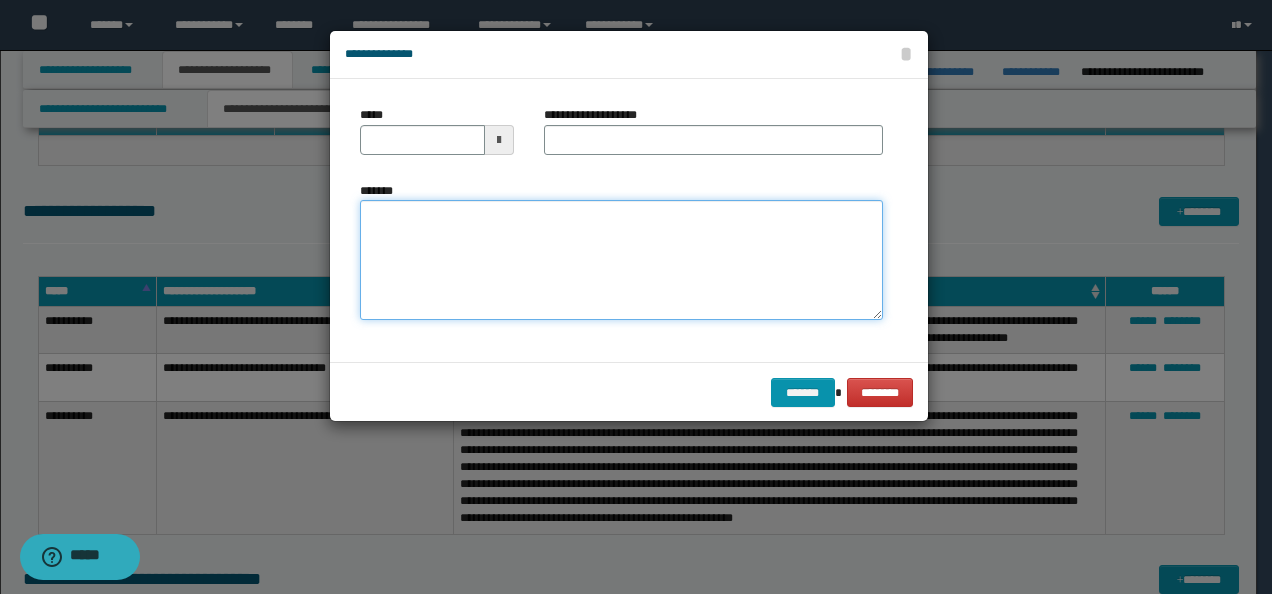 click on "*******" at bounding box center [621, 259] 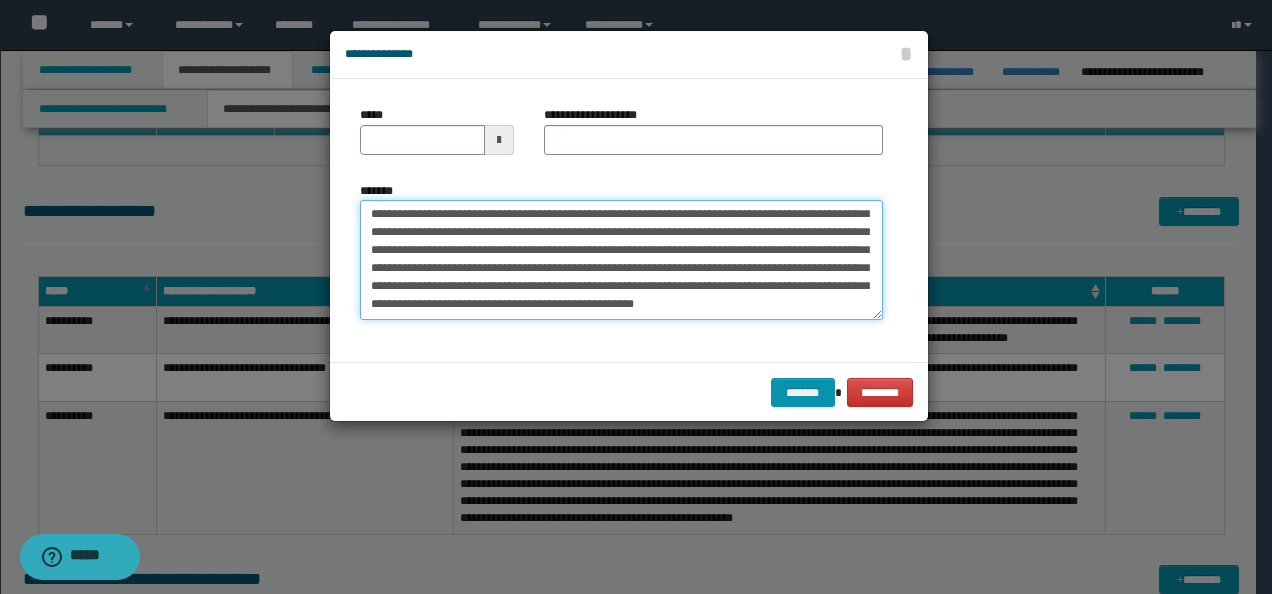 scroll, scrollTop: 0, scrollLeft: 0, axis: both 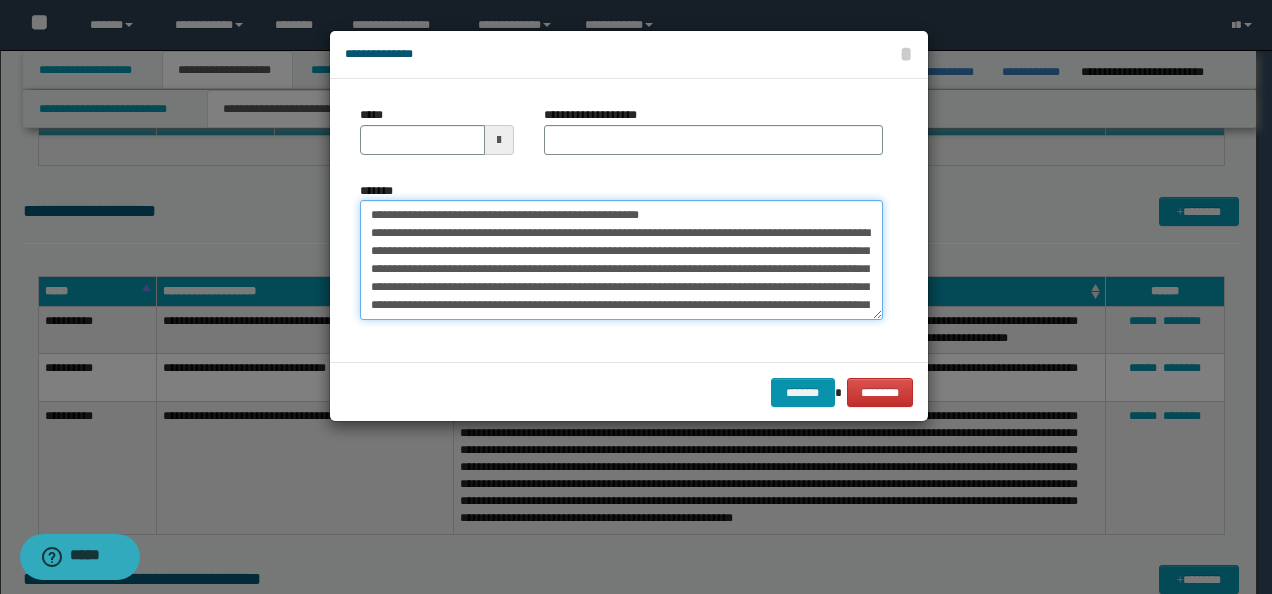 drag, startPoint x: 432, startPoint y: 215, endPoint x: 254, endPoint y: 207, distance: 178.17969 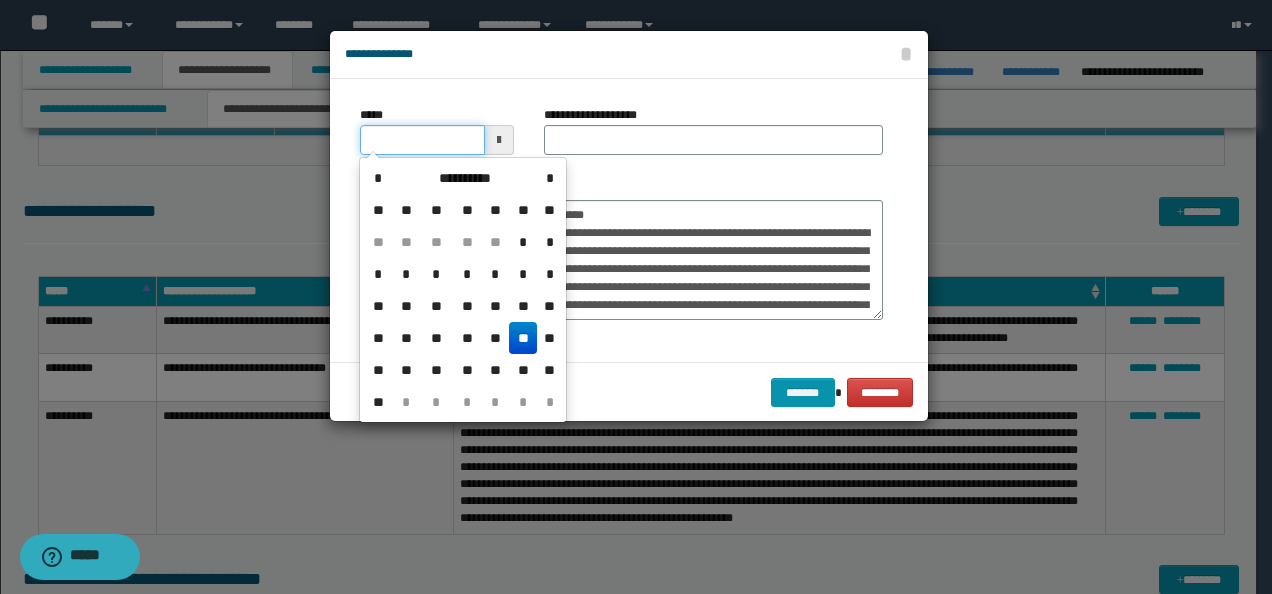 click on "*****" at bounding box center (422, 140) 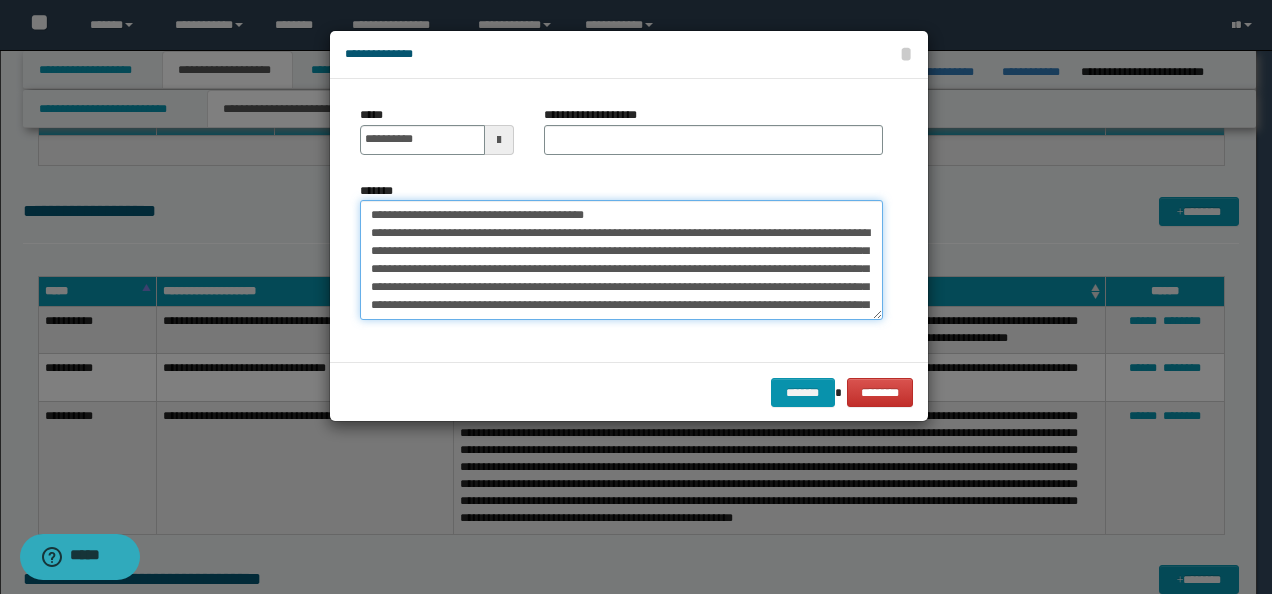drag, startPoint x: 721, startPoint y: 218, endPoint x: 269, endPoint y: 216, distance: 452.00443 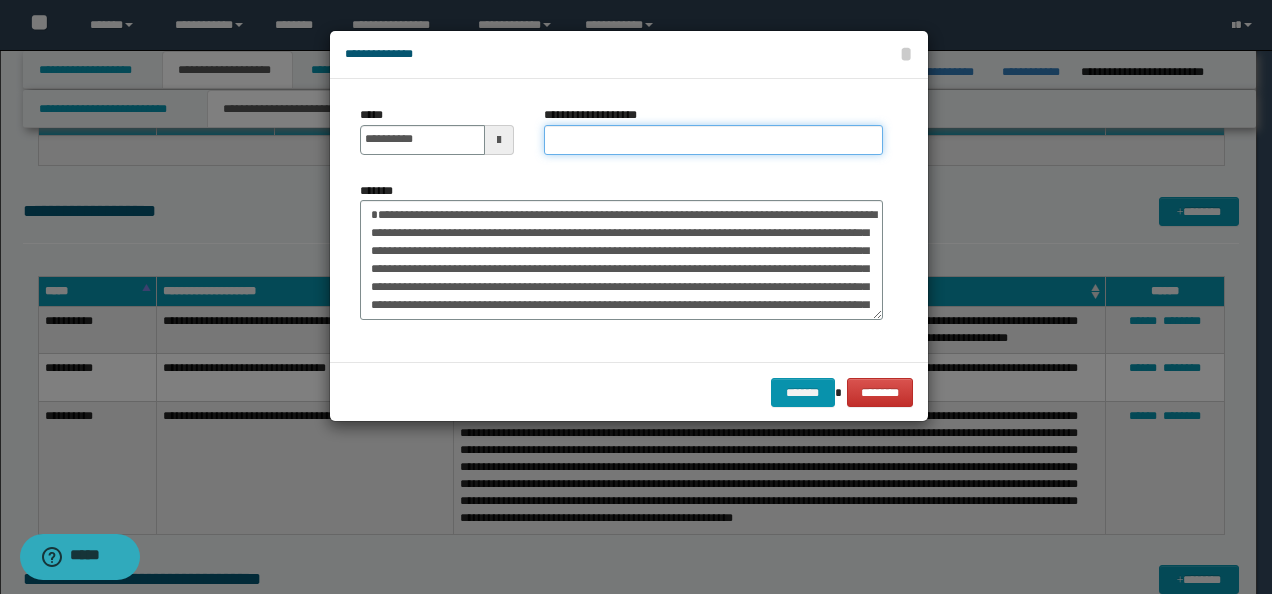click on "**********" at bounding box center (713, 140) 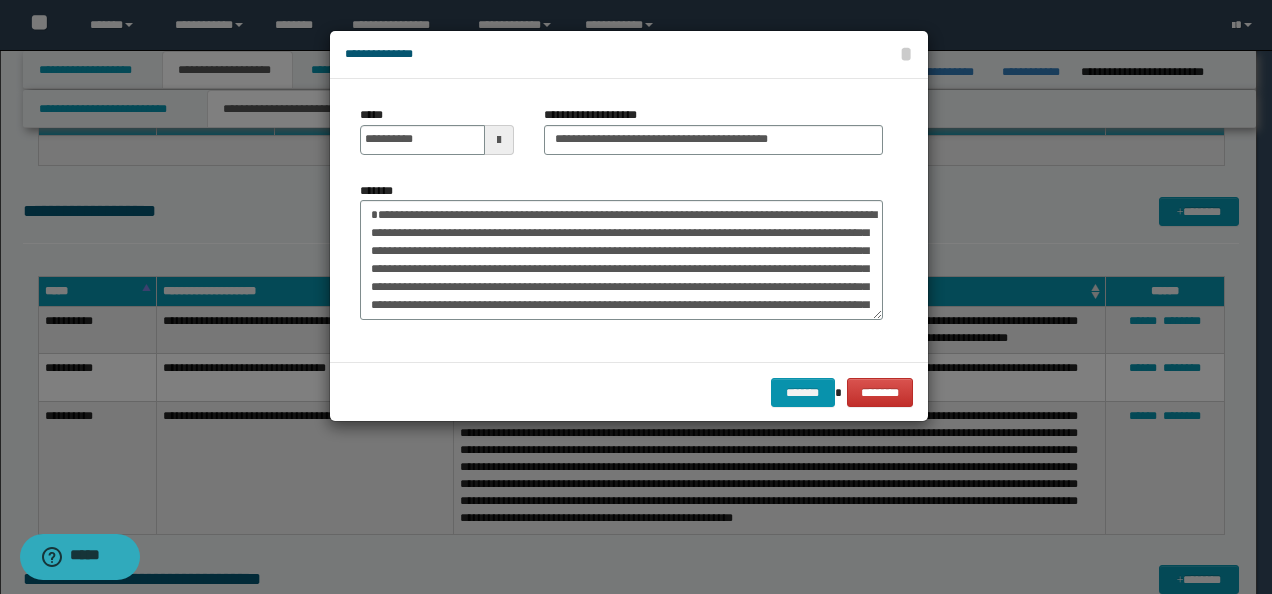 click on "*******
********" at bounding box center (629, 392) 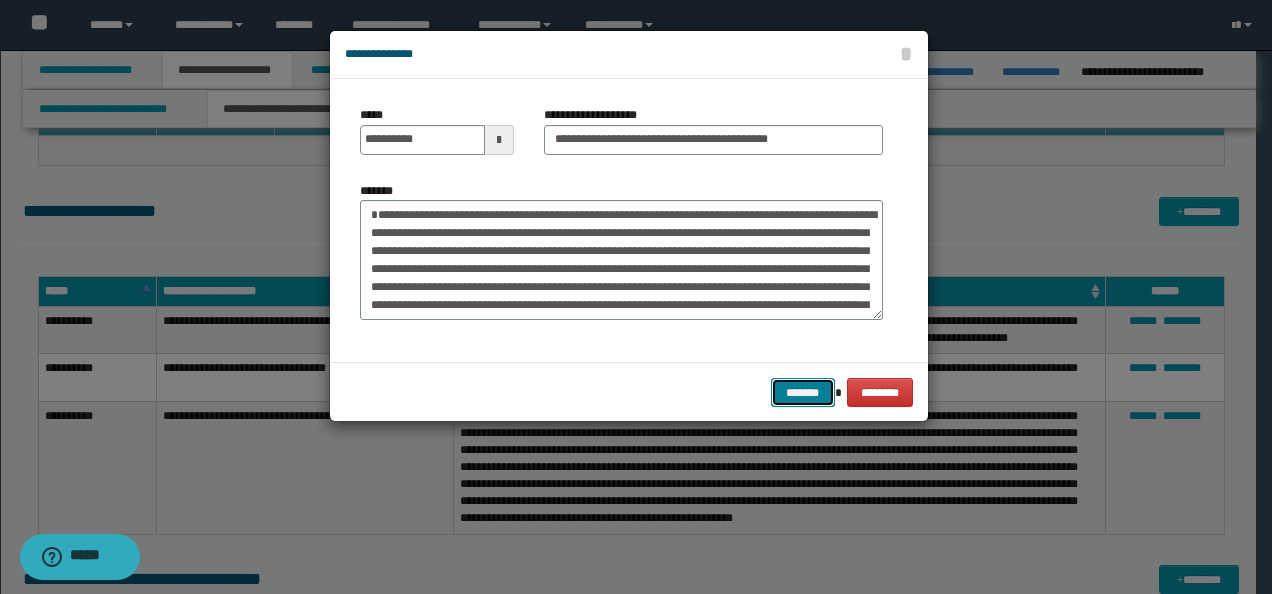 click on "*******" at bounding box center [803, 392] 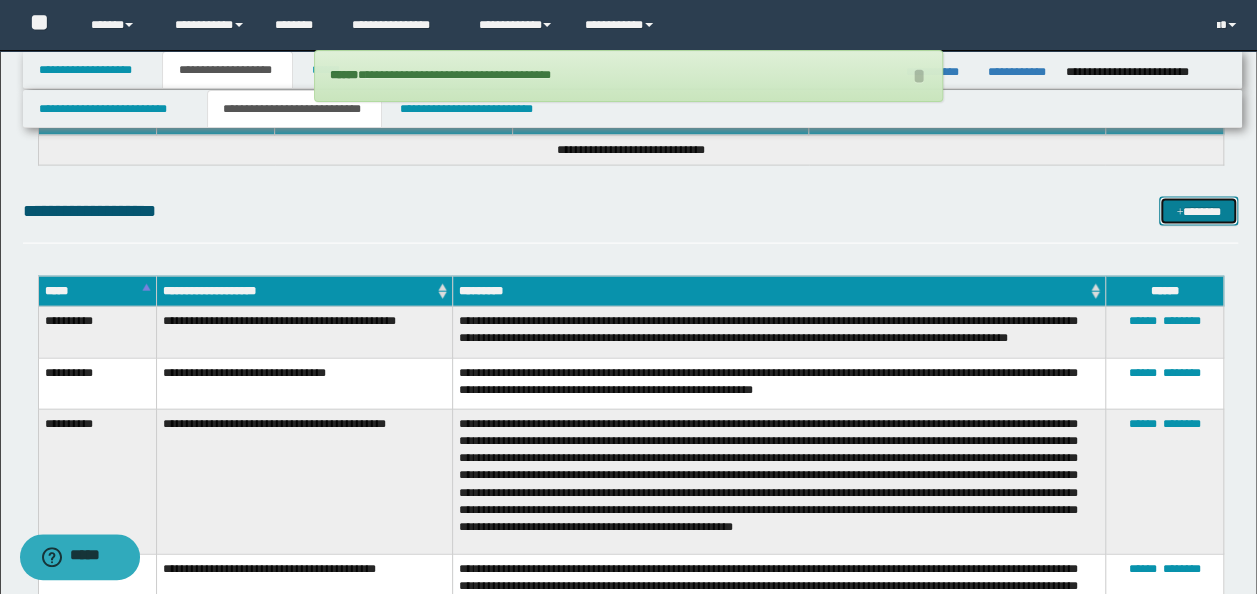 click at bounding box center (1179, 213) 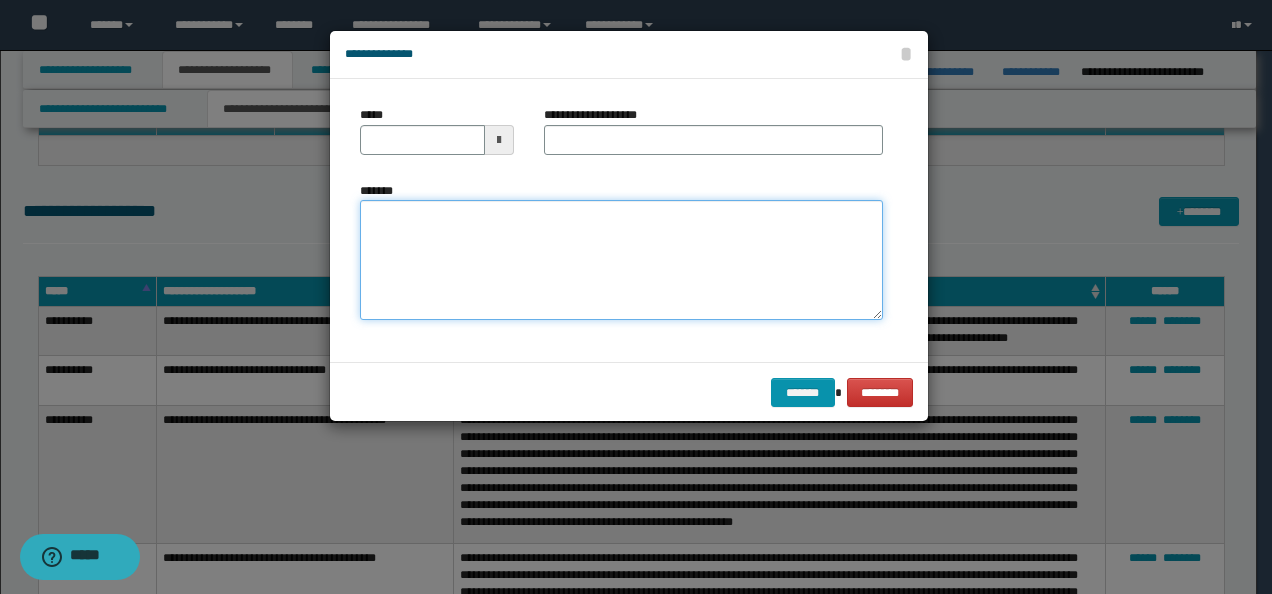 click on "*******" at bounding box center [621, 259] 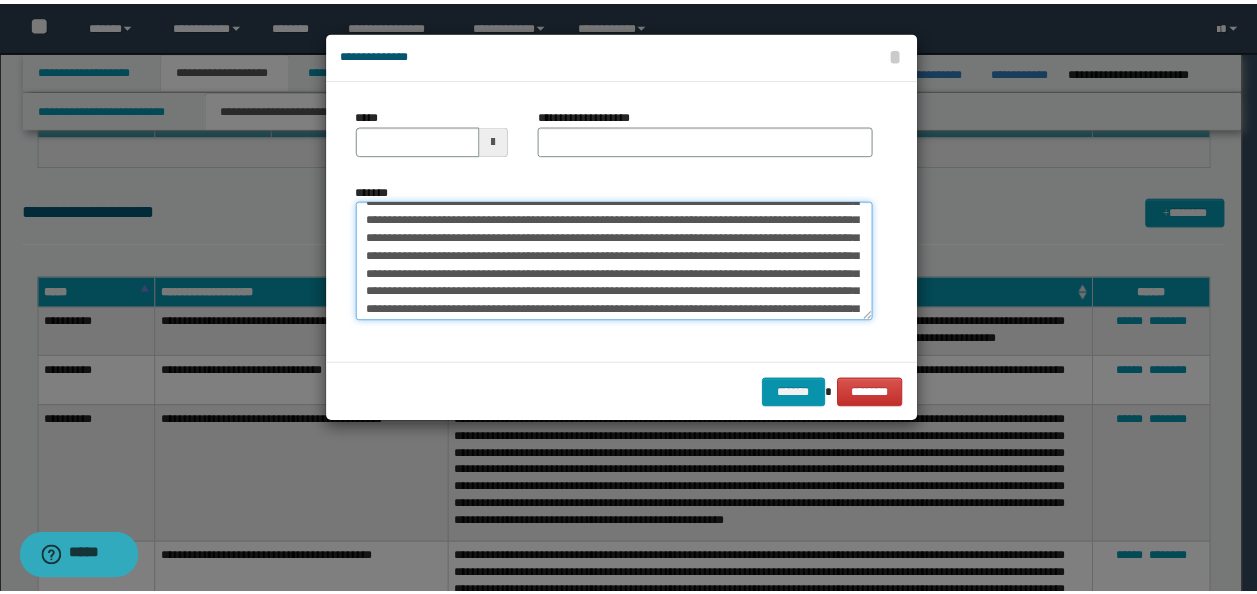 scroll, scrollTop: 0, scrollLeft: 0, axis: both 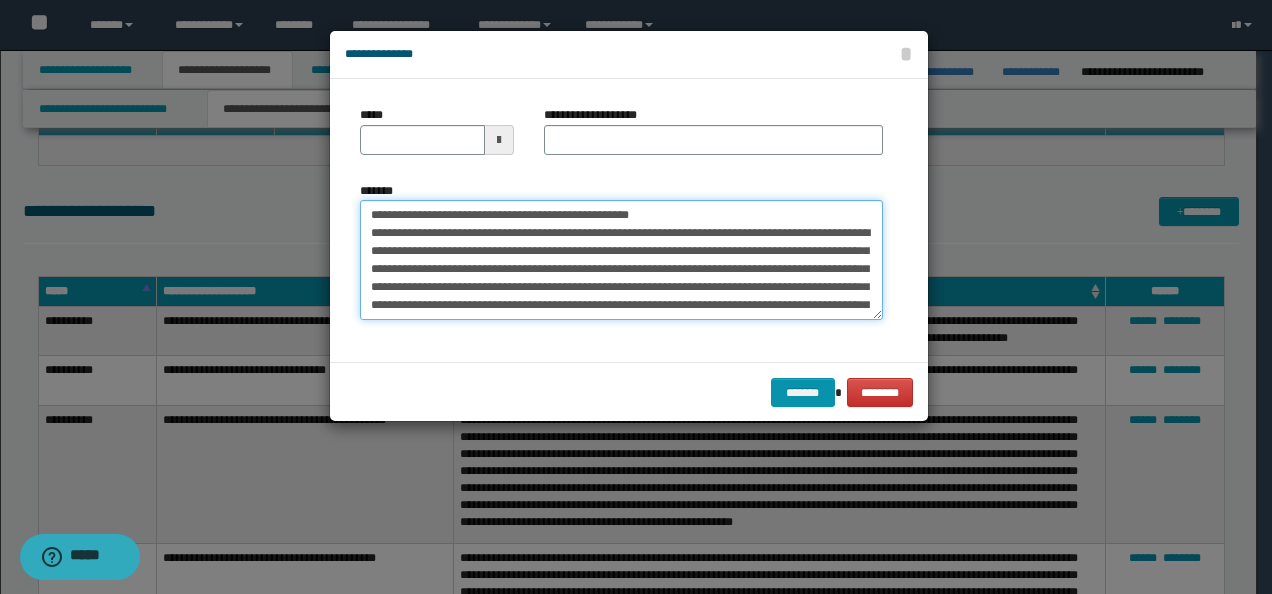 drag, startPoint x: 432, startPoint y: 212, endPoint x: 143, endPoint y: 206, distance: 289.0623 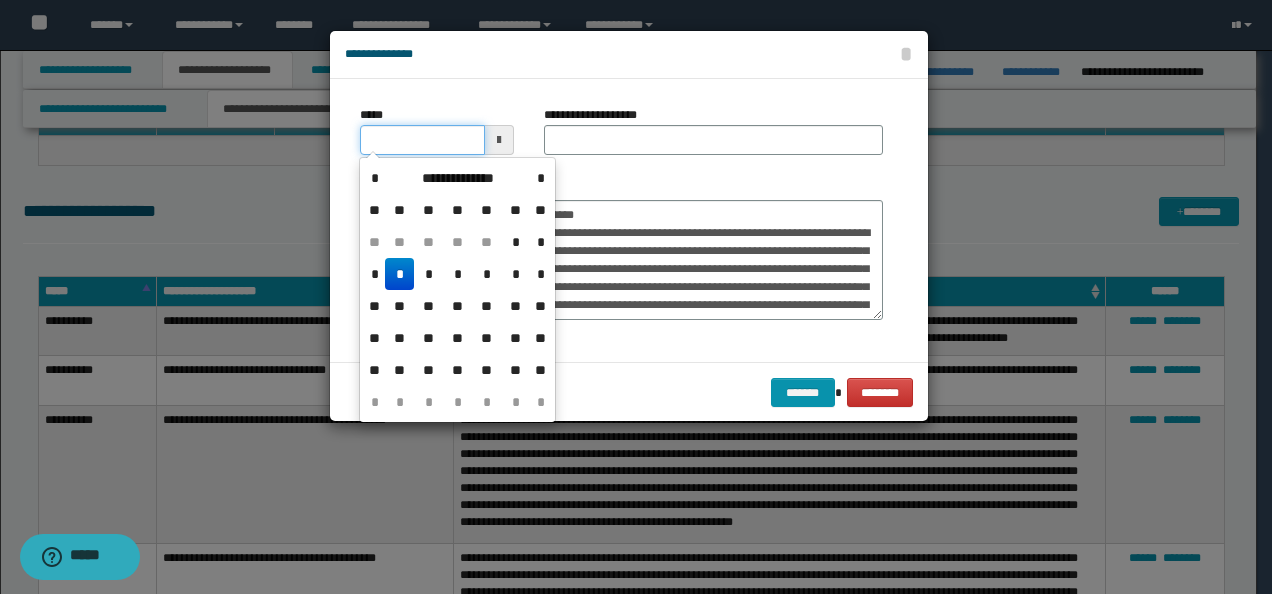 click on "*****" at bounding box center (422, 140) 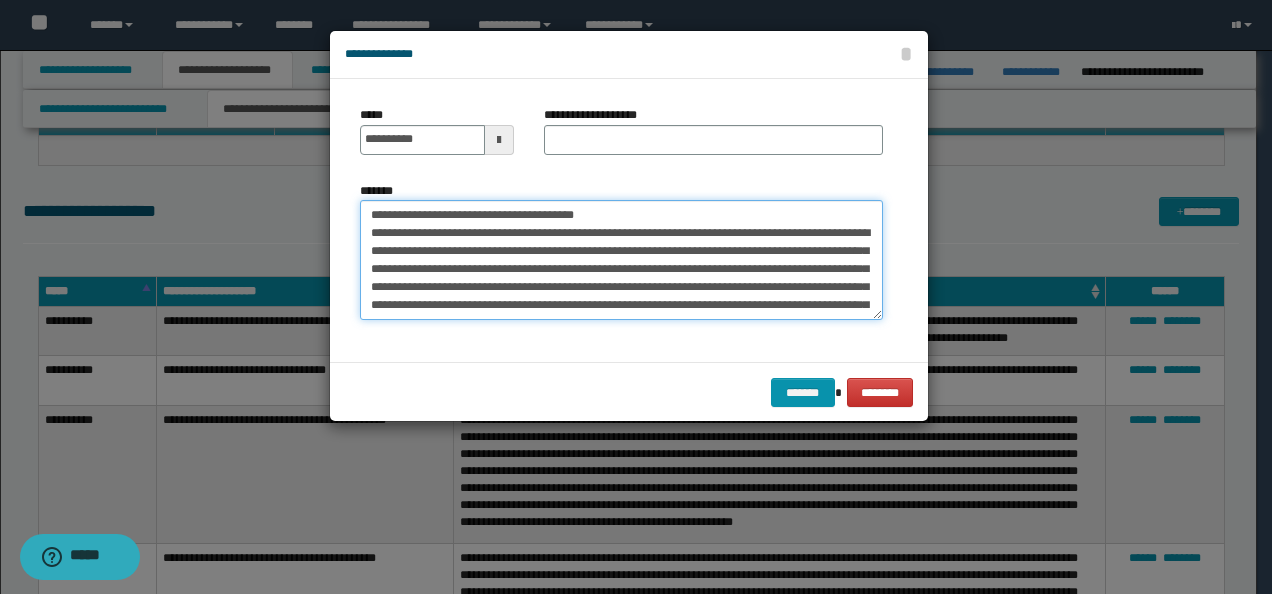 drag, startPoint x: 589, startPoint y: 207, endPoint x: 430, endPoint y: 191, distance: 159.80301 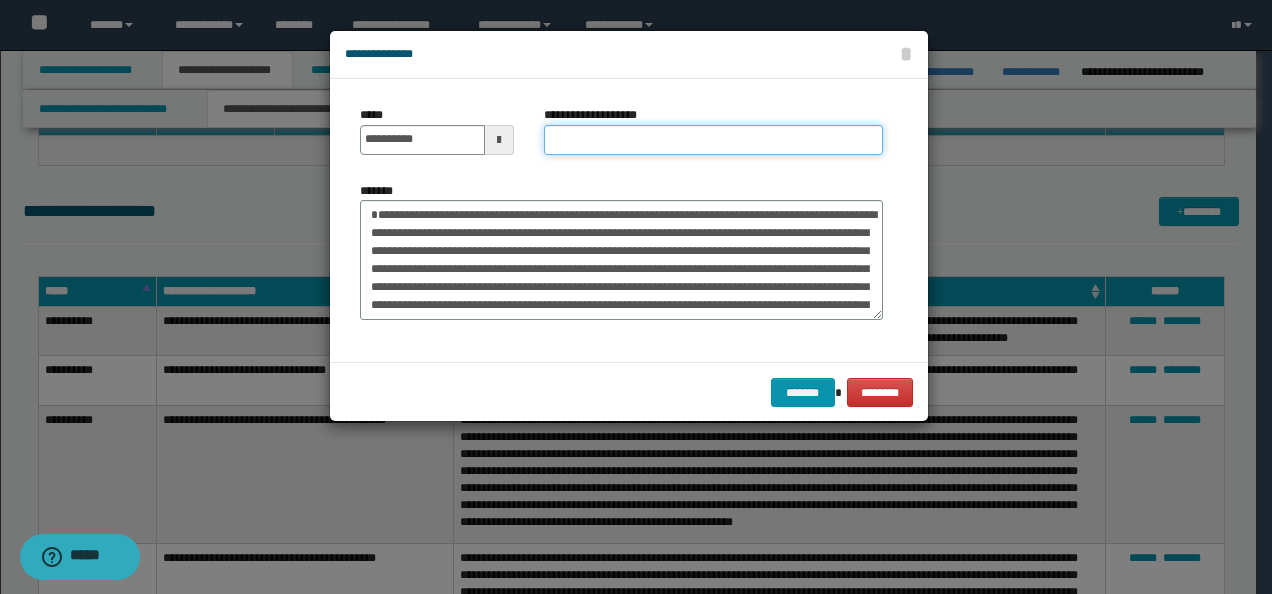 click on "**********" at bounding box center (713, 140) 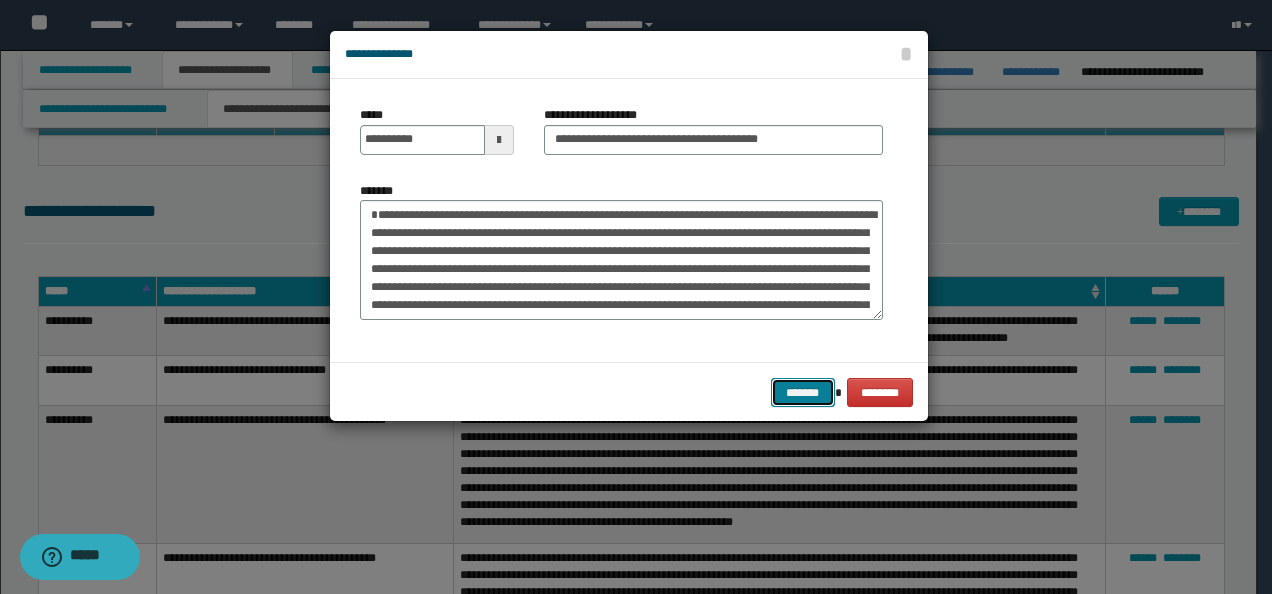 click on "*******" at bounding box center (803, 392) 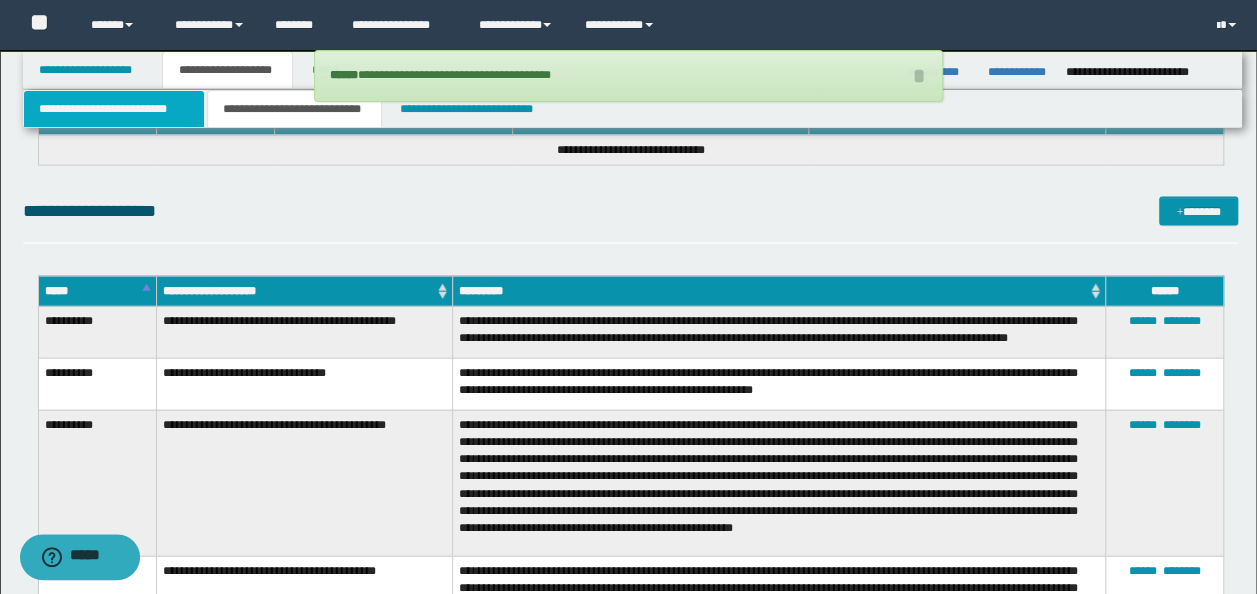 click on "**********" at bounding box center (114, 109) 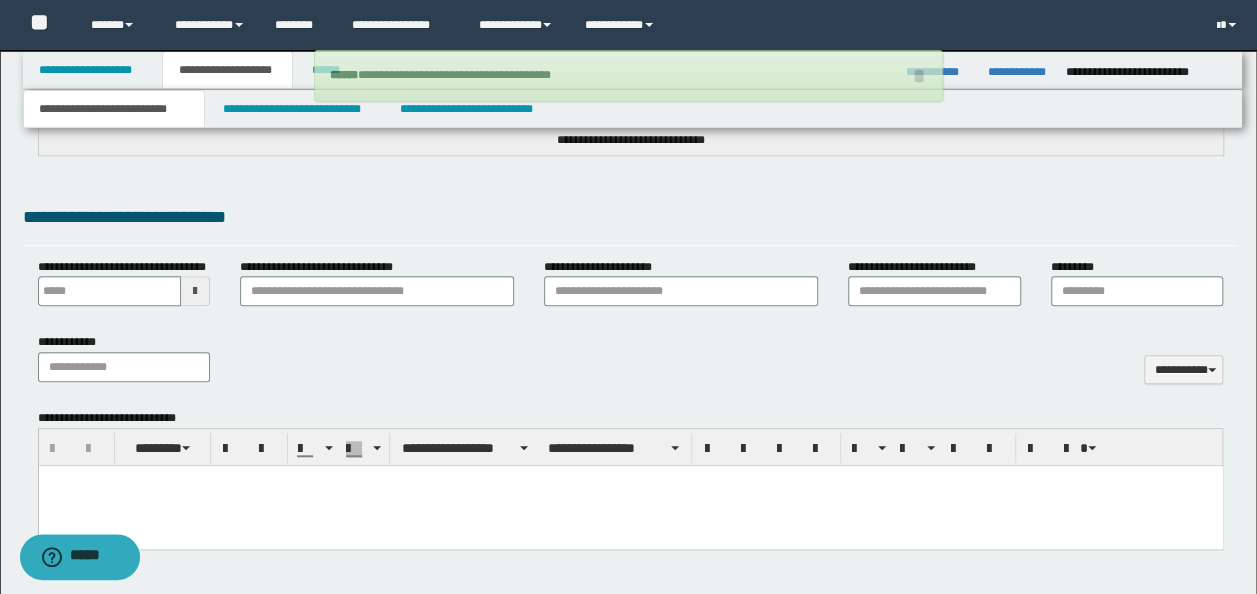 scroll, scrollTop: 631, scrollLeft: 0, axis: vertical 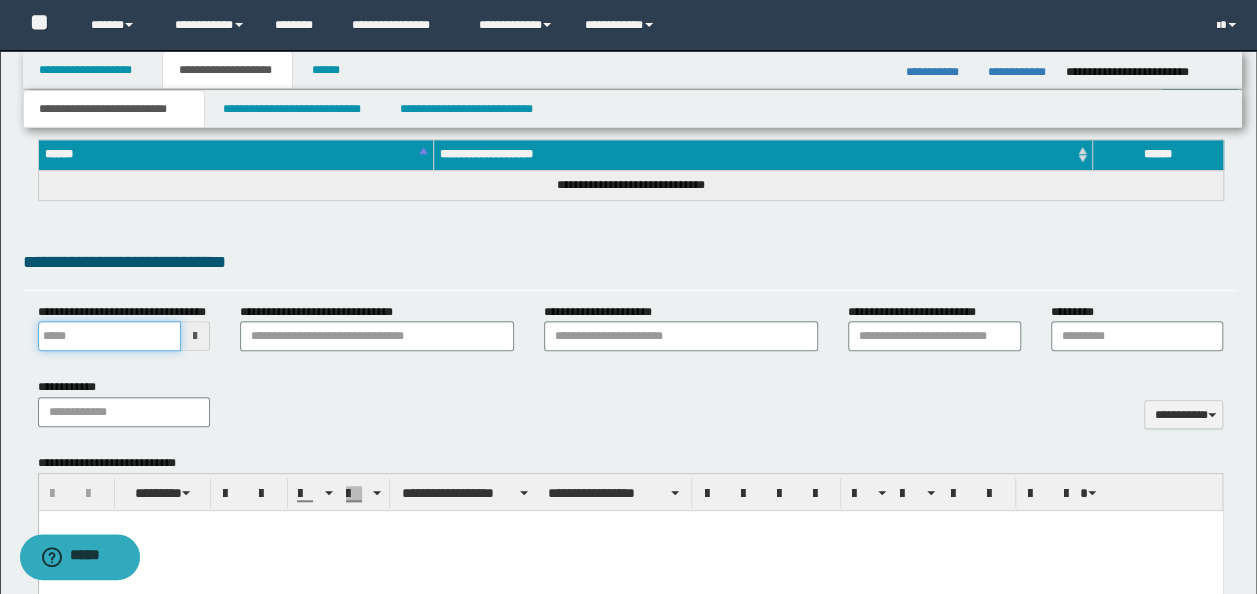 click on "**********" at bounding box center (110, 336) 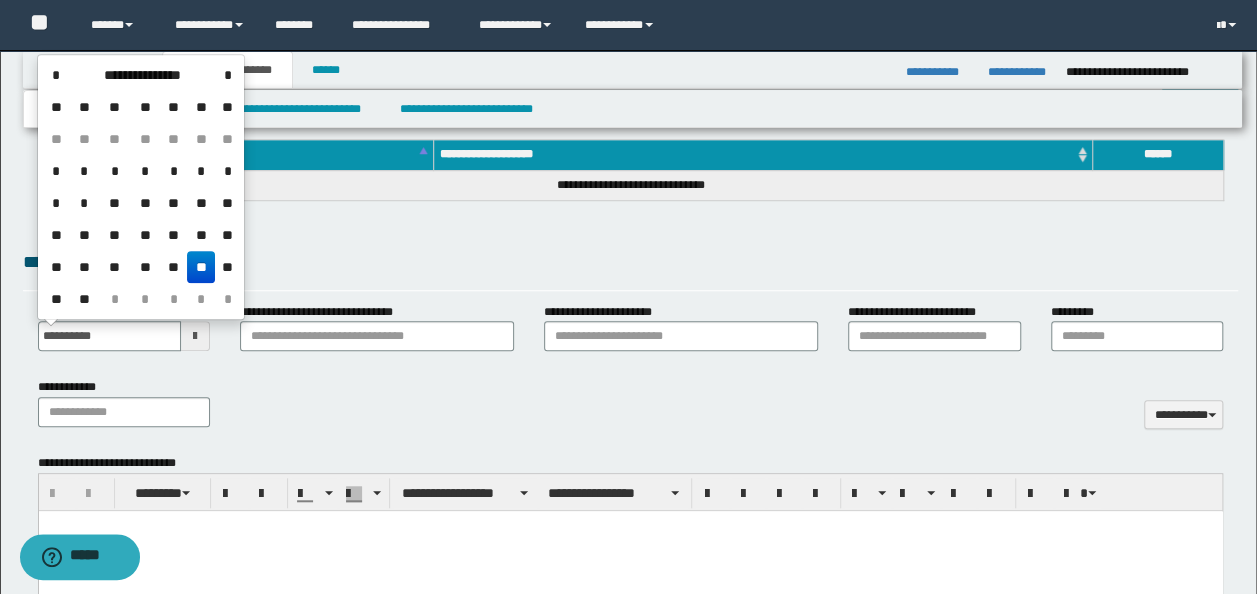 click on "**********" at bounding box center (631, 410) 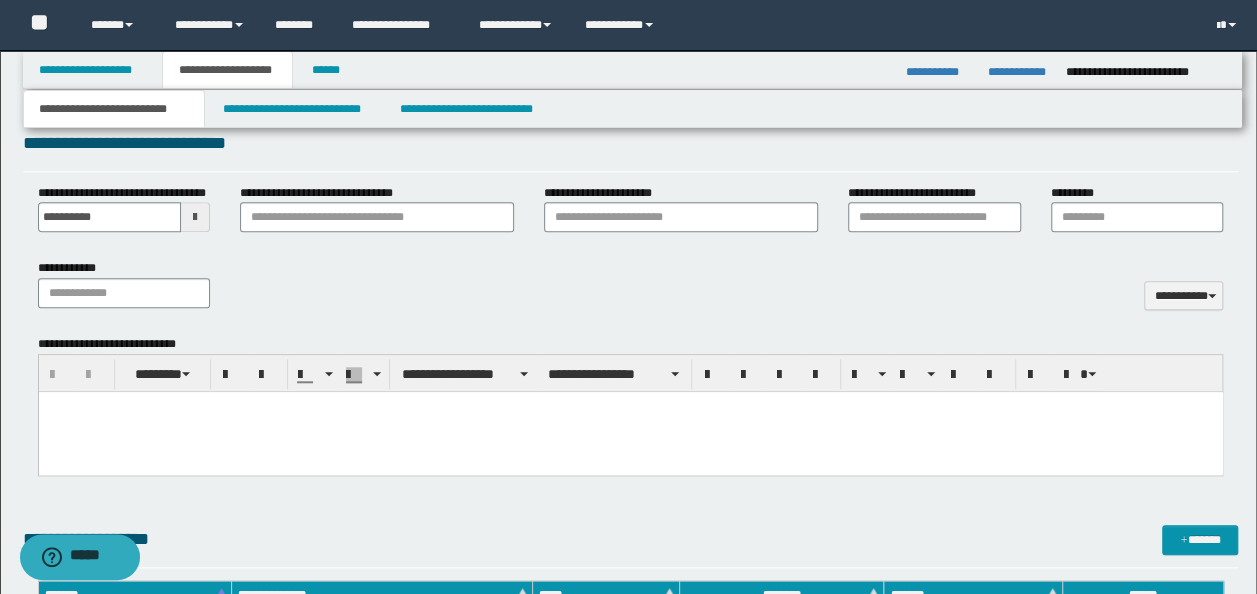 scroll, scrollTop: 931, scrollLeft: 0, axis: vertical 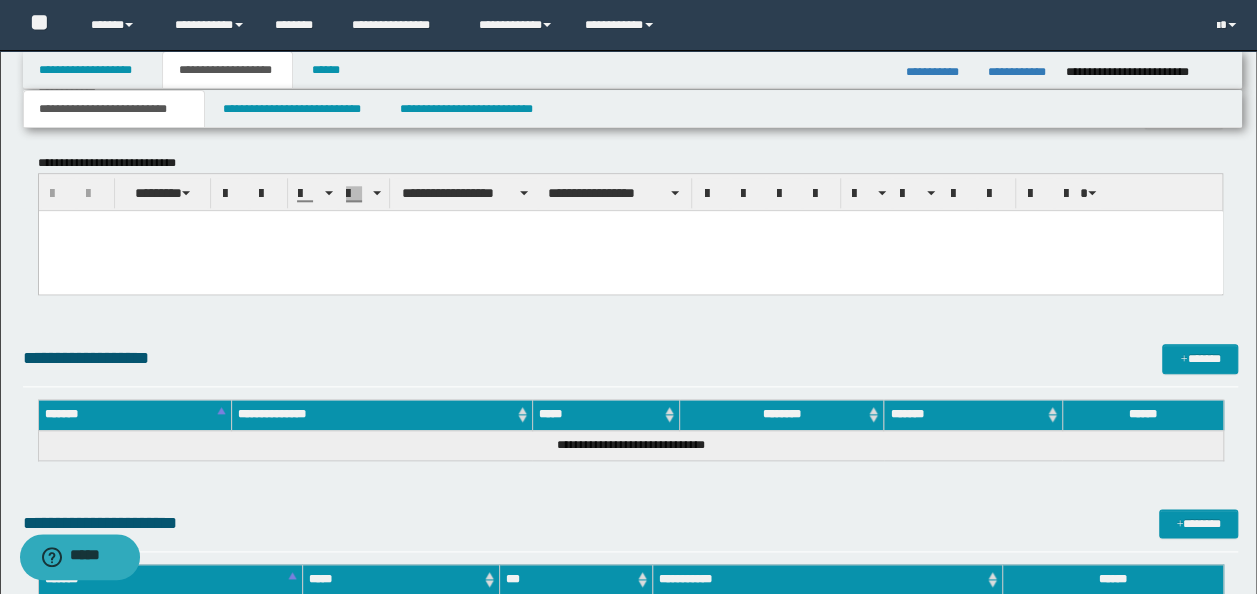 click at bounding box center [630, 251] 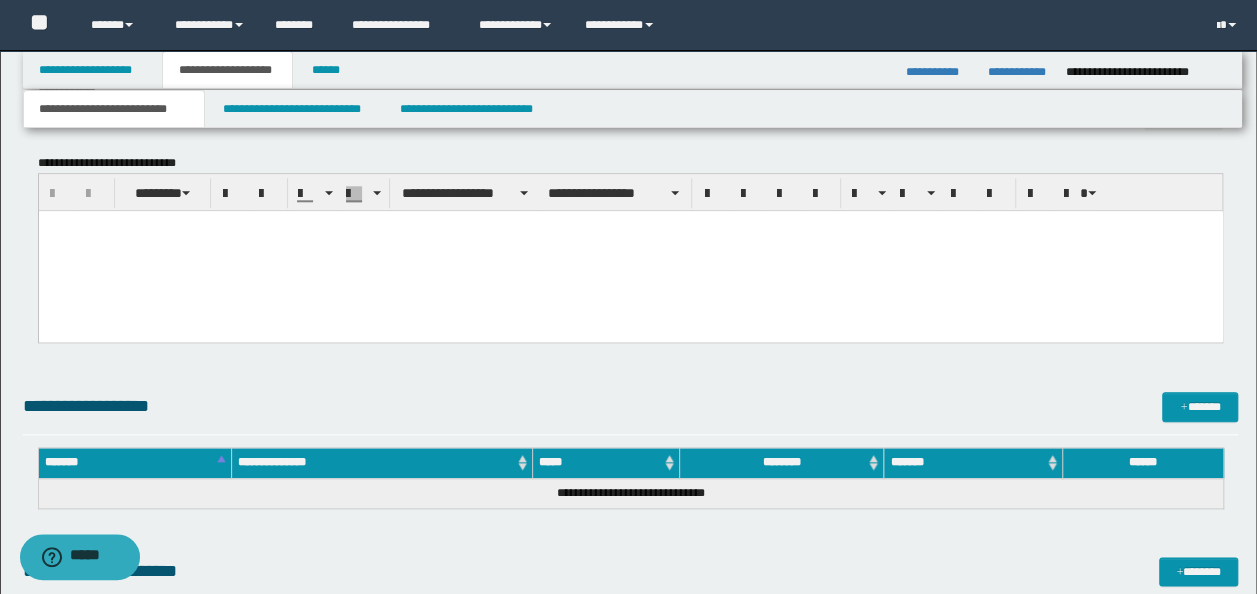 paste 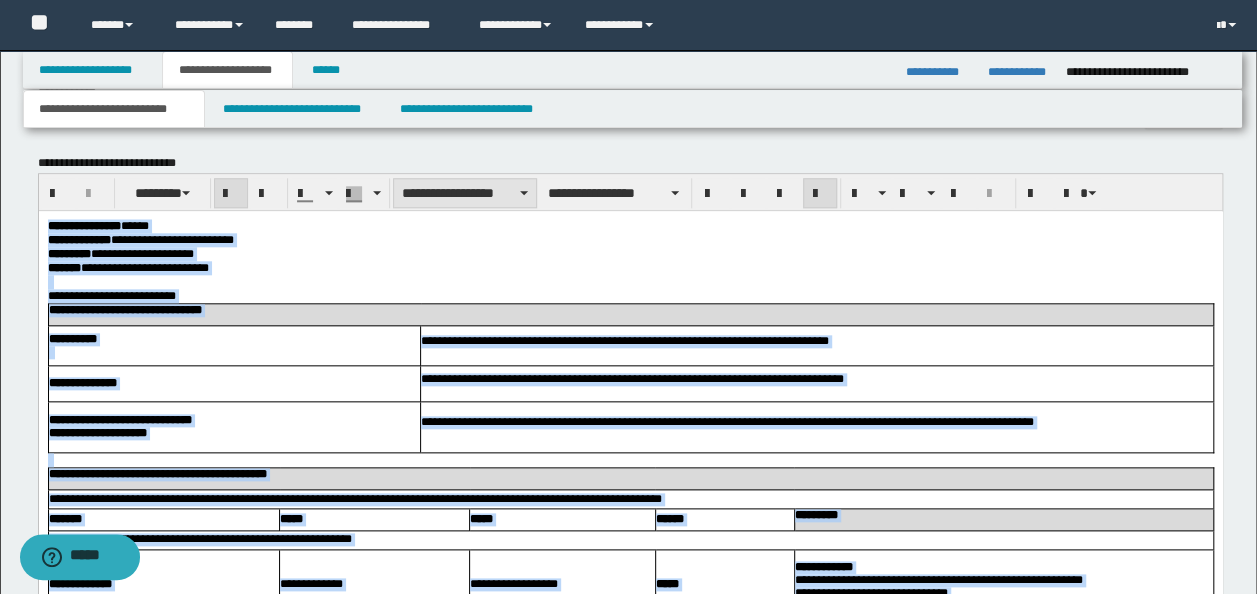 click on "**********" at bounding box center (465, 193) 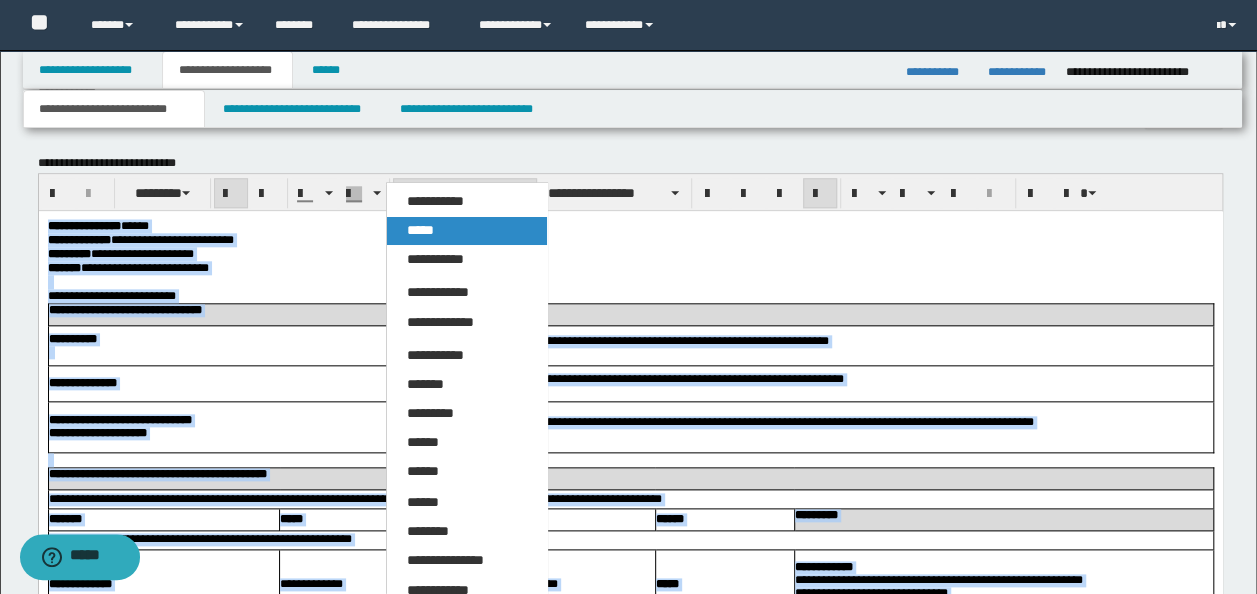 drag, startPoint x: 452, startPoint y: 222, endPoint x: 464, endPoint y: 13, distance: 209.34421 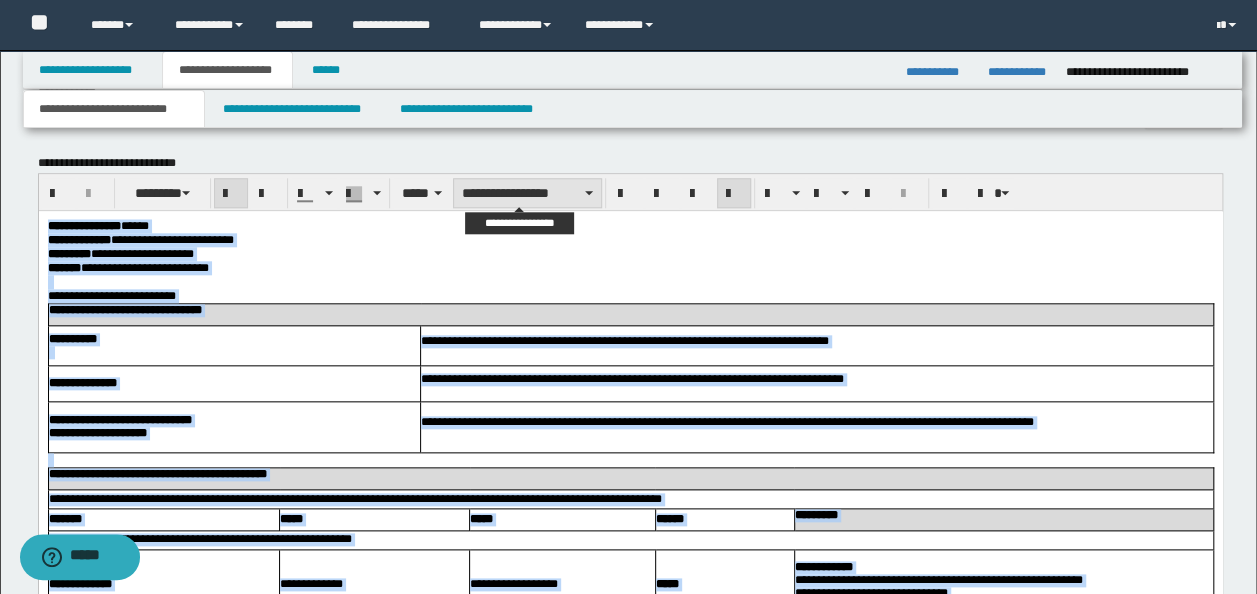 click on "**********" at bounding box center (527, 193) 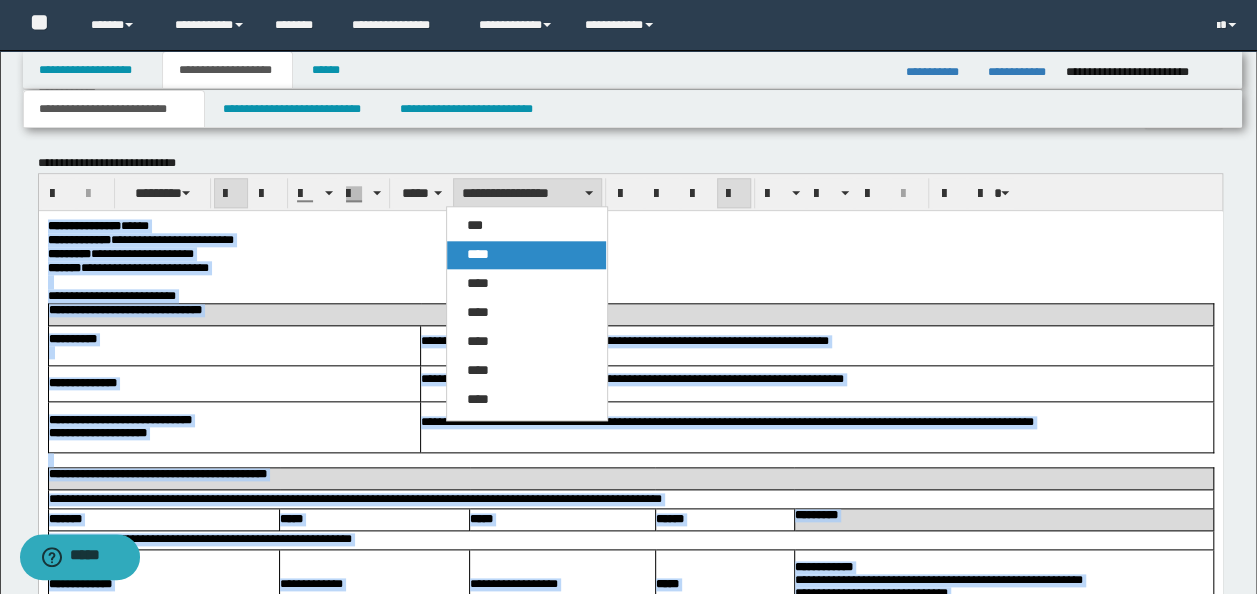 click on "****" at bounding box center [526, 255] 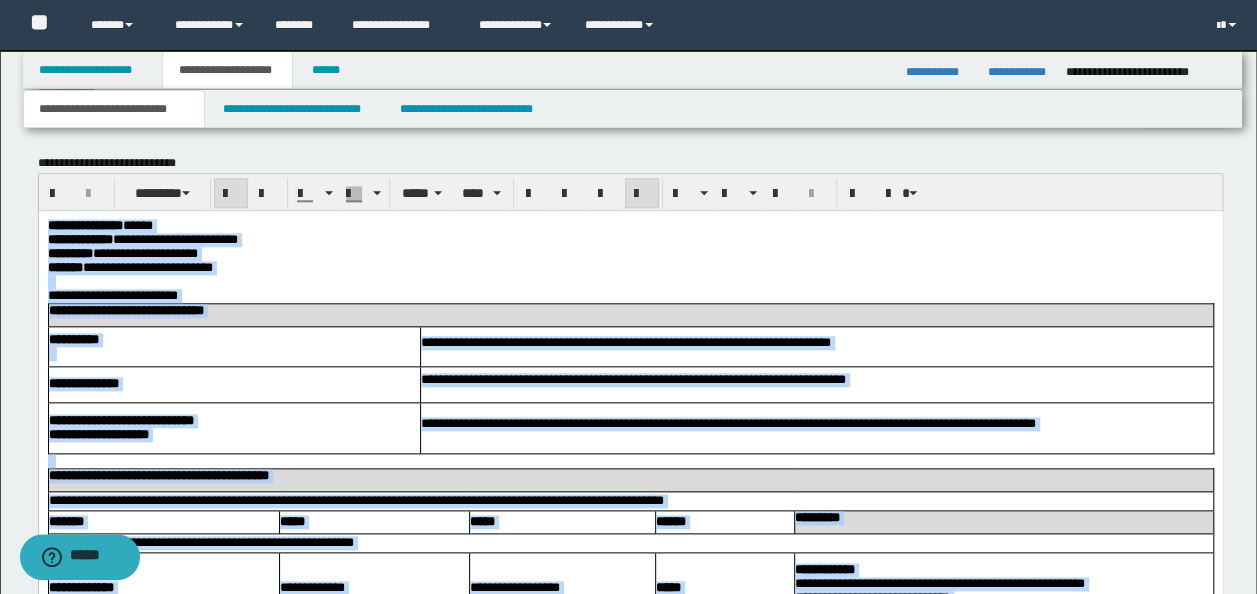 click on "**********" at bounding box center (630, 254) 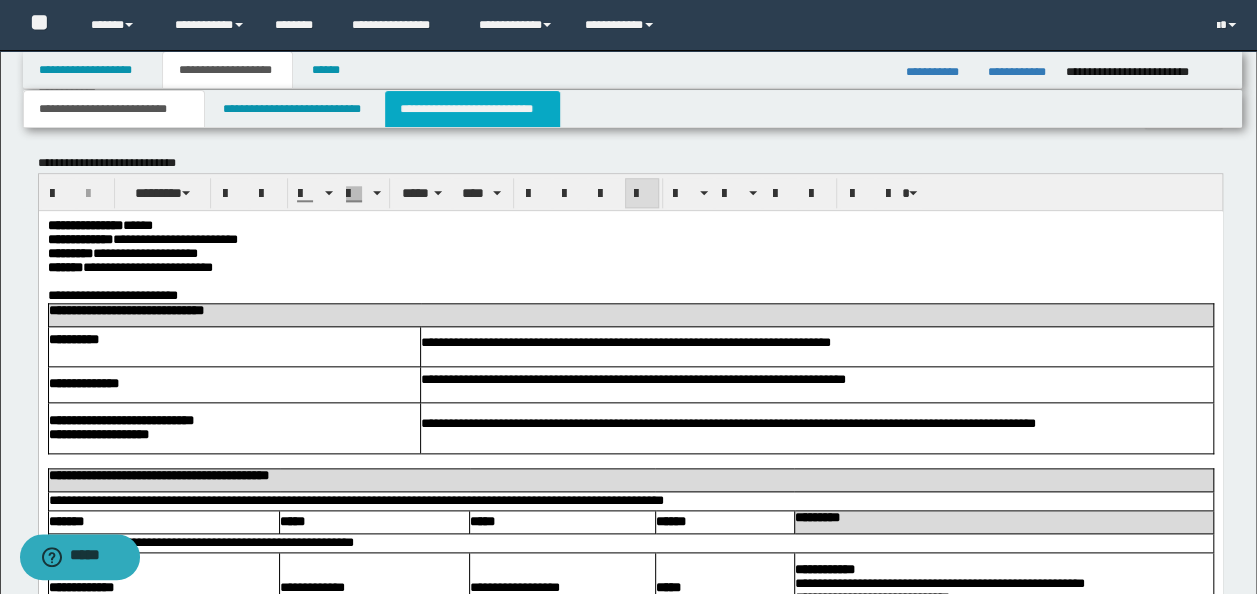 click on "**********" at bounding box center (472, 109) 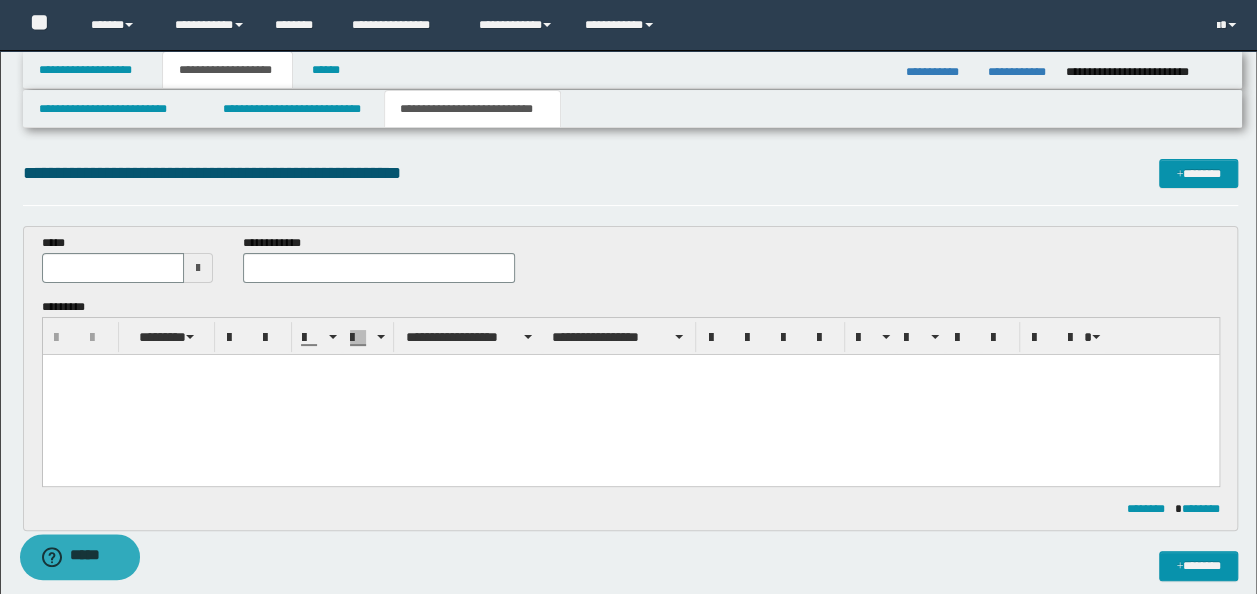 scroll, scrollTop: 0, scrollLeft: 0, axis: both 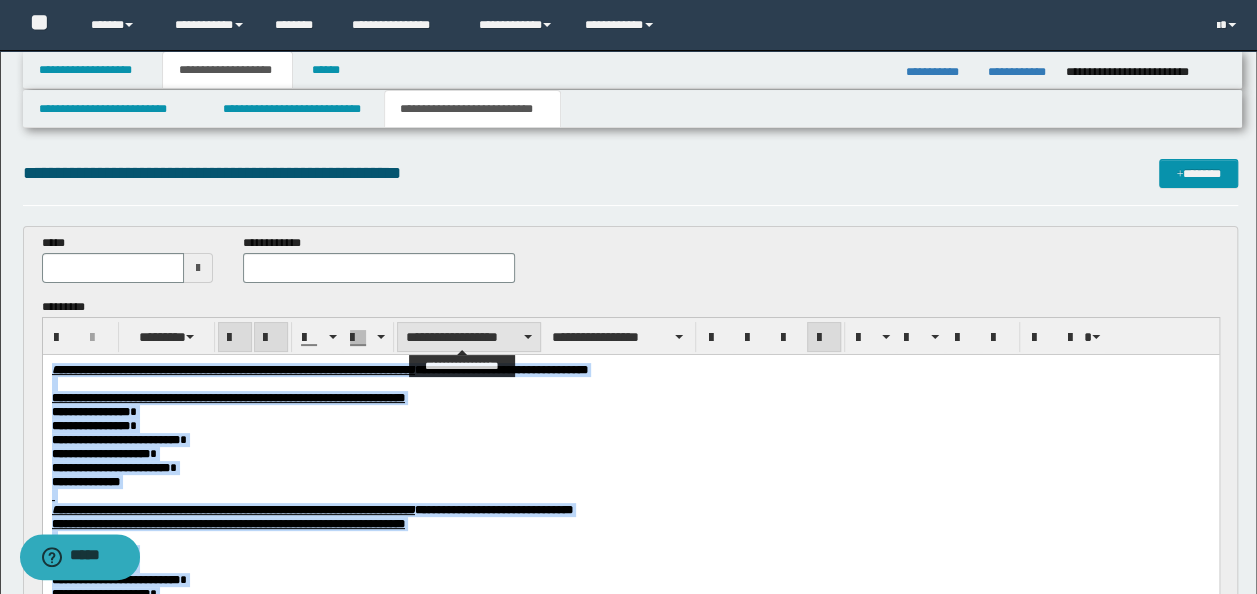 click on "**********" at bounding box center (469, 337) 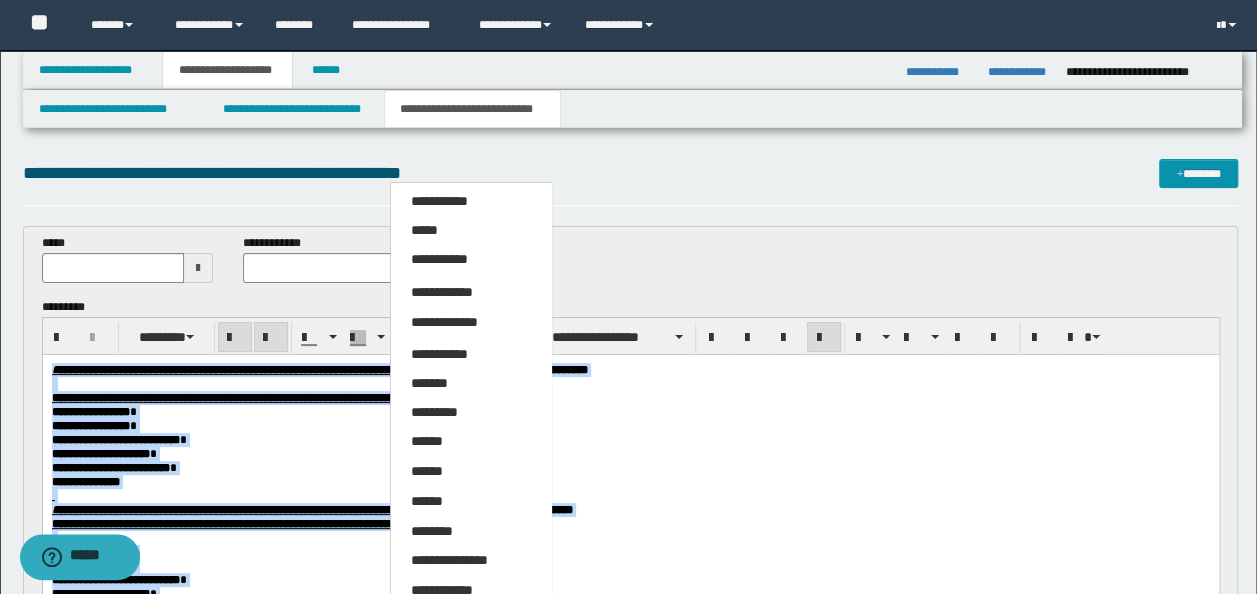 click on "*****" at bounding box center [470, 231] 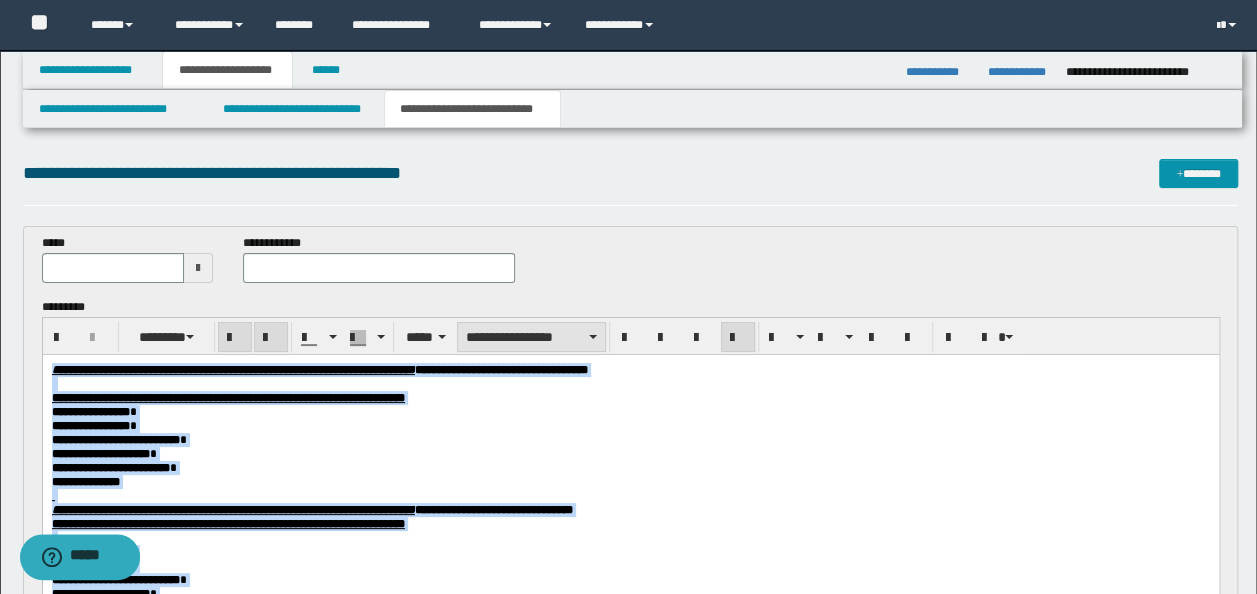 click on "**********" at bounding box center (531, 337) 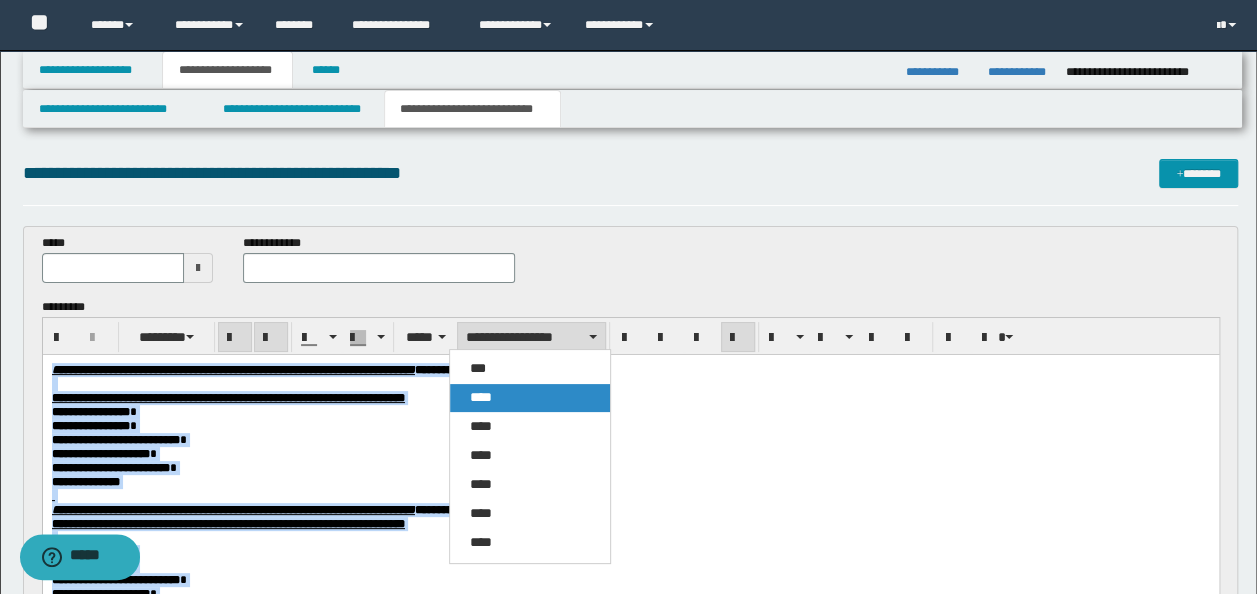 drag, startPoint x: 493, startPoint y: 386, endPoint x: 451, endPoint y: 33, distance: 355.4898 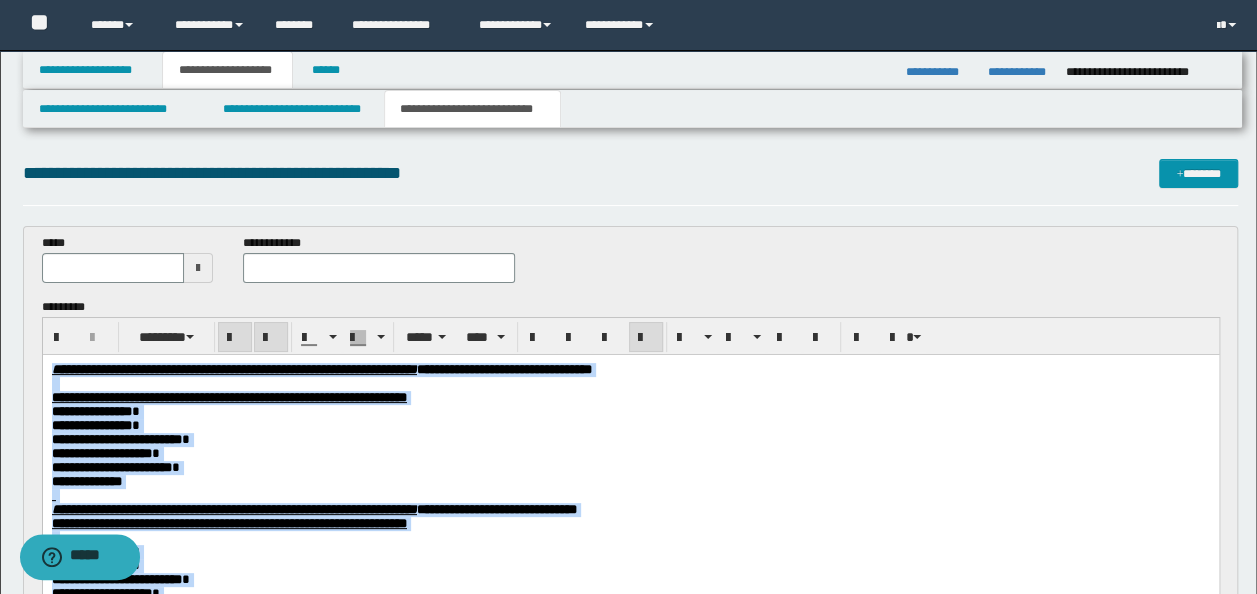 click on "**********" at bounding box center (630, 397) 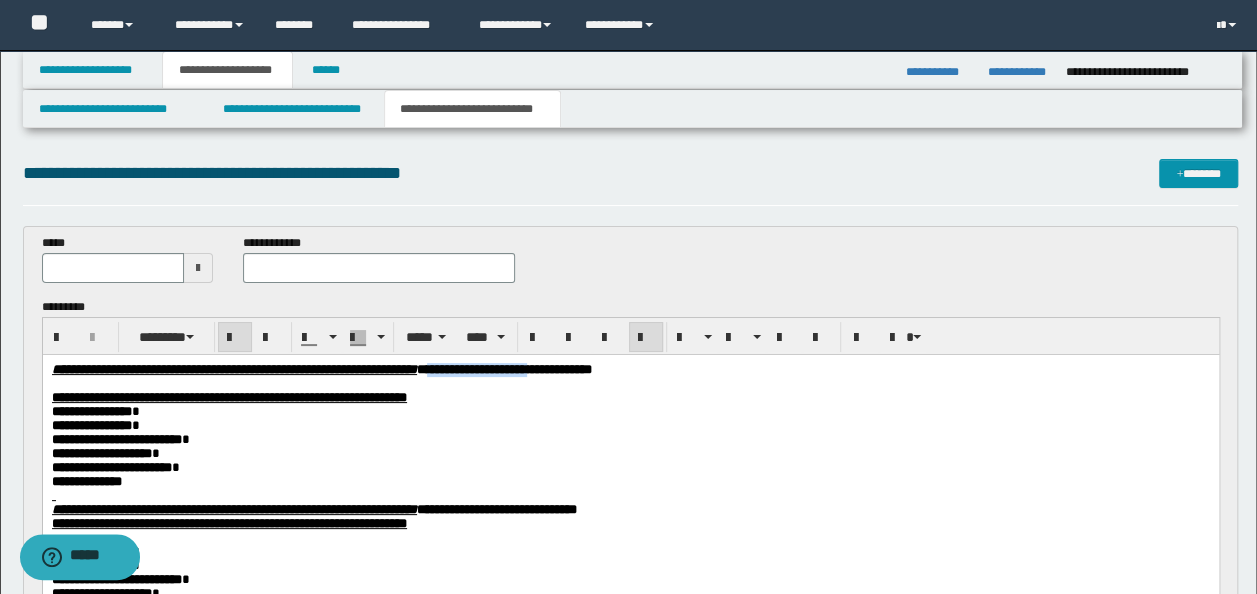 drag, startPoint x: 760, startPoint y: 365, endPoint x: 628, endPoint y: 359, distance: 132.13629 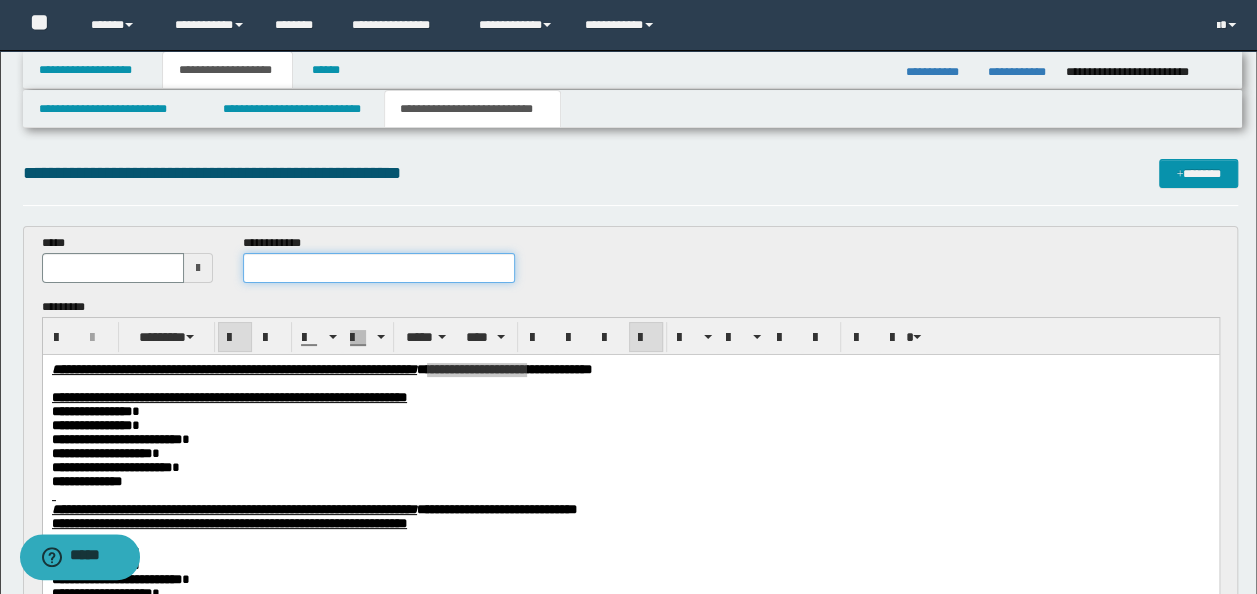 click at bounding box center (379, 268) 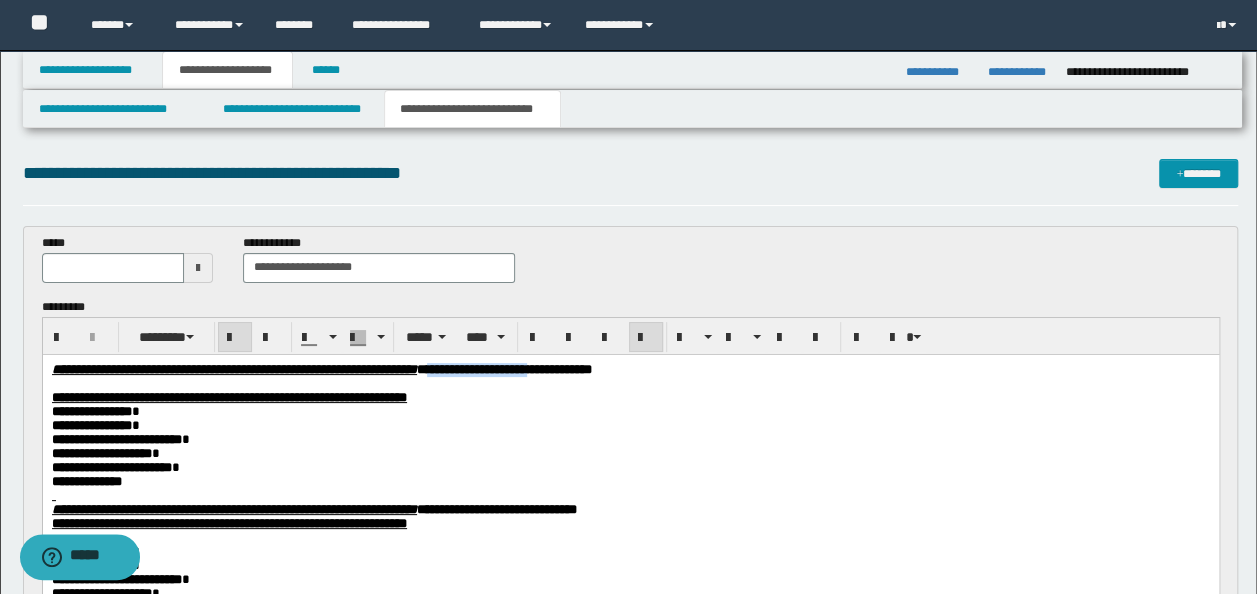 click on "**********" at bounding box center [503, 368] 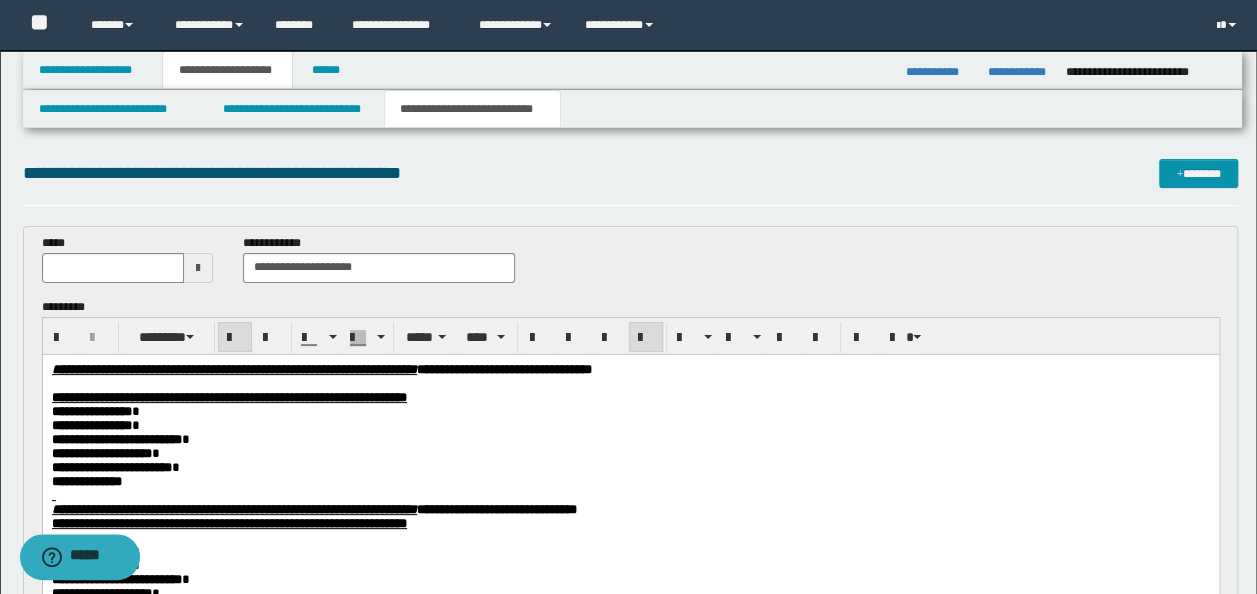 drag, startPoint x: 796, startPoint y: 375, endPoint x: 808, endPoint y: 375, distance: 12 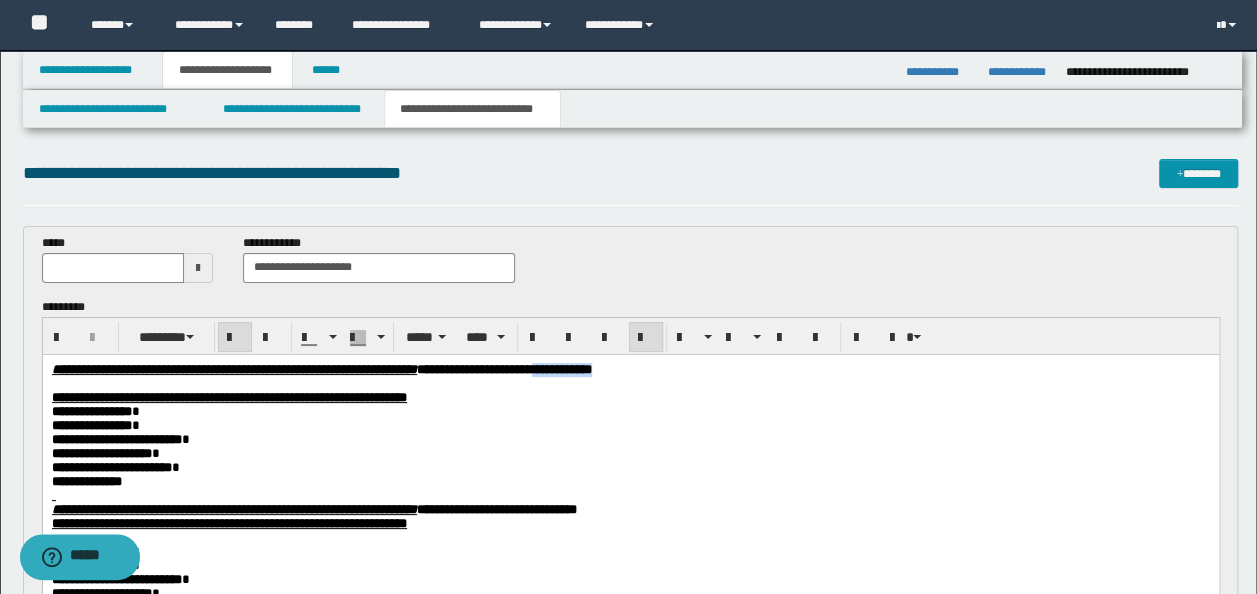 drag, startPoint x: 855, startPoint y: 370, endPoint x: 764, endPoint y: 365, distance: 91.13726 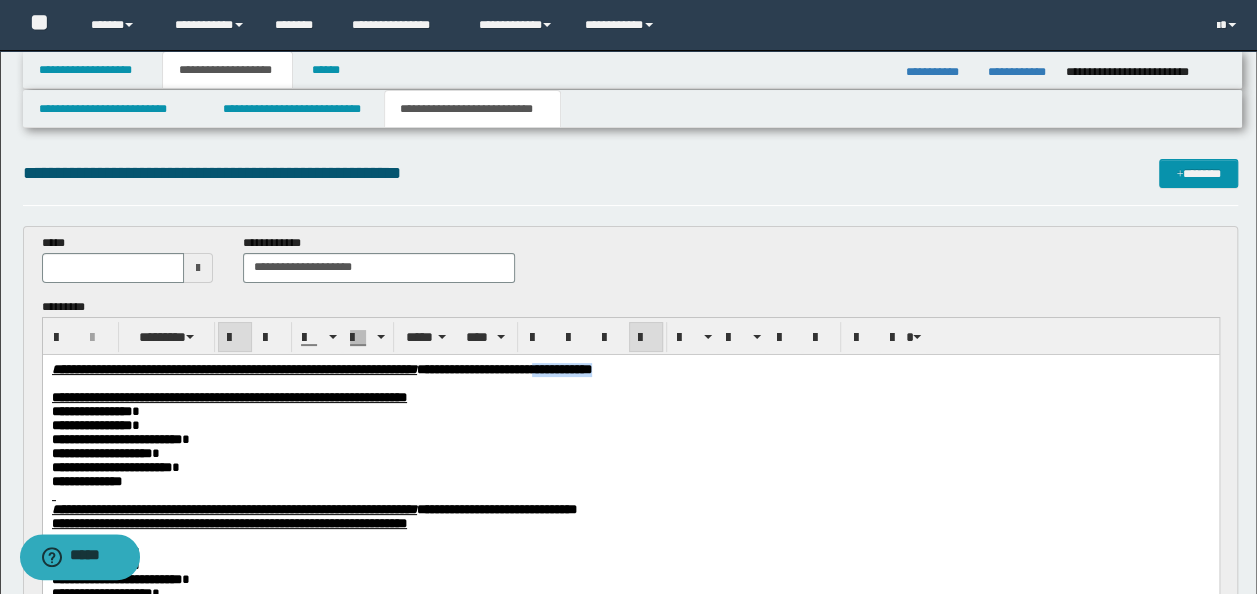 click on "**********" at bounding box center (630, 369) 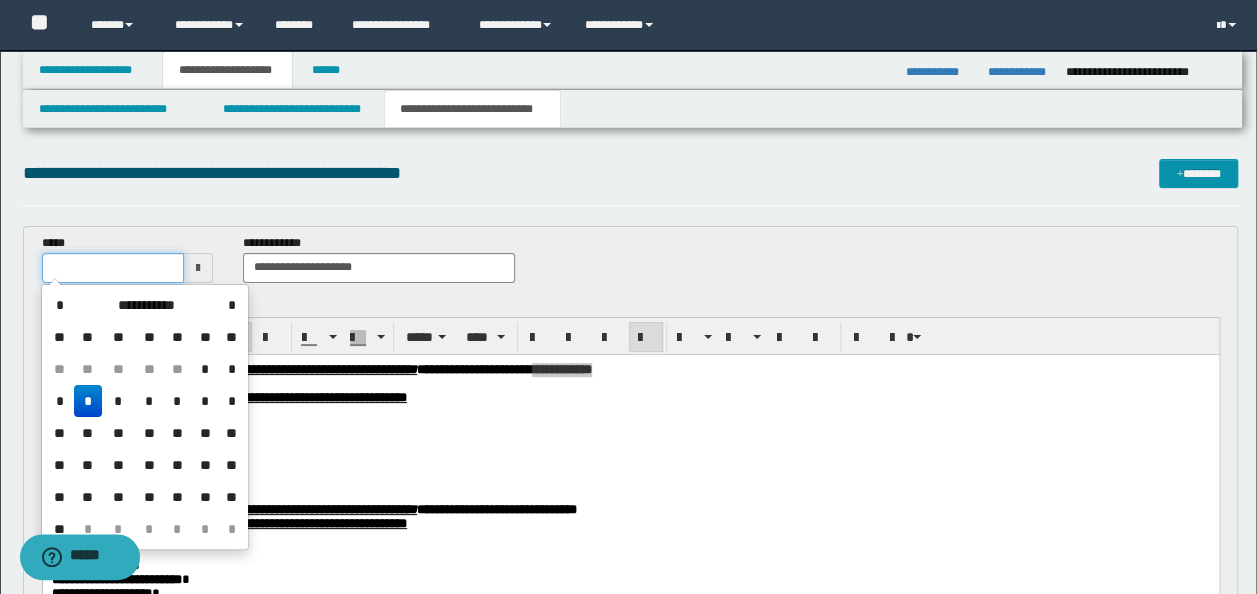 click at bounding box center [113, 268] 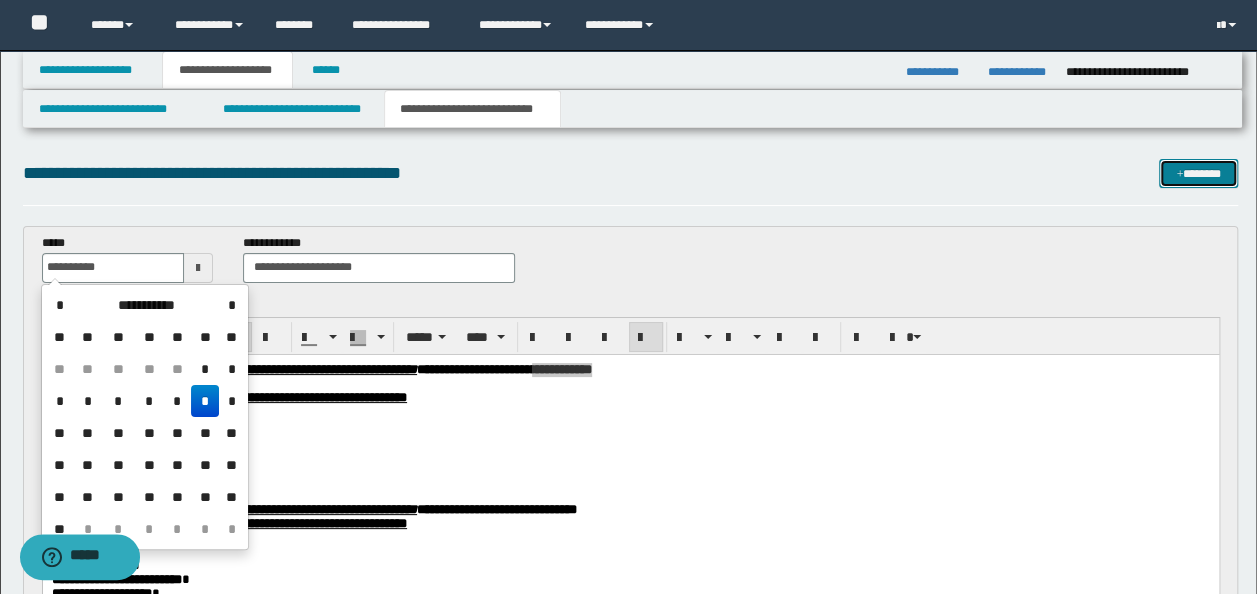 click on "*******" at bounding box center [1198, 173] 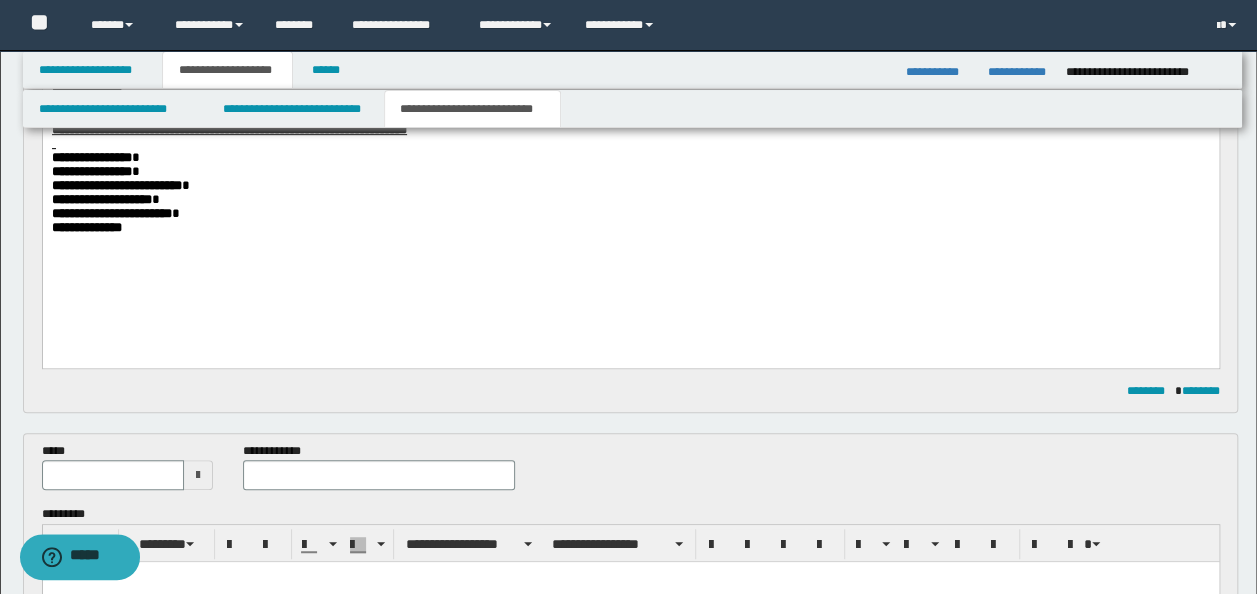 scroll, scrollTop: 354, scrollLeft: 0, axis: vertical 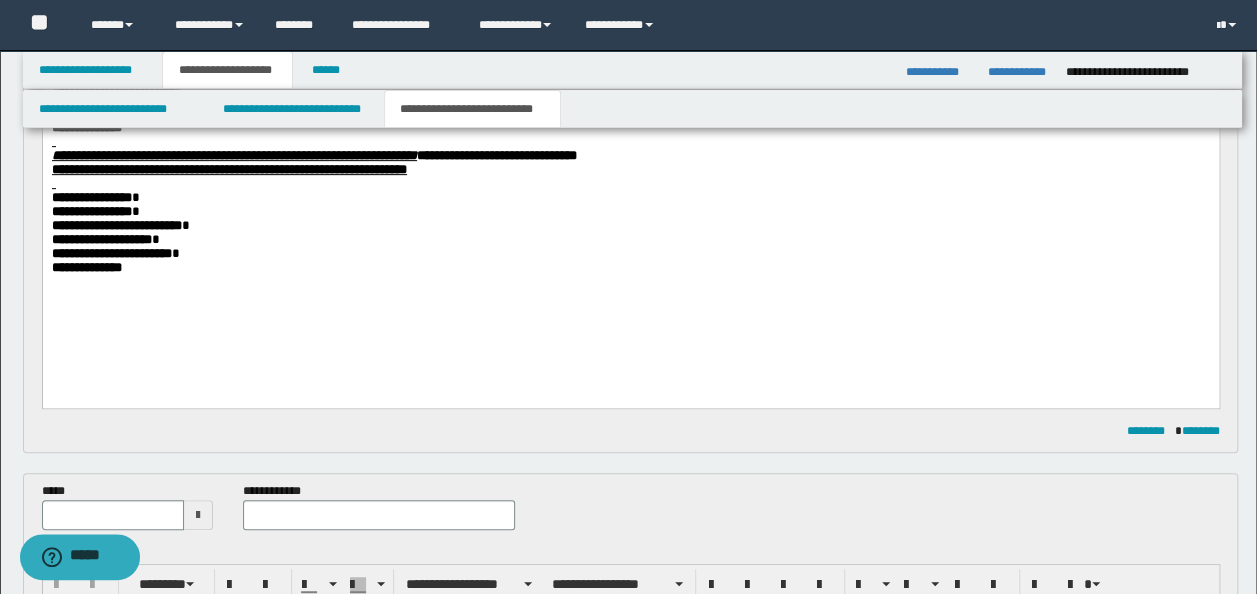 click on "**********" at bounding box center [630, 239] 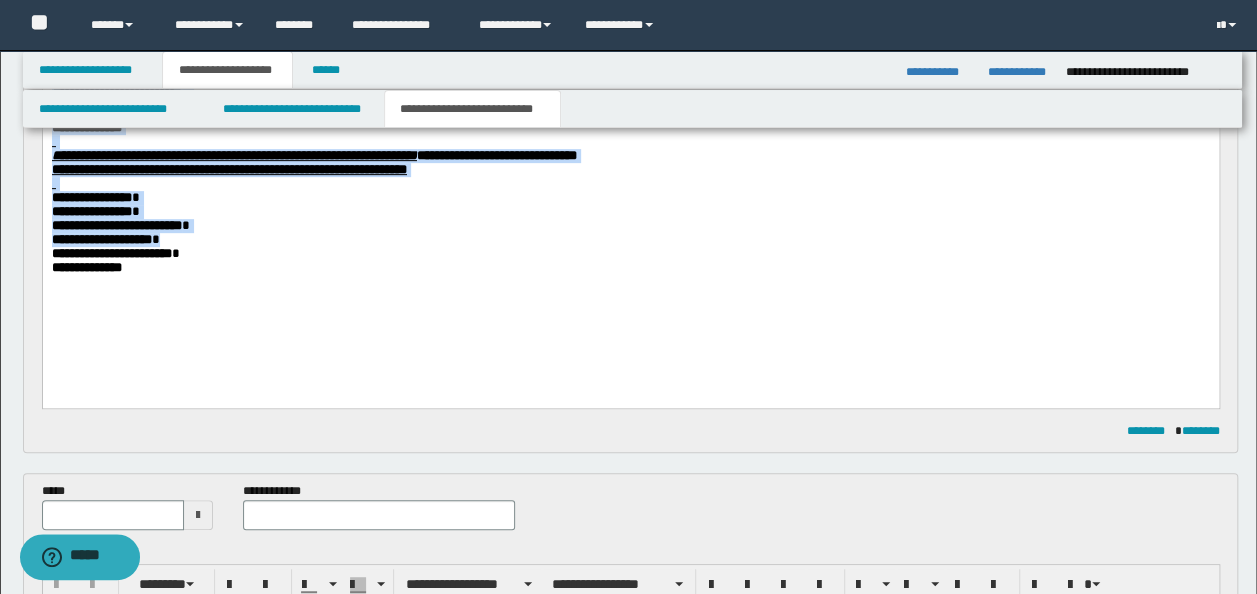 click on "**********" at bounding box center [228, 168] 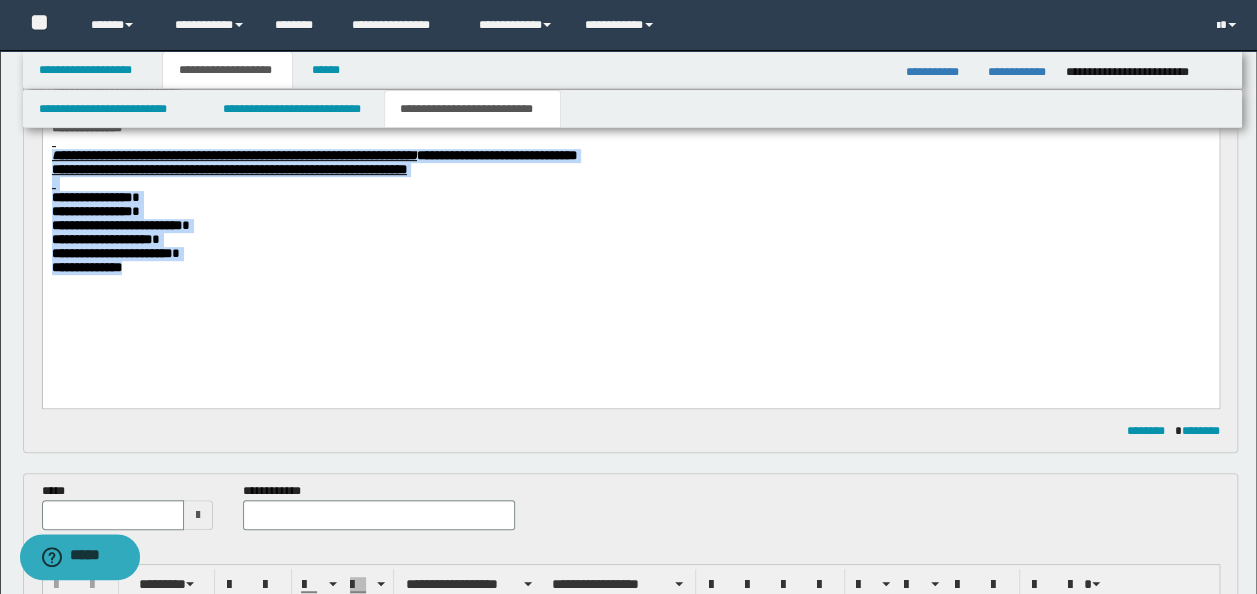 drag, startPoint x: 53, startPoint y: 167, endPoint x: 207, endPoint y: 327, distance: 222.07207 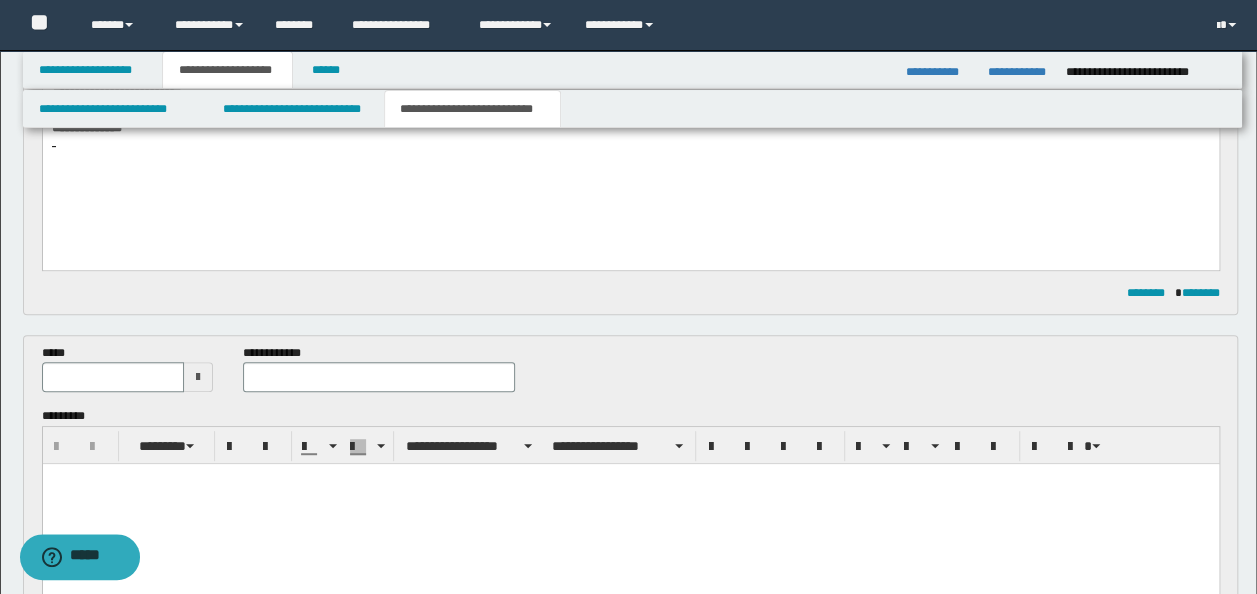 scroll, scrollTop: 554, scrollLeft: 0, axis: vertical 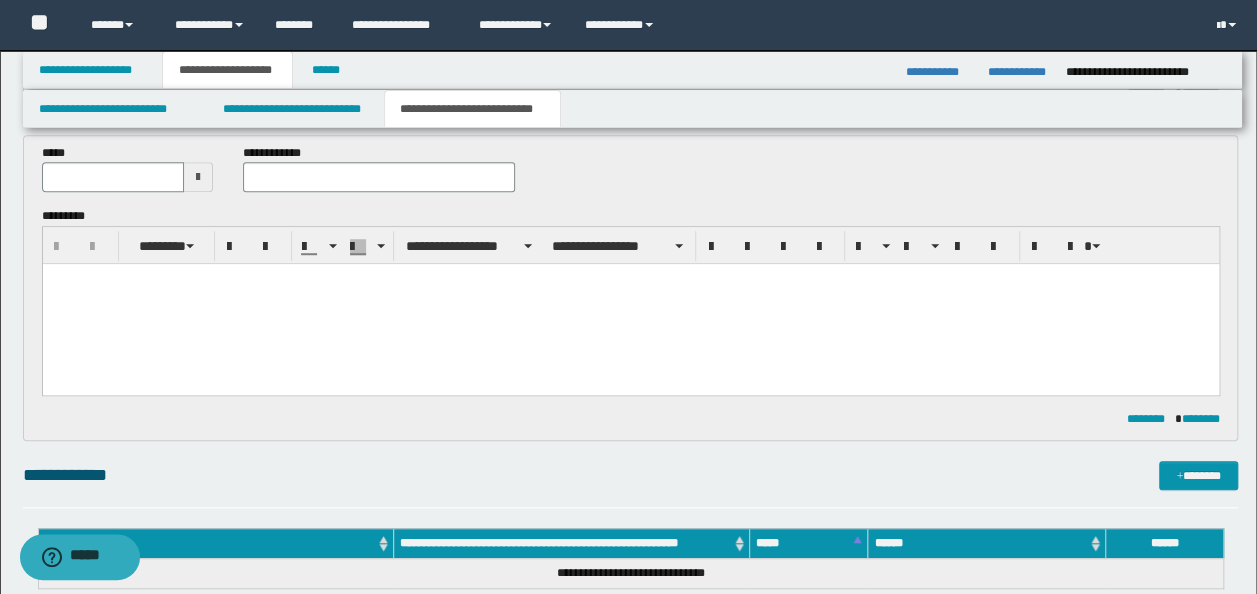 click at bounding box center [630, 304] 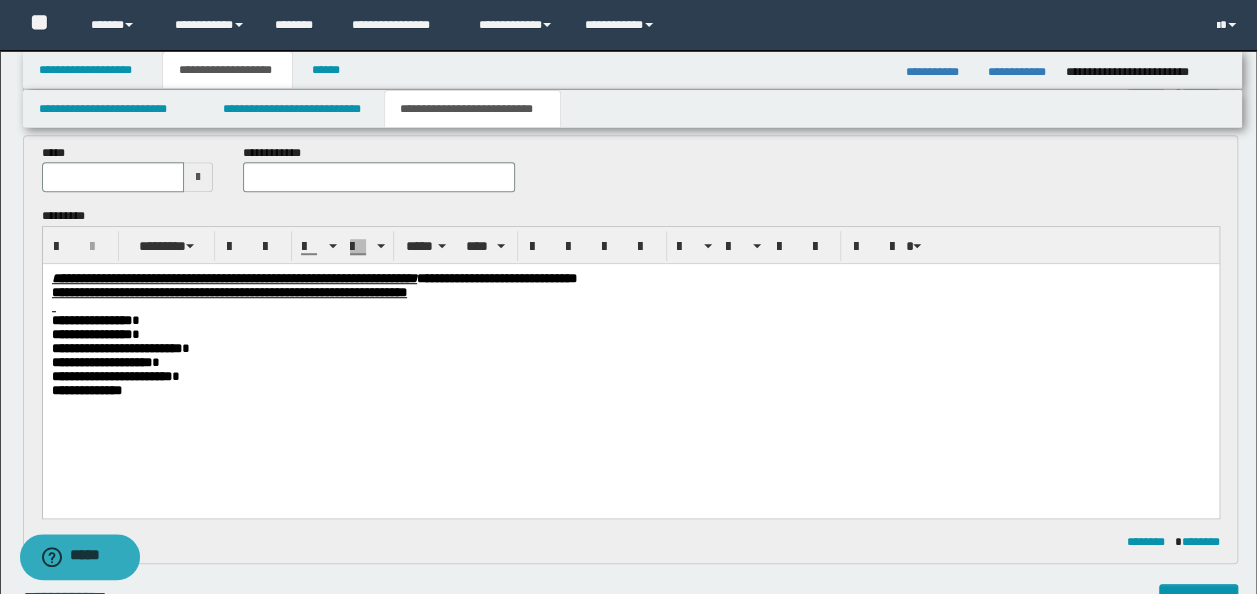 click on "**********" at bounding box center [630, 293] 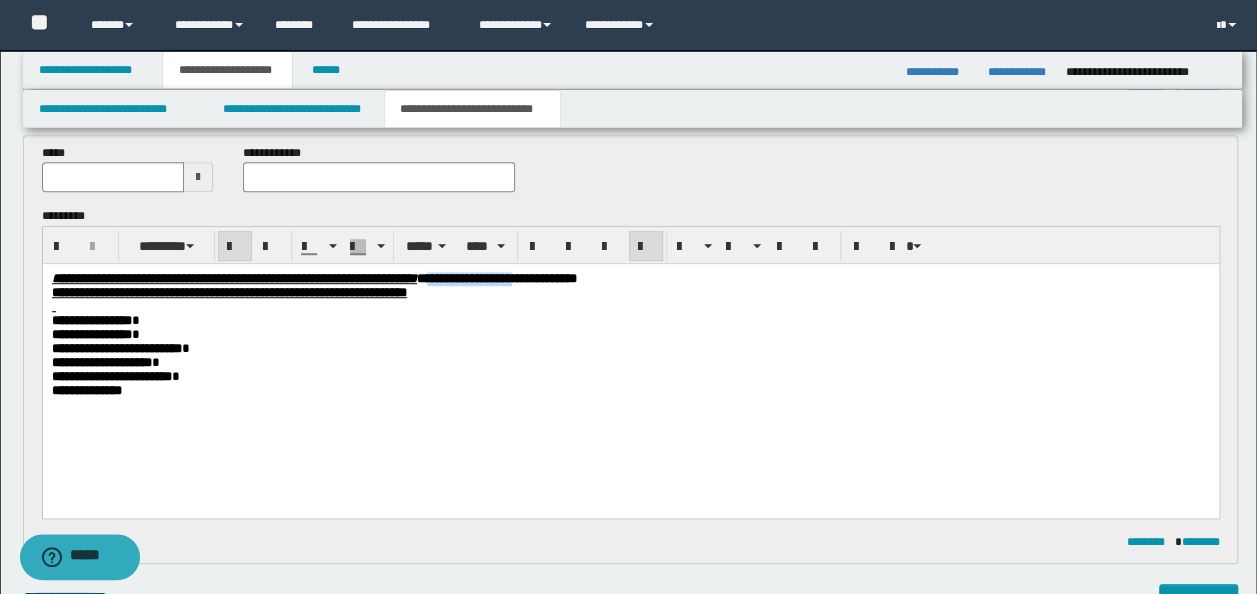 drag, startPoint x: 737, startPoint y: 277, endPoint x: 627, endPoint y: 283, distance: 110.16351 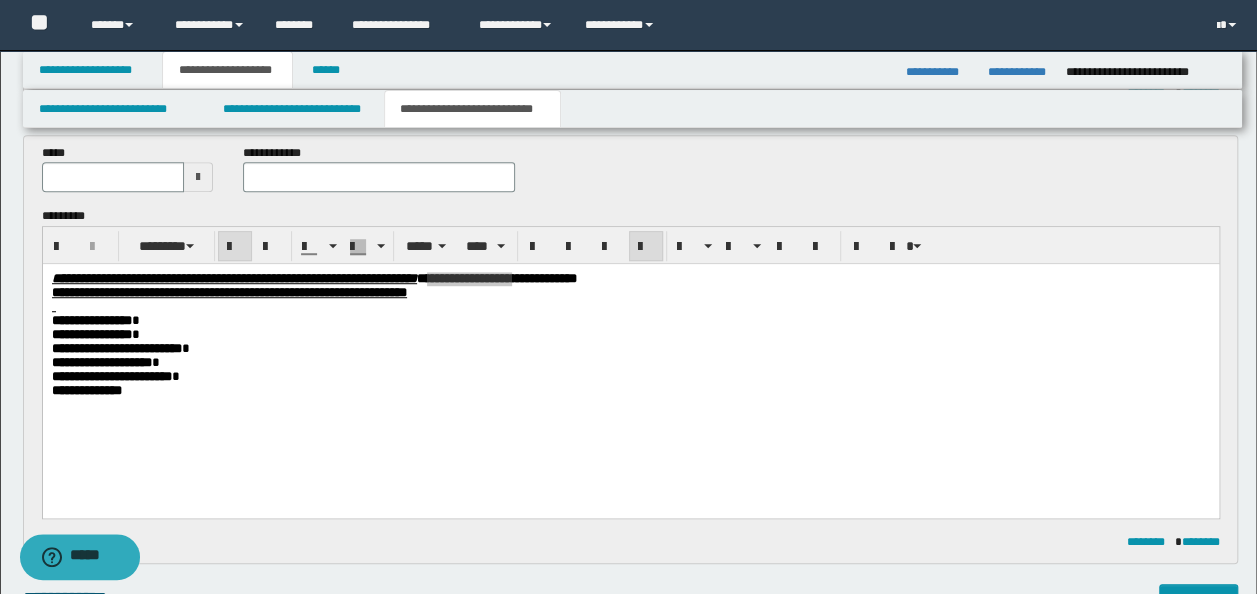 click at bounding box center (379, 177) 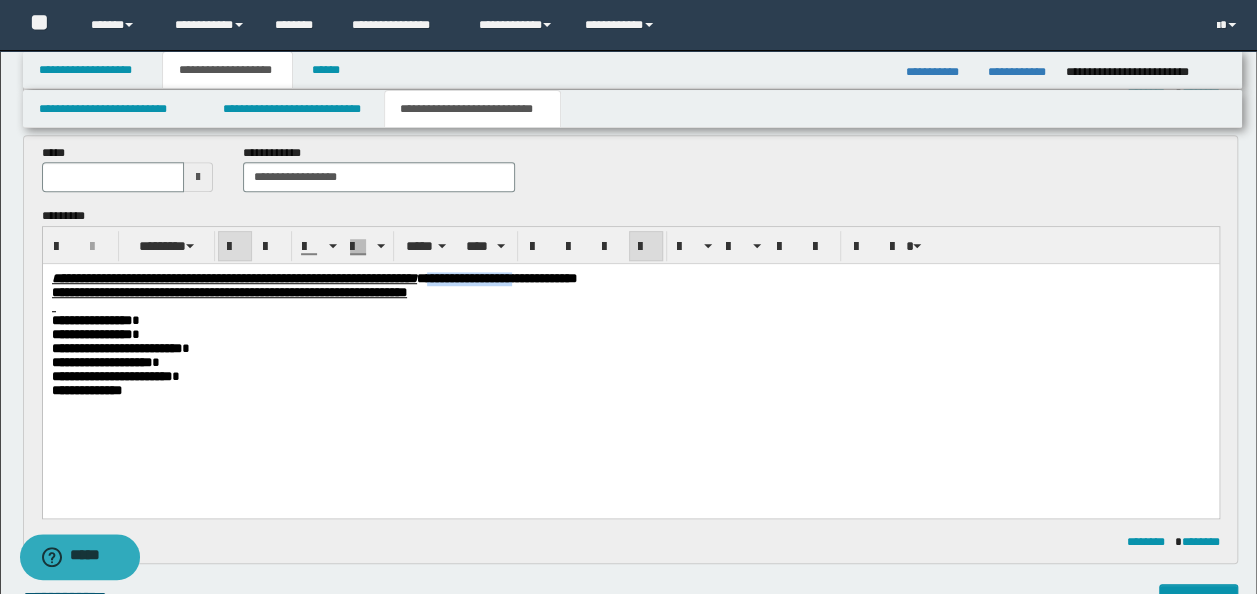 click at bounding box center [630, 307] 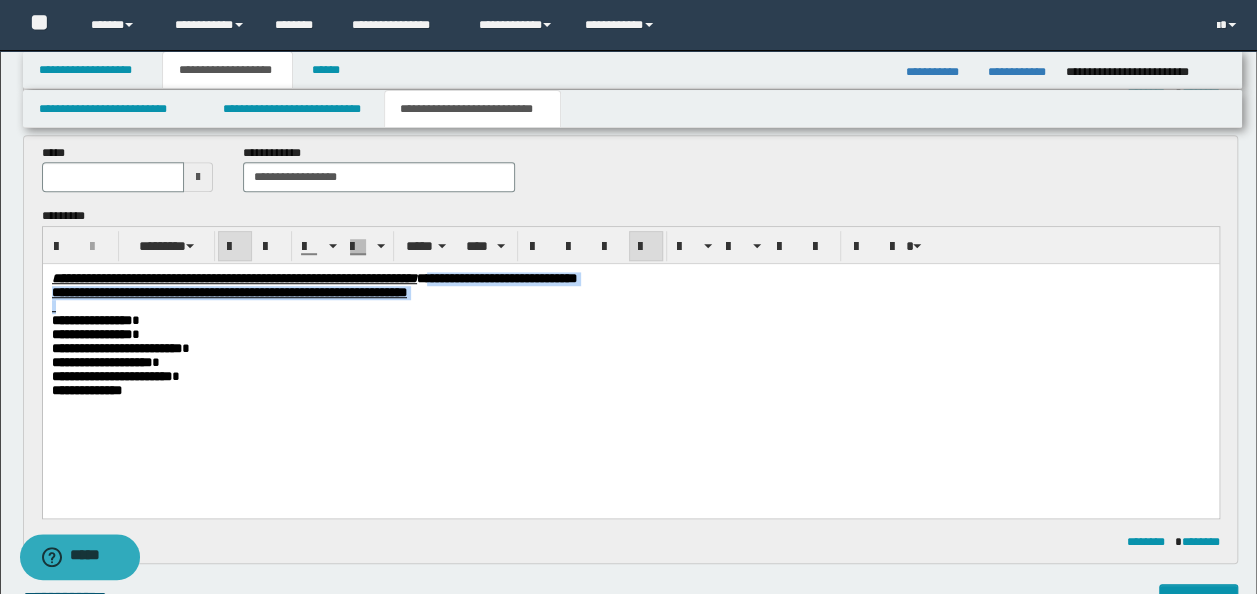 click on "**********" at bounding box center [630, 293] 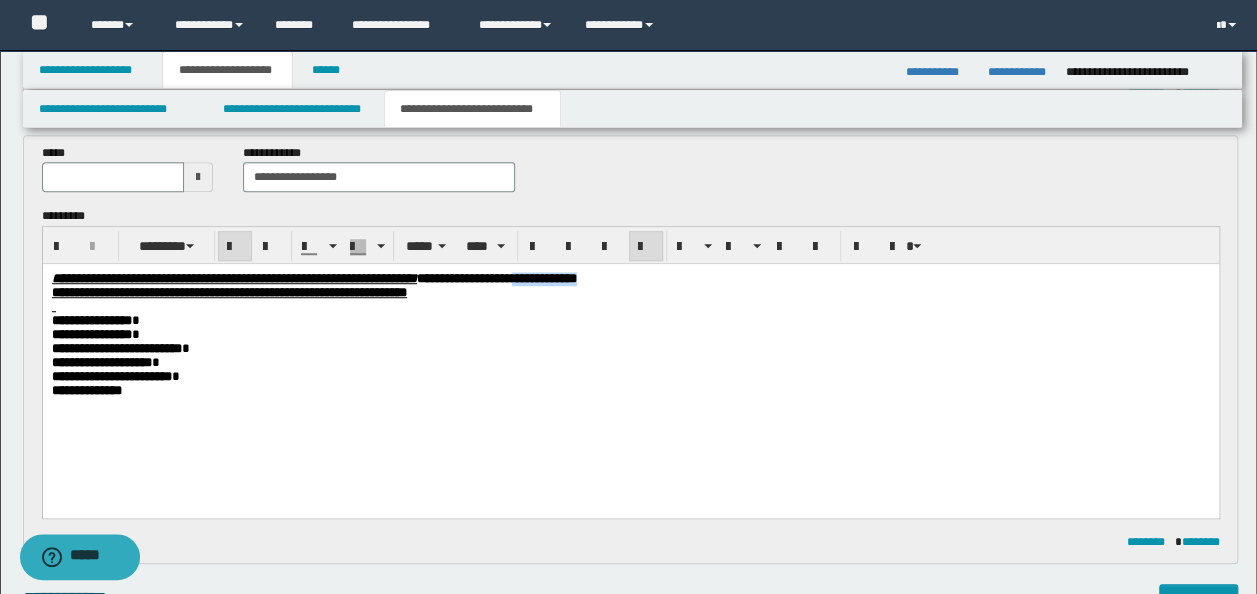 drag, startPoint x: 828, startPoint y: 282, endPoint x: 739, endPoint y: 278, distance: 89.08984 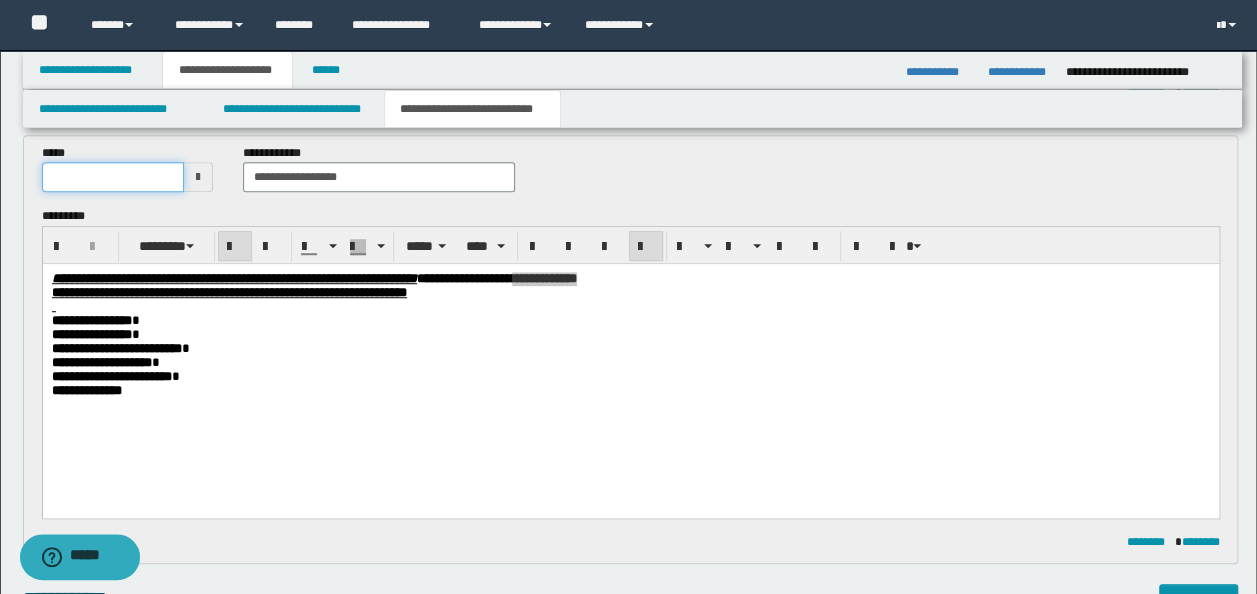 click at bounding box center [113, 177] 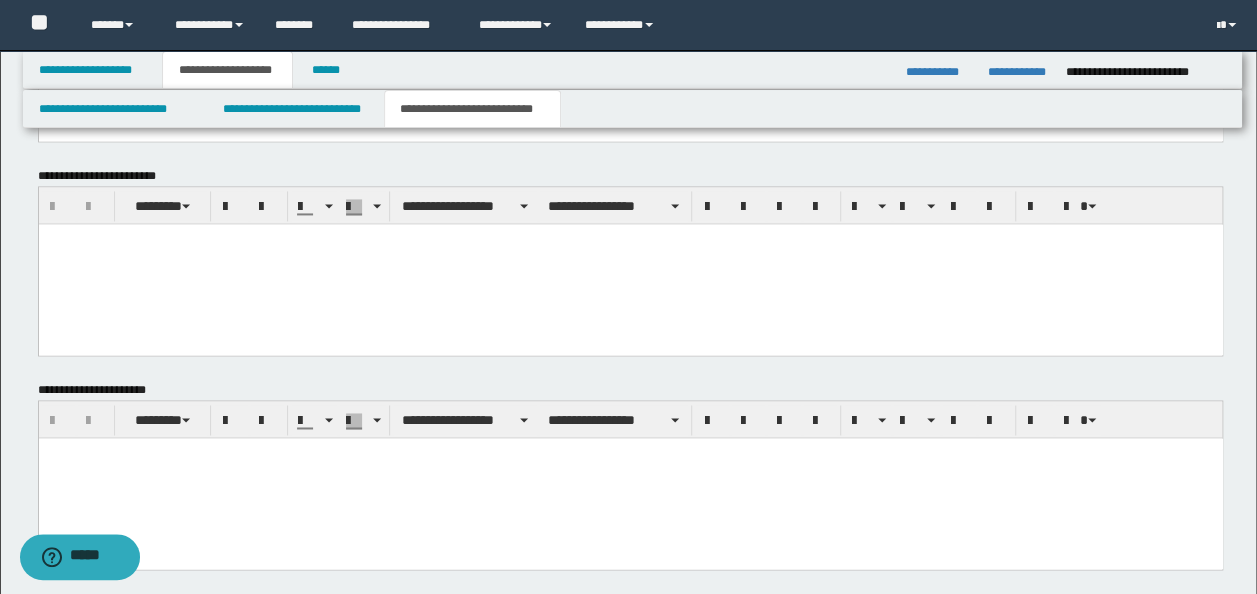 scroll, scrollTop: 1496, scrollLeft: 0, axis: vertical 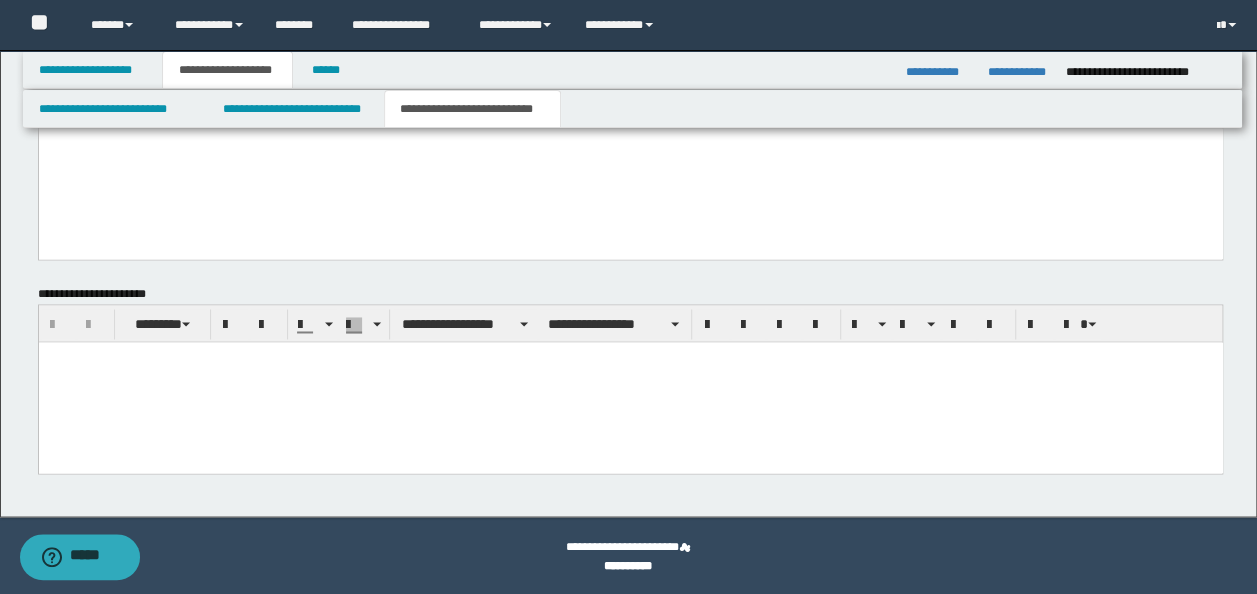 click at bounding box center (630, 382) 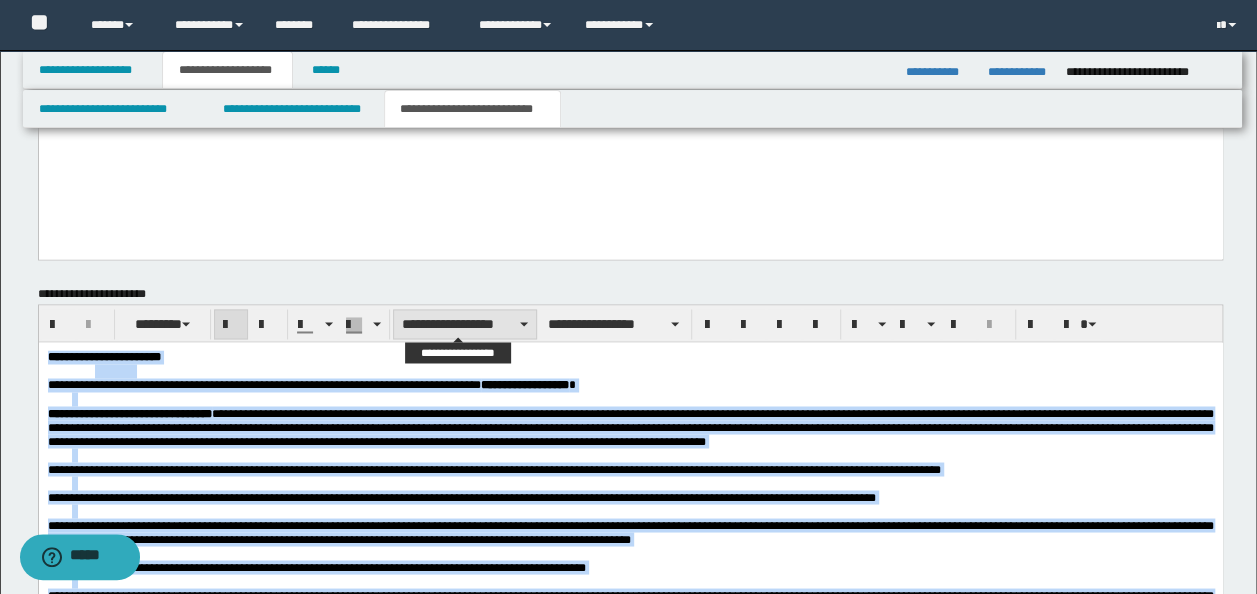 click on "**********" at bounding box center (465, 324) 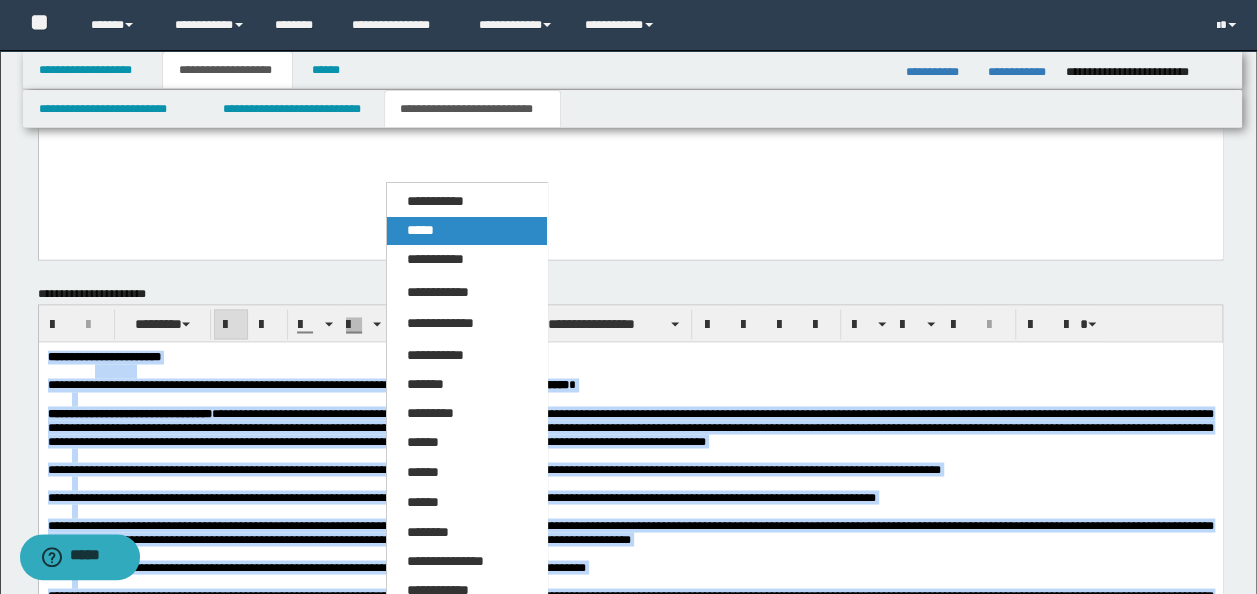 click on "*****" at bounding box center (466, 231) 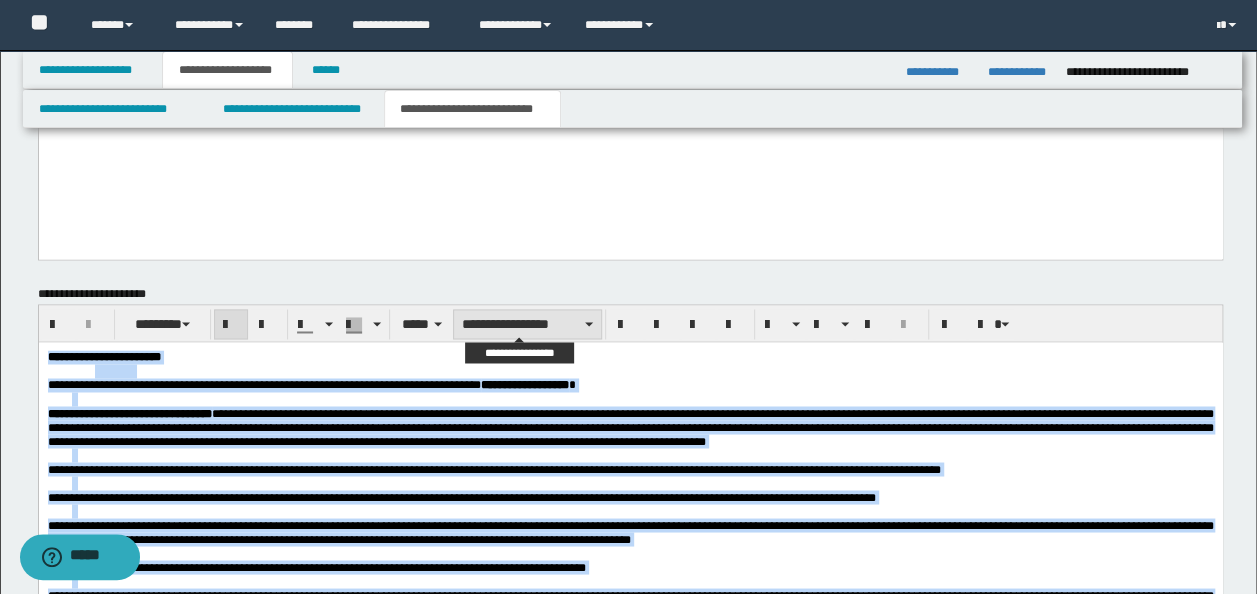 click on "**********" at bounding box center [527, 324] 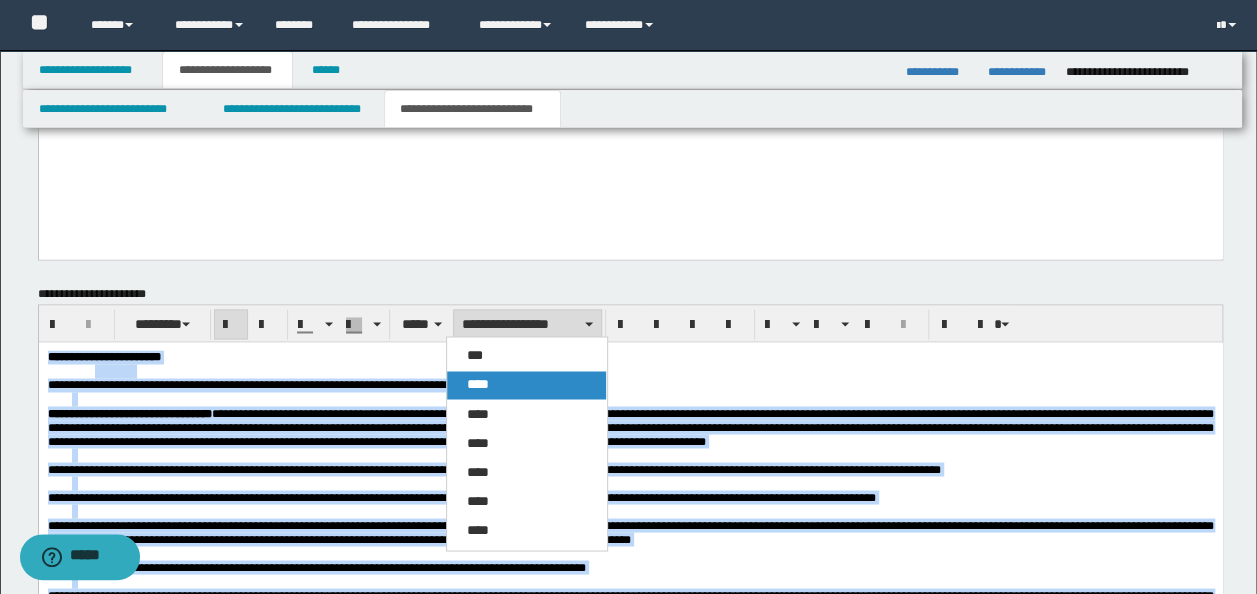 click on "****" at bounding box center (526, 385) 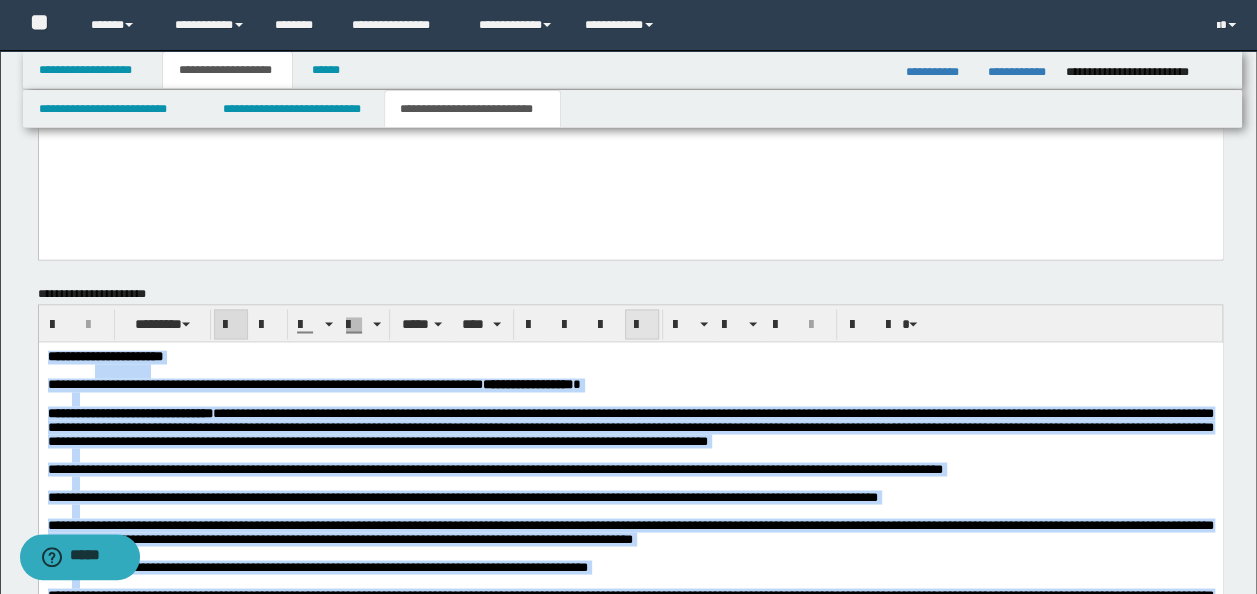 click at bounding box center [642, 324] 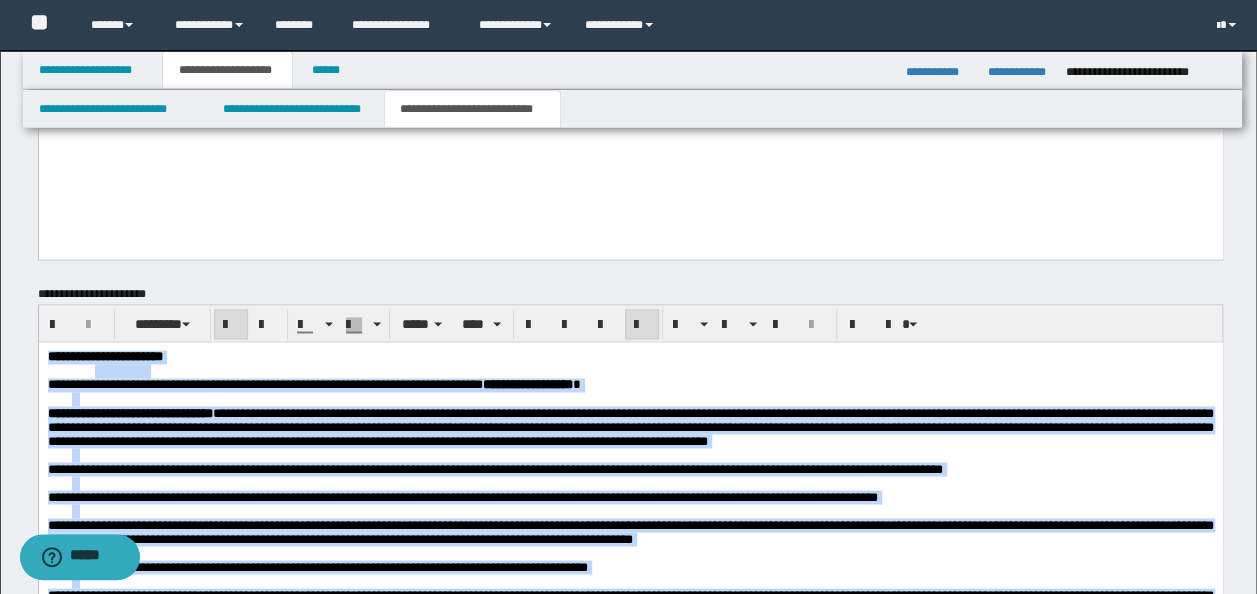 click on "**********" at bounding box center (527, 384) 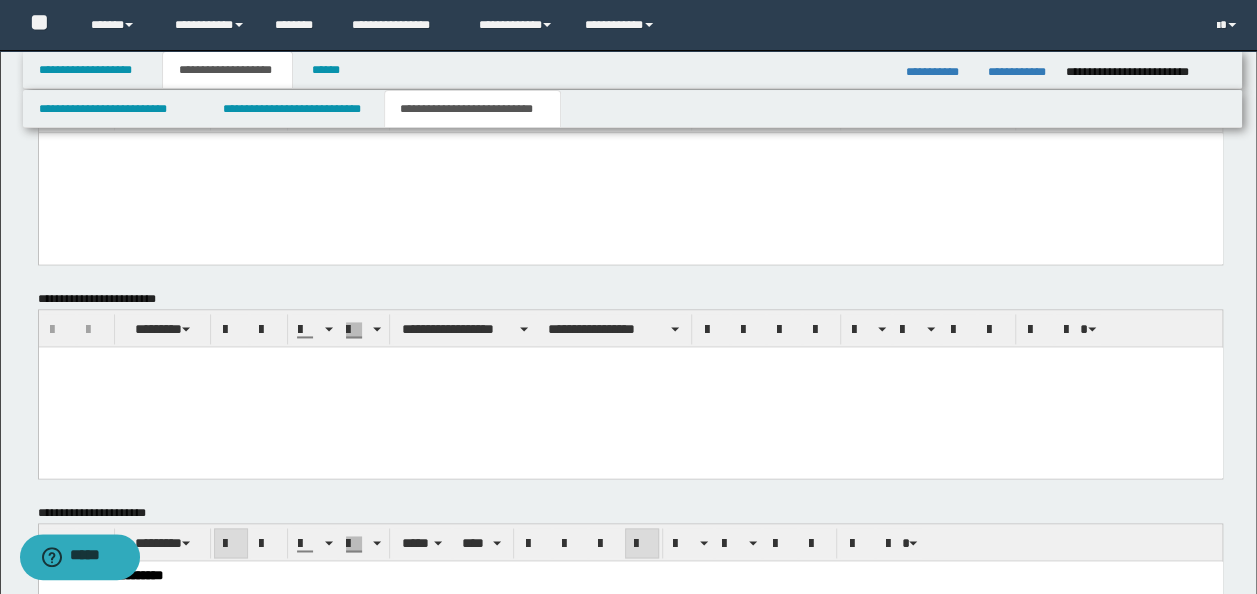 scroll, scrollTop: 996, scrollLeft: 0, axis: vertical 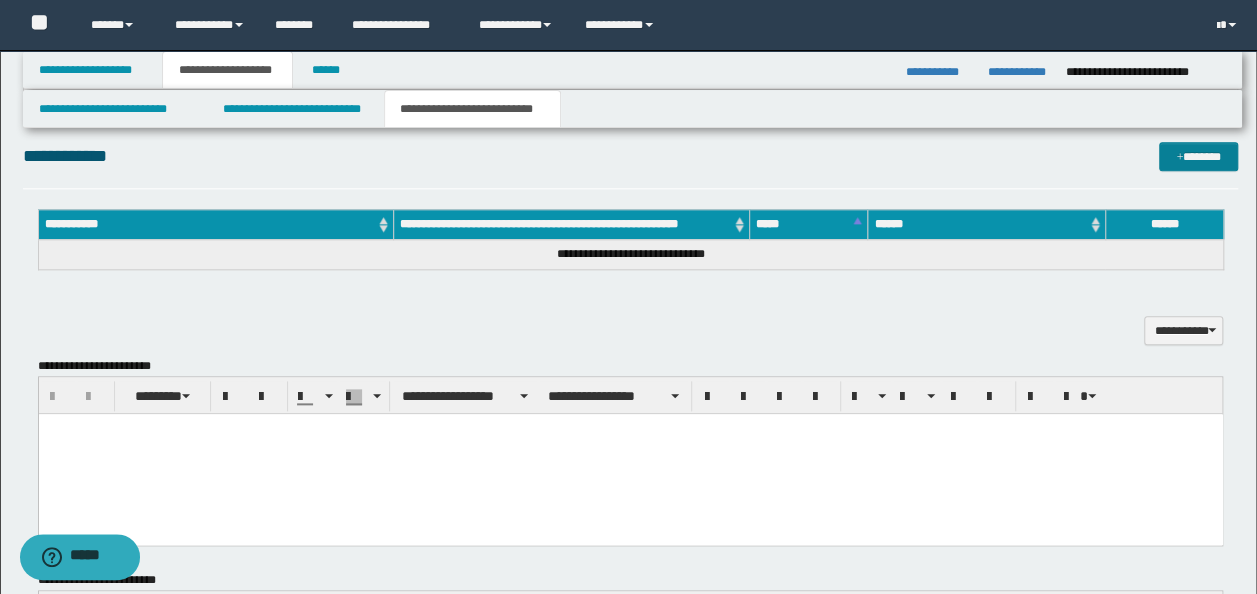 click on "*******" at bounding box center (1198, 156) 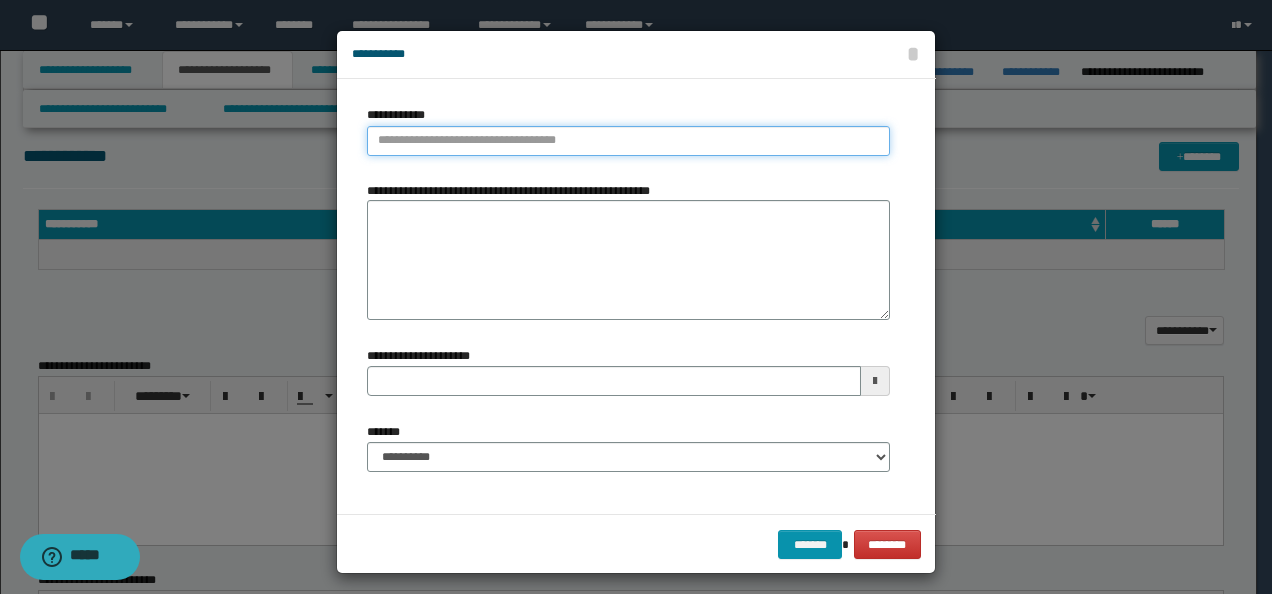click on "**********" at bounding box center [628, 141] 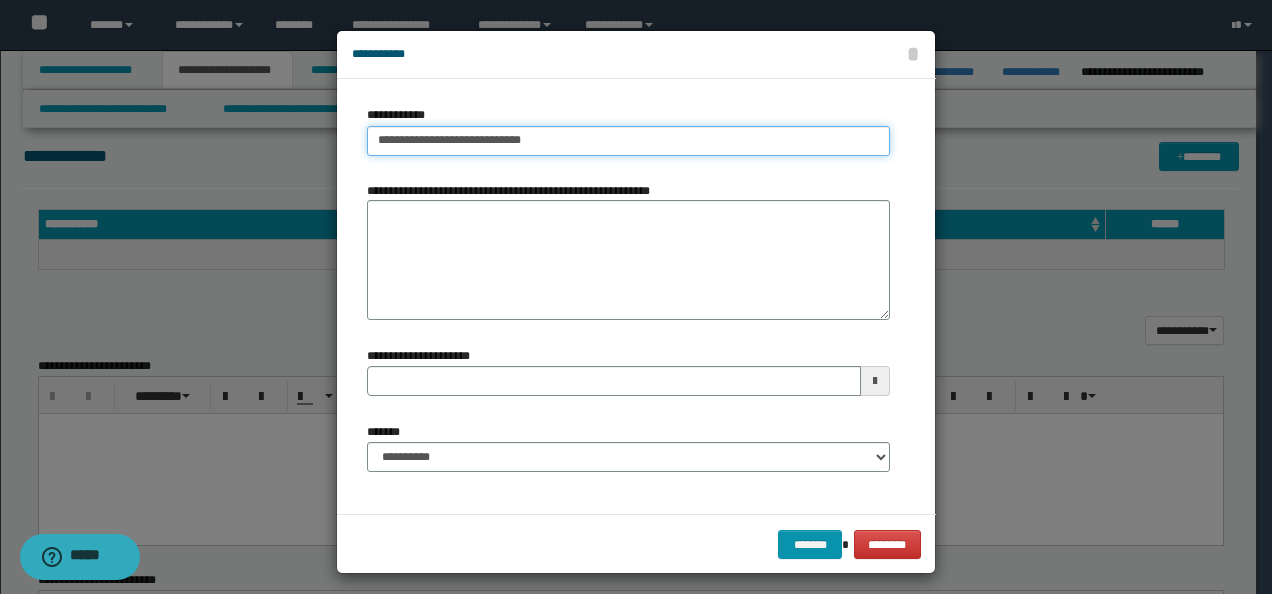 drag, startPoint x: 530, startPoint y: 142, endPoint x: 468, endPoint y: 154, distance: 63.15061 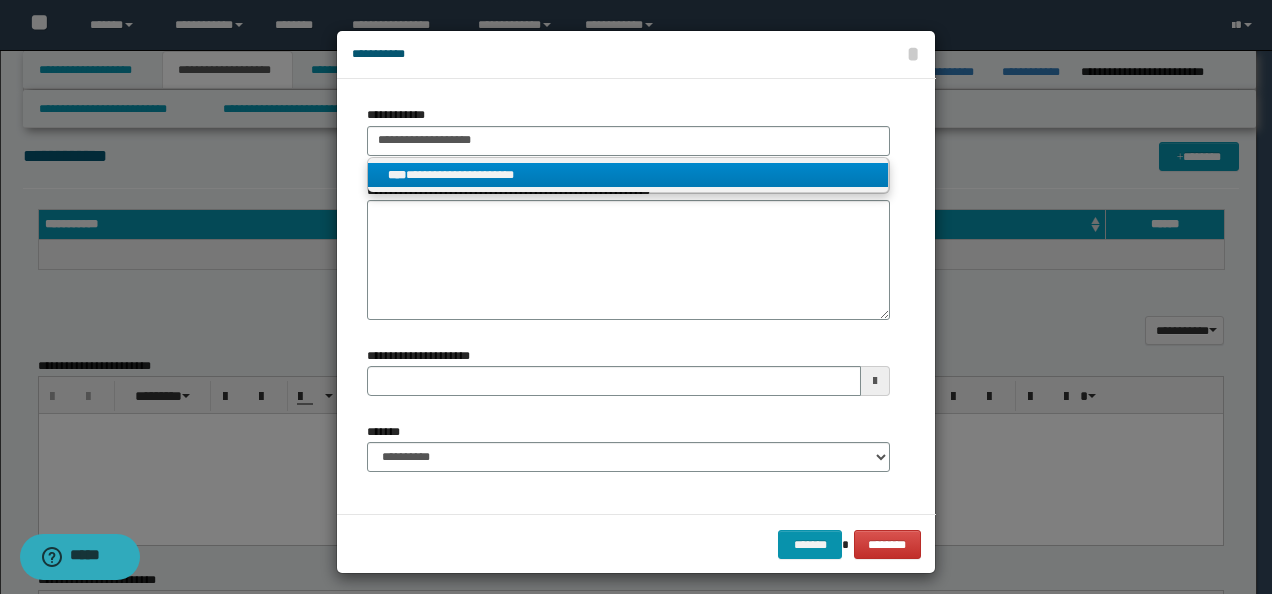 click on "**********" at bounding box center (628, 175) 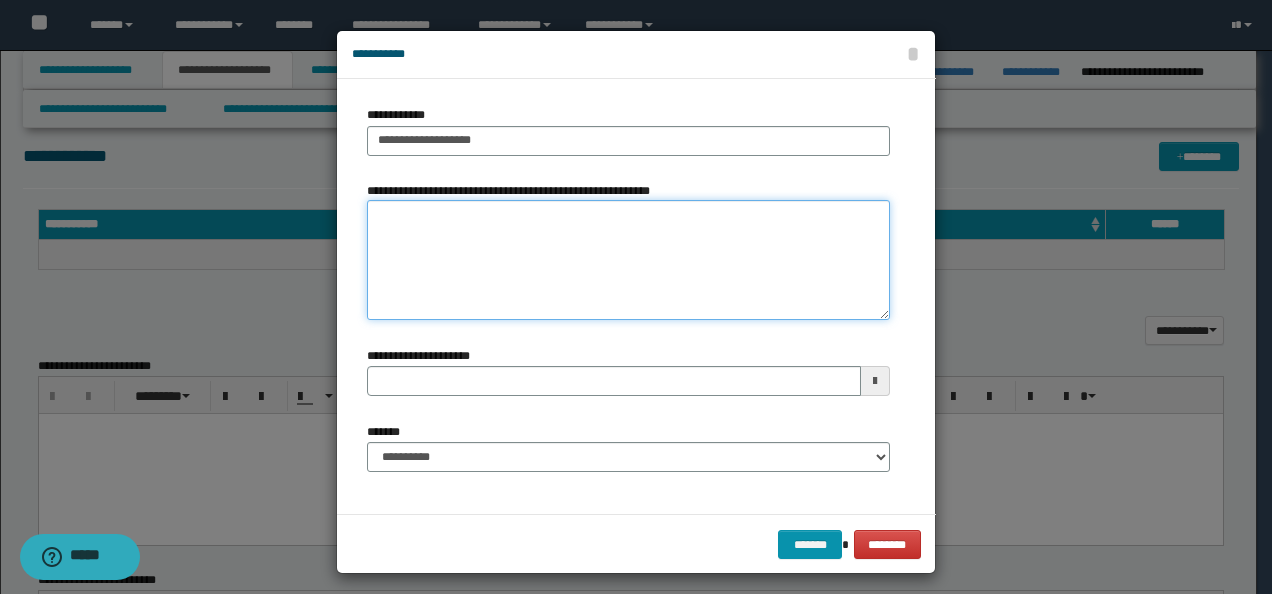 click on "**********" at bounding box center (628, 260) 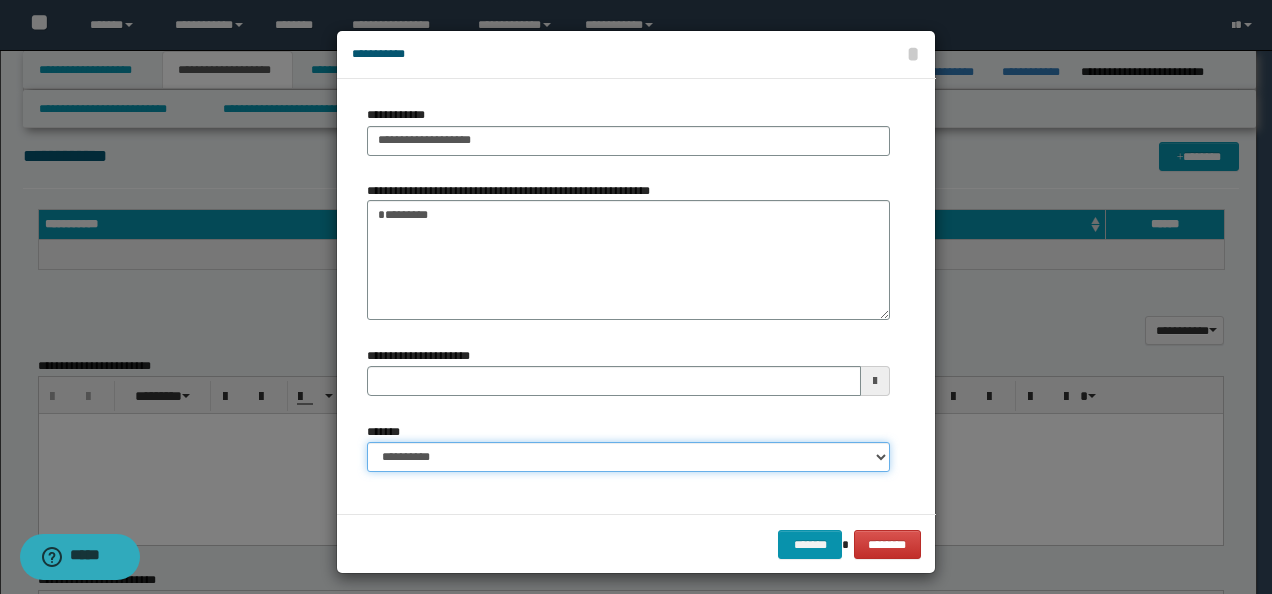 drag, startPoint x: 440, startPoint y: 454, endPoint x: 440, endPoint y: 440, distance: 14 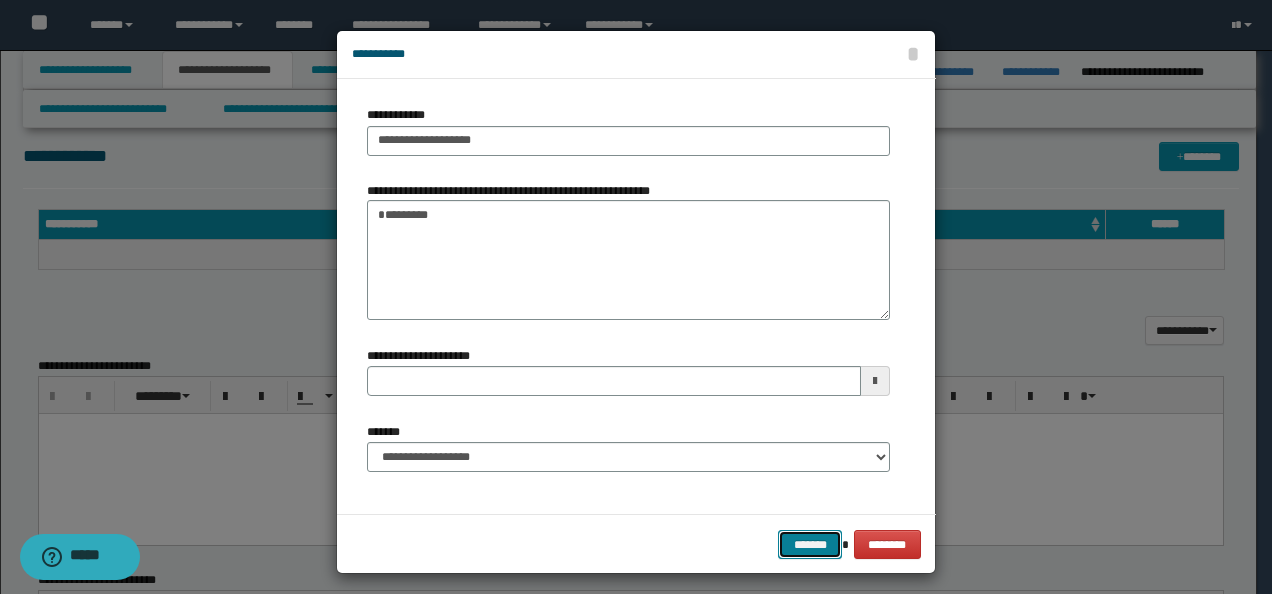 click on "*******" at bounding box center [810, 544] 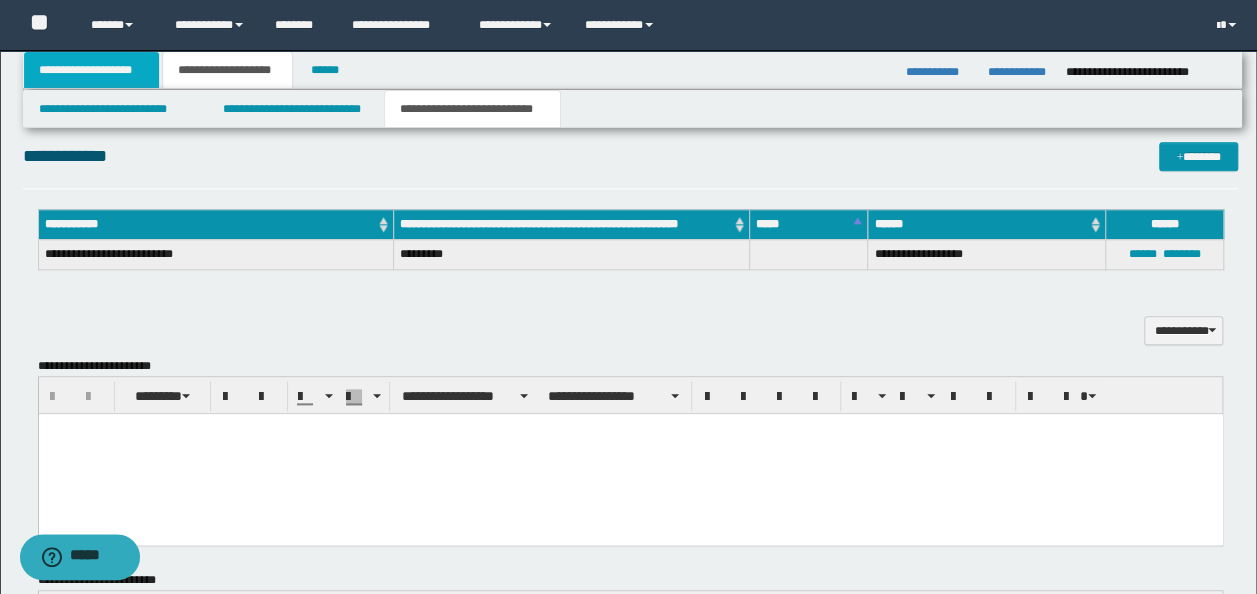 click on "**********" at bounding box center (92, 70) 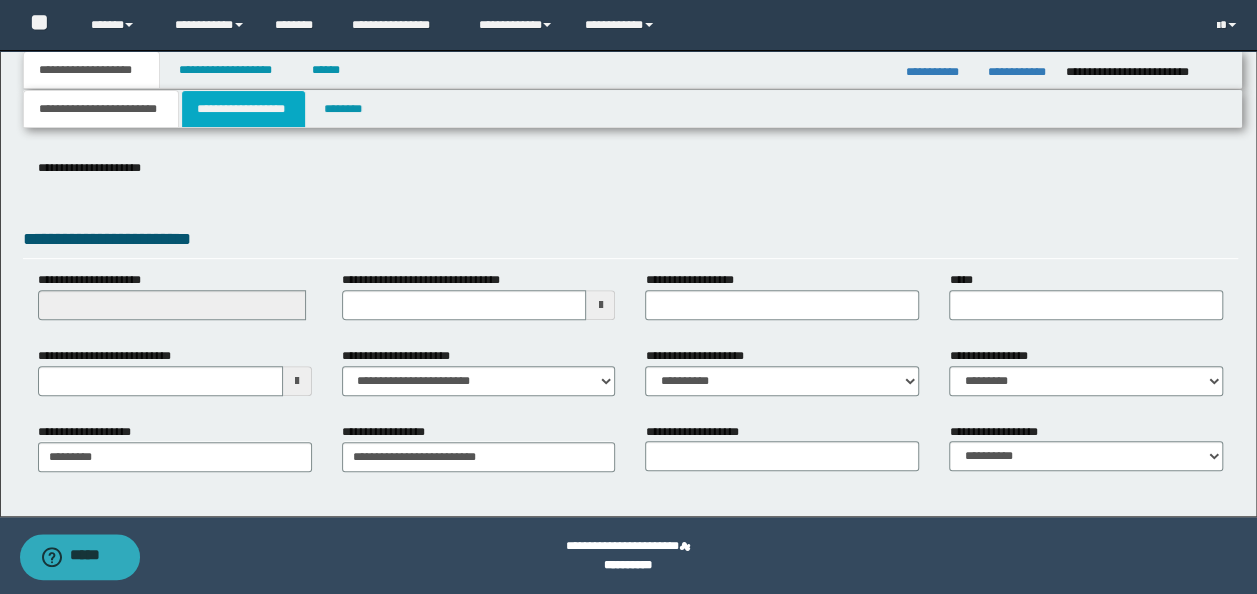 click on "**********" at bounding box center [243, 109] 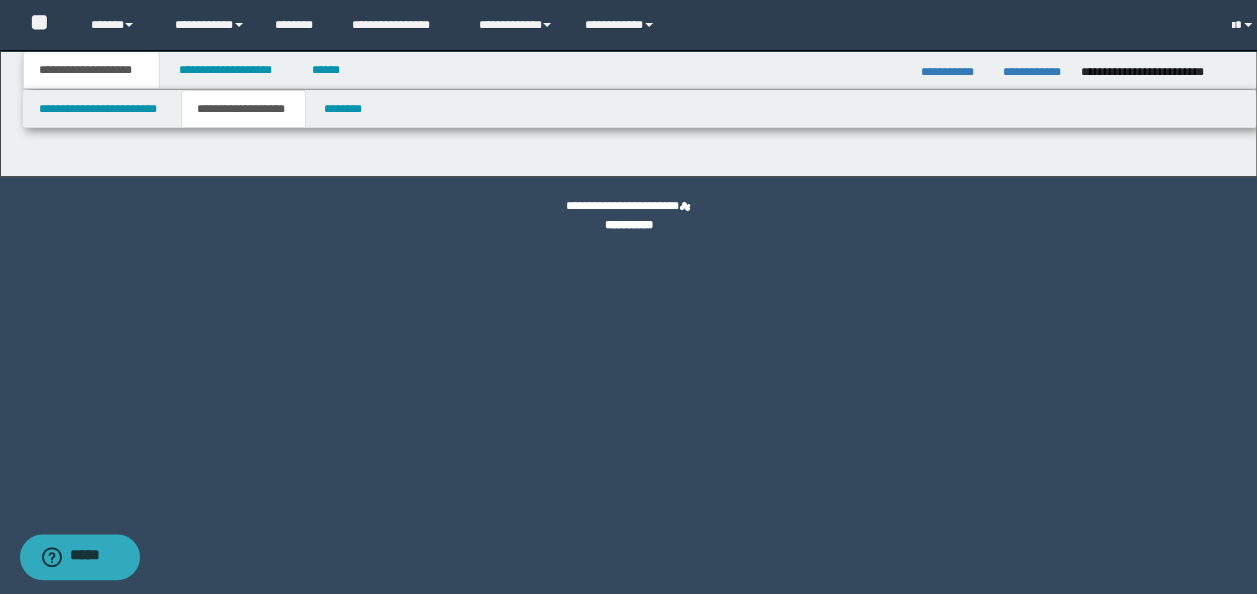 scroll, scrollTop: 0, scrollLeft: 0, axis: both 